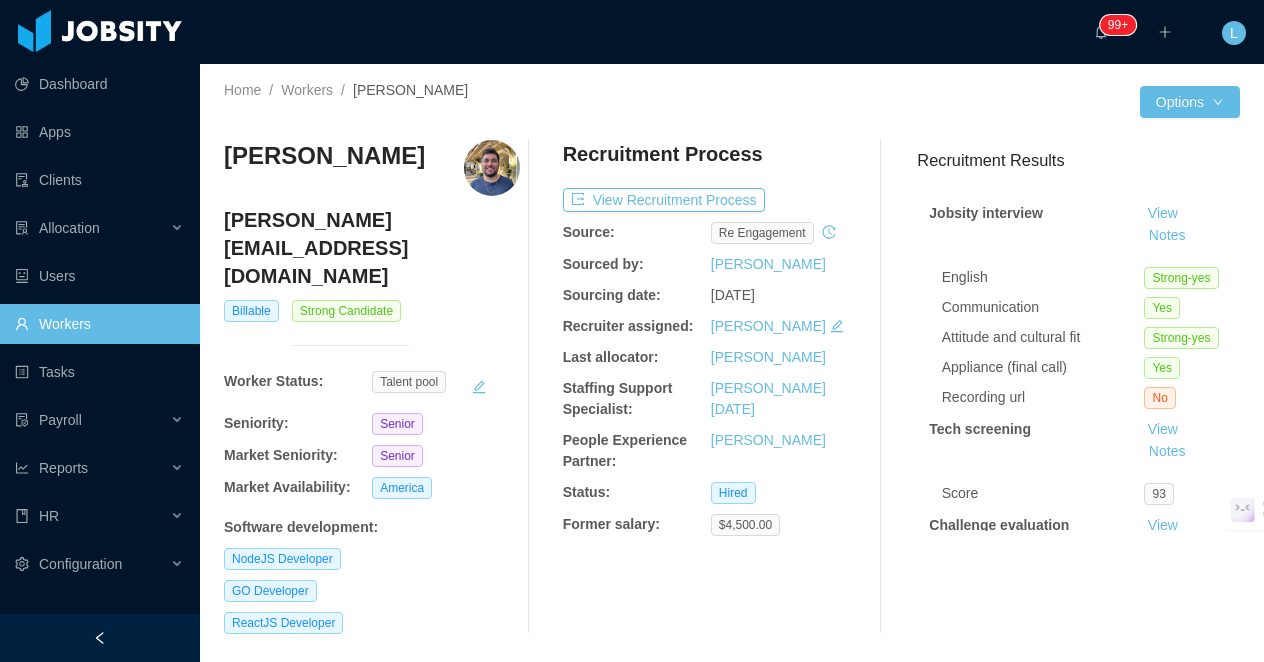scroll, scrollTop: 0, scrollLeft: 0, axis: both 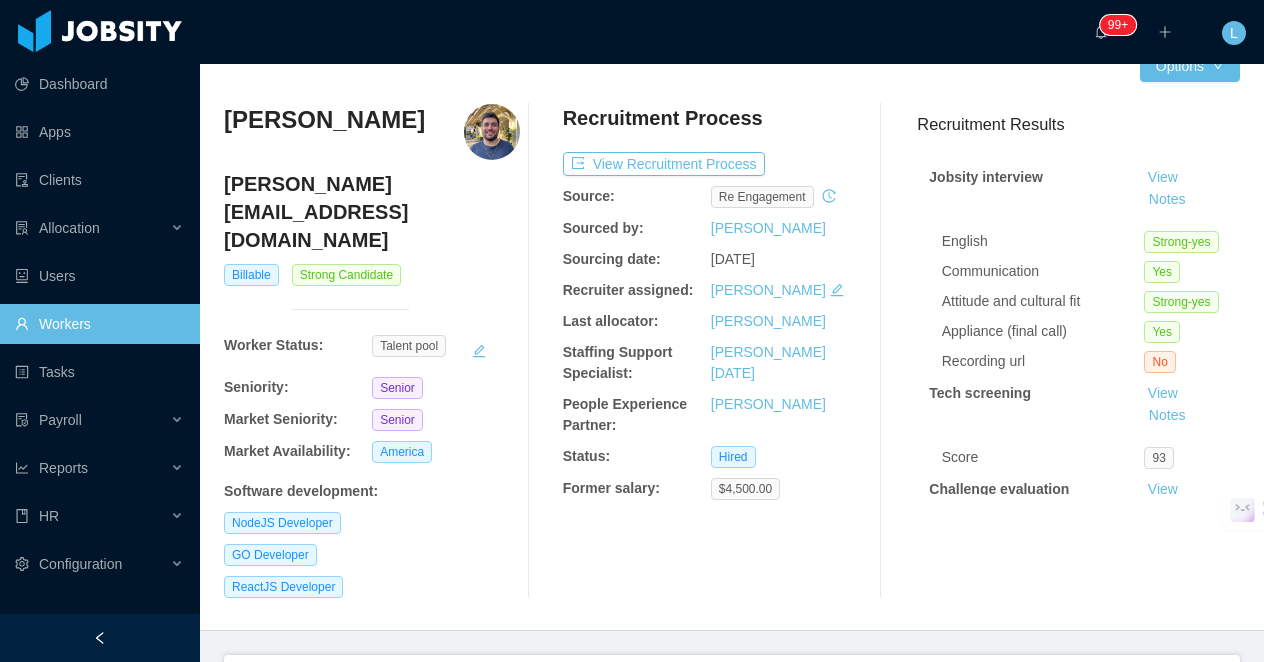 click on "Recruitment Process" at bounding box center [711, 123] 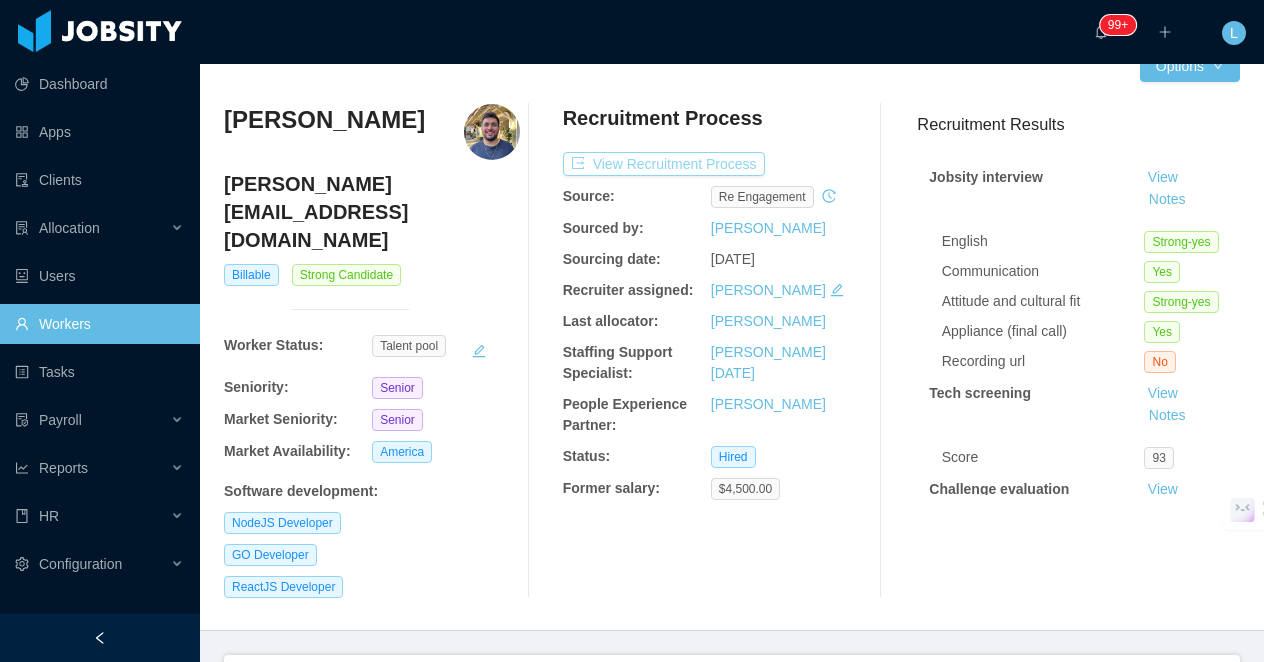 click on "View Recruitment Process" at bounding box center (664, 164) 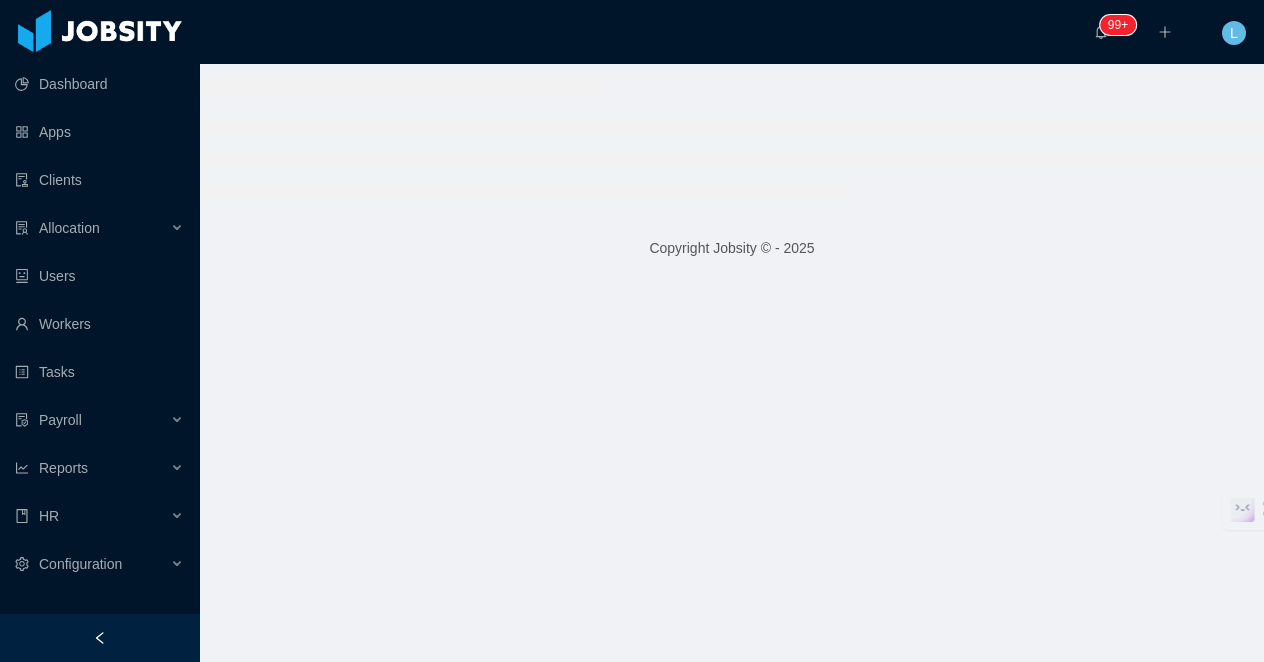 scroll, scrollTop: 0, scrollLeft: 0, axis: both 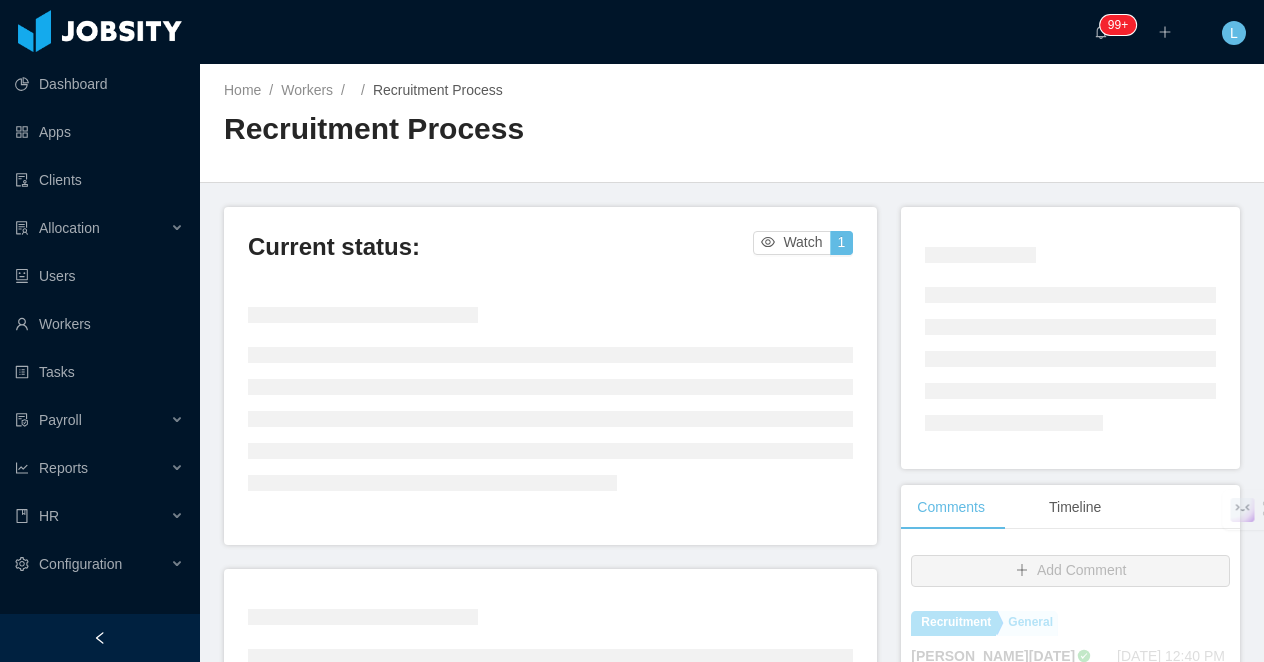 click 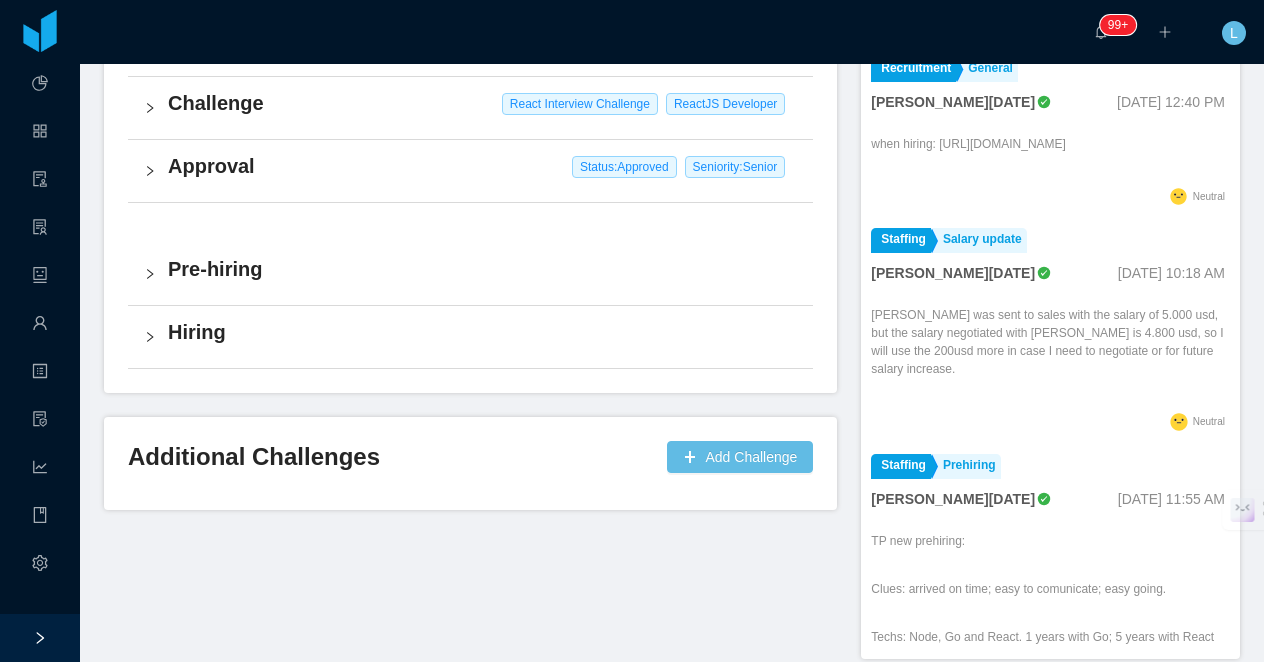 scroll, scrollTop: 835, scrollLeft: 0, axis: vertical 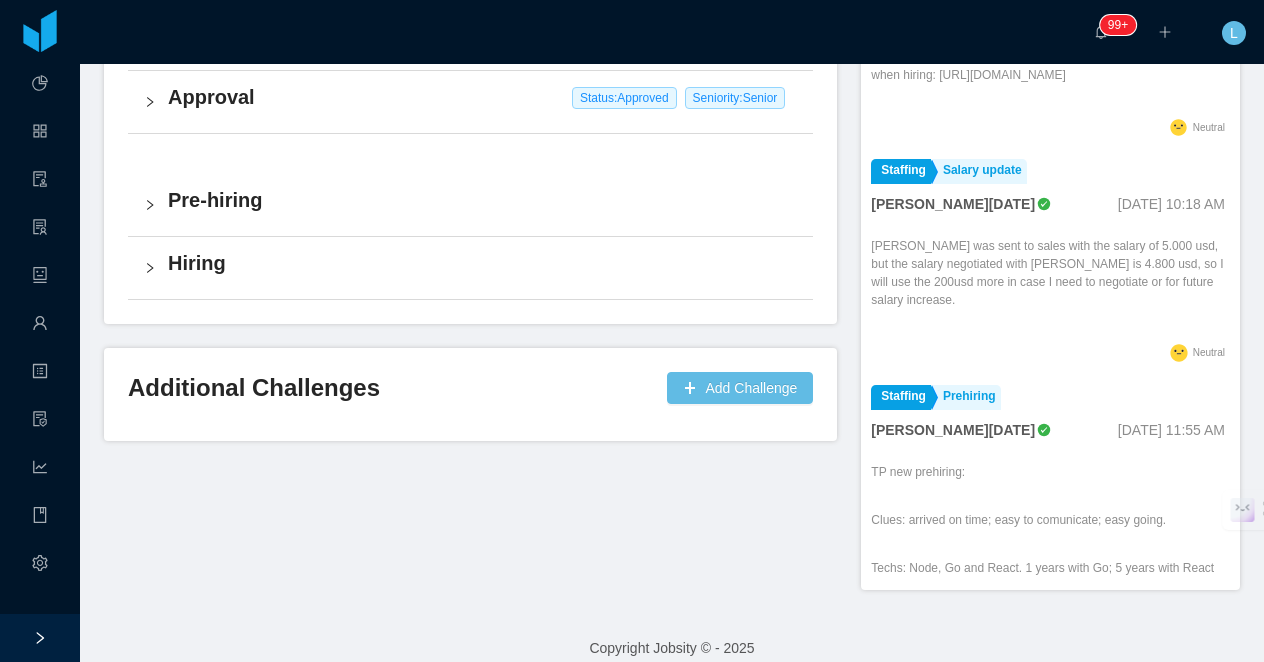 click on "Hiring" at bounding box center (482, 263) 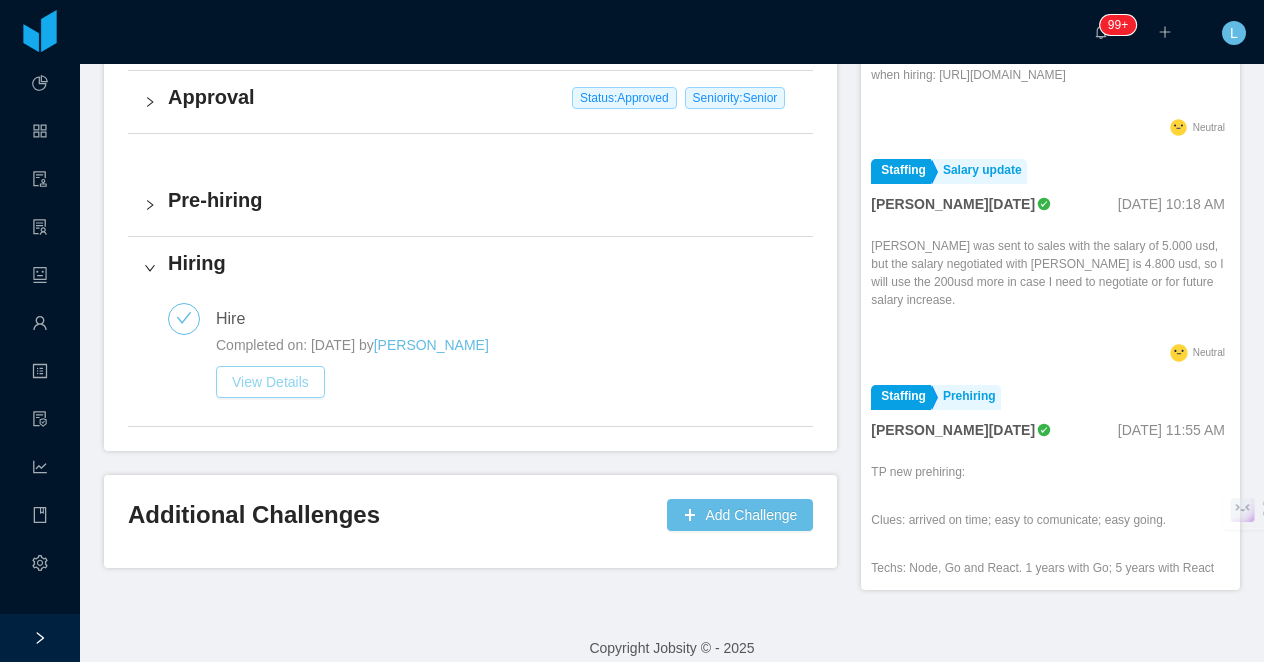 click on "View Details" at bounding box center (270, 382) 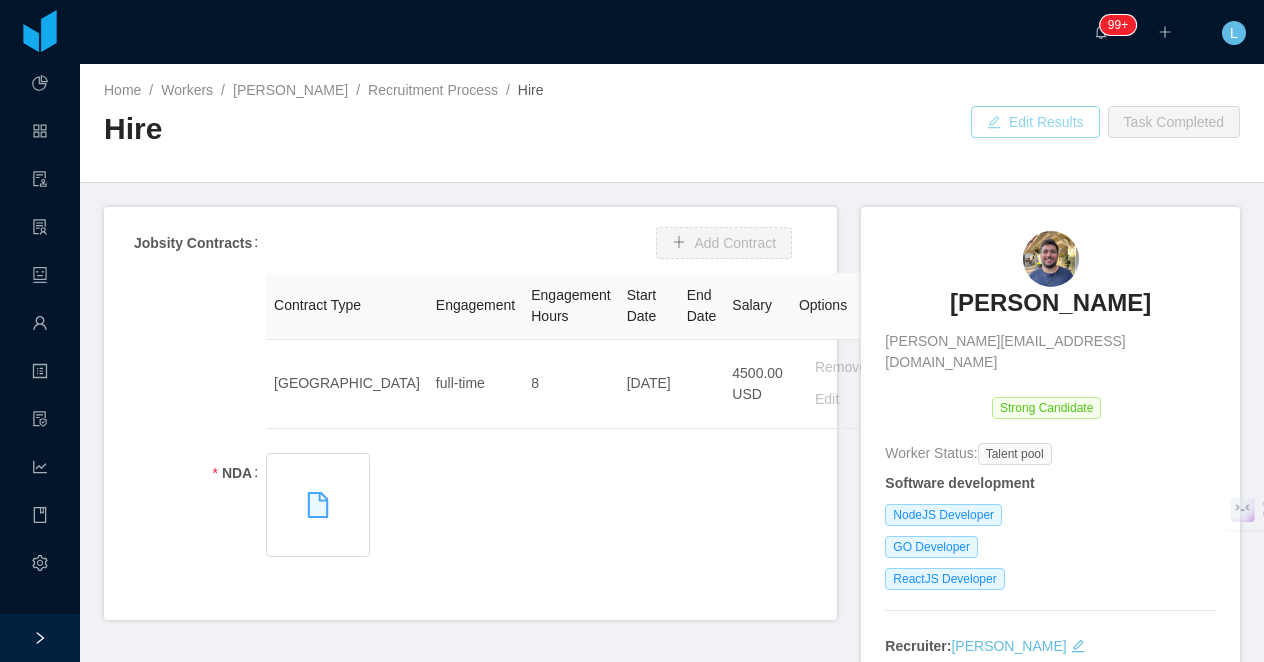 click on "Edit Results" at bounding box center (1035, 122) 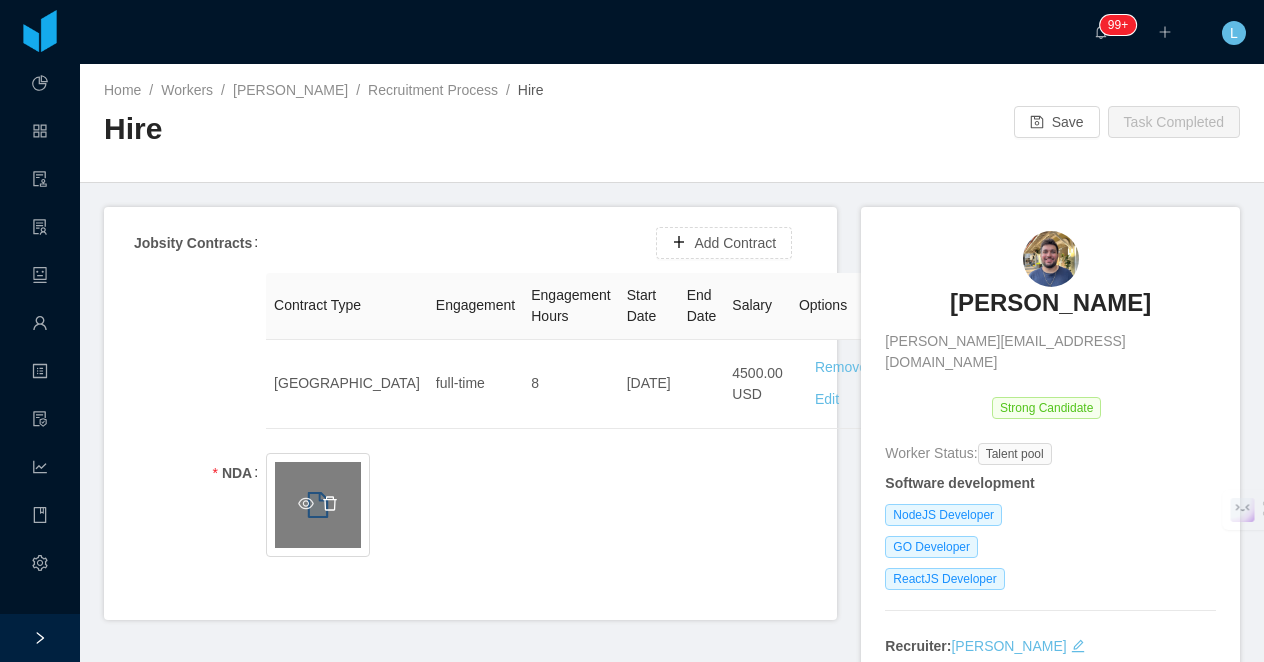 click 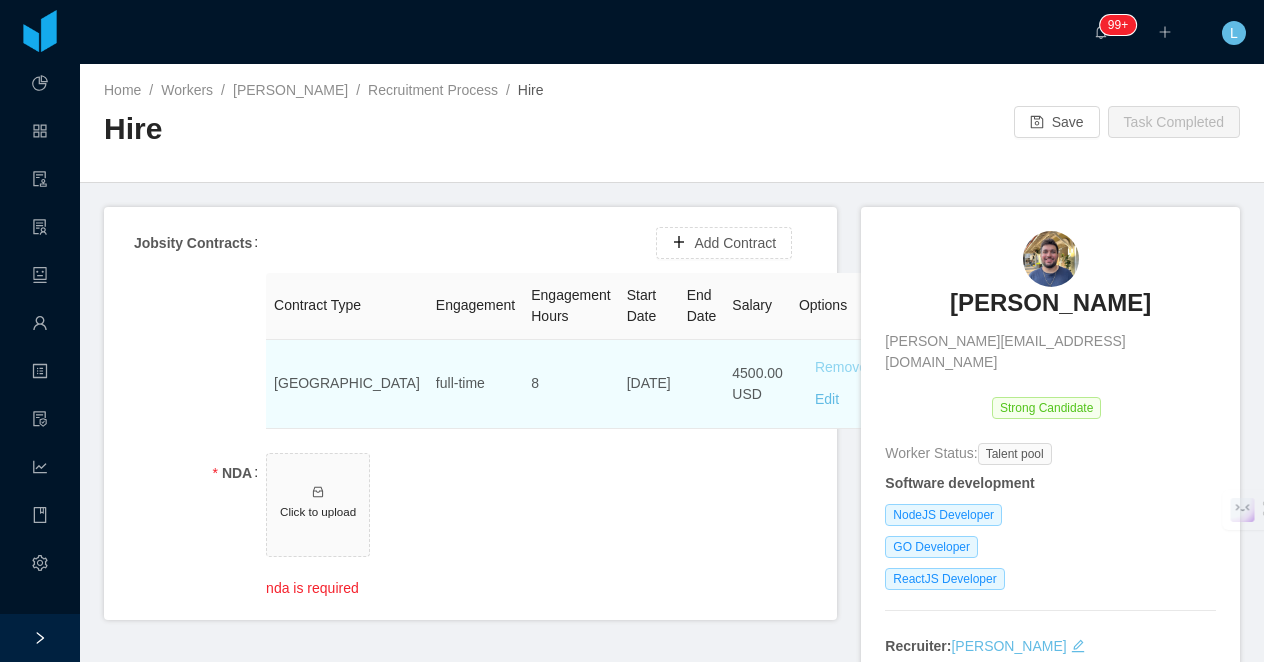 click on "Remove" at bounding box center [841, 368] 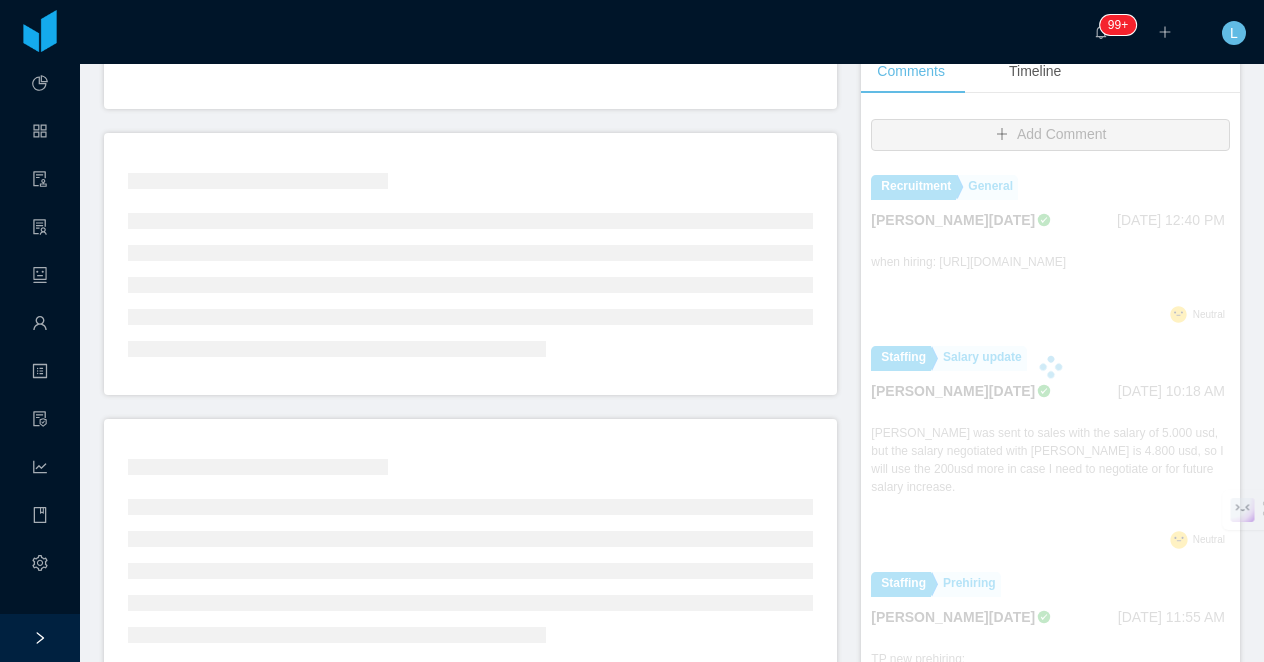 scroll, scrollTop: 0, scrollLeft: 0, axis: both 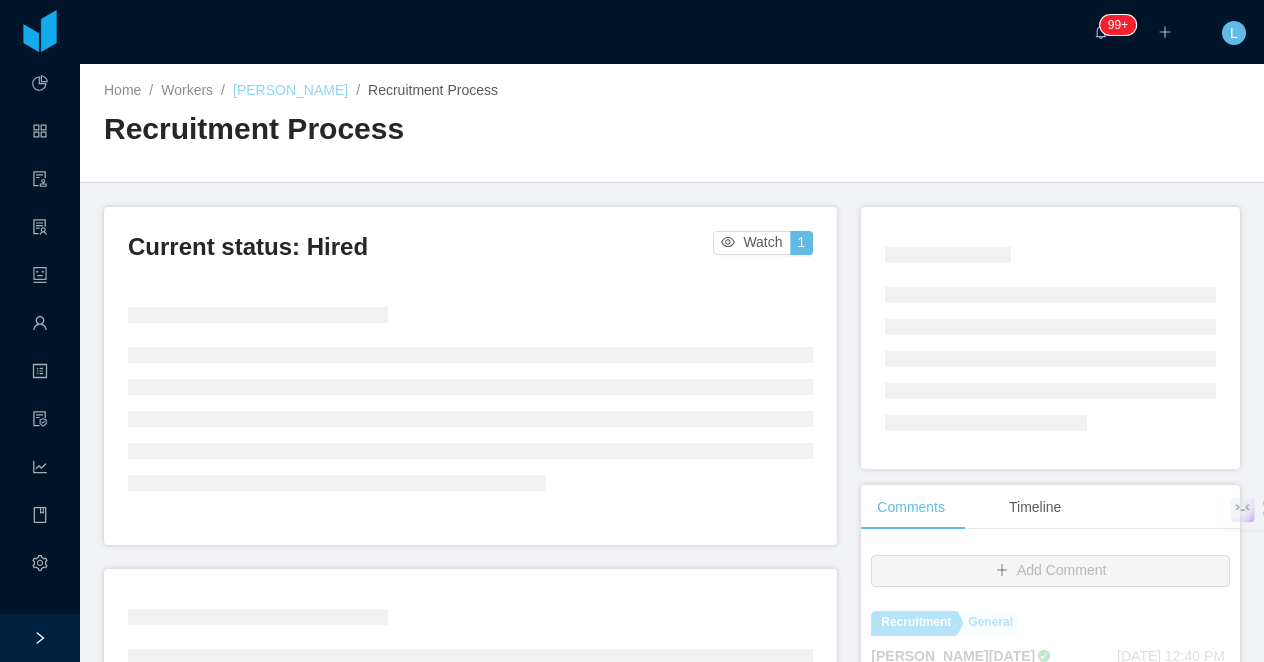 click on "Guilherme DeLuca" at bounding box center (290, 90) 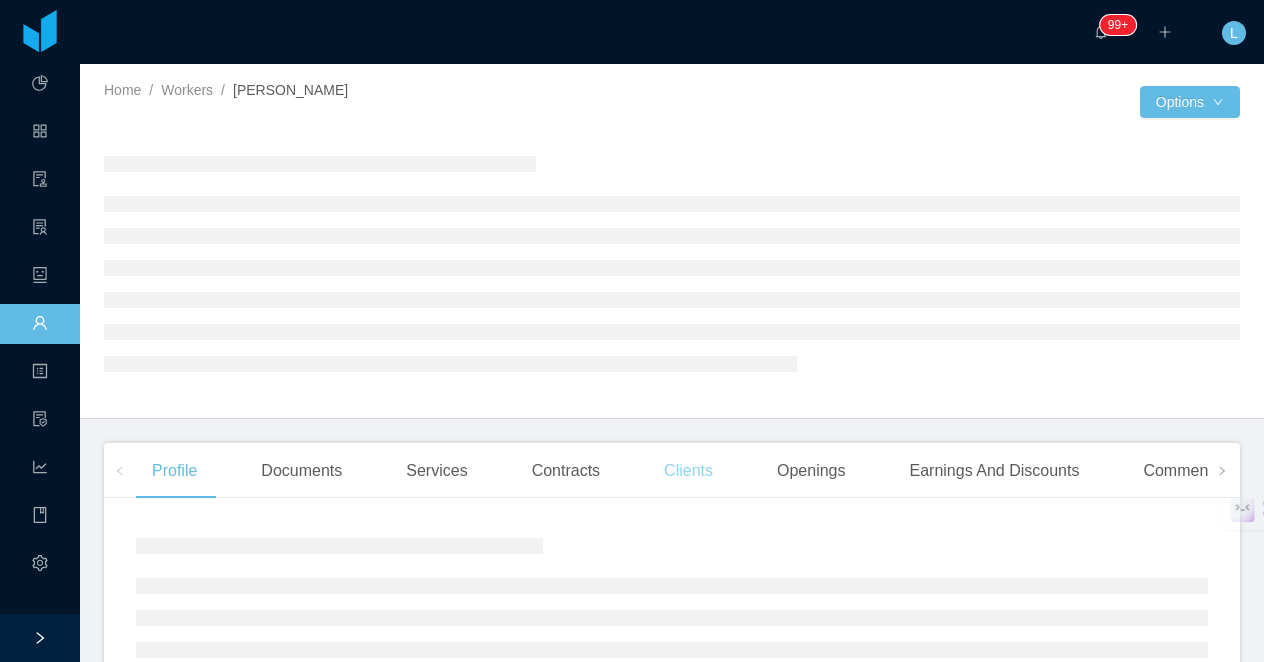 click on "Clients" at bounding box center (688, 471) 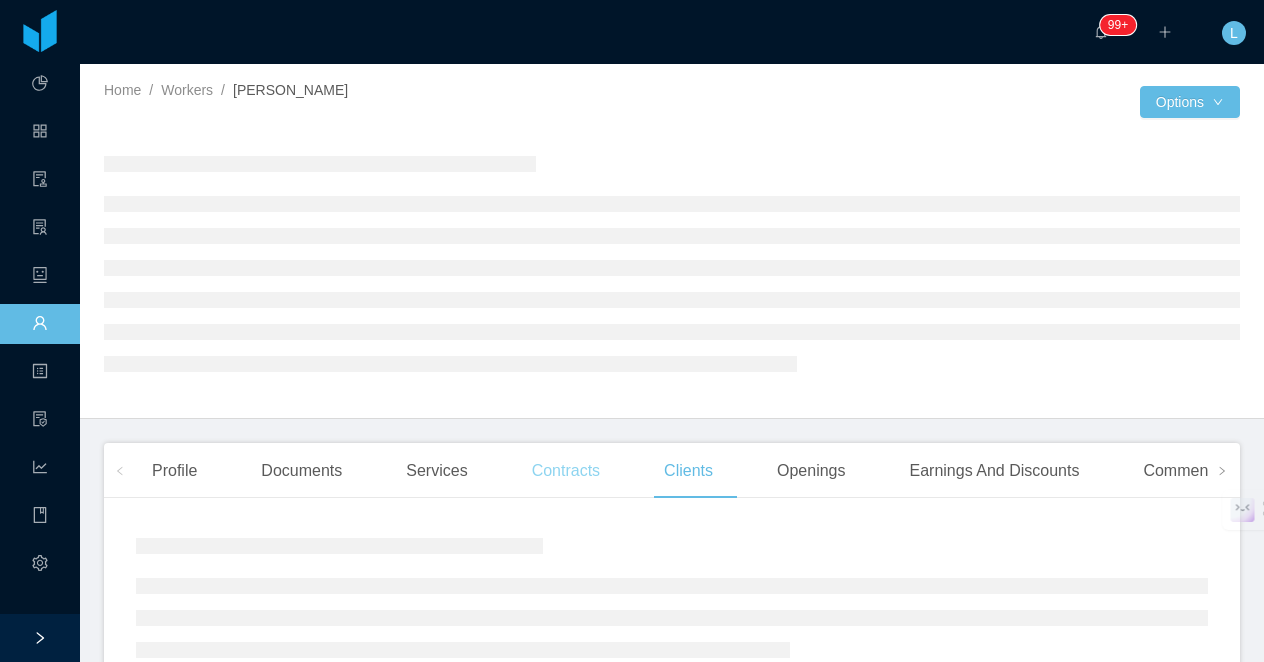 click on "Contracts" at bounding box center [566, 471] 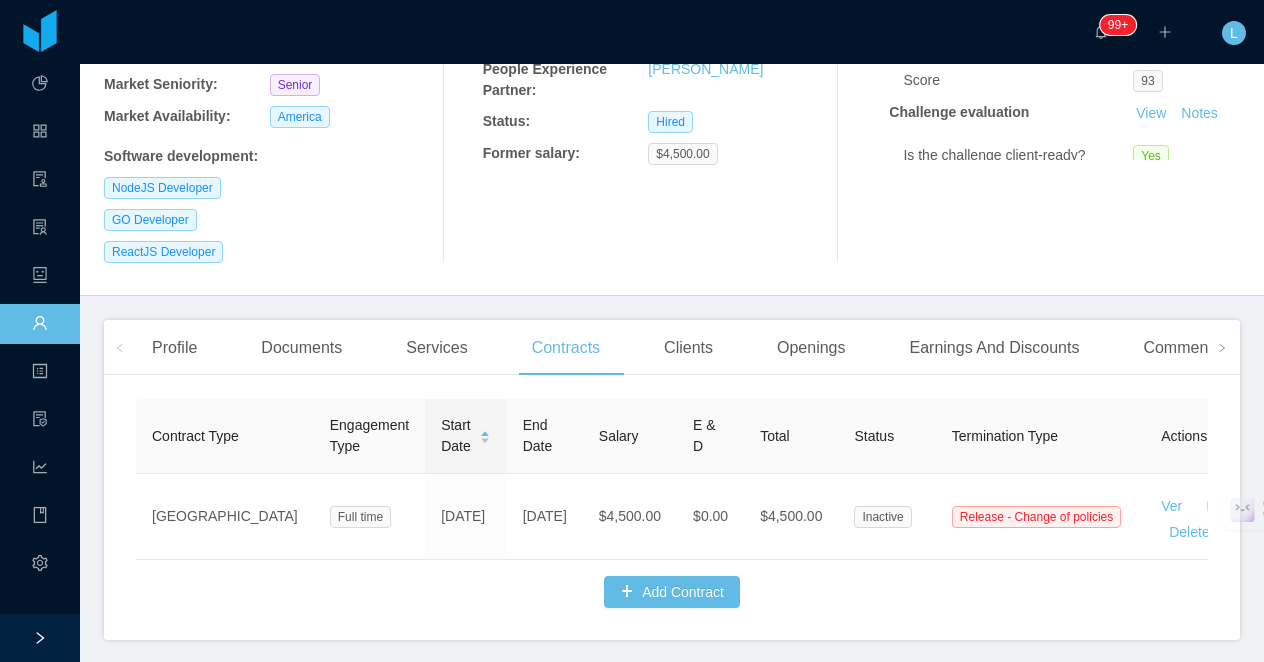 scroll, scrollTop: 396, scrollLeft: 0, axis: vertical 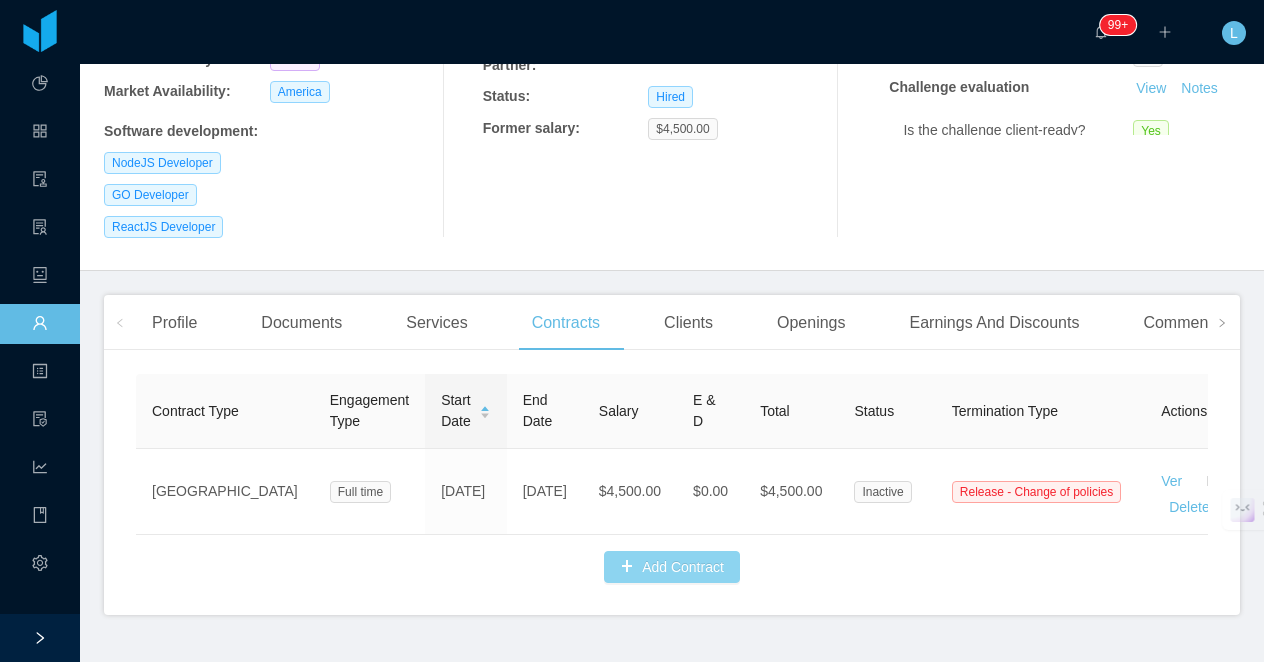 click on "Add Contract" at bounding box center (672, 567) 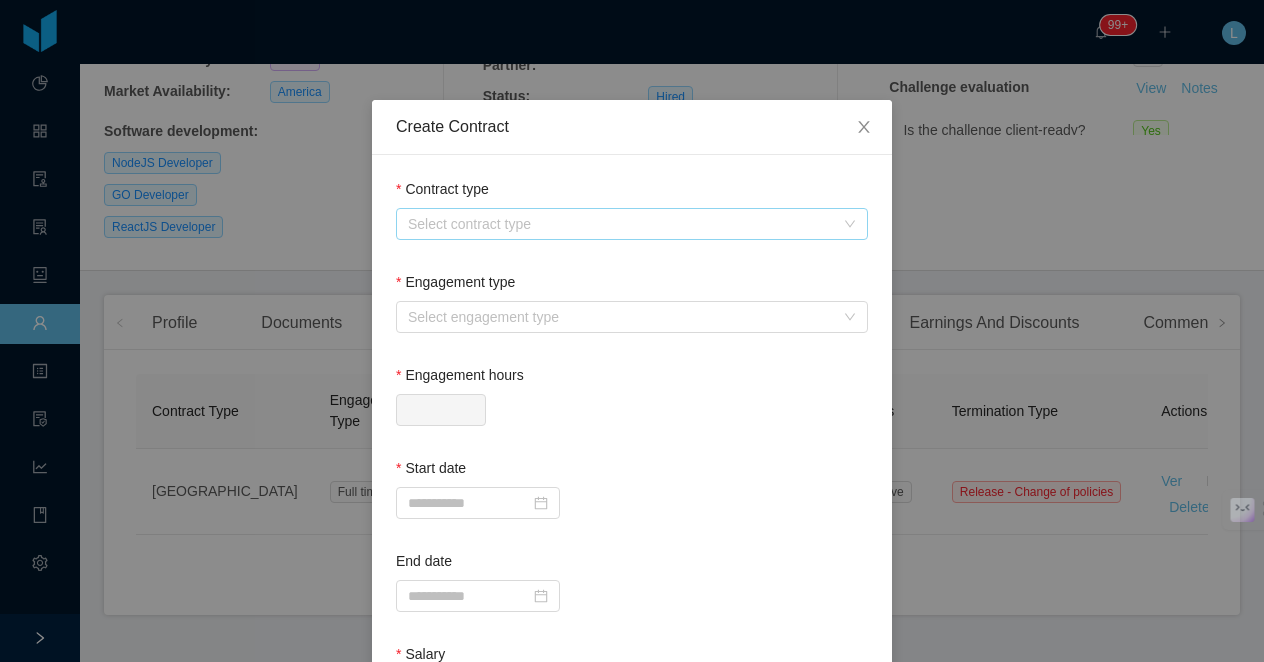 click on "Select contract type" at bounding box center [621, 224] 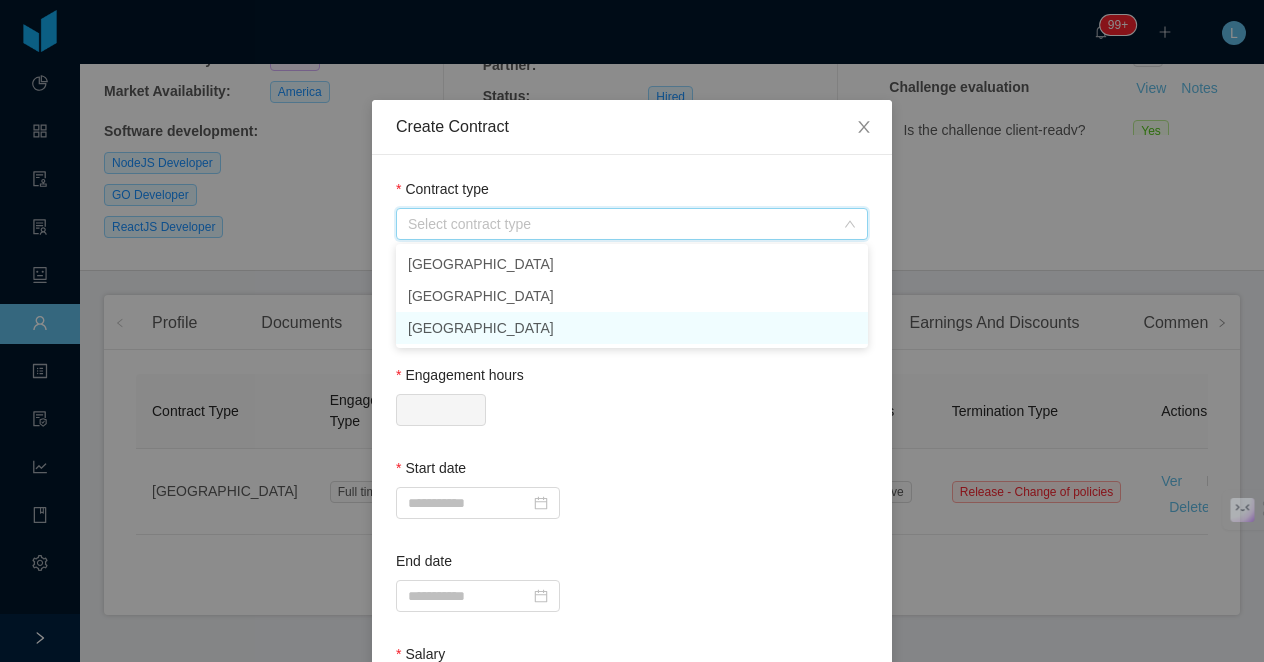 click on "USA" at bounding box center (632, 328) 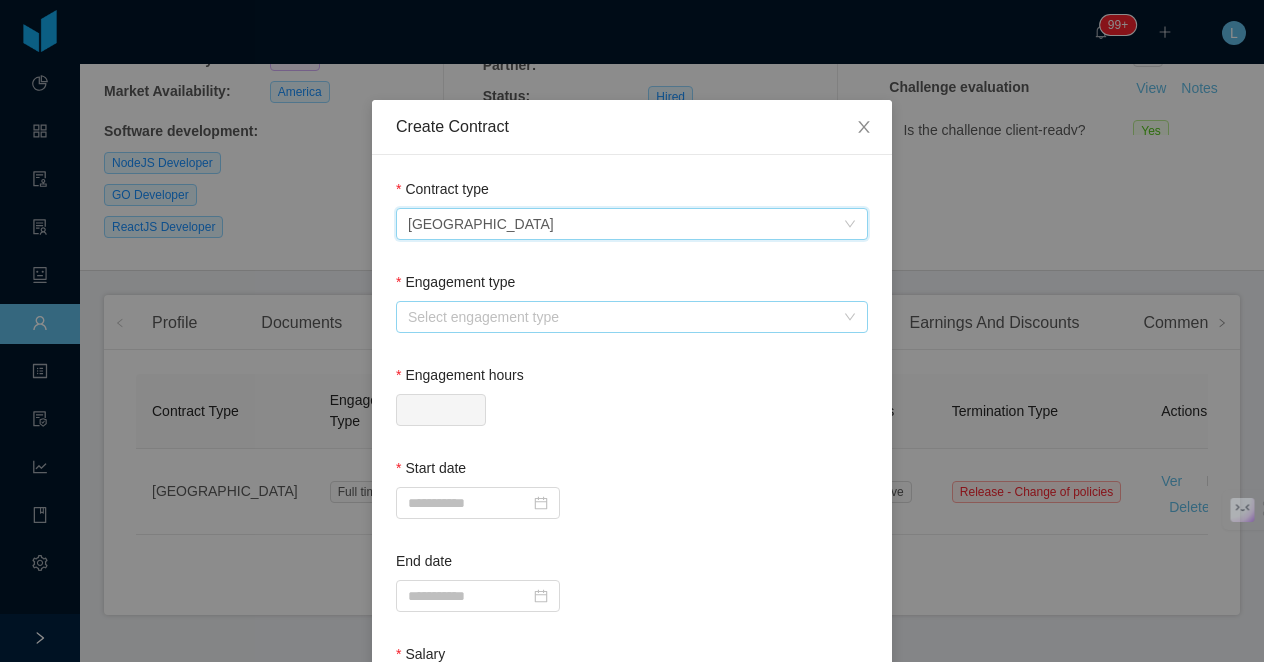 click on "Select engagement type" at bounding box center [621, 317] 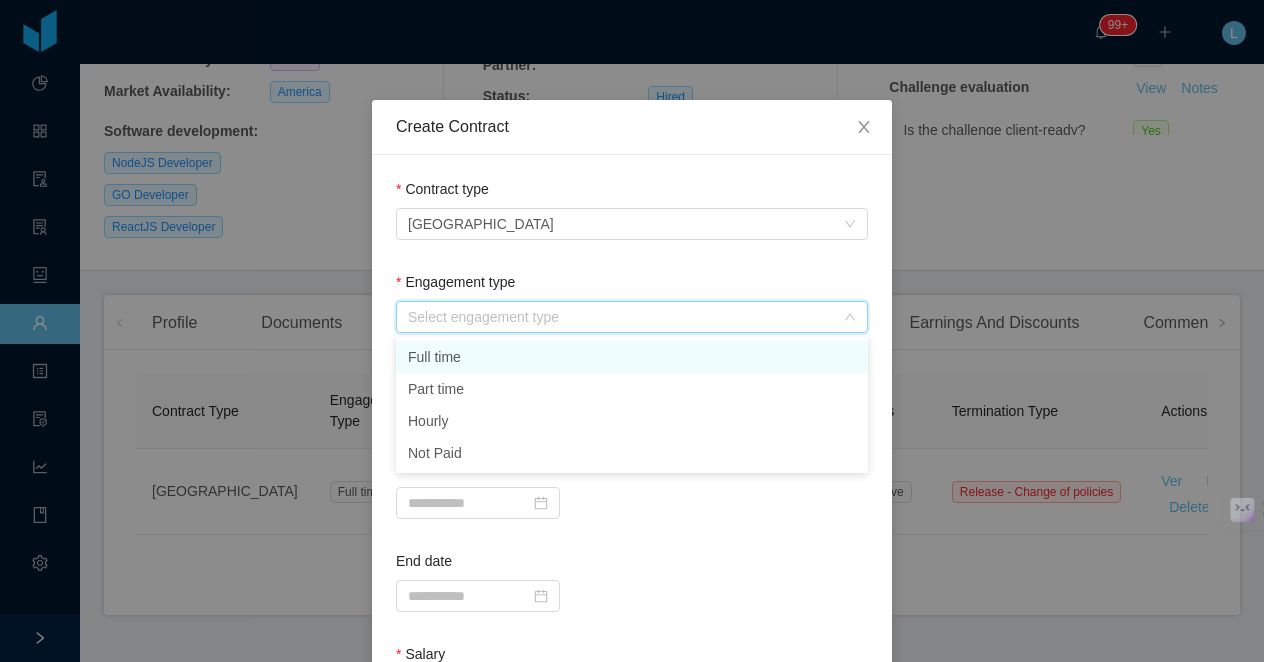 click on "Full time" at bounding box center [632, 357] 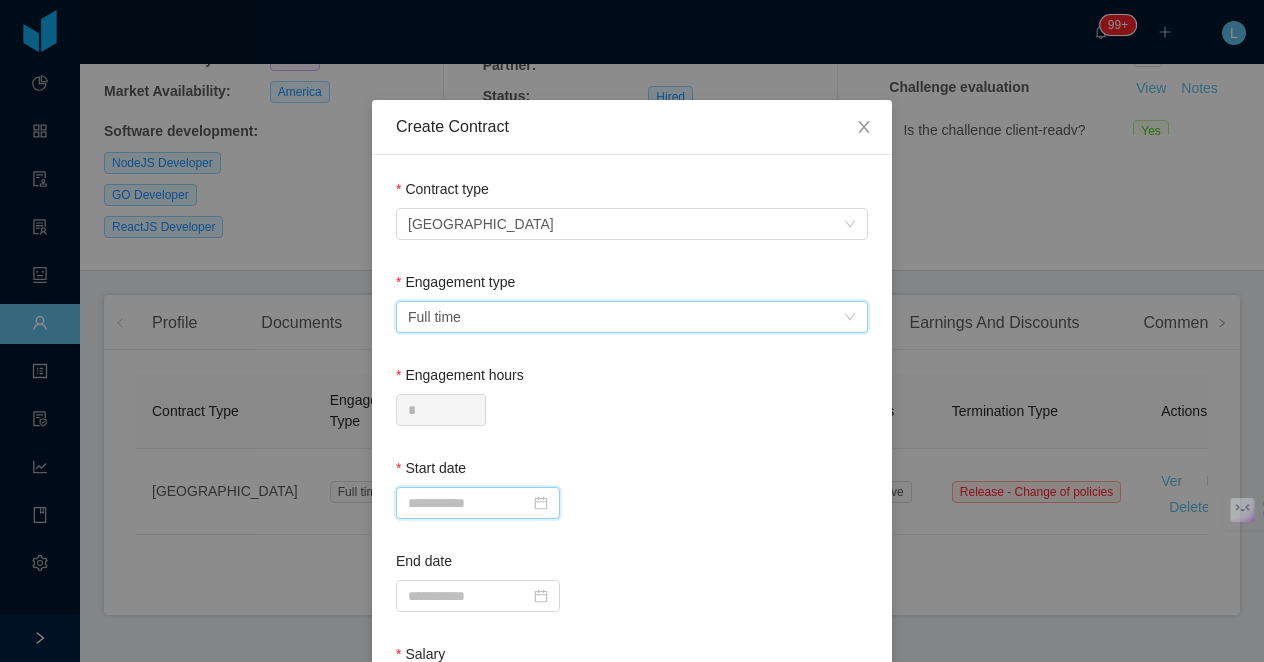 click at bounding box center (478, 503) 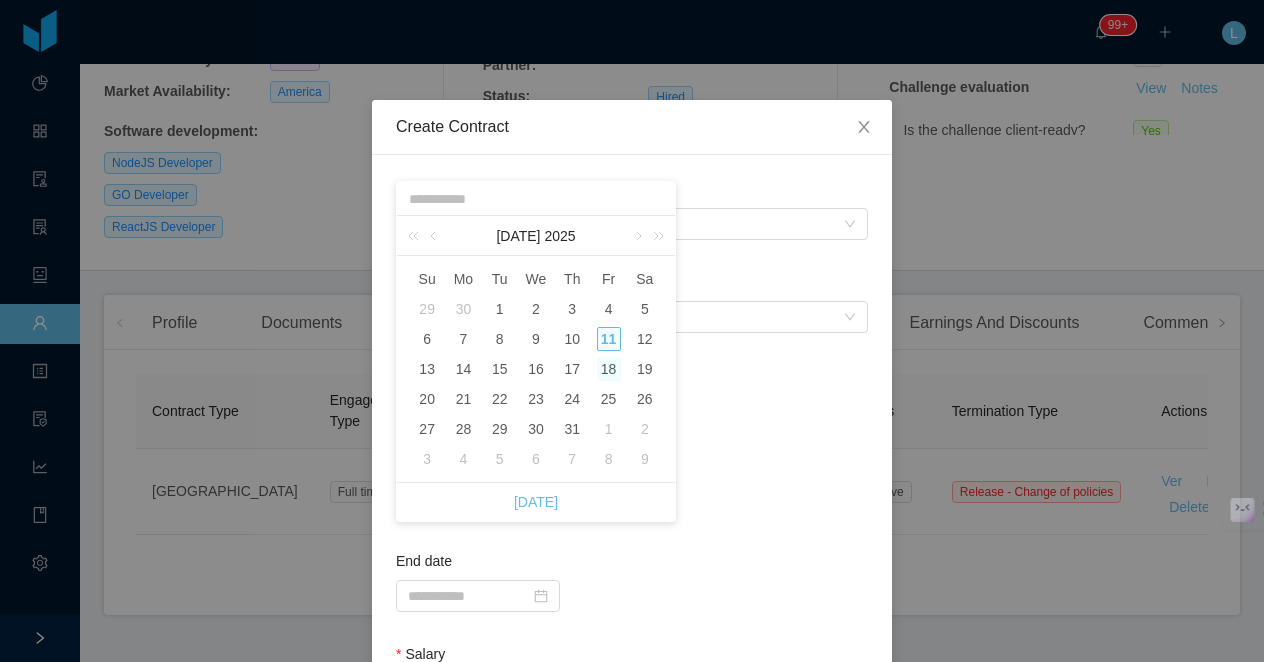 click on "18" at bounding box center (609, 369) 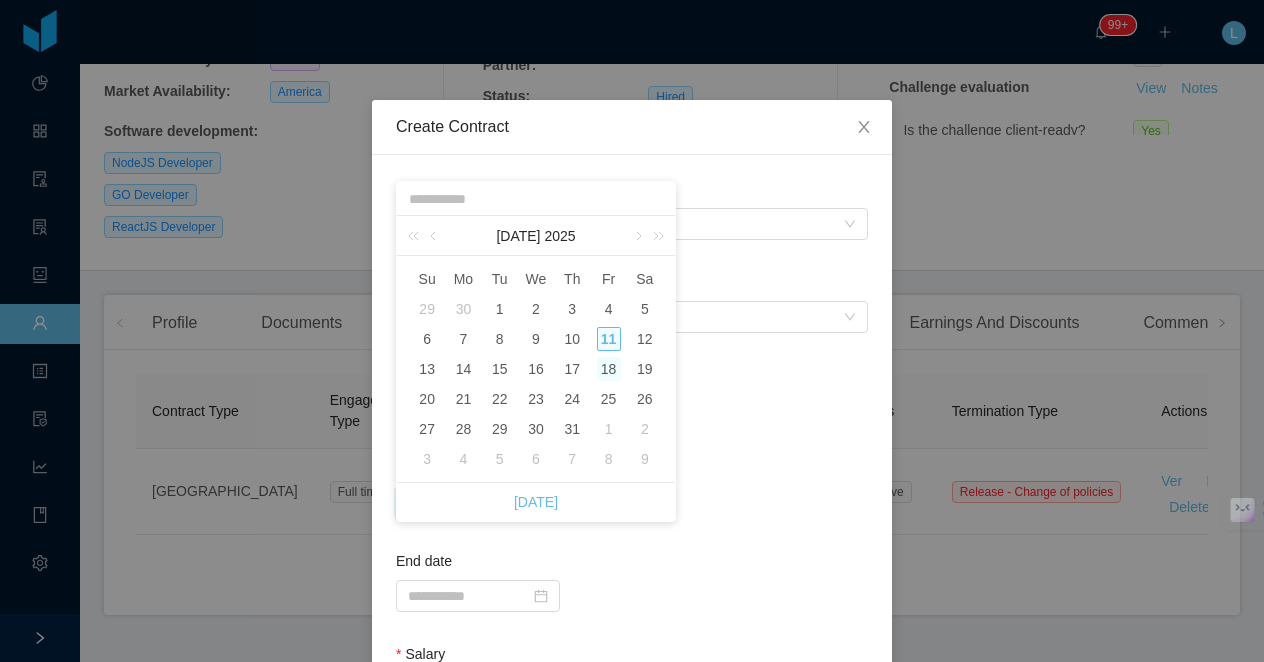 type on "**********" 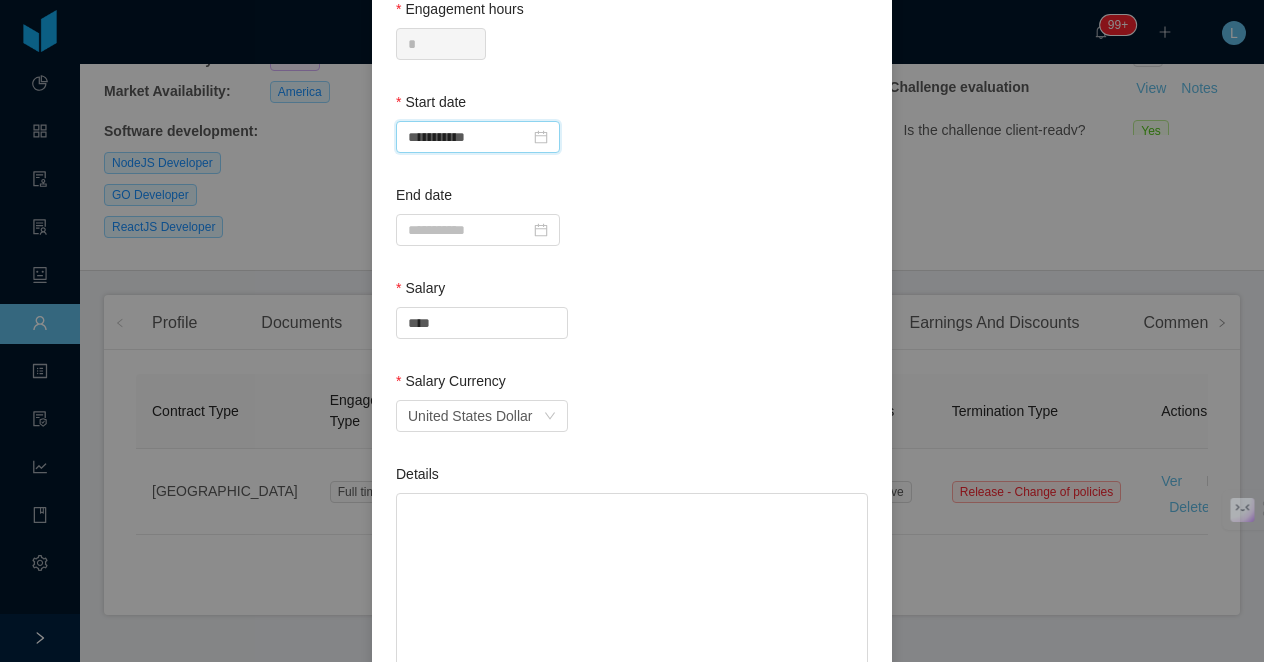 scroll, scrollTop: 382, scrollLeft: 0, axis: vertical 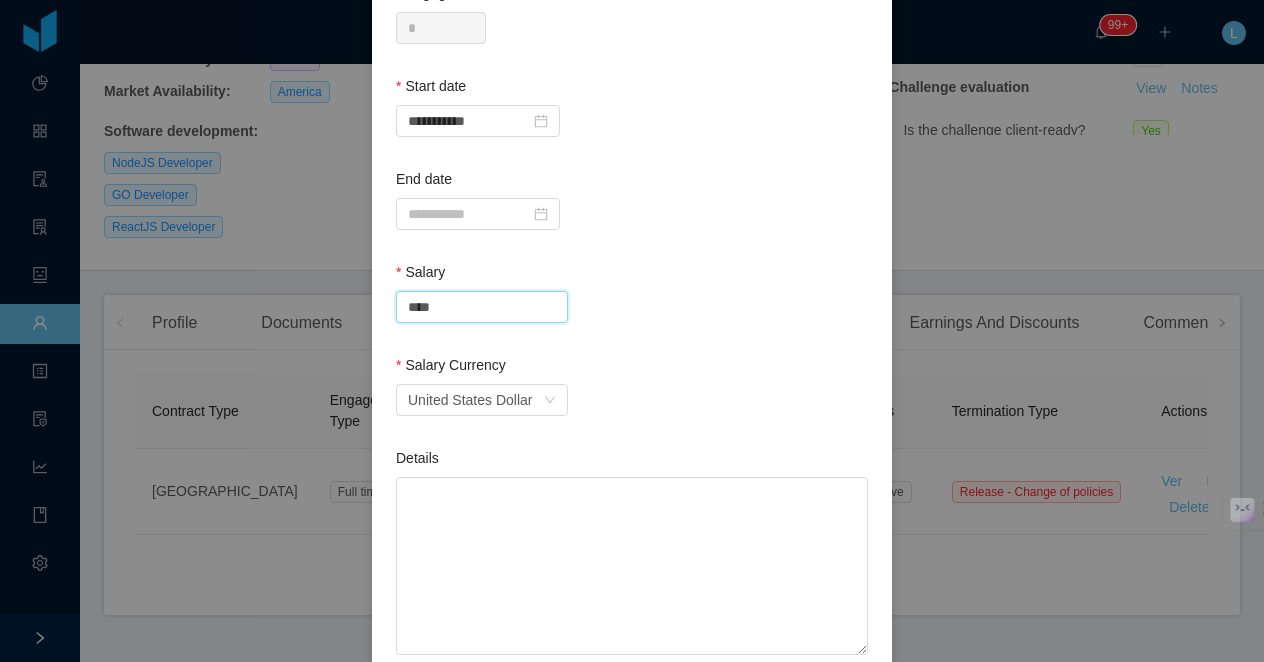 drag, startPoint x: 457, startPoint y: 316, endPoint x: 392, endPoint y: 312, distance: 65.12296 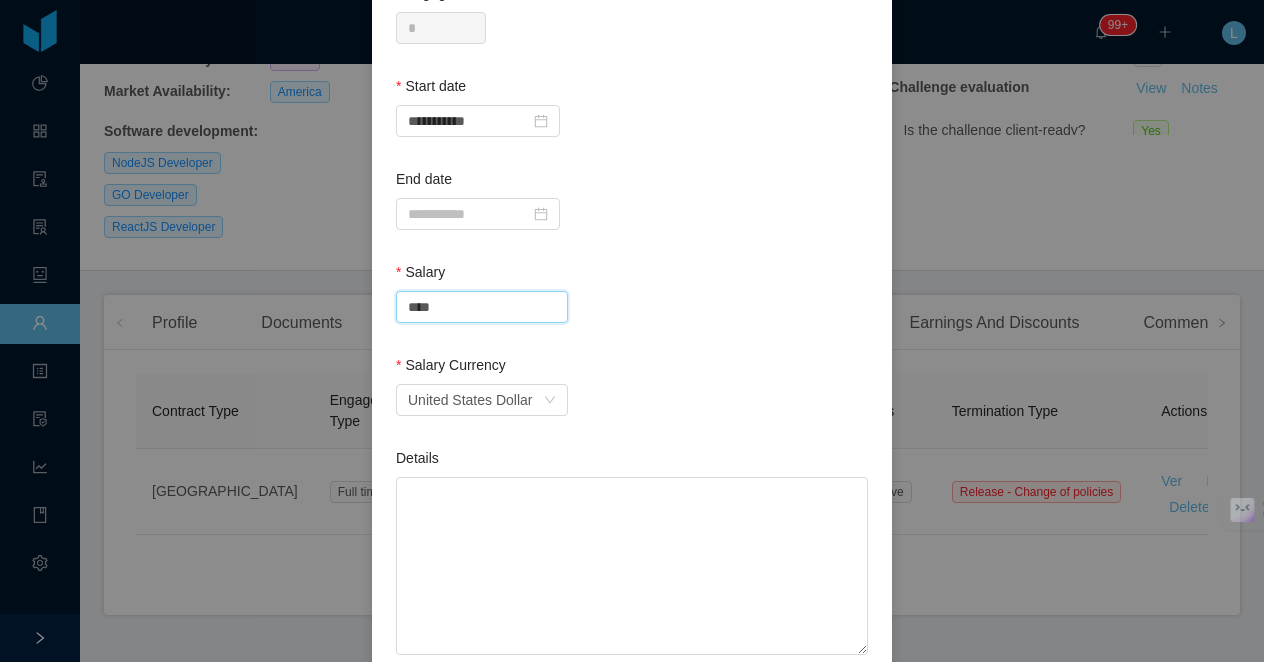 type on "*" 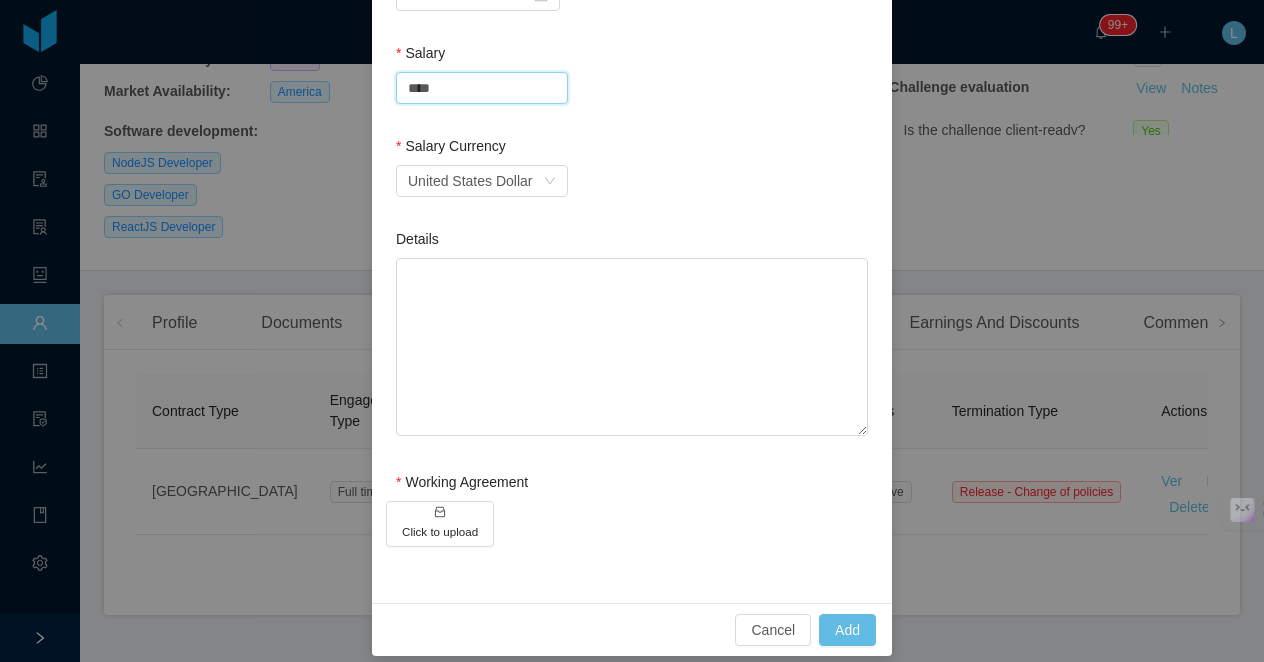 scroll, scrollTop: 619, scrollLeft: 0, axis: vertical 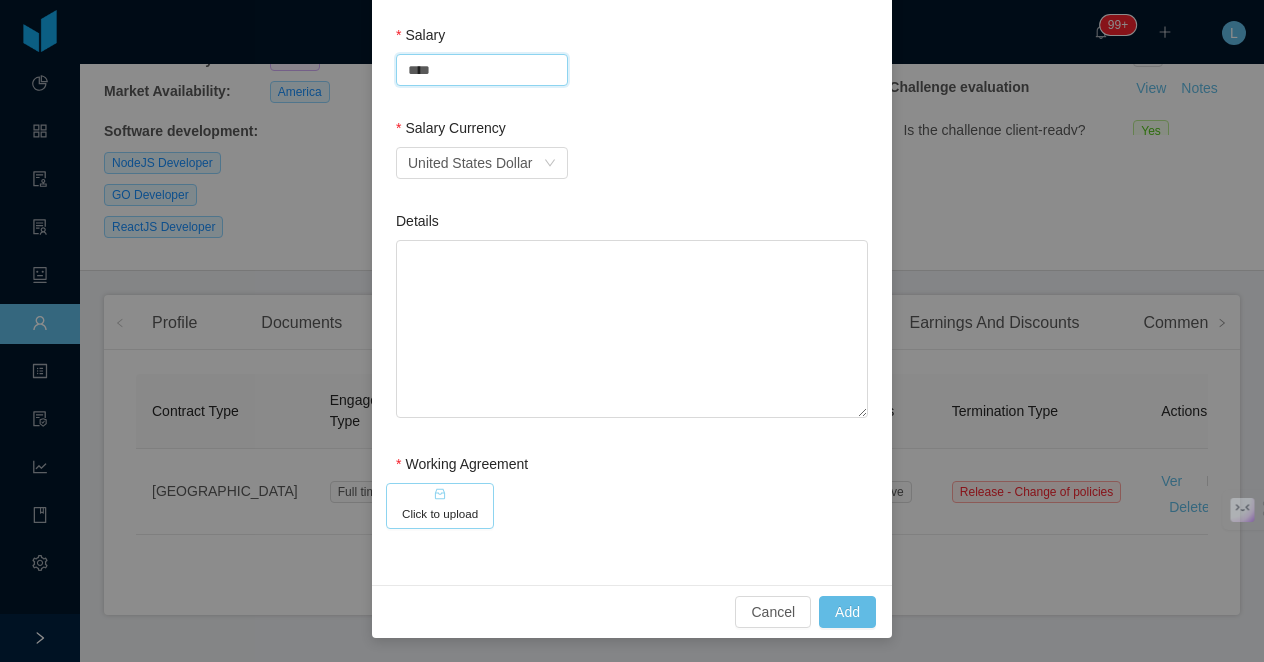 type on "*******" 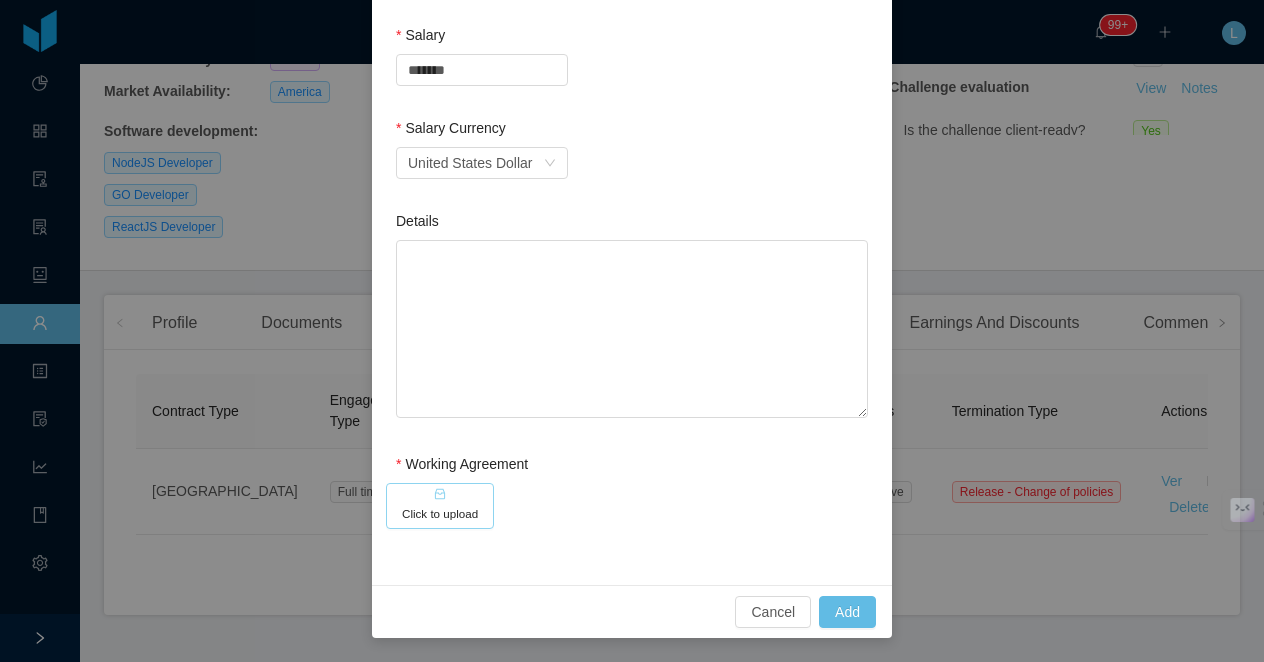 click on "Click to upload" at bounding box center (440, 506) 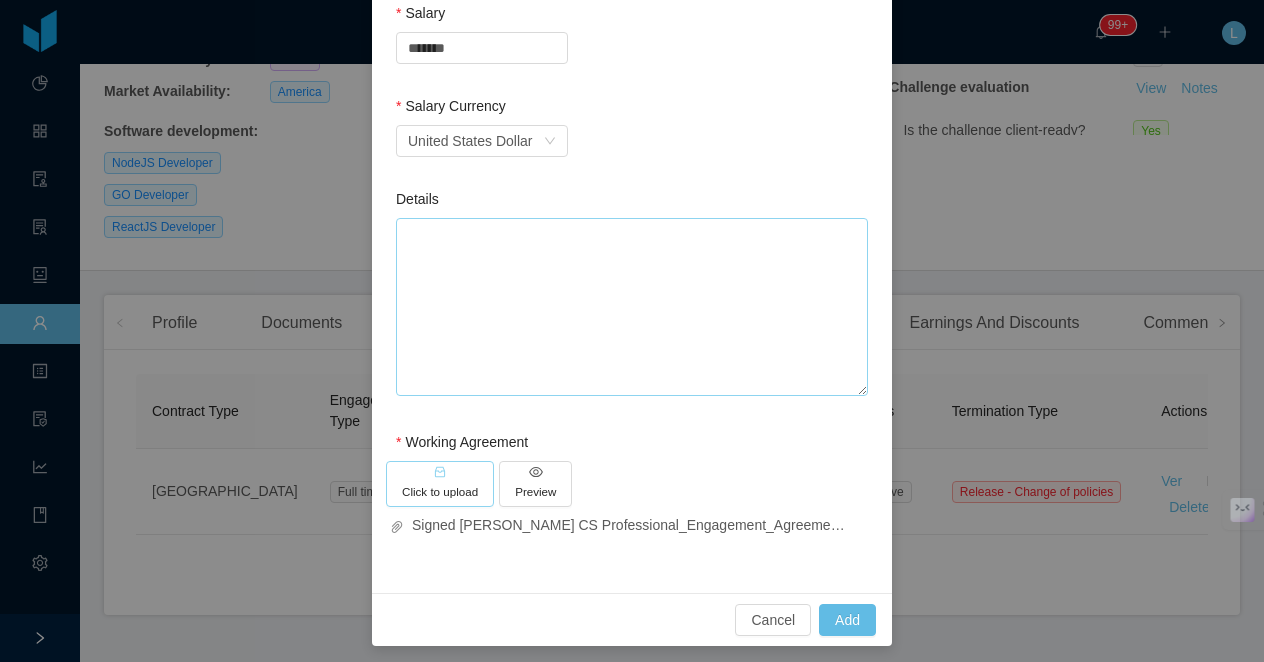 scroll, scrollTop: 649, scrollLeft: 0, axis: vertical 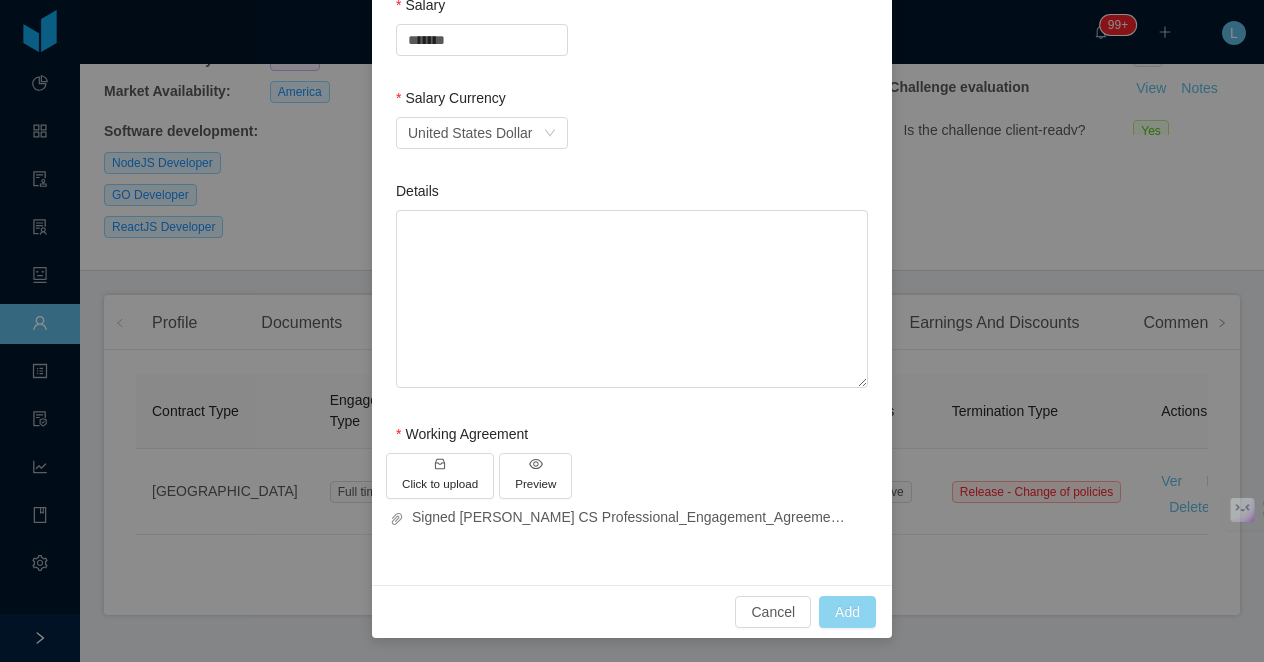 click on "Add" at bounding box center [847, 612] 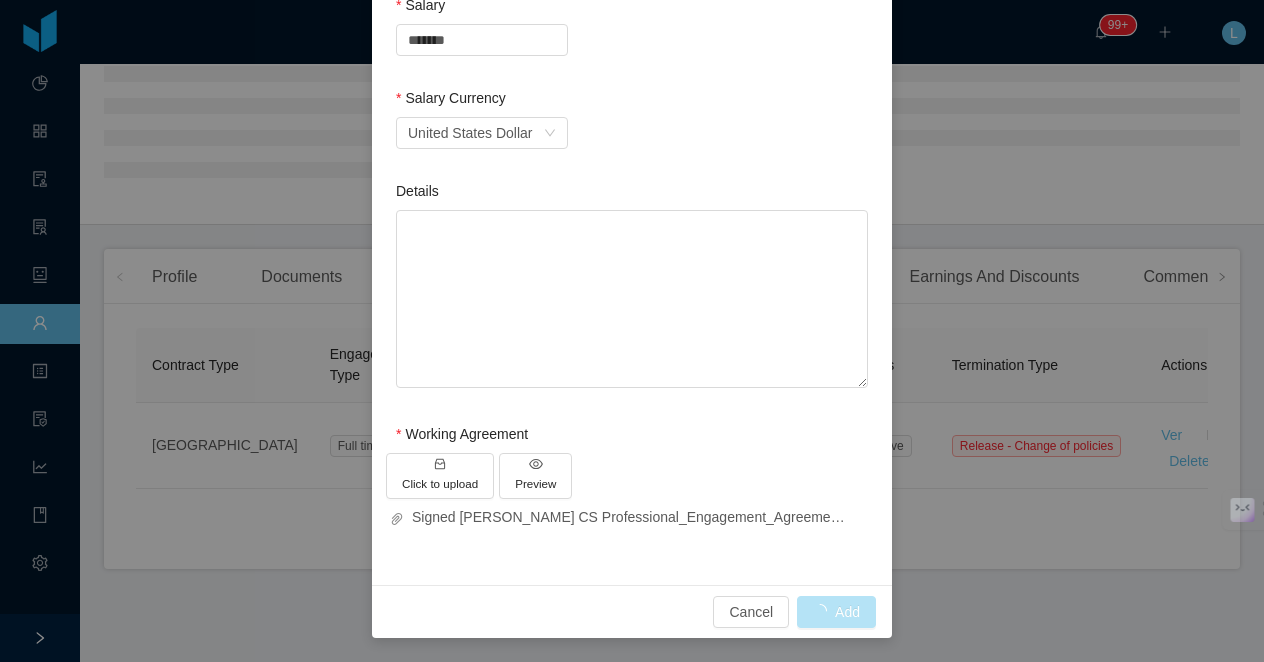 scroll, scrollTop: 204, scrollLeft: 0, axis: vertical 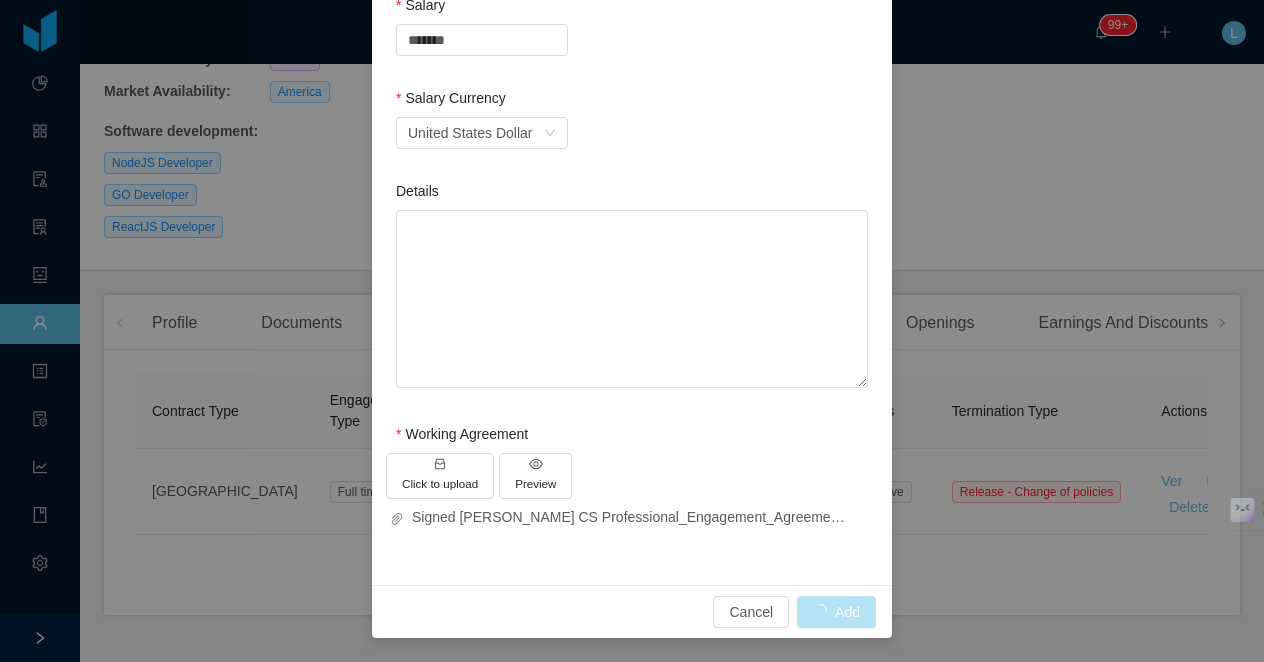 type 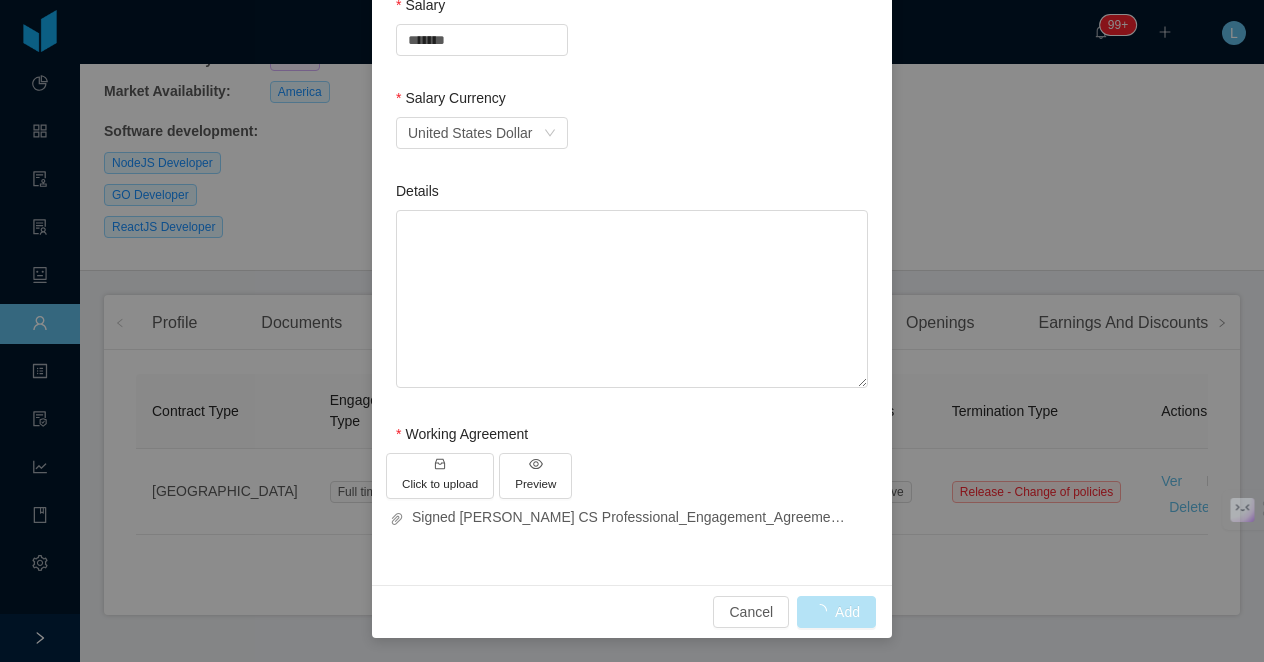 type 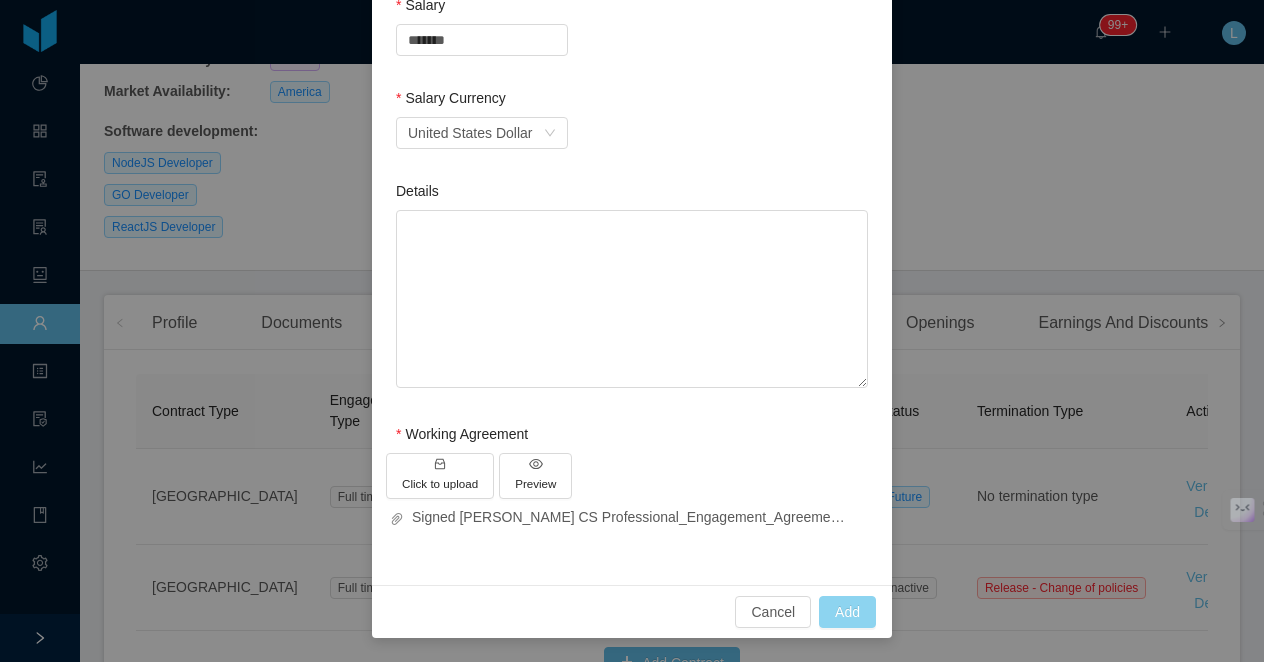 scroll, scrollTop: 396, scrollLeft: 0, axis: vertical 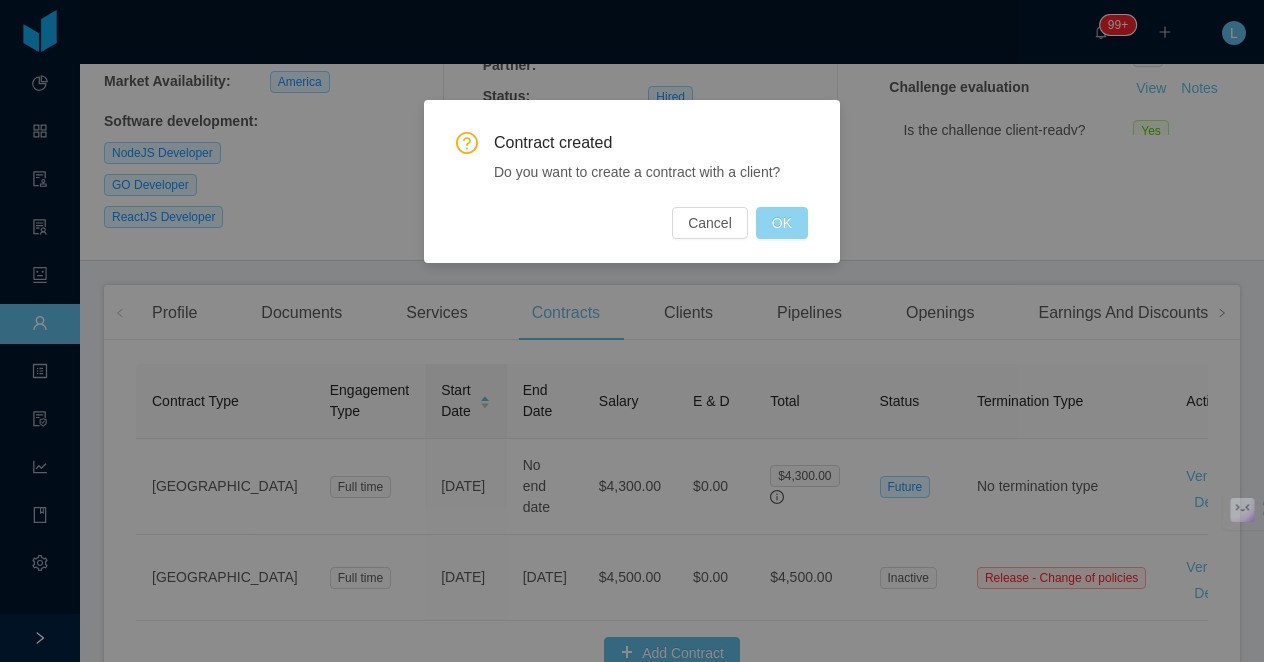 click on "OK" at bounding box center [782, 223] 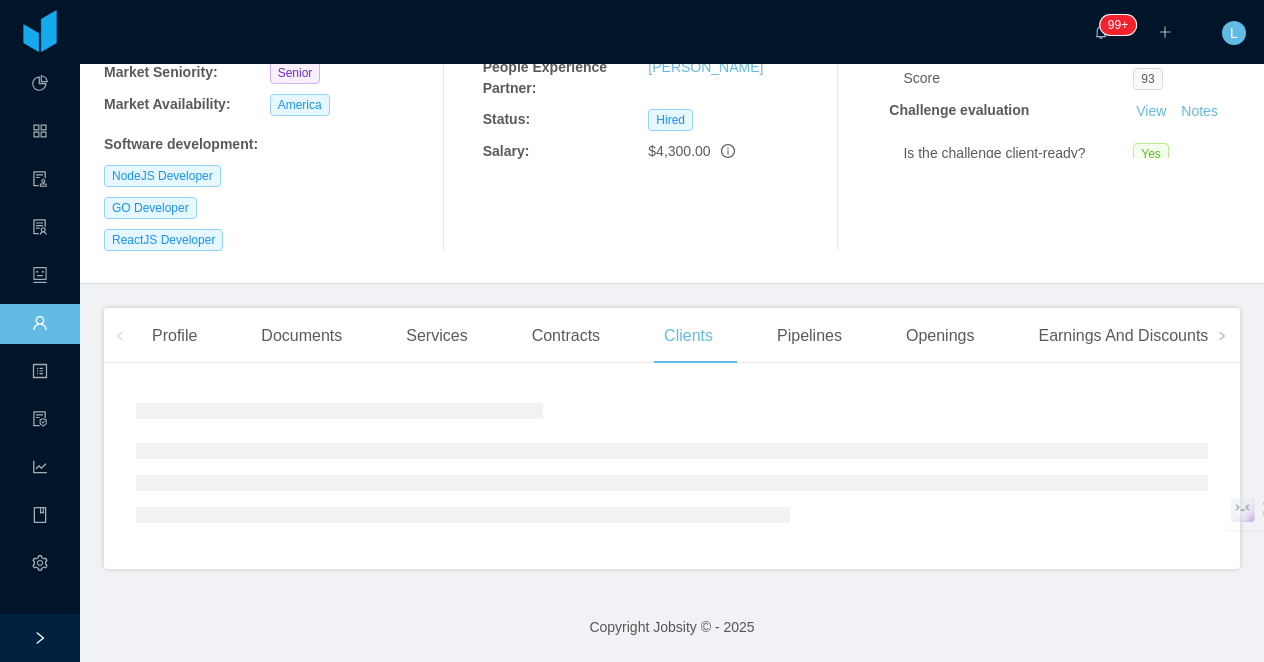 type 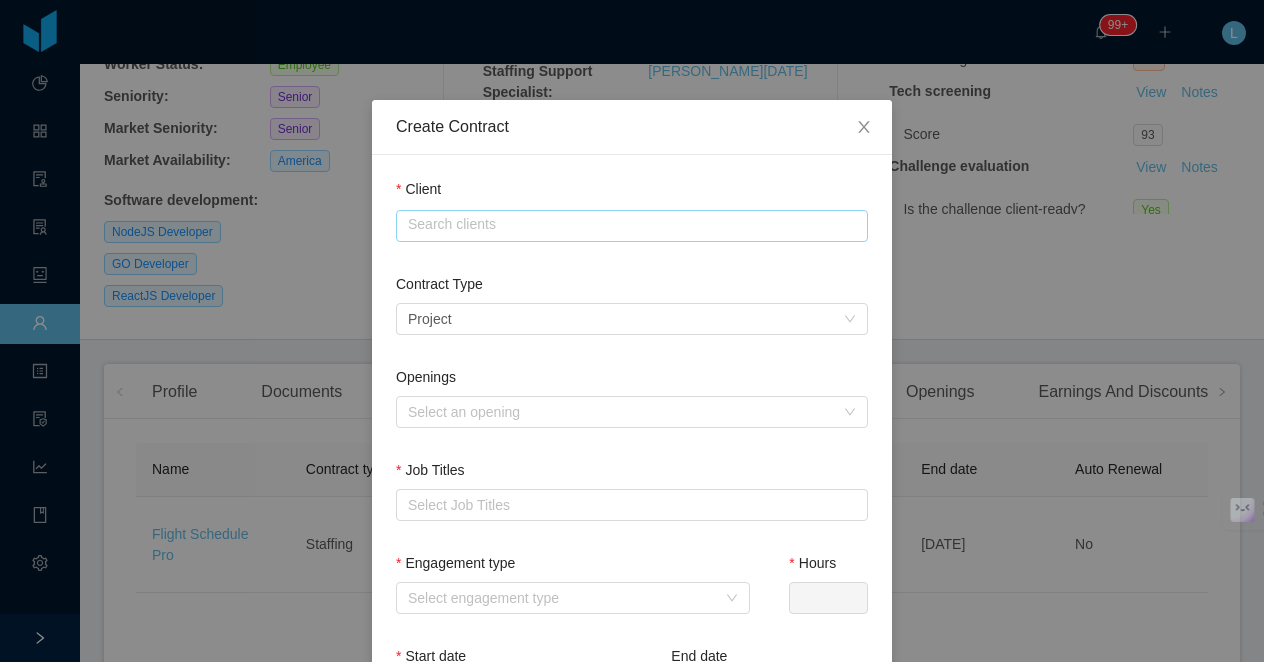 click at bounding box center (632, 226) 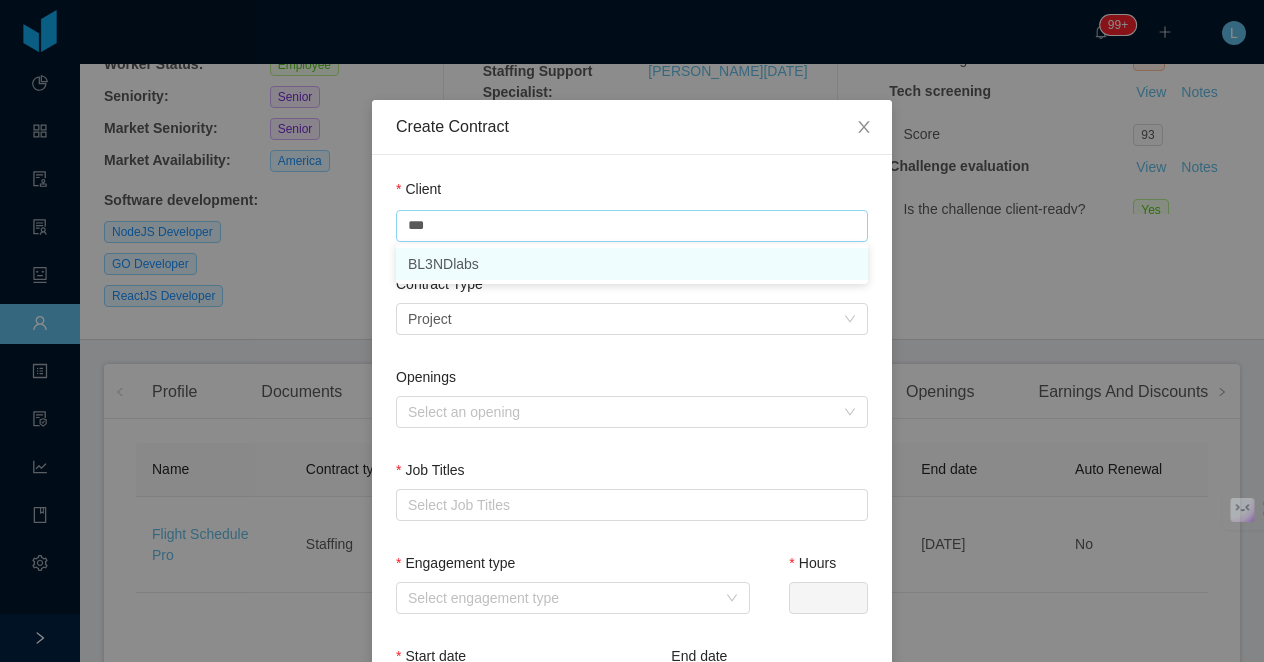 click on "BL3NDlabs" at bounding box center (632, 264) 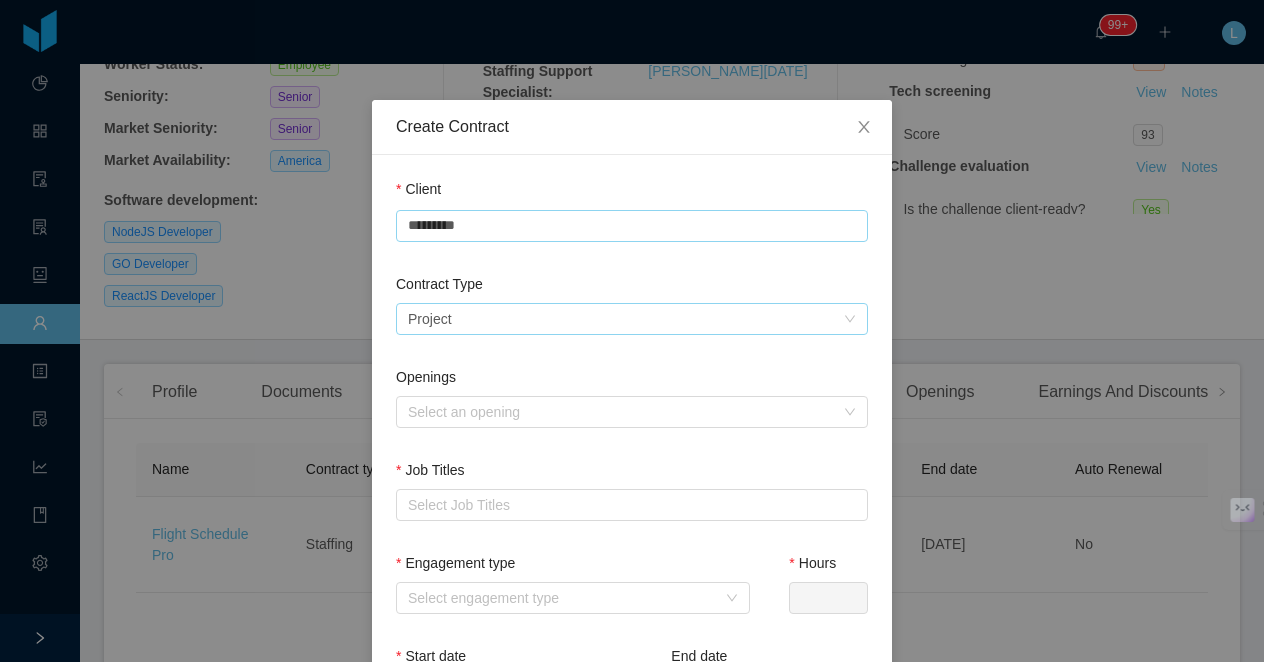 type on "*********" 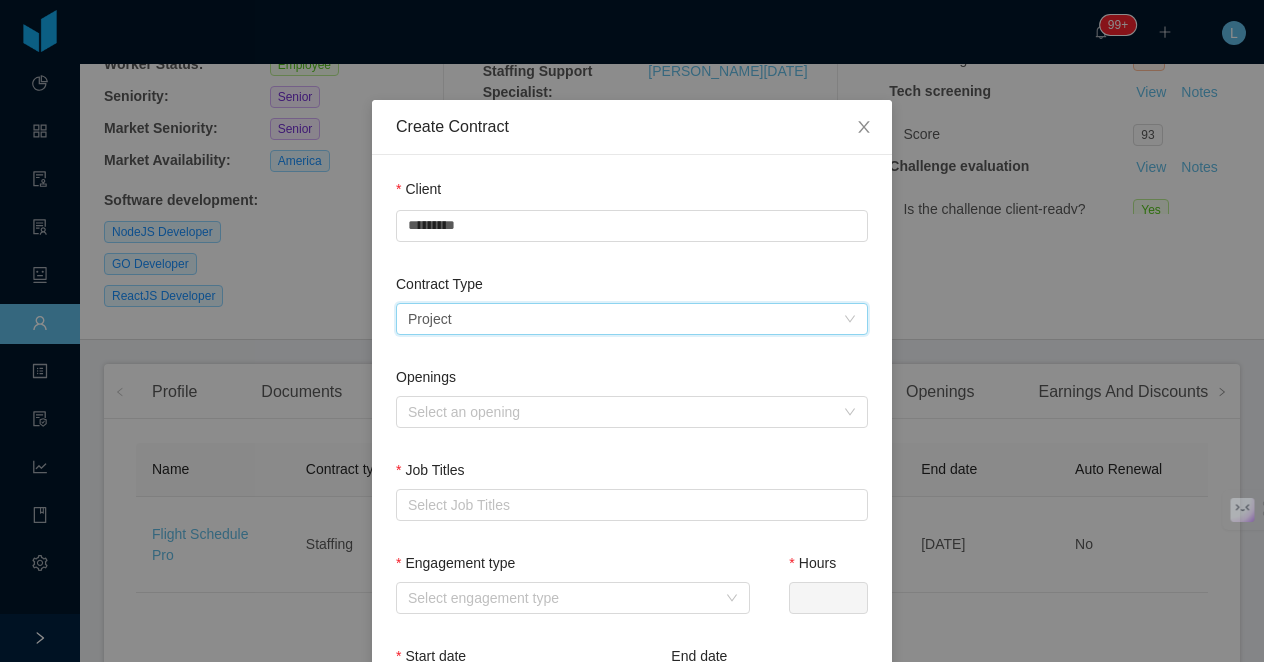 click on "Select a contract type Project" at bounding box center (632, 319) 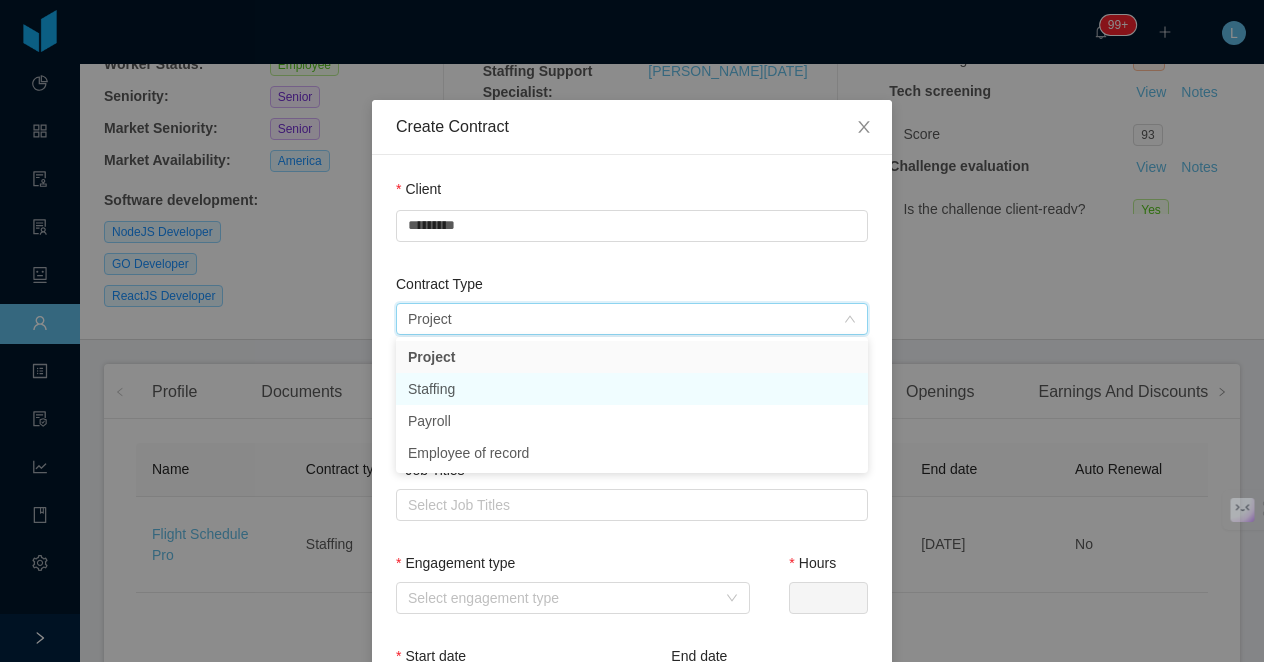 click on "Staffing" at bounding box center (632, 389) 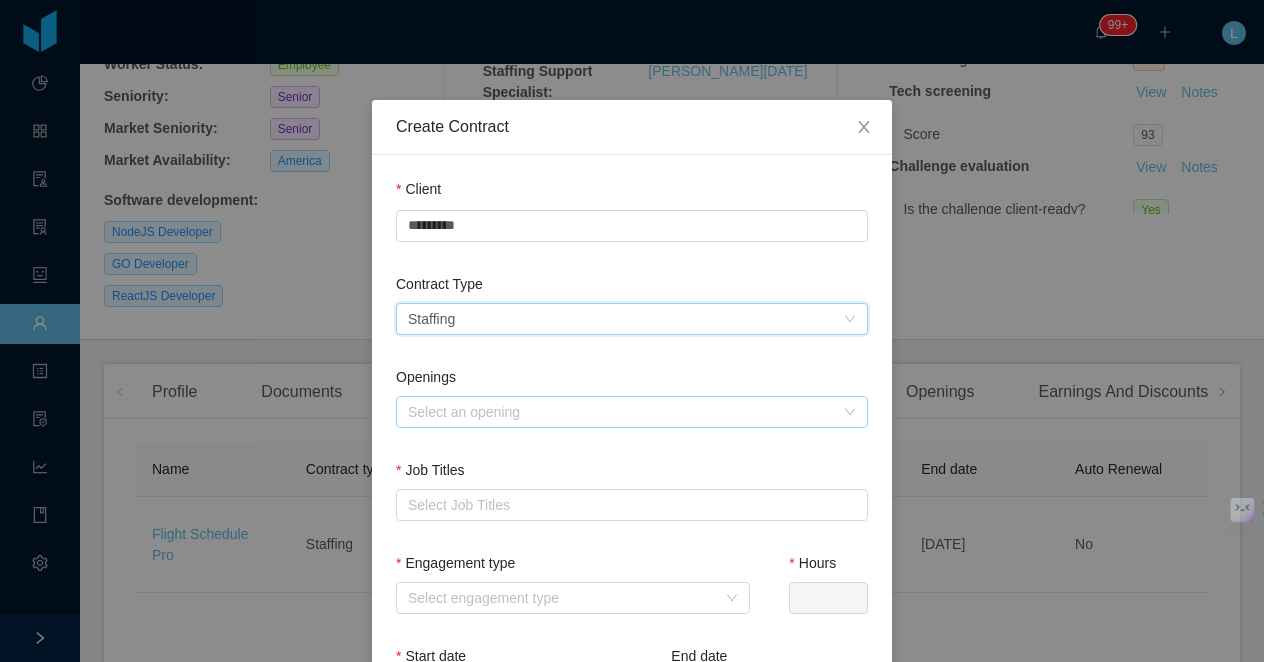 click on "Select an opening" at bounding box center (621, 412) 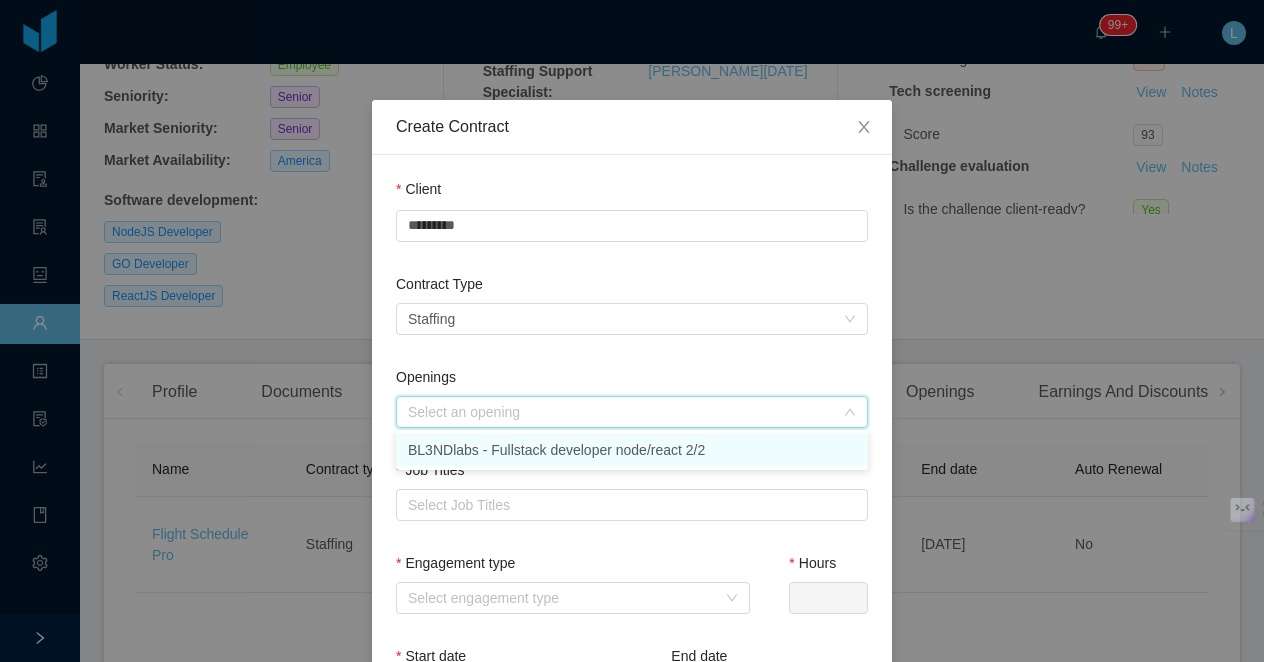click on "BL3NDlabs - Fullstack developer node/react 2/2" at bounding box center [632, 450] 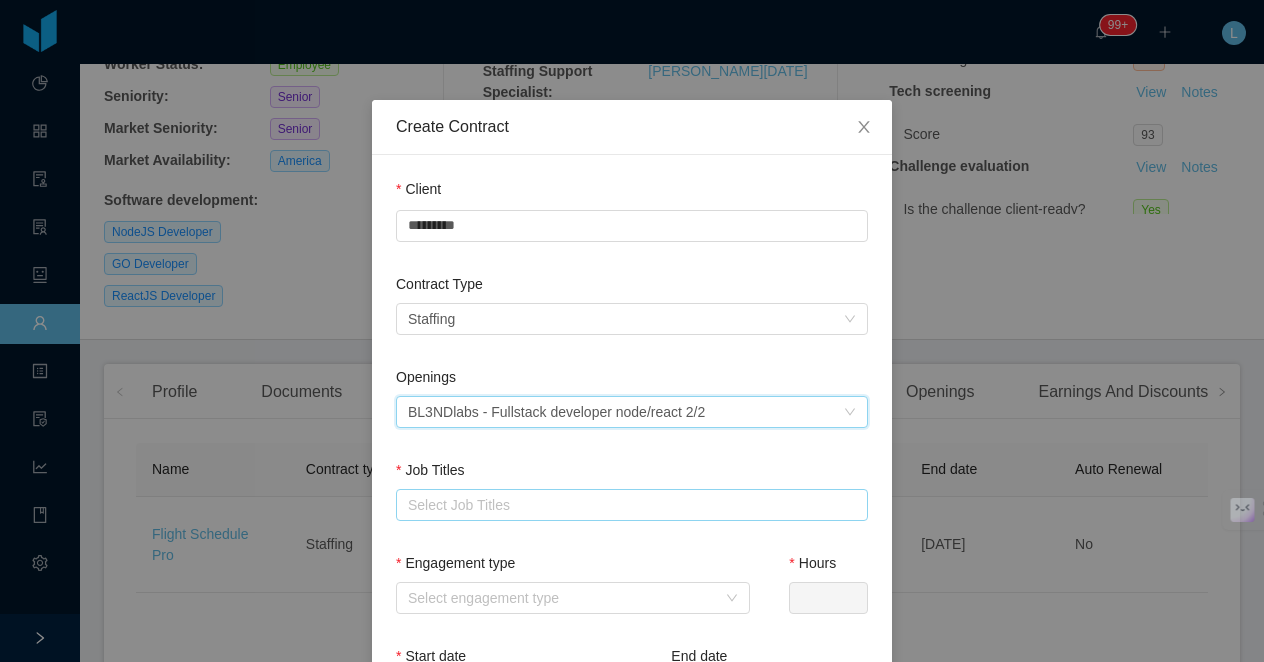 click on "Select Job Titles" at bounding box center (627, 505) 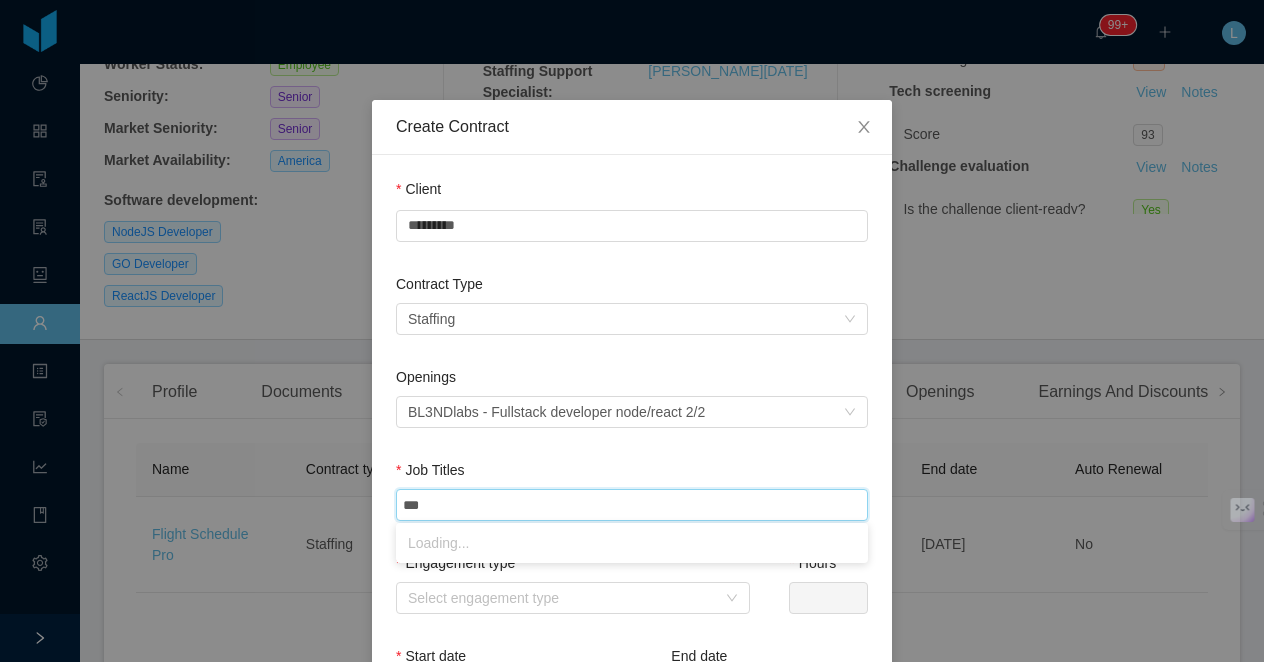 type on "****" 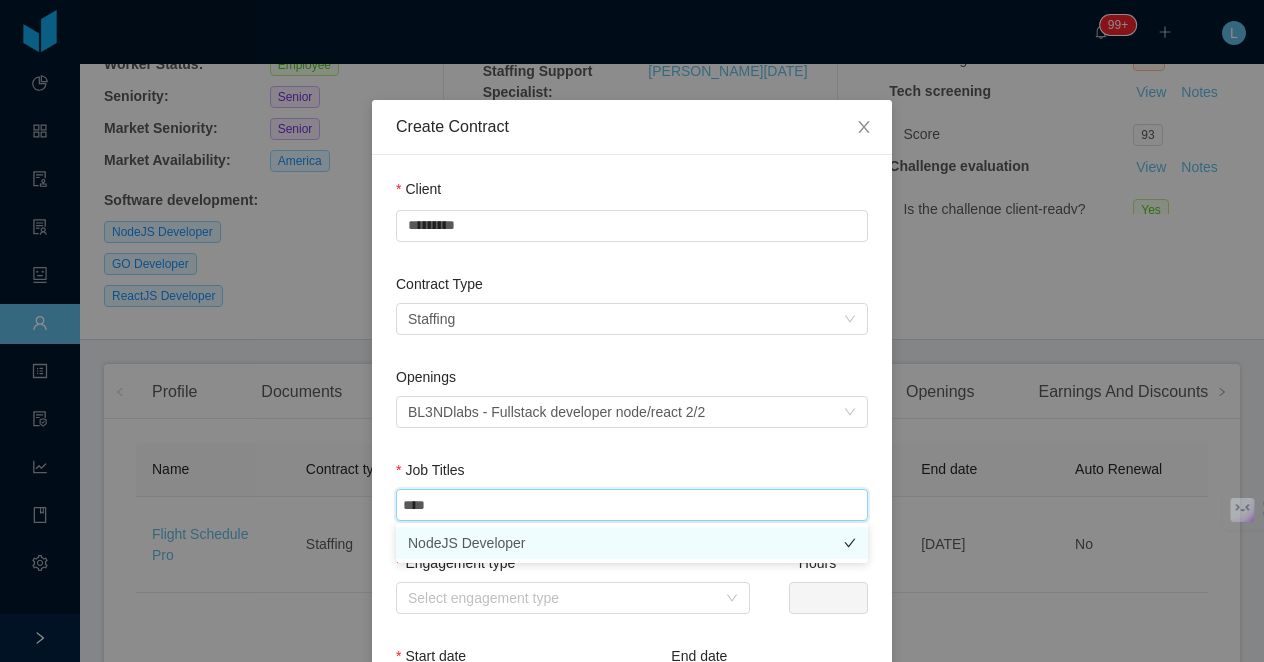 click on "NodeJS Developer" at bounding box center [632, 543] 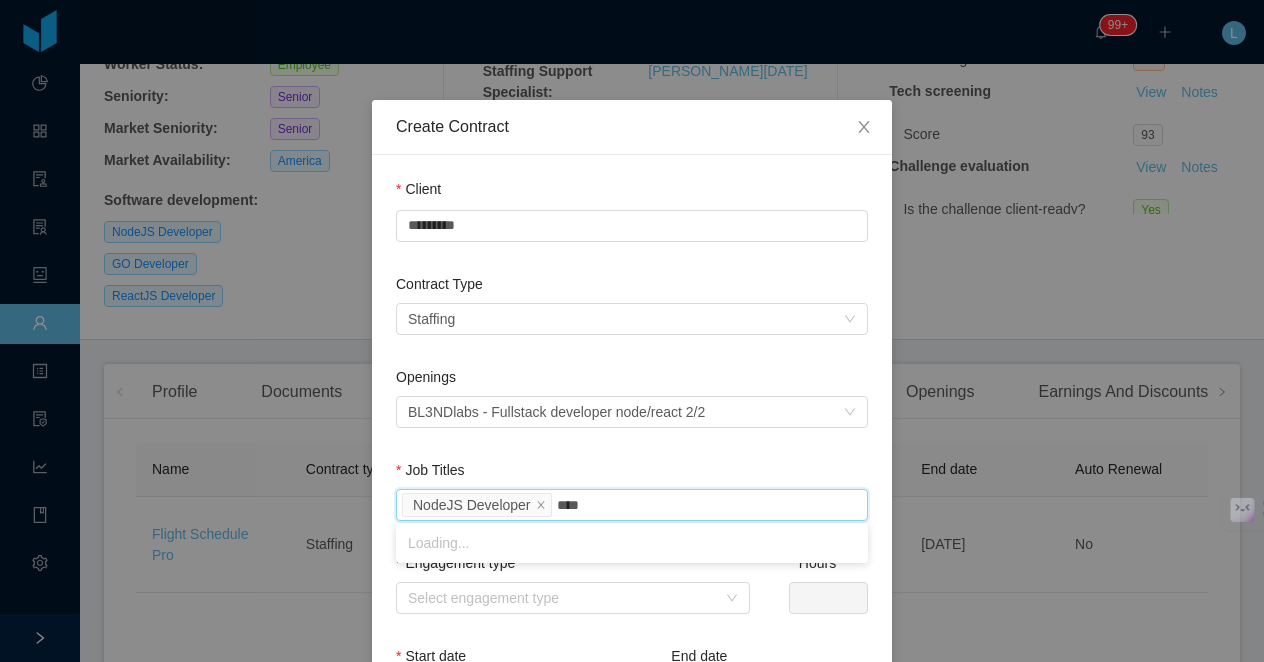 type on "*****" 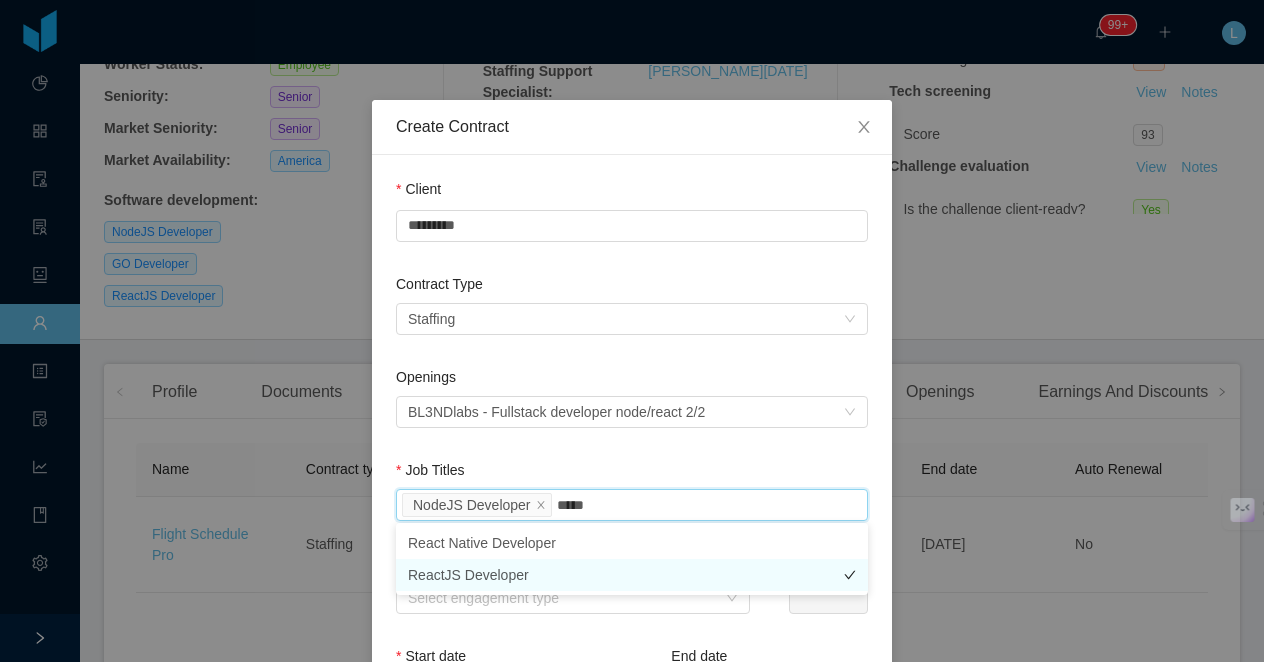 click on "ReactJS Developer" at bounding box center [632, 575] 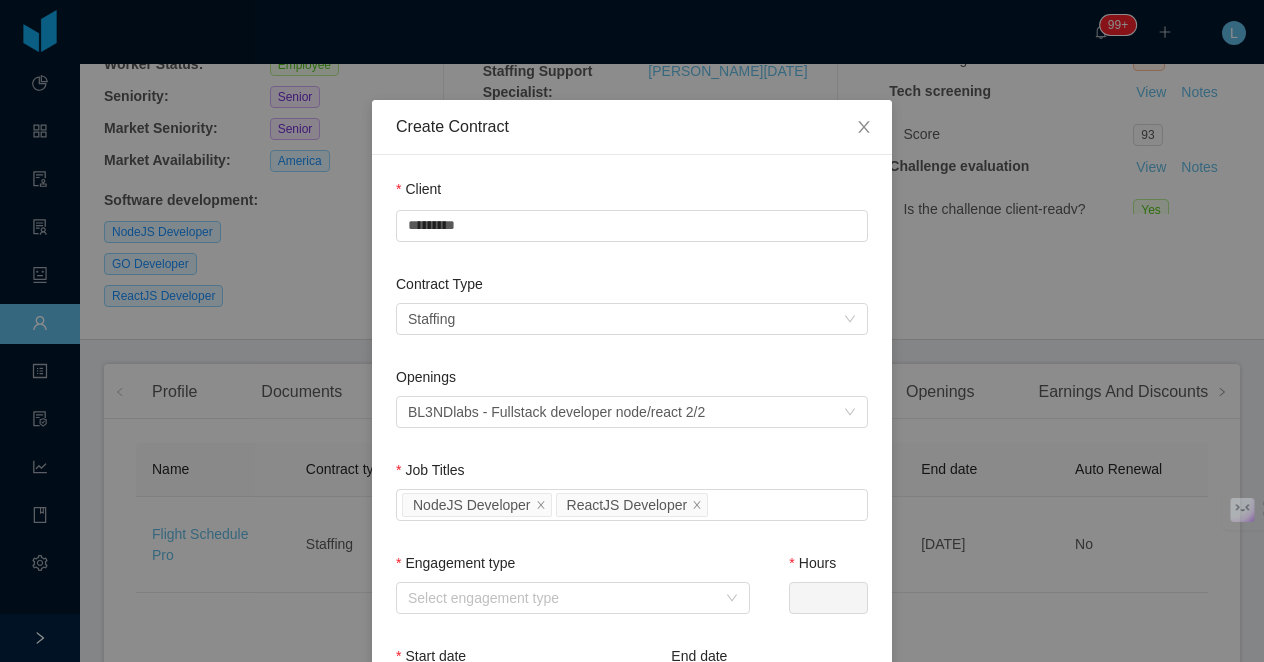 click on "Openings Select an opening BL3NDlabs - Fullstack developer node/react 2/2" at bounding box center (632, 401) 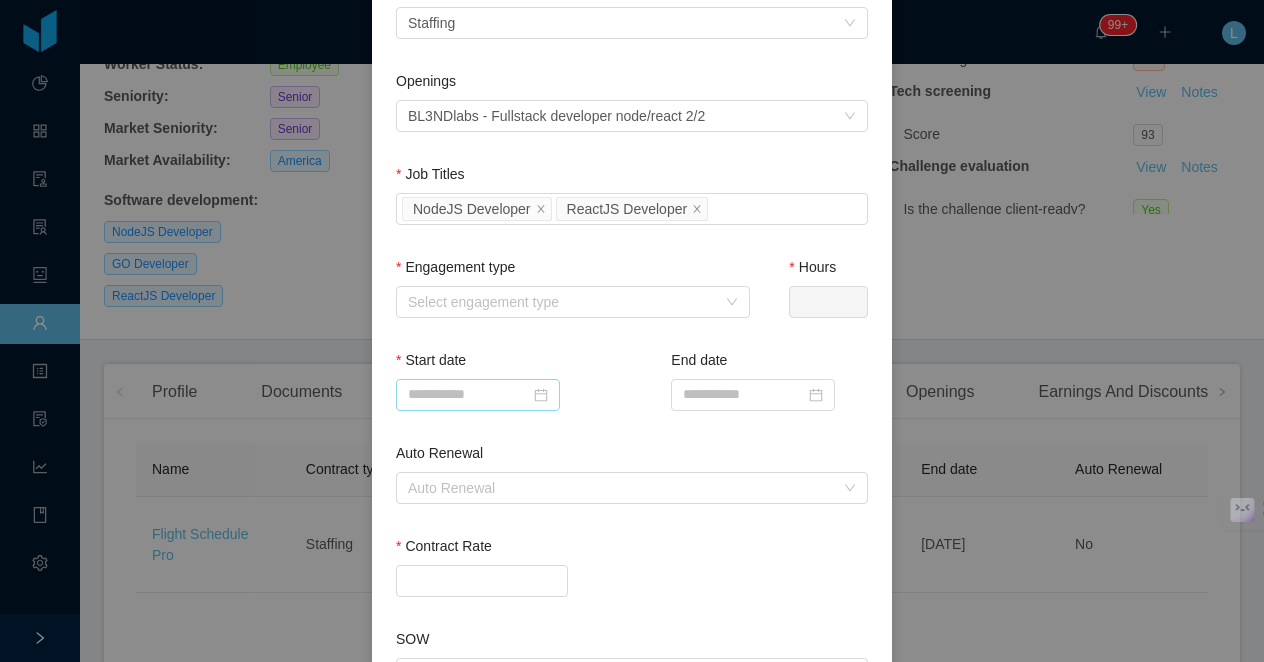 scroll, scrollTop: 305, scrollLeft: 0, axis: vertical 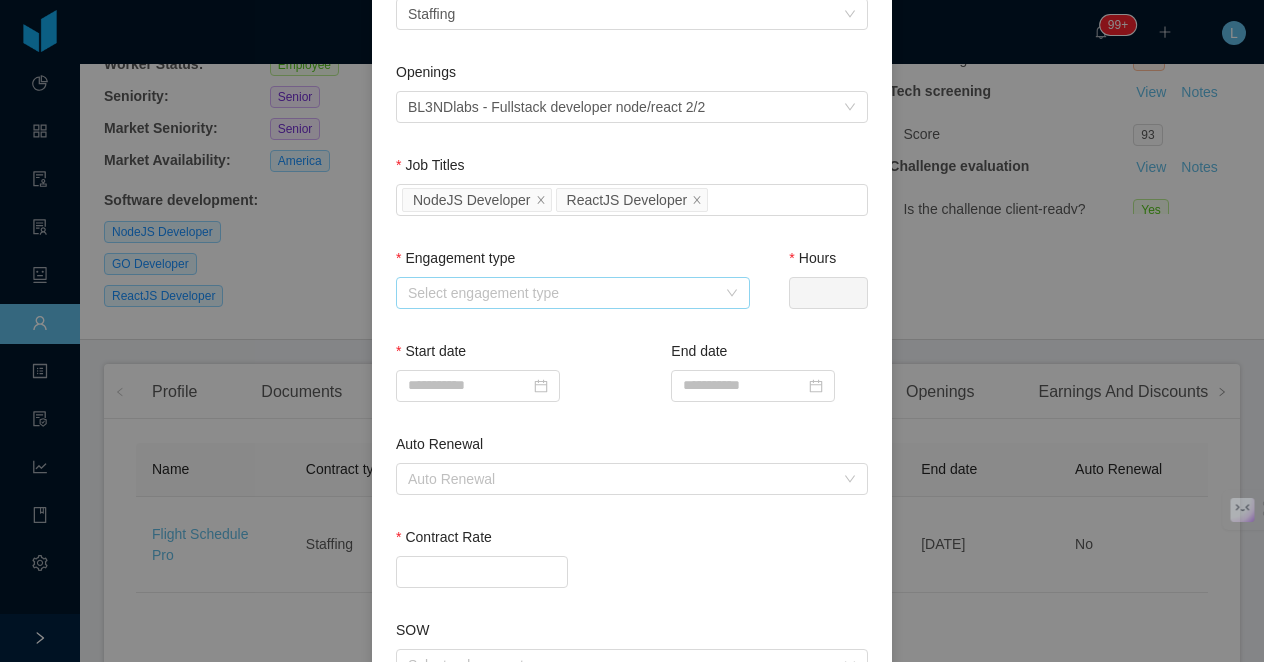 click on "Select engagement type" at bounding box center [562, 293] 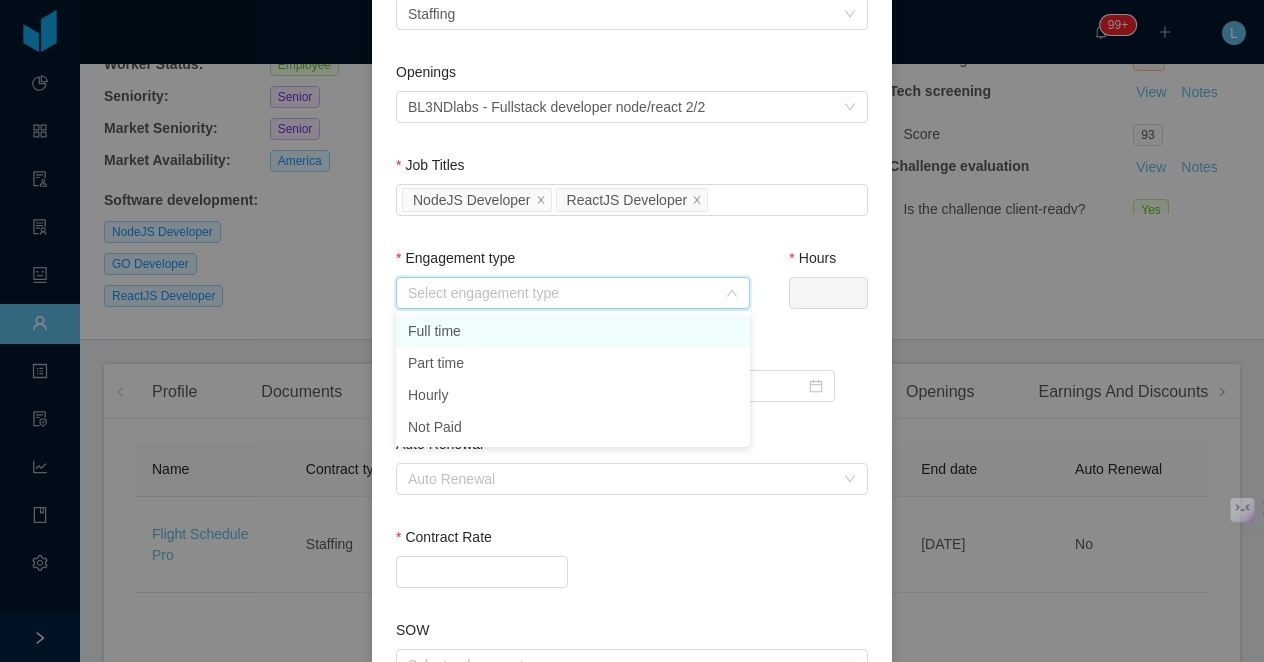click on "Full time" at bounding box center (573, 331) 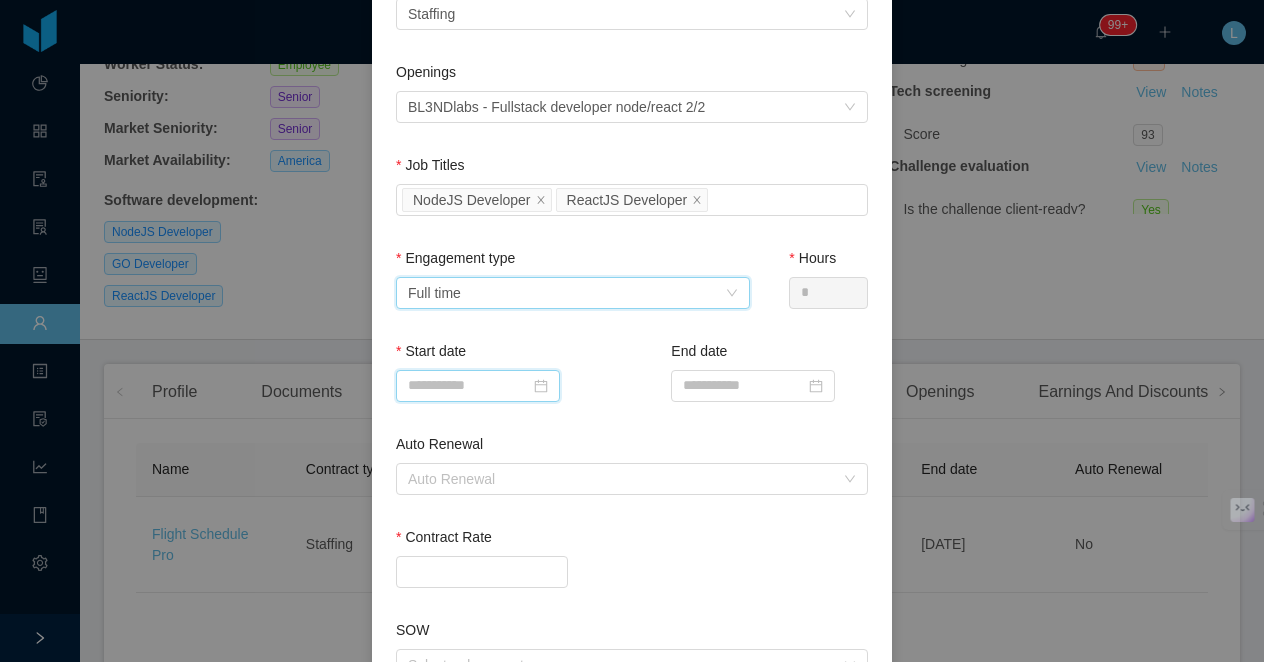 click at bounding box center (478, 386) 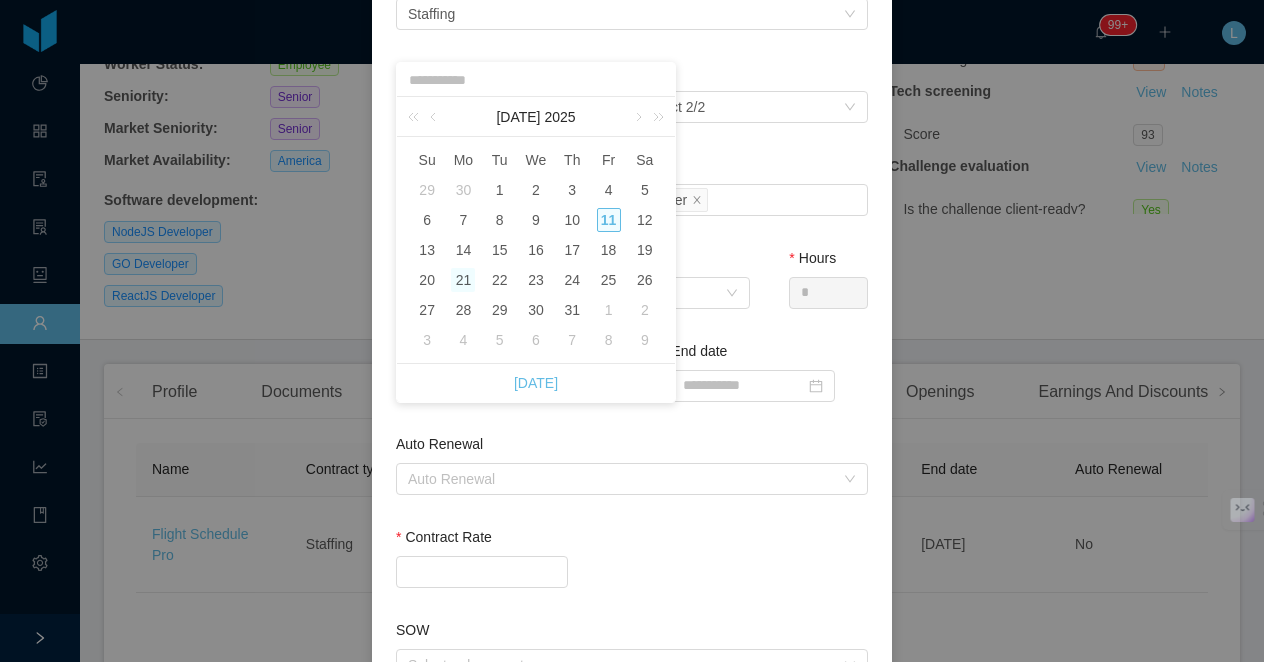 click on "21" at bounding box center (463, 280) 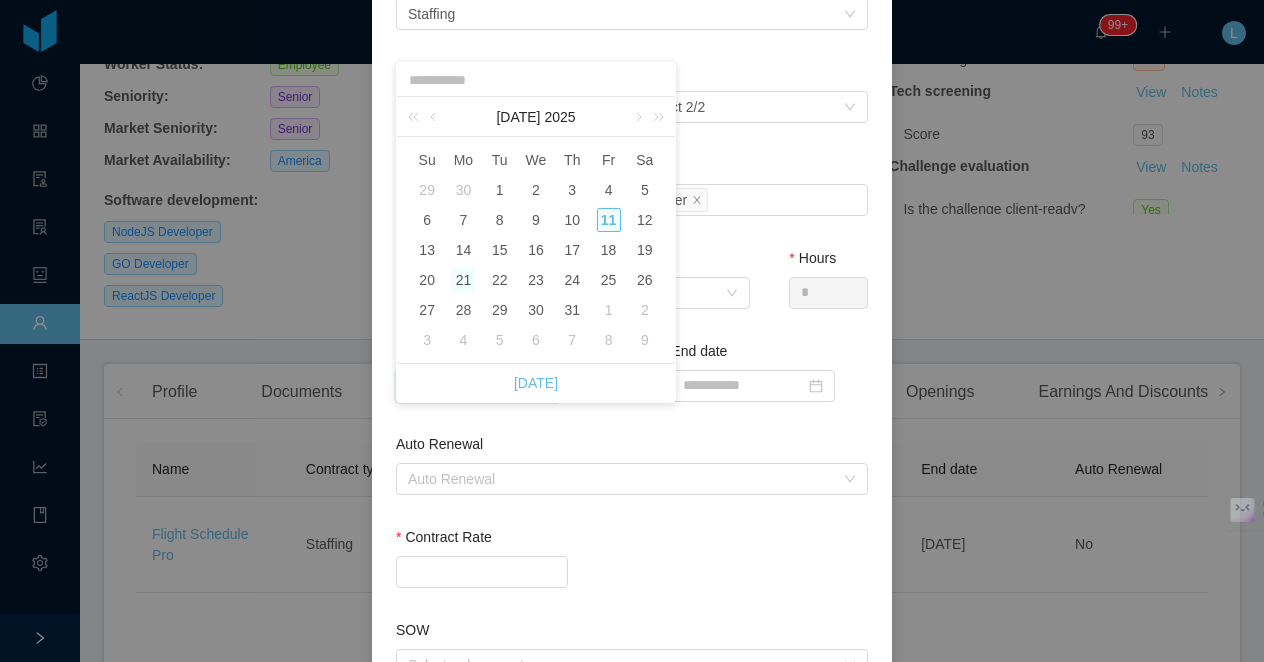 type on "**********" 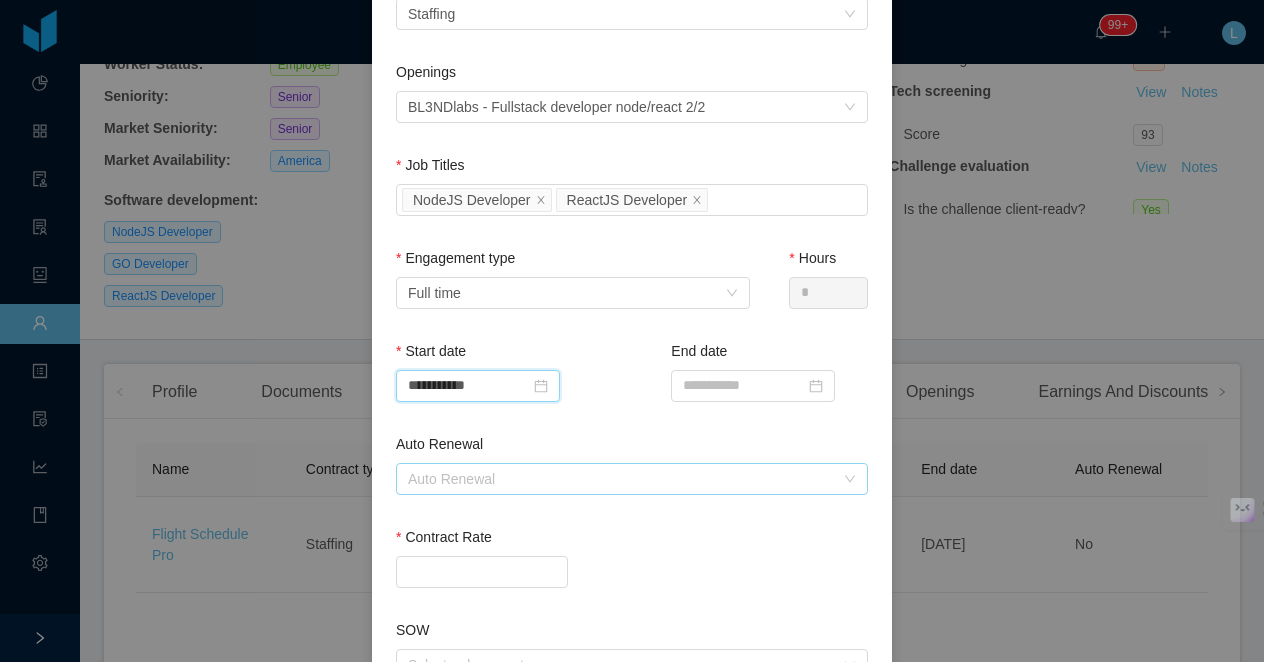 click on "Auto Renewal" at bounding box center (621, 479) 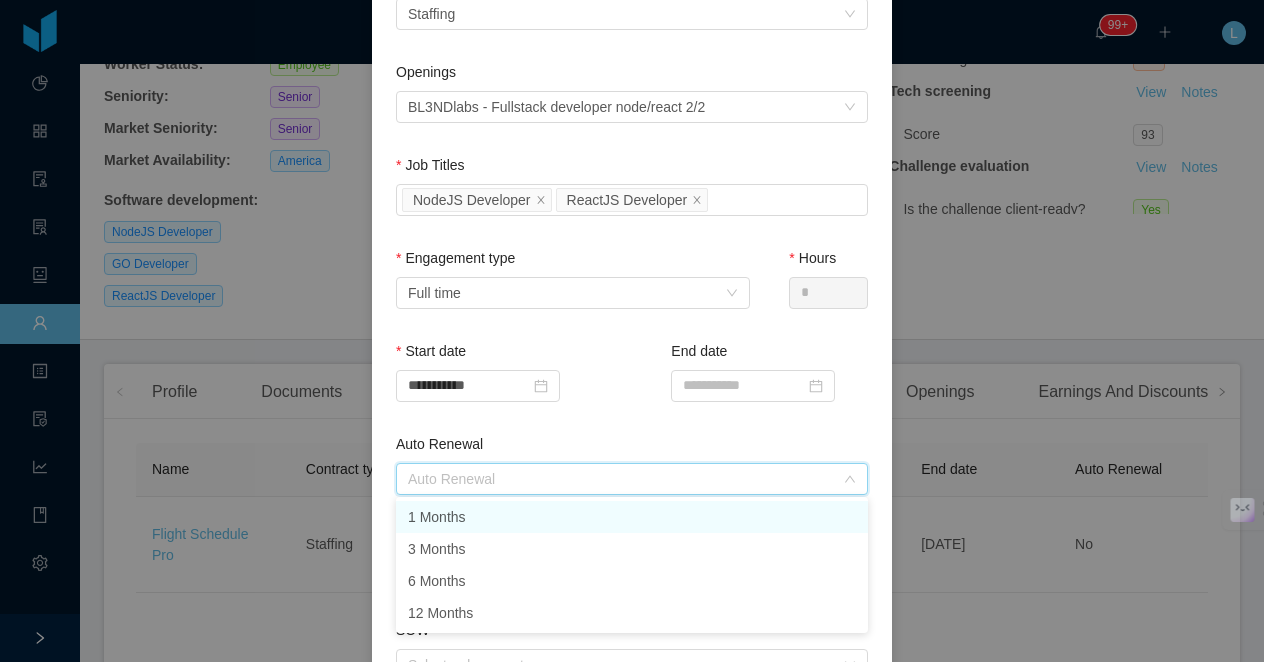 click on "**********" at bounding box center [494, 387] 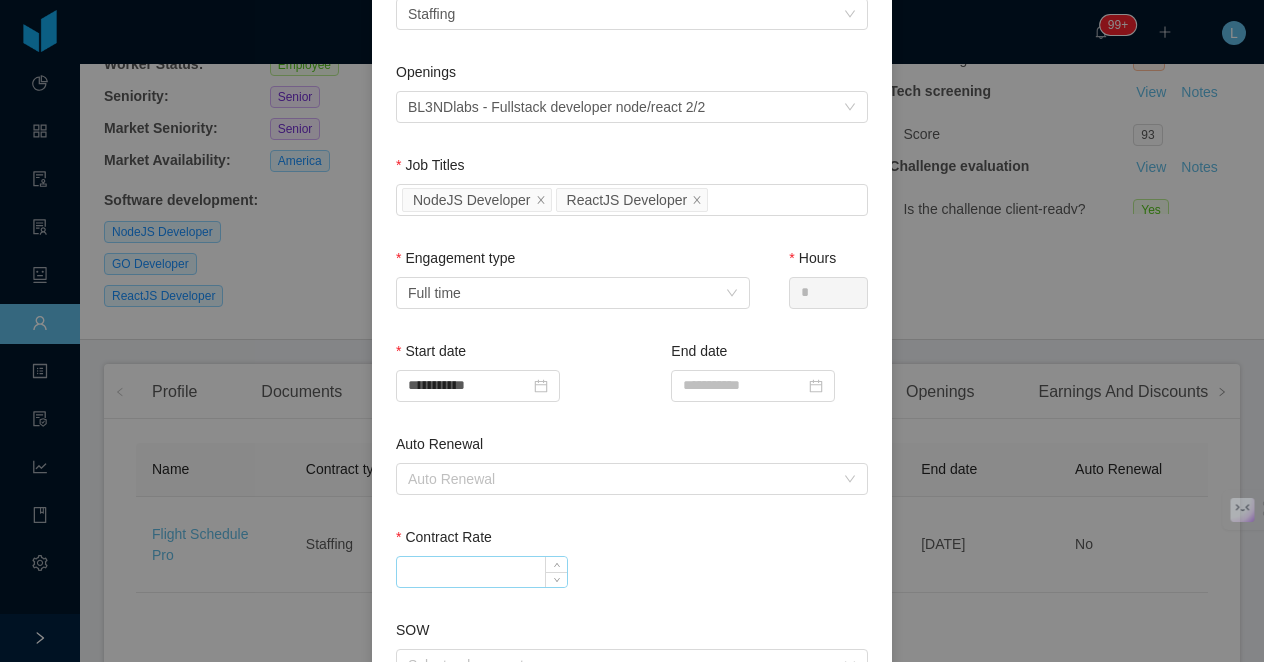 click on "Contract Rate" at bounding box center (482, 572) 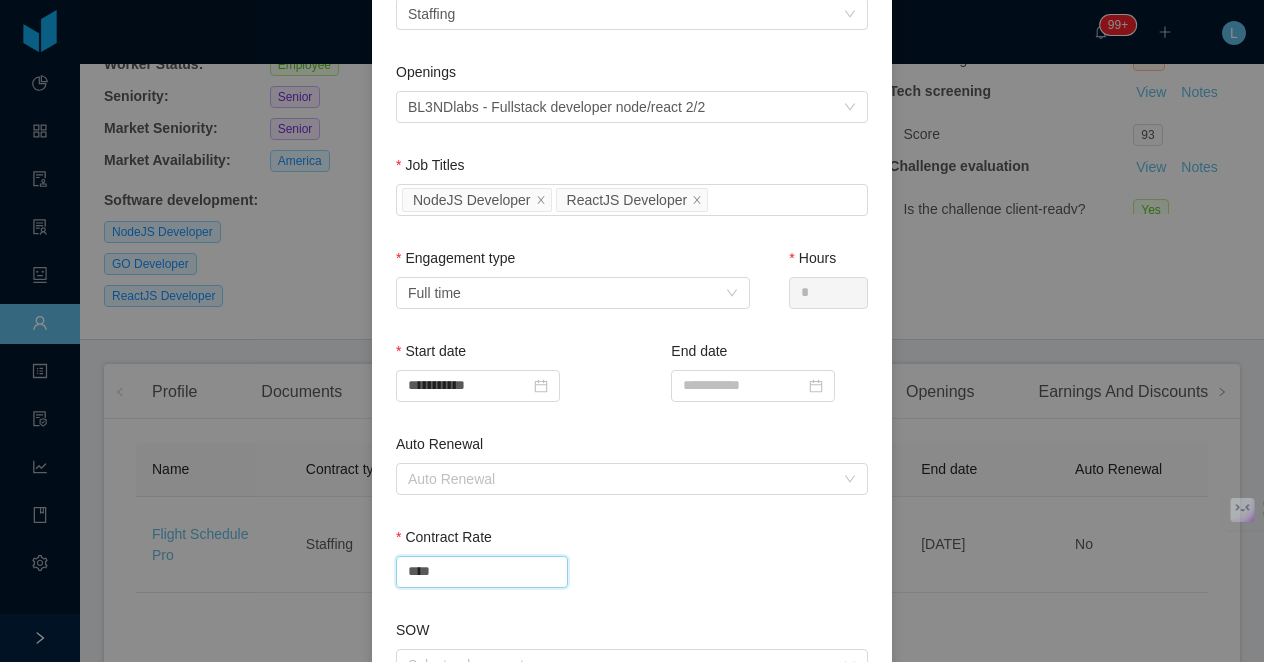 type on "*******" 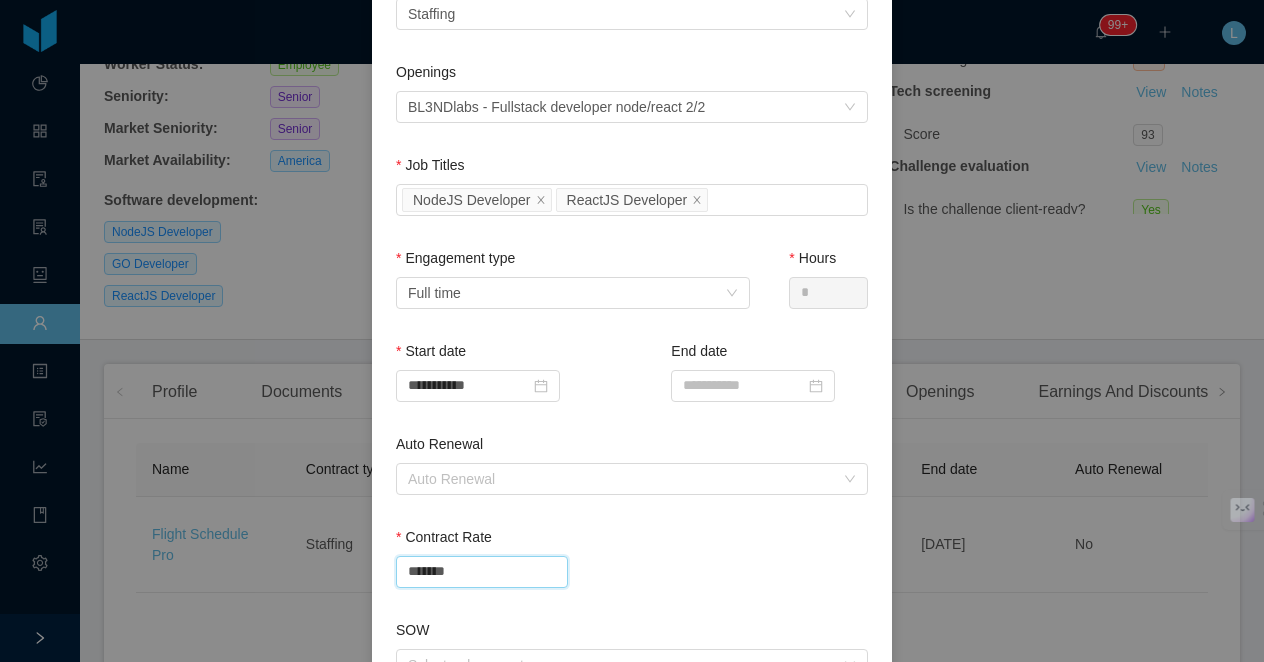 click on "*******" at bounding box center (632, 572) 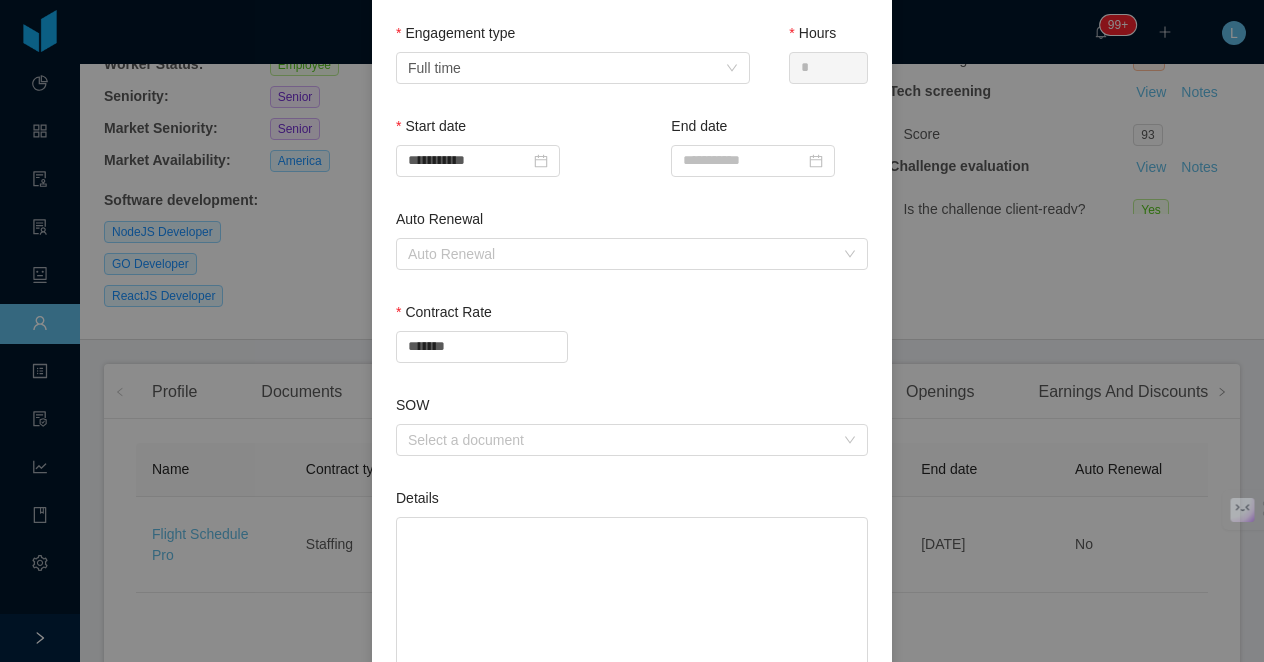 scroll, scrollTop: 698, scrollLeft: 0, axis: vertical 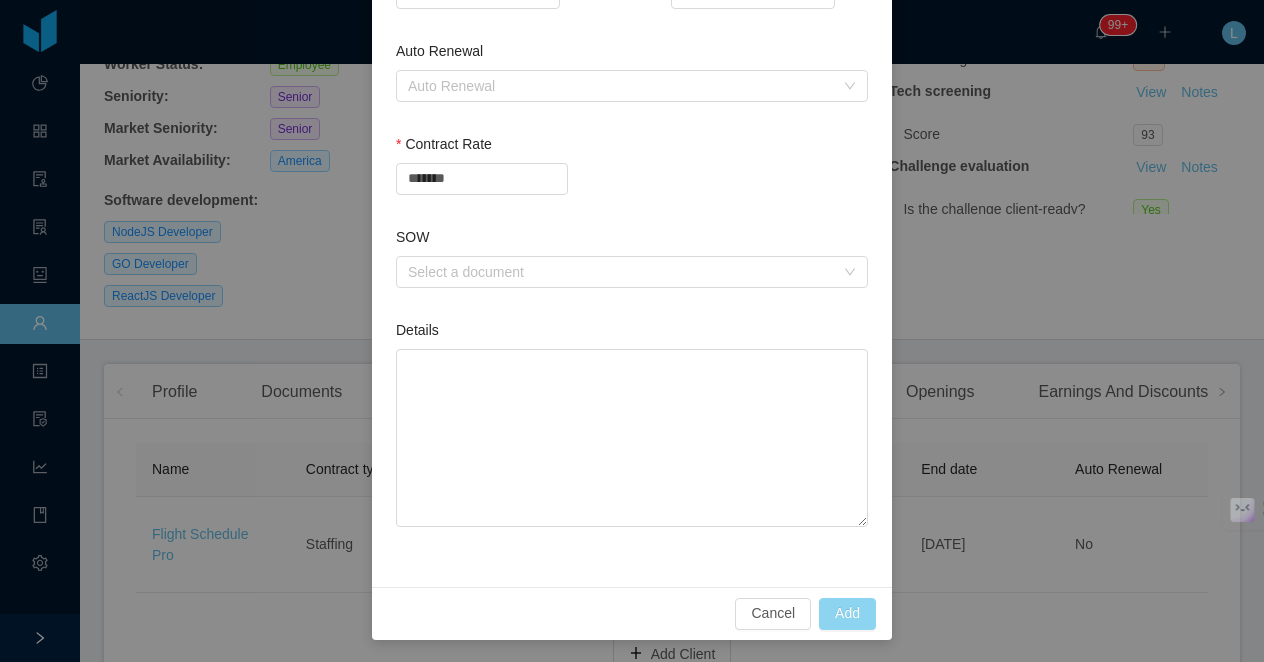 click on "Add" at bounding box center [847, 614] 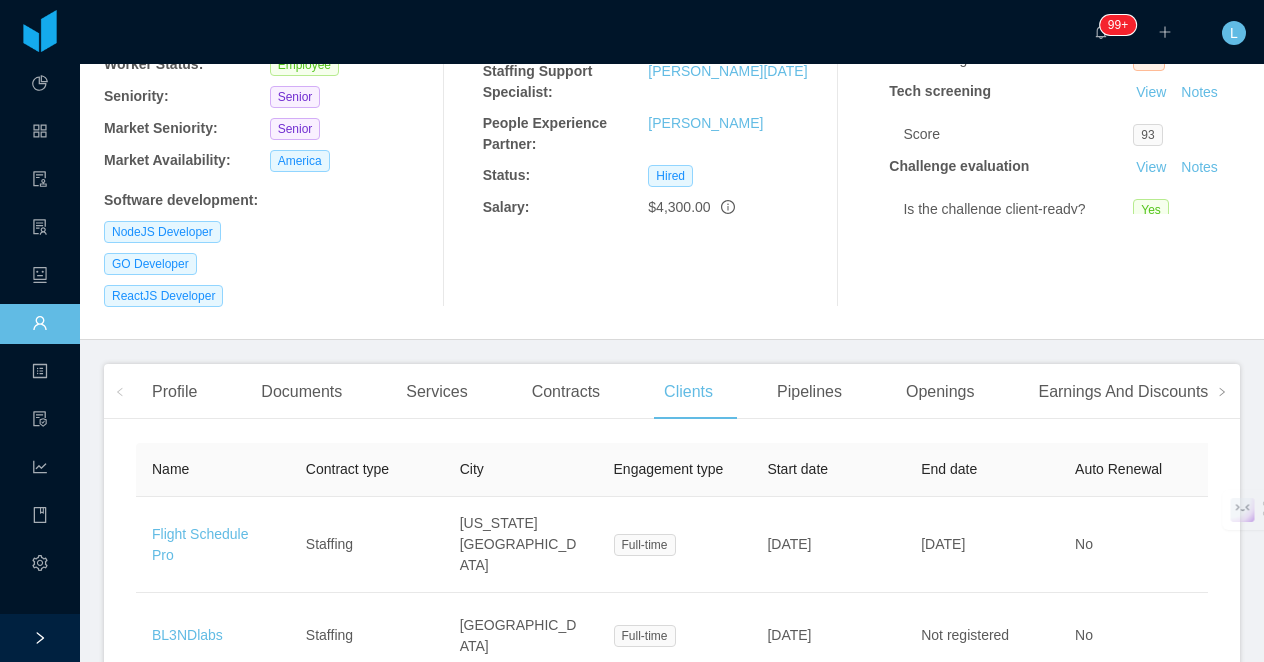 type 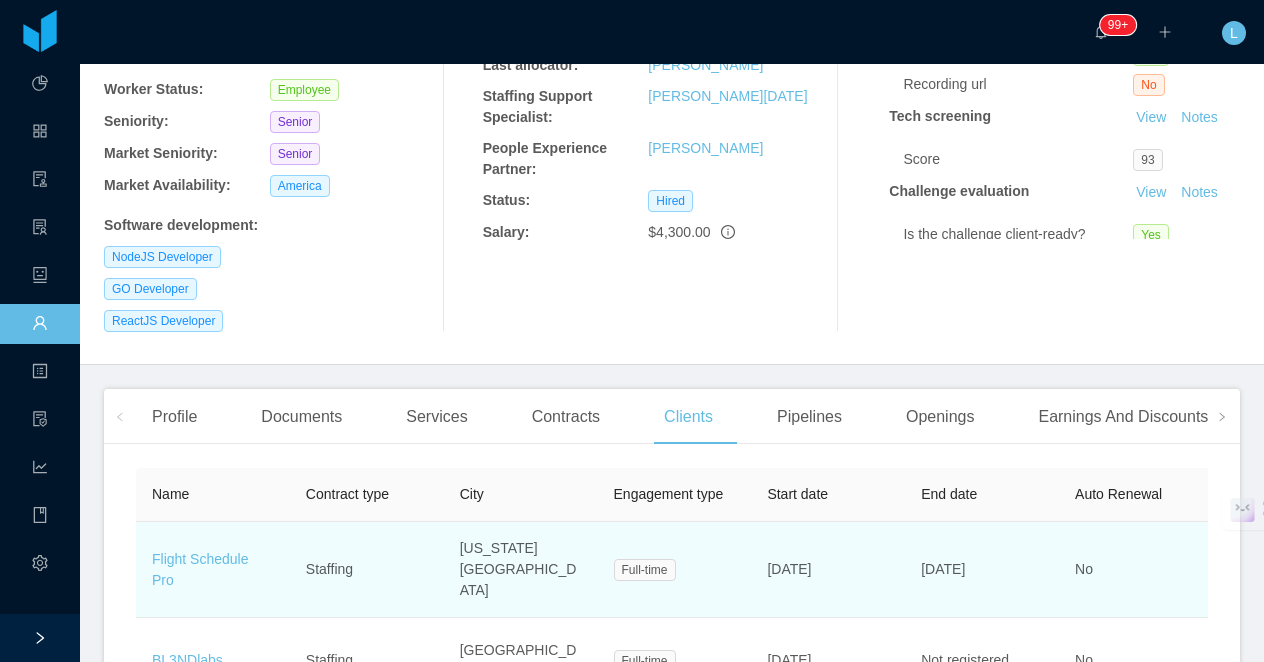scroll, scrollTop: 470, scrollLeft: 0, axis: vertical 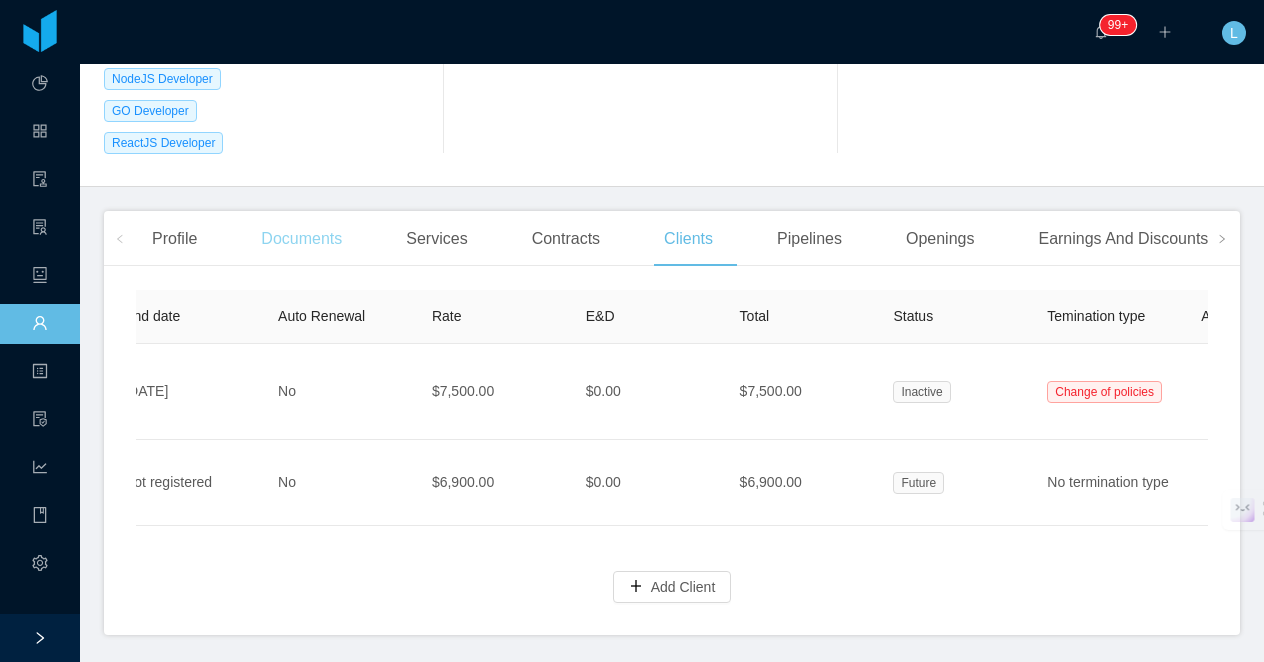 click on "Documents" at bounding box center (301, 239) 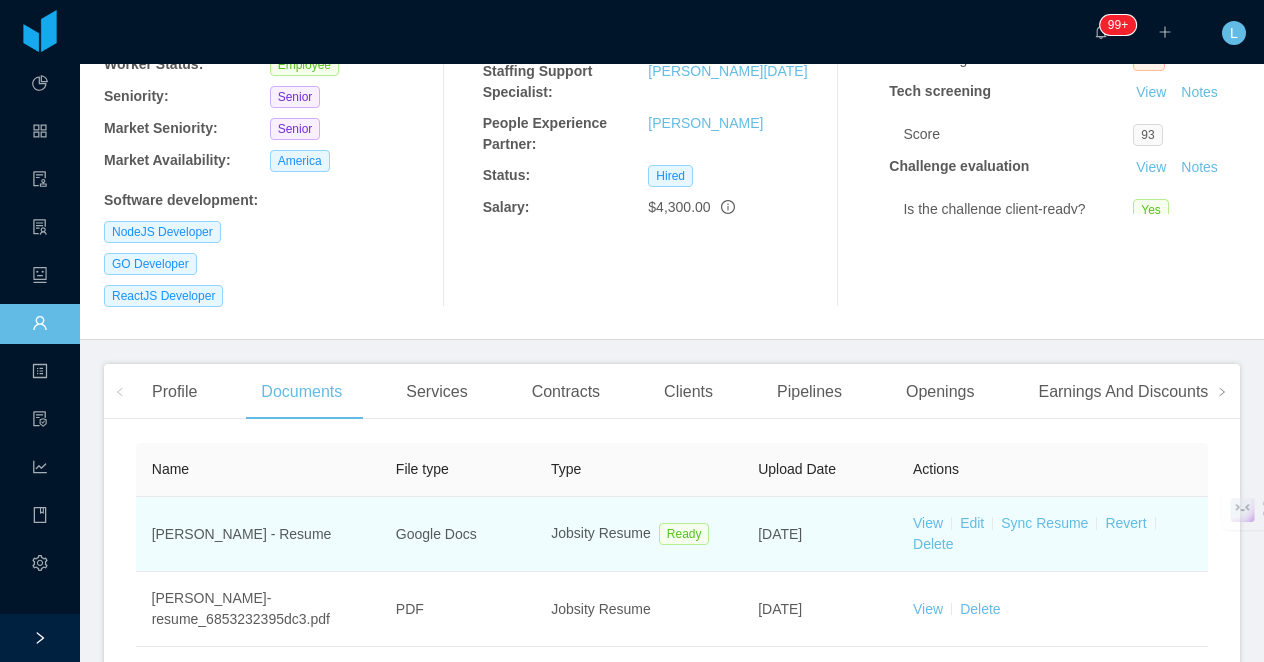scroll, scrollTop: 470, scrollLeft: 0, axis: vertical 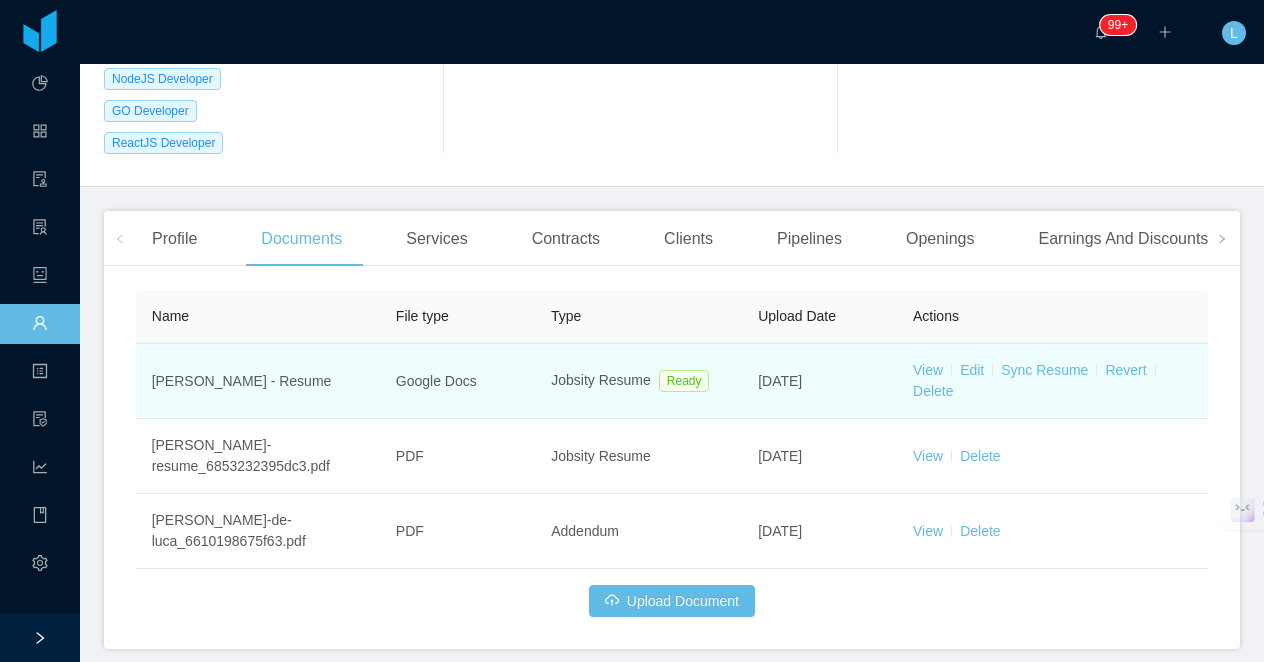 click on "Google Docs" at bounding box center (457, 381) 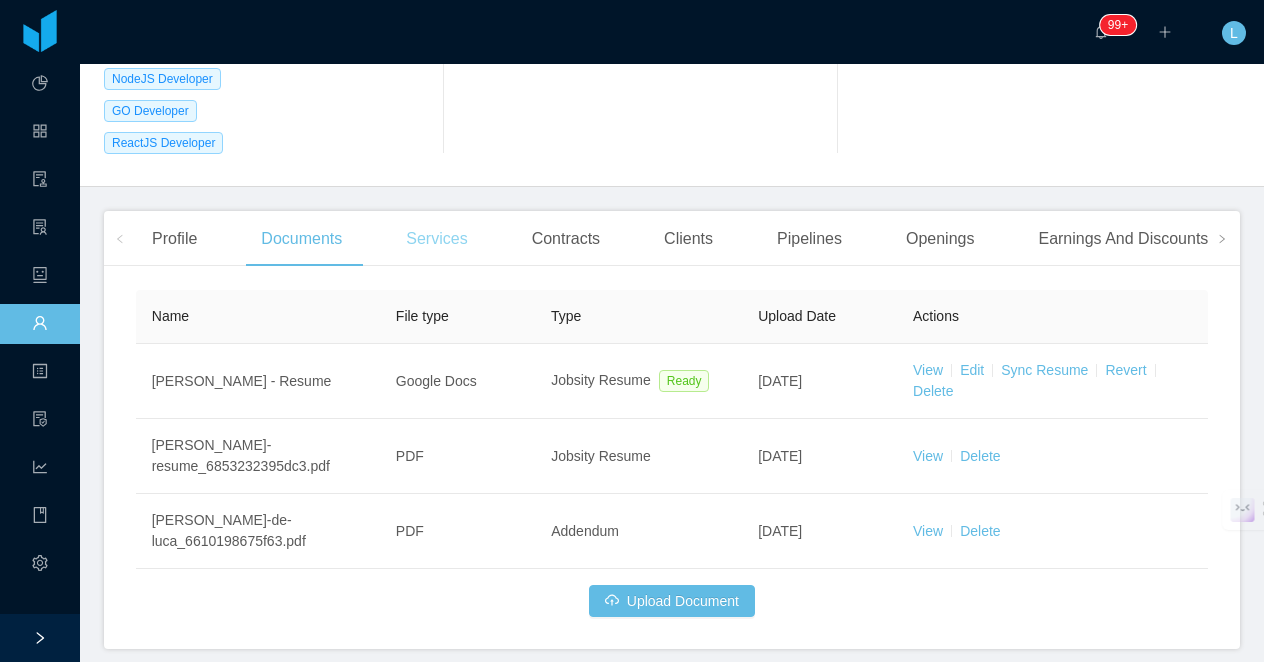 click on "Services" at bounding box center [436, 239] 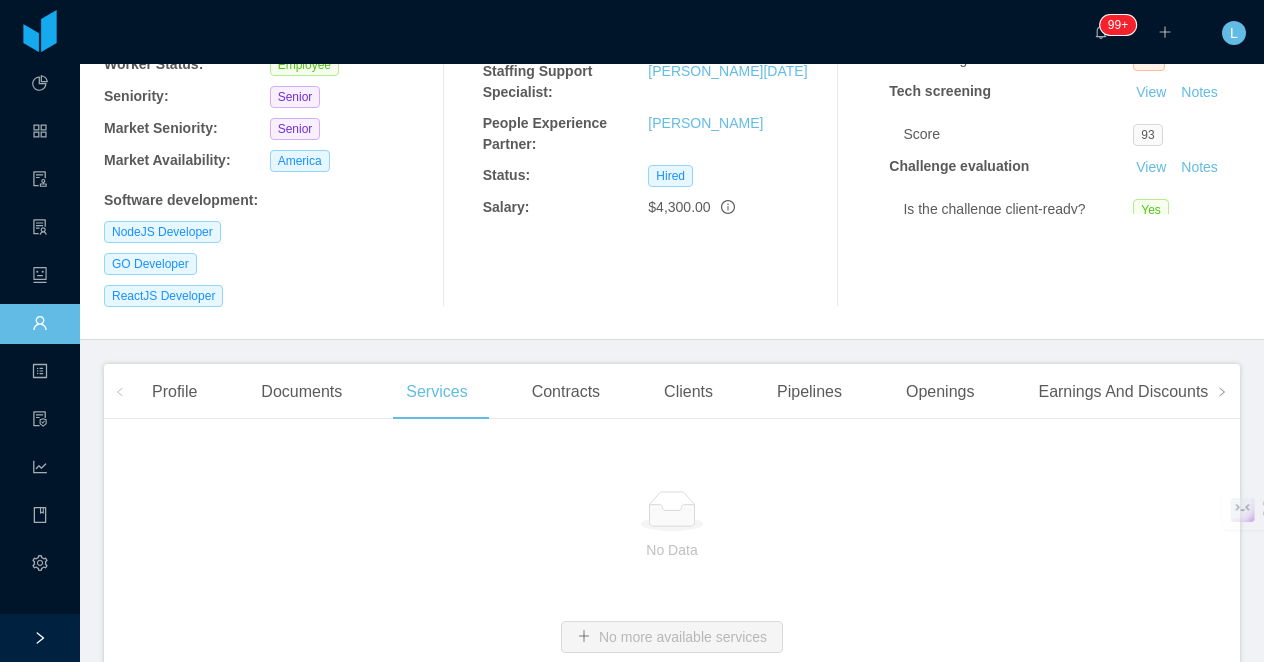scroll, scrollTop: 389, scrollLeft: 0, axis: vertical 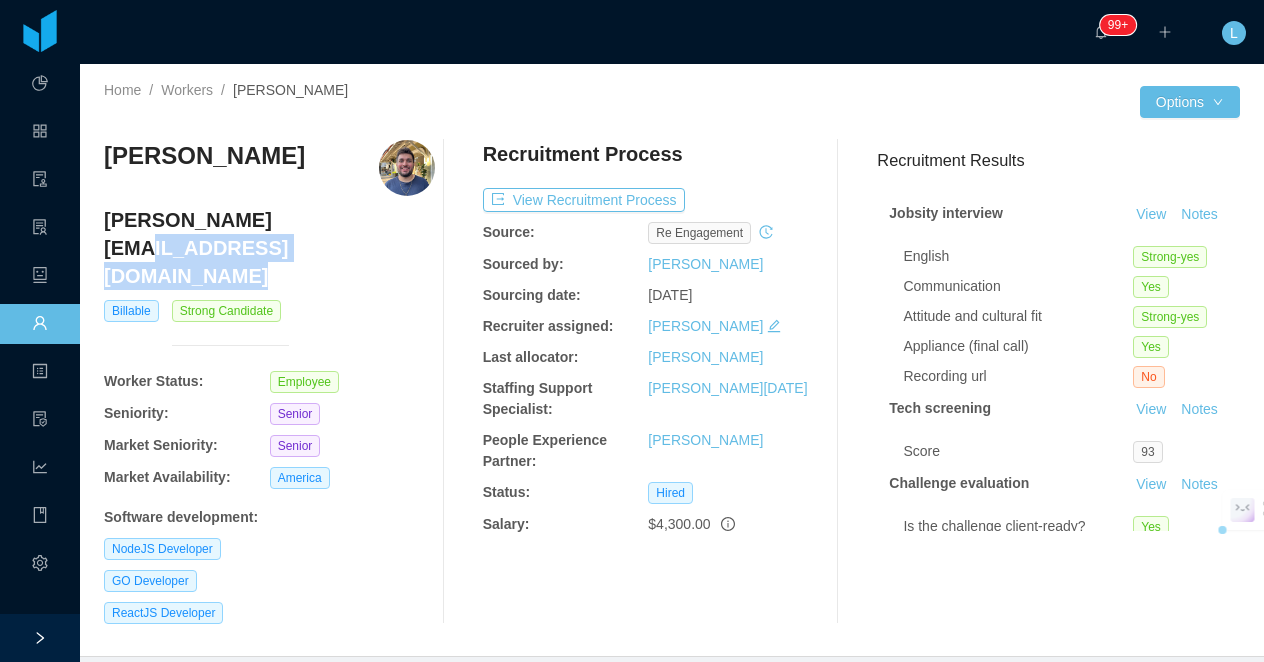 drag, startPoint x: 265, startPoint y: 223, endPoint x: 103, endPoint y: 224, distance: 162.00308 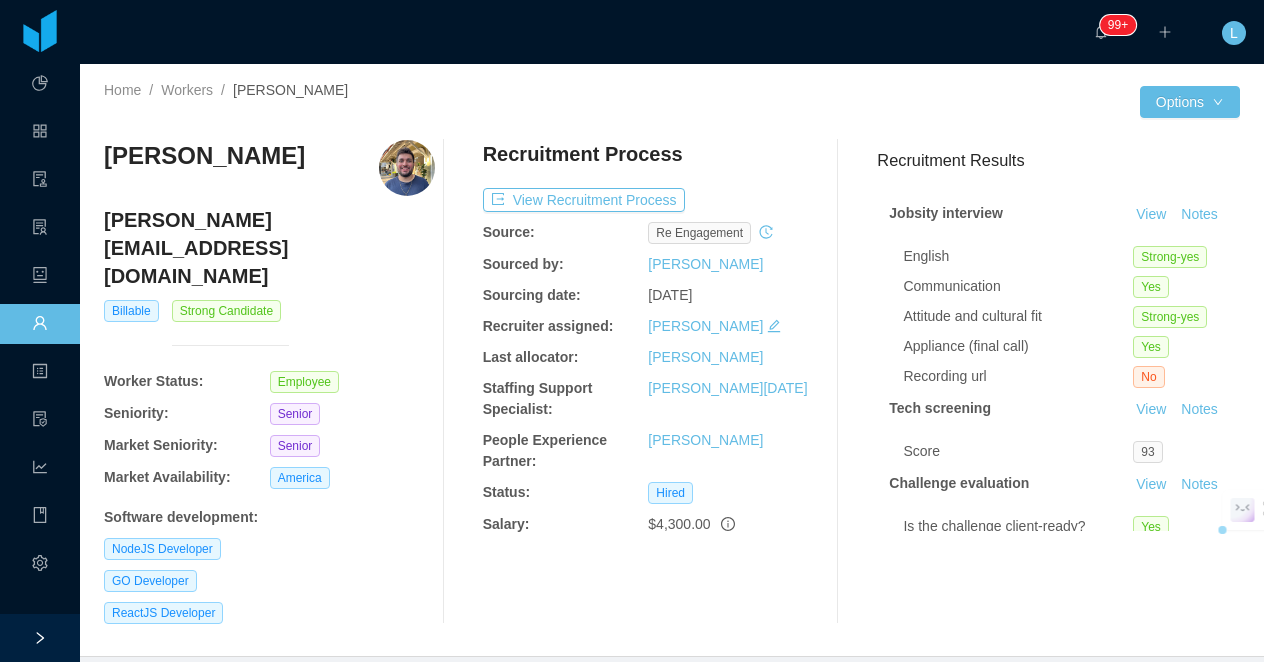 click on "guilherme.pereira@jobsity.com" at bounding box center [269, 248] 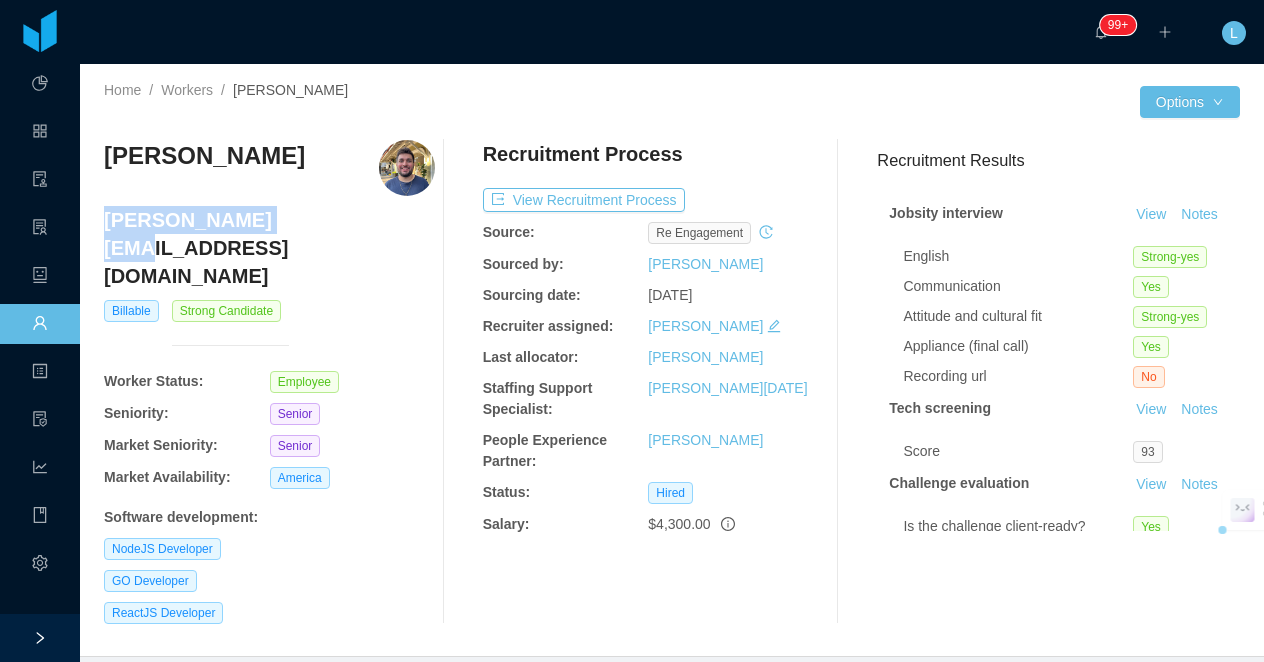 drag, startPoint x: 264, startPoint y: 221, endPoint x: 106, endPoint y: 216, distance: 158.0791 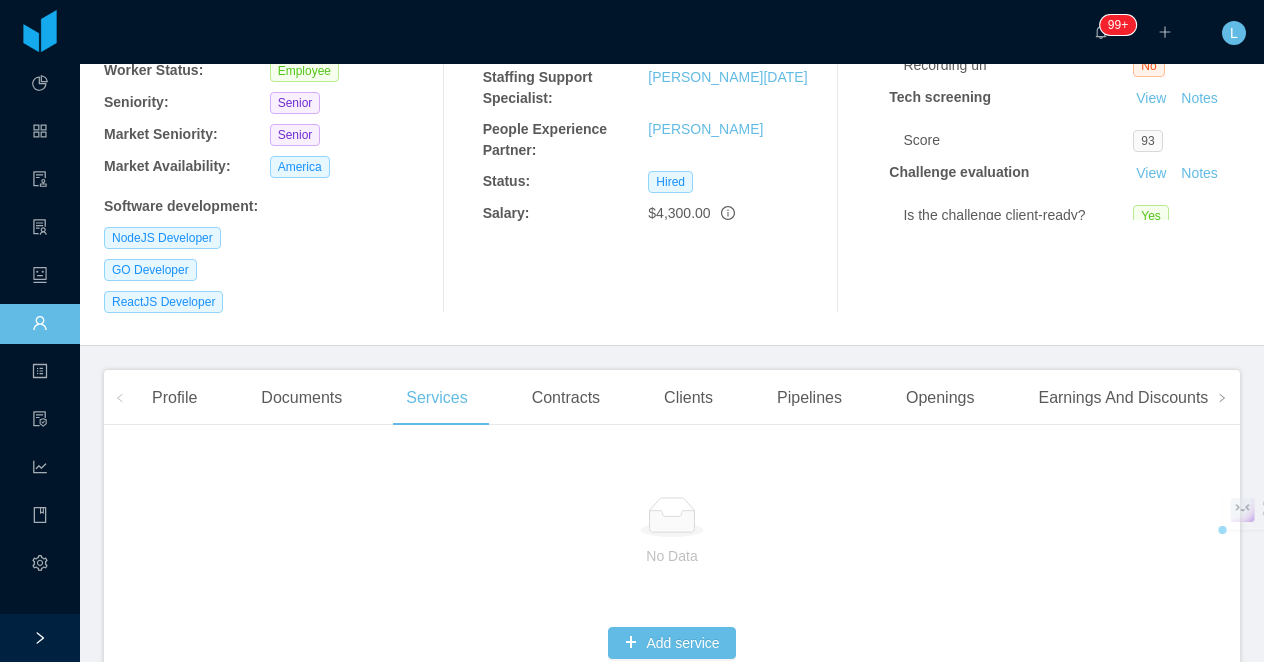 scroll, scrollTop: 389, scrollLeft: 0, axis: vertical 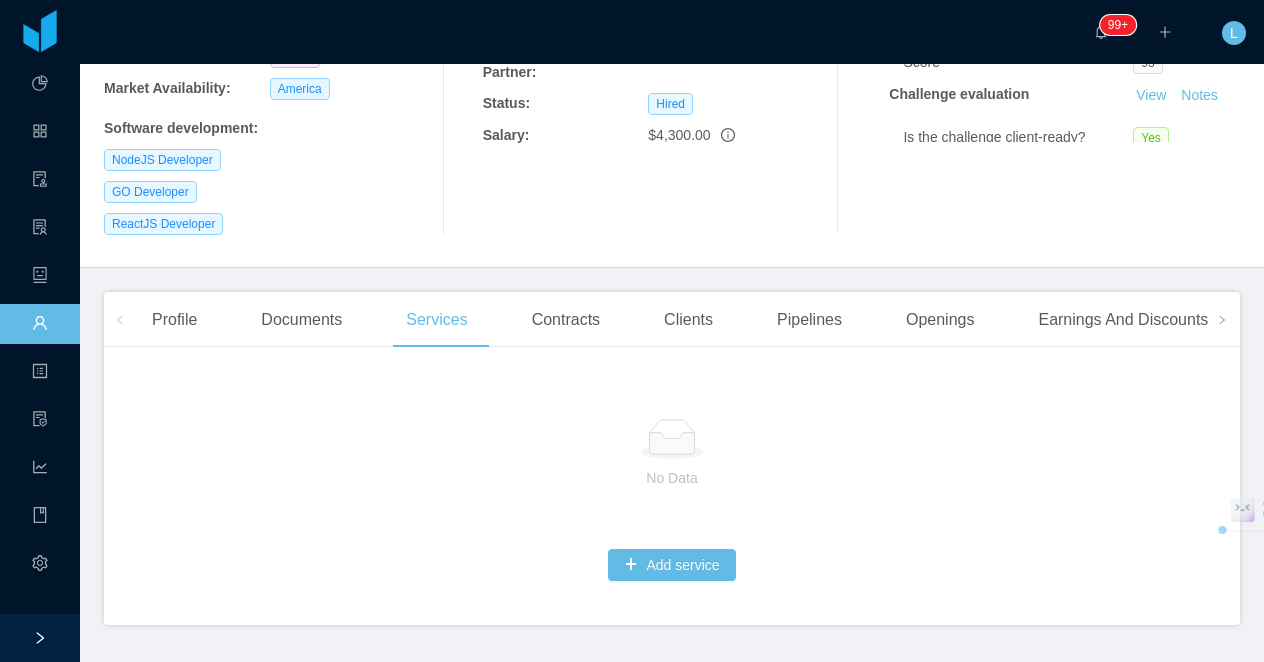 click on "Add service" at bounding box center [672, 565] 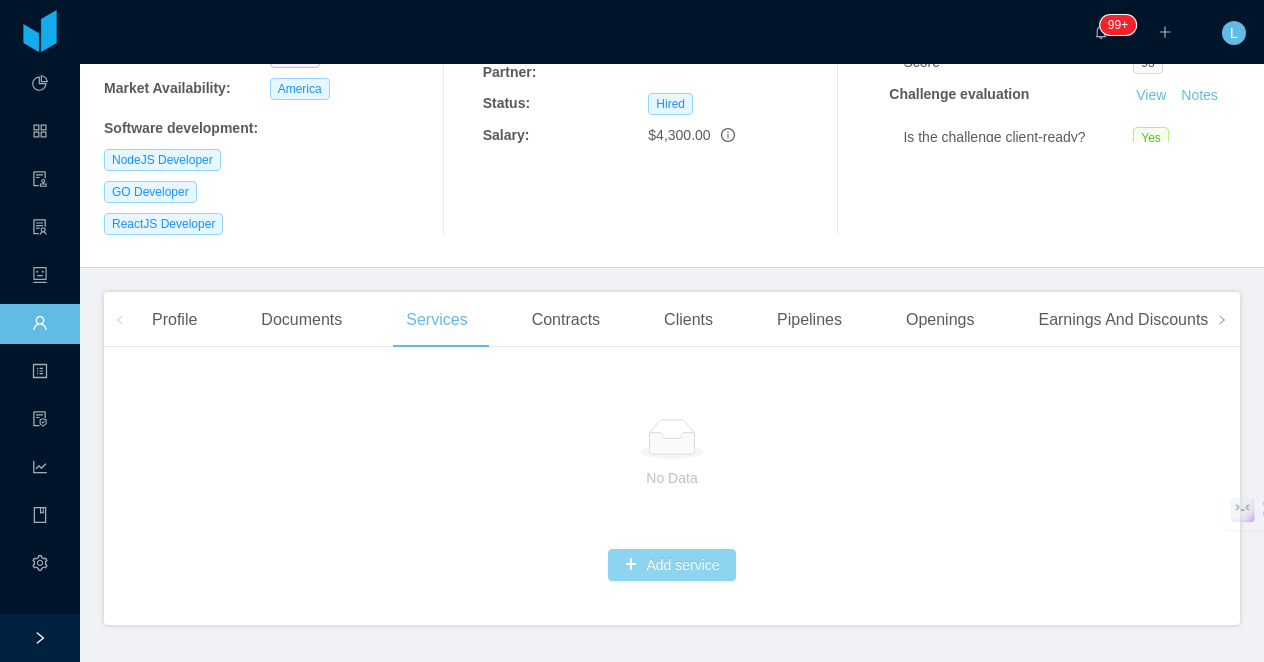 click on "Add service" at bounding box center [671, 565] 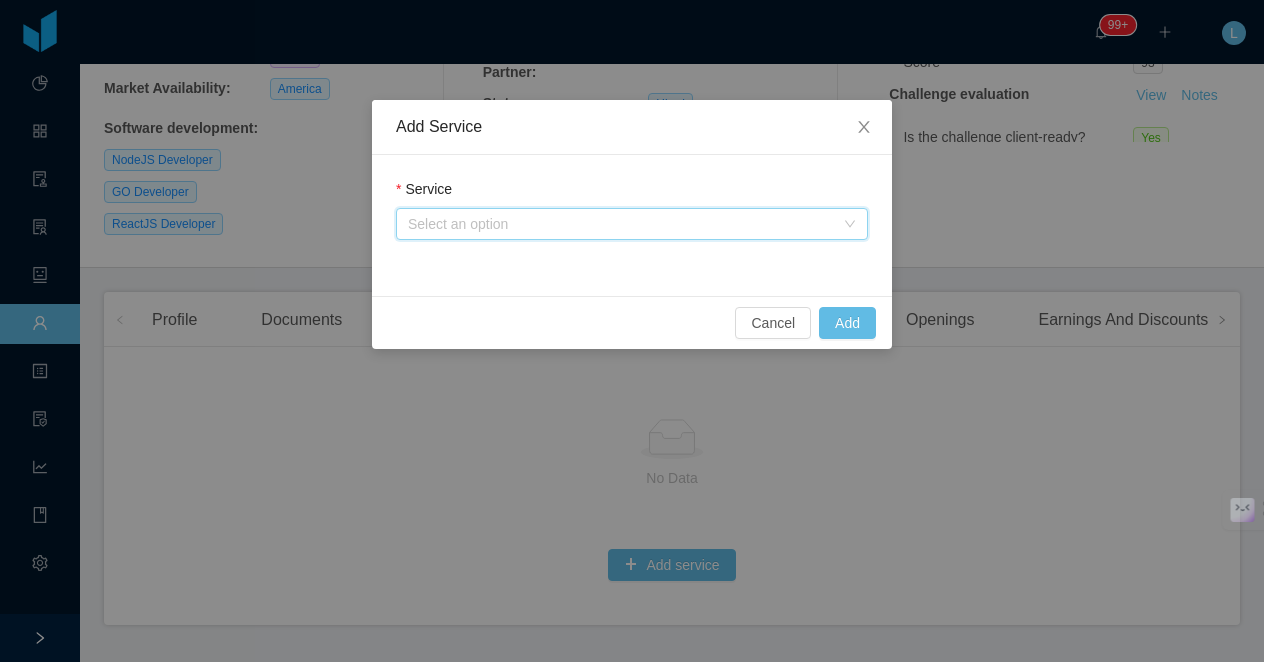 click on "Select an option" at bounding box center (625, 224) 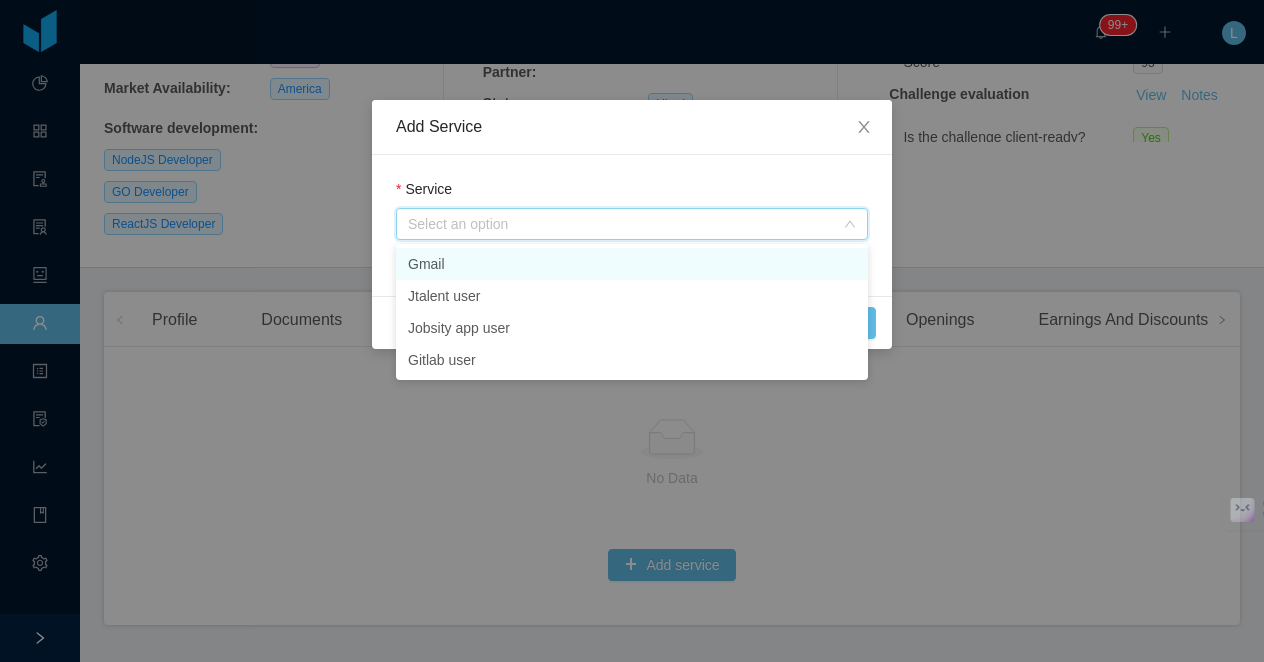 click on "Gmail" at bounding box center [632, 264] 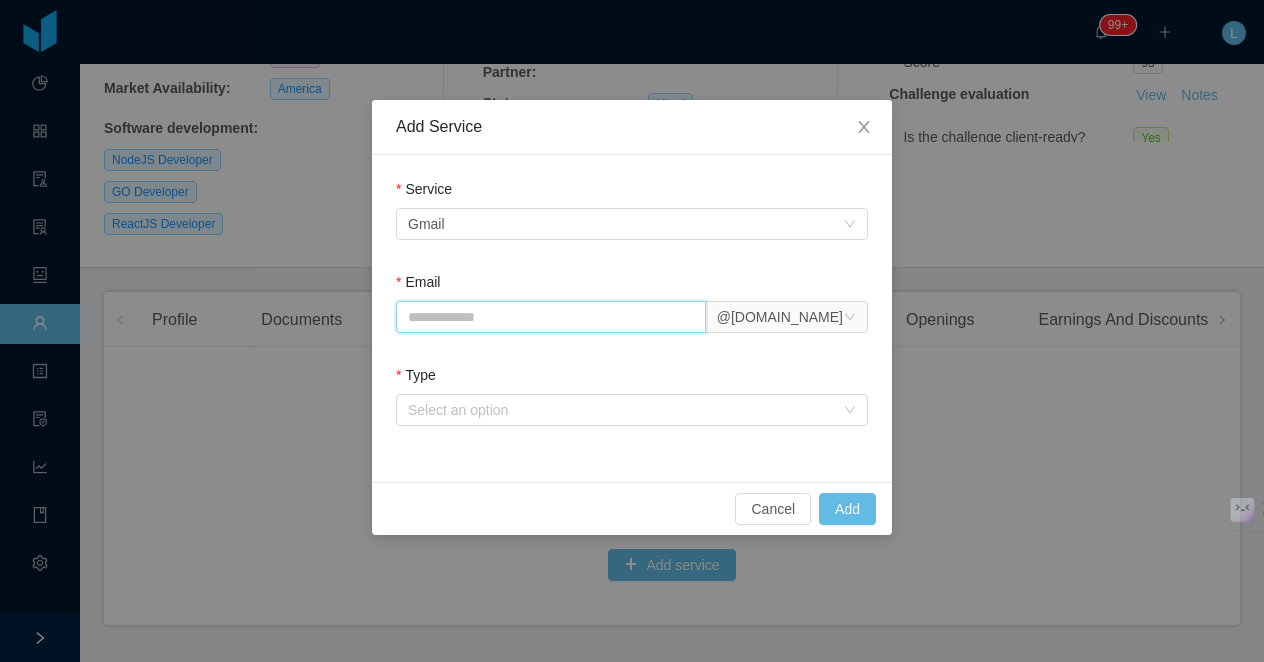 click on "Email" at bounding box center (551, 317) 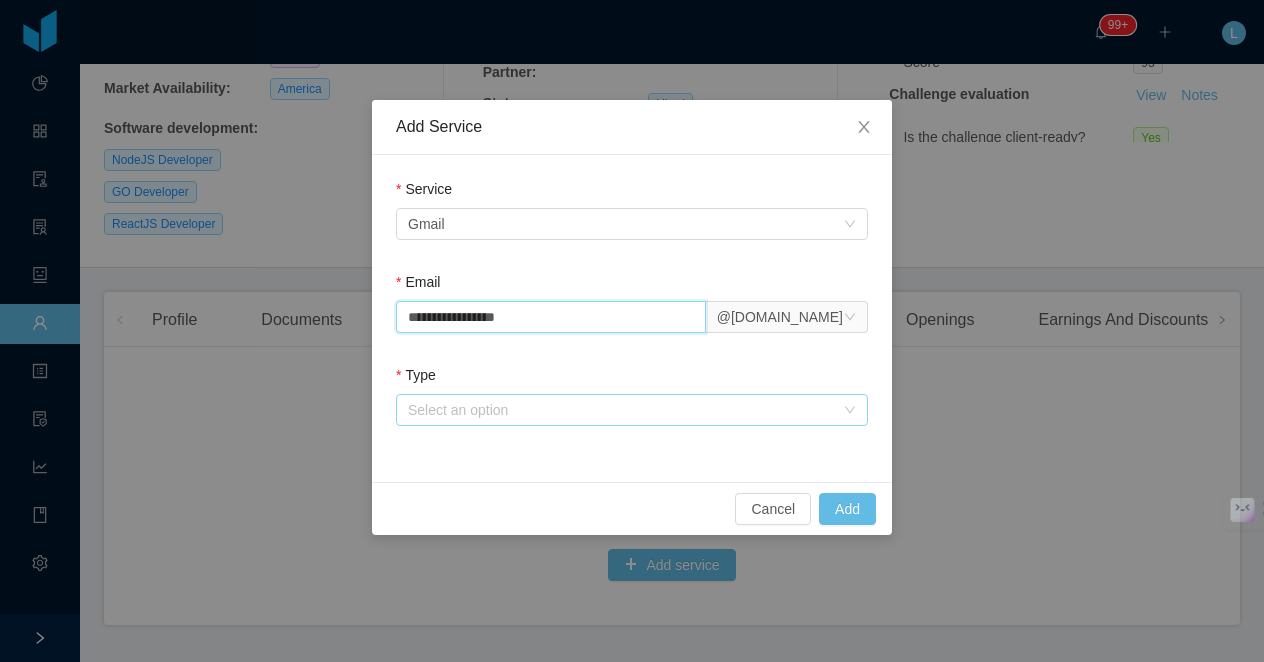 click on "Select an option" at bounding box center [621, 410] 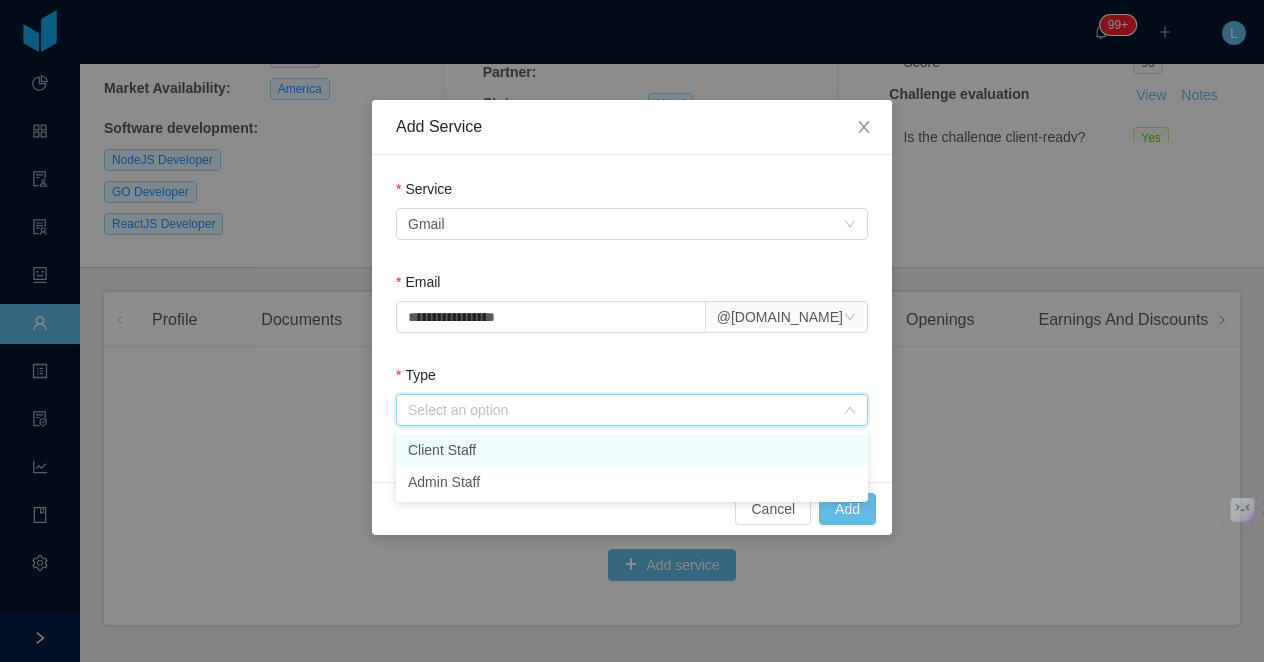 click on "Client Staff" at bounding box center (632, 450) 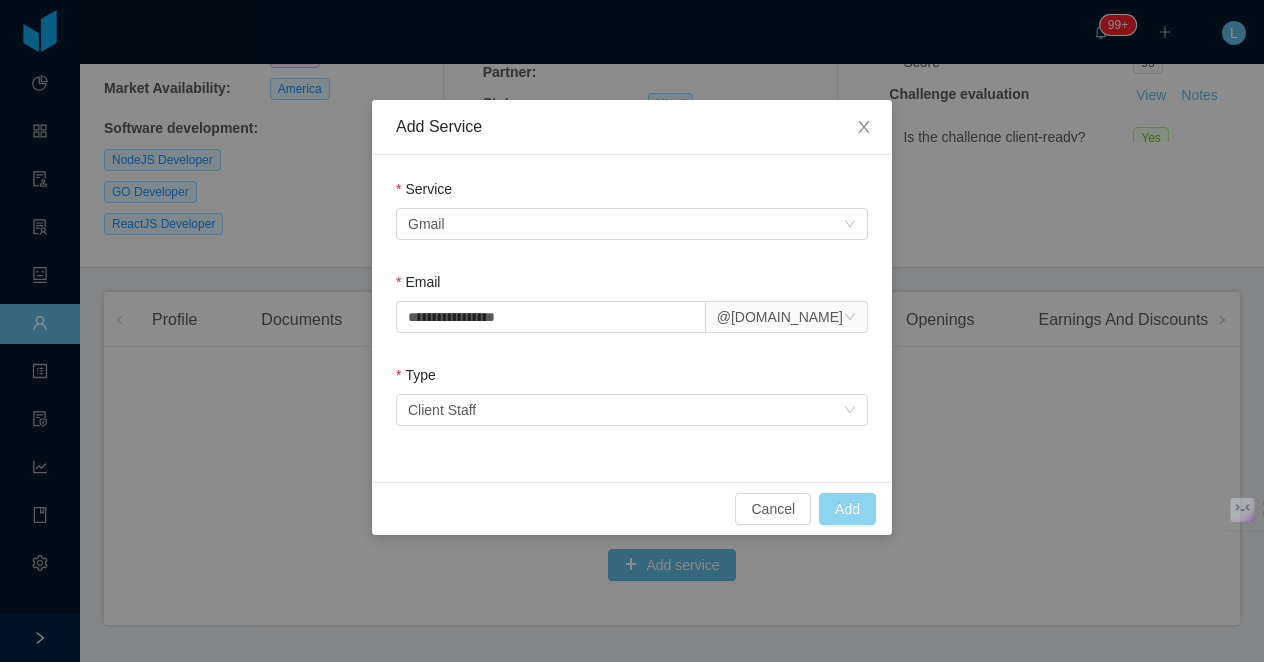 click on "Add" at bounding box center [847, 509] 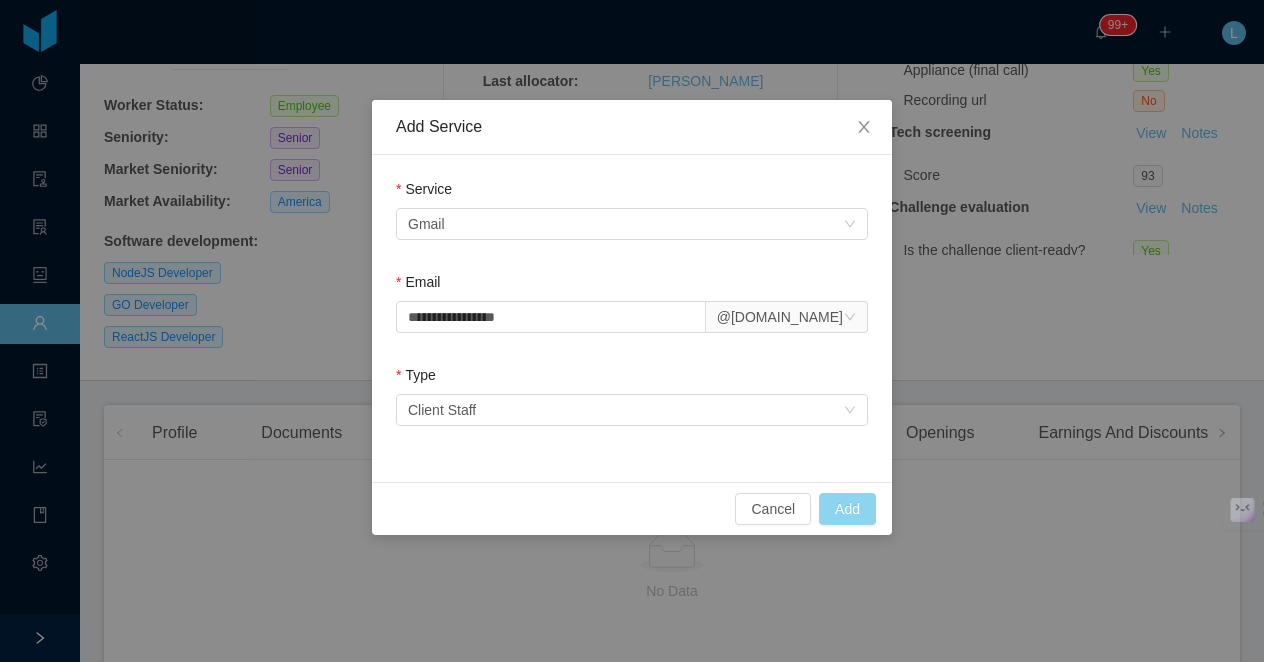 scroll, scrollTop: 389, scrollLeft: 0, axis: vertical 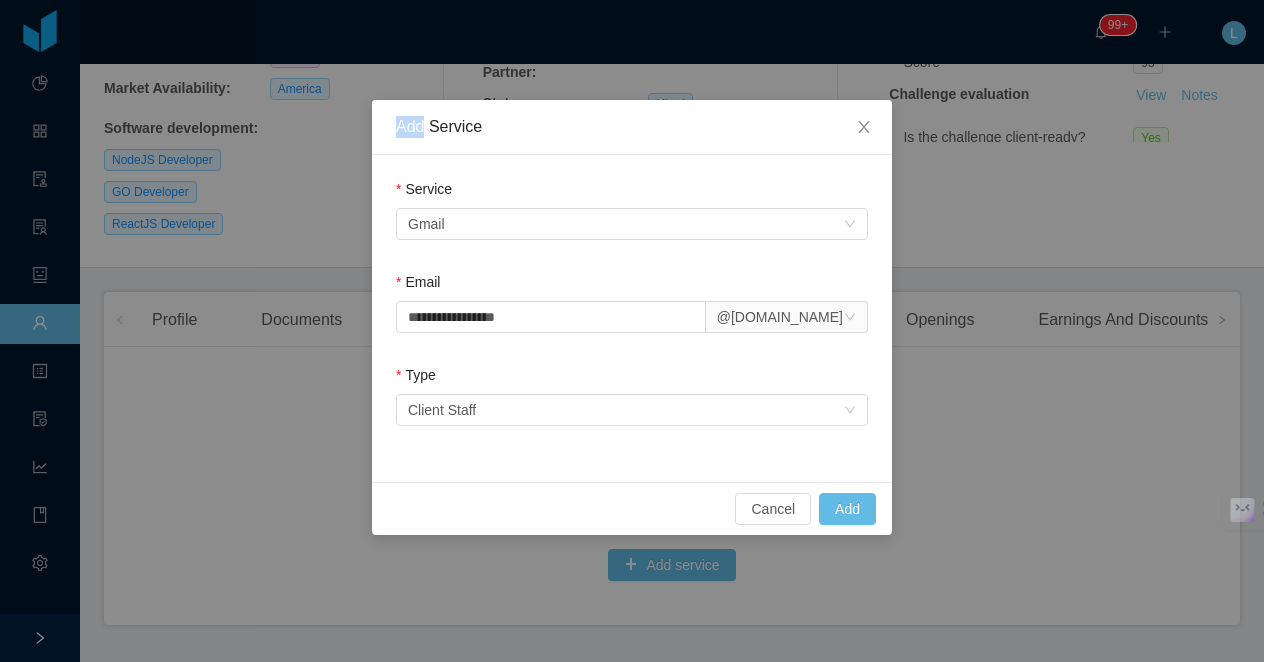 click on "**********" at bounding box center [632, 331] 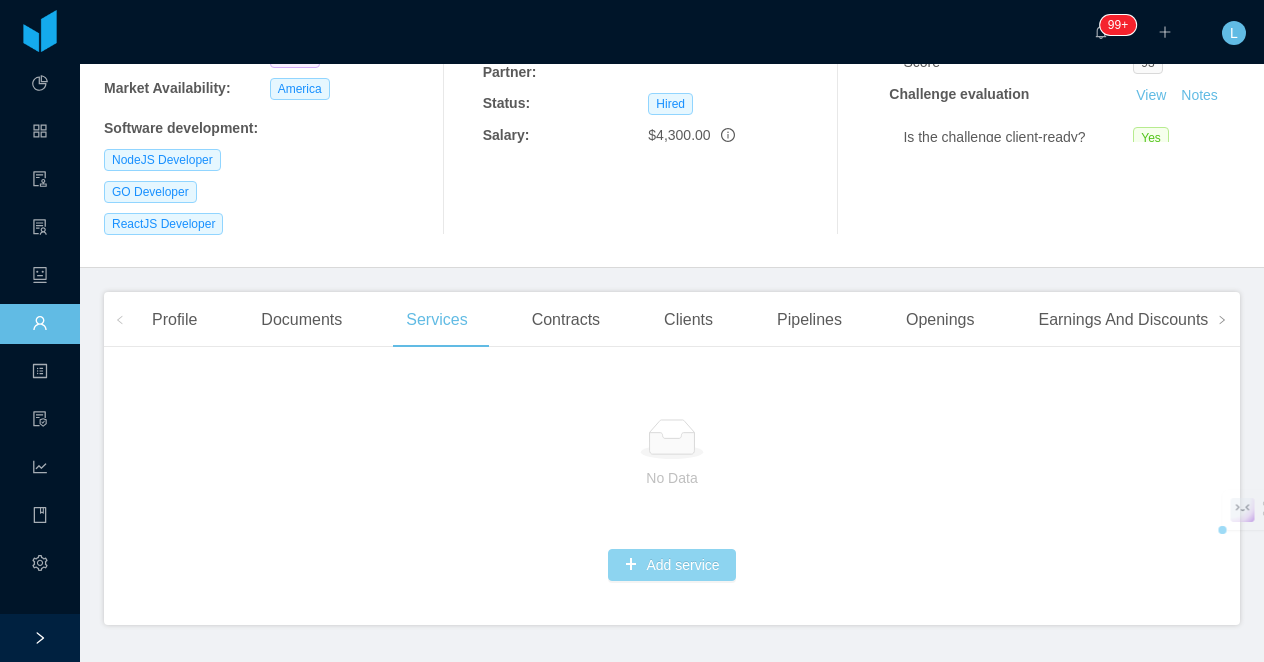 type 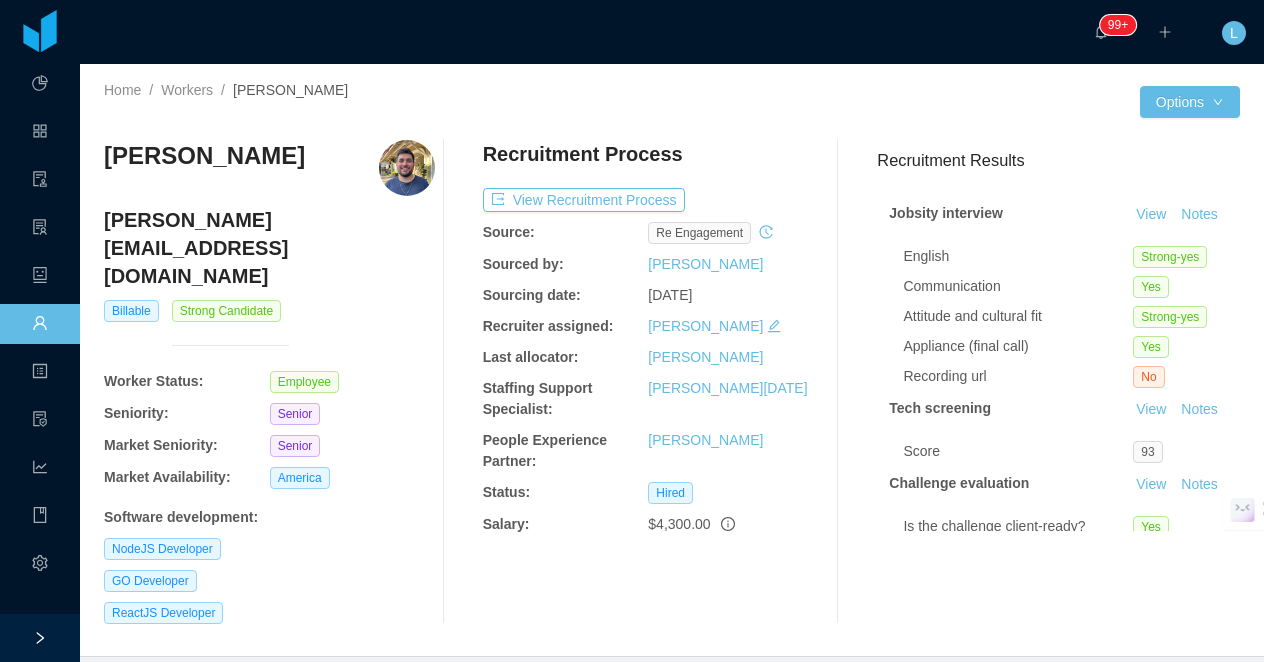 scroll, scrollTop: 389, scrollLeft: 0, axis: vertical 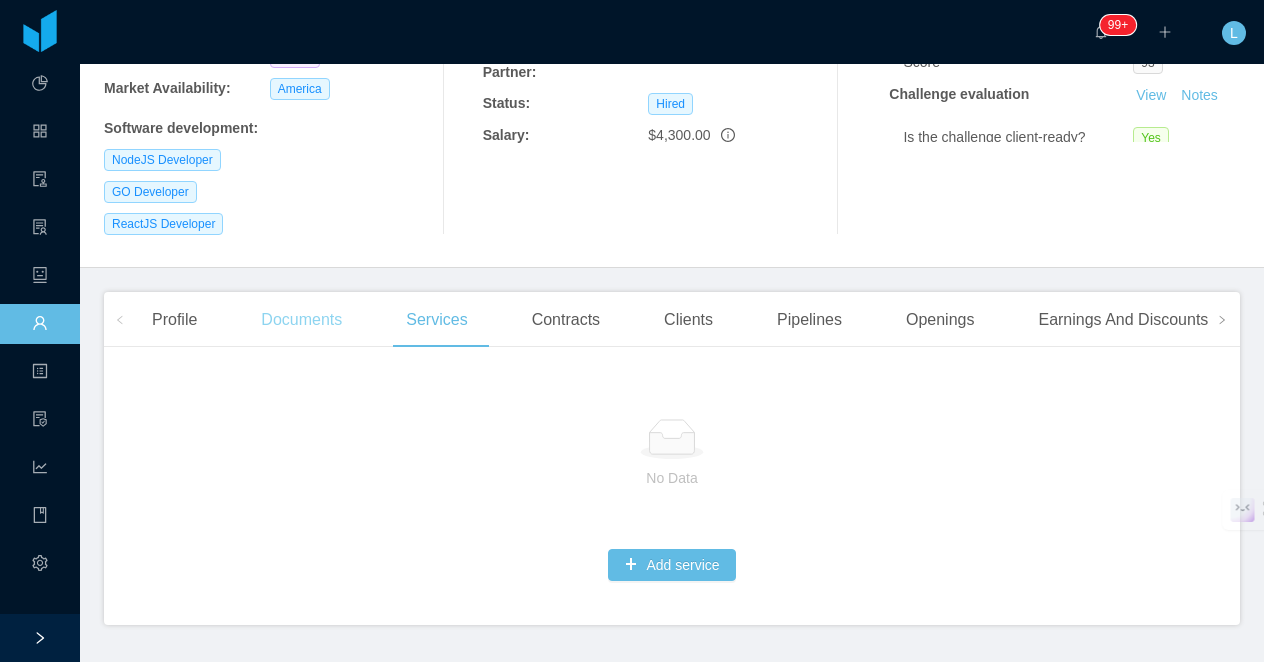 click on "Documents" at bounding box center [301, 320] 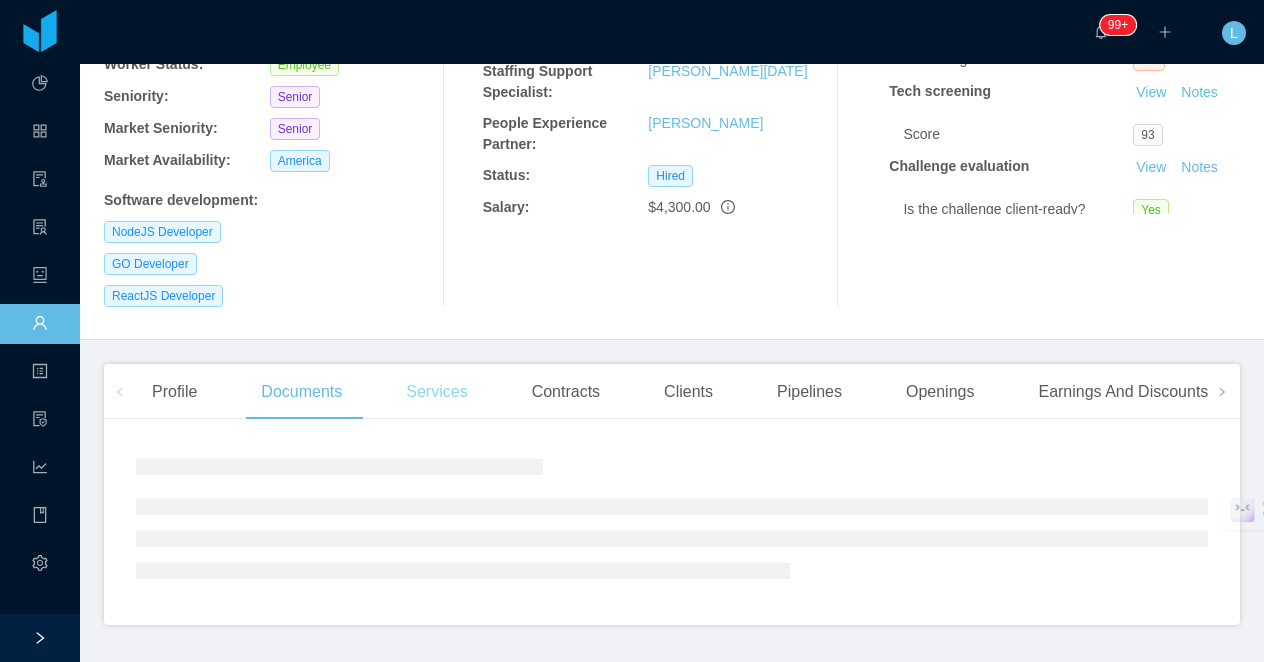 scroll, scrollTop: 389, scrollLeft: 0, axis: vertical 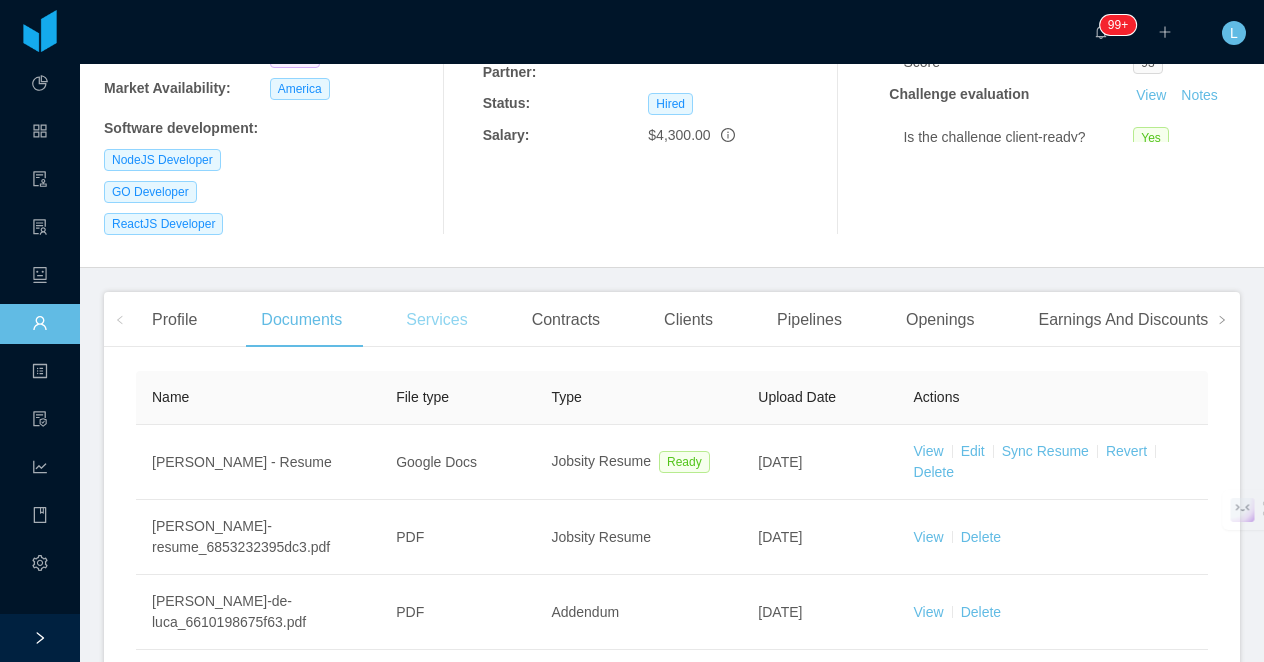 click on "Services" at bounding box center (436, 320) 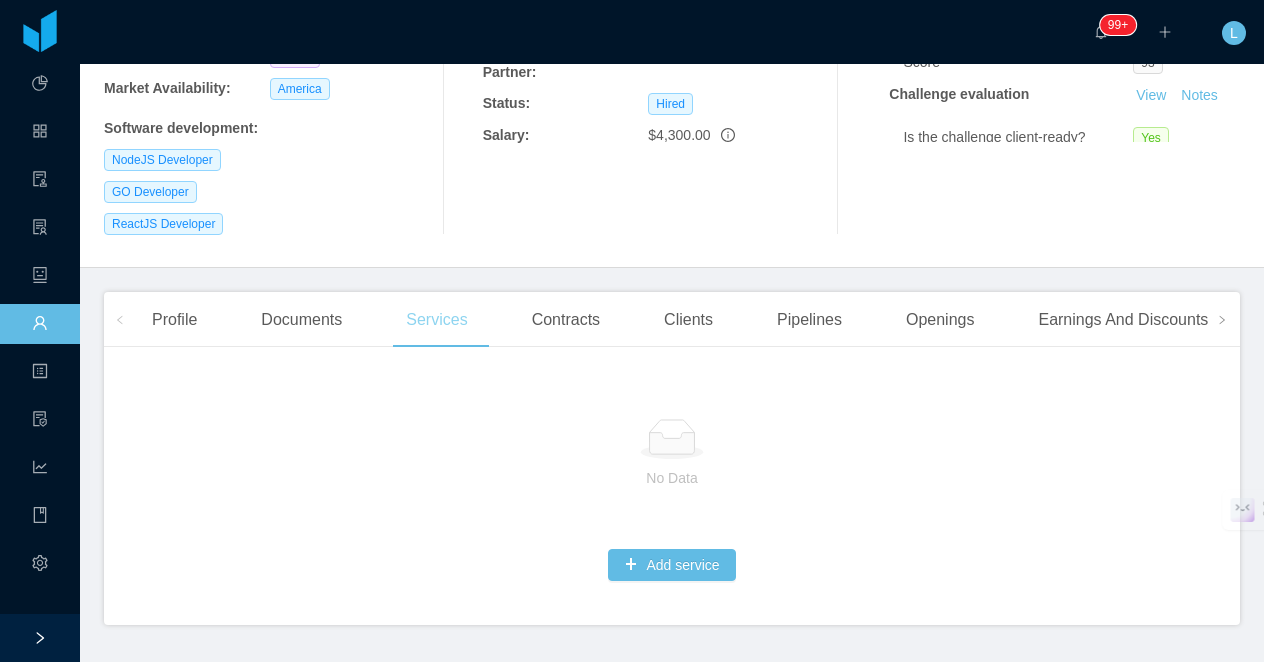 scroll, scrollTop: 0, scrollLeft: 0, axis: both 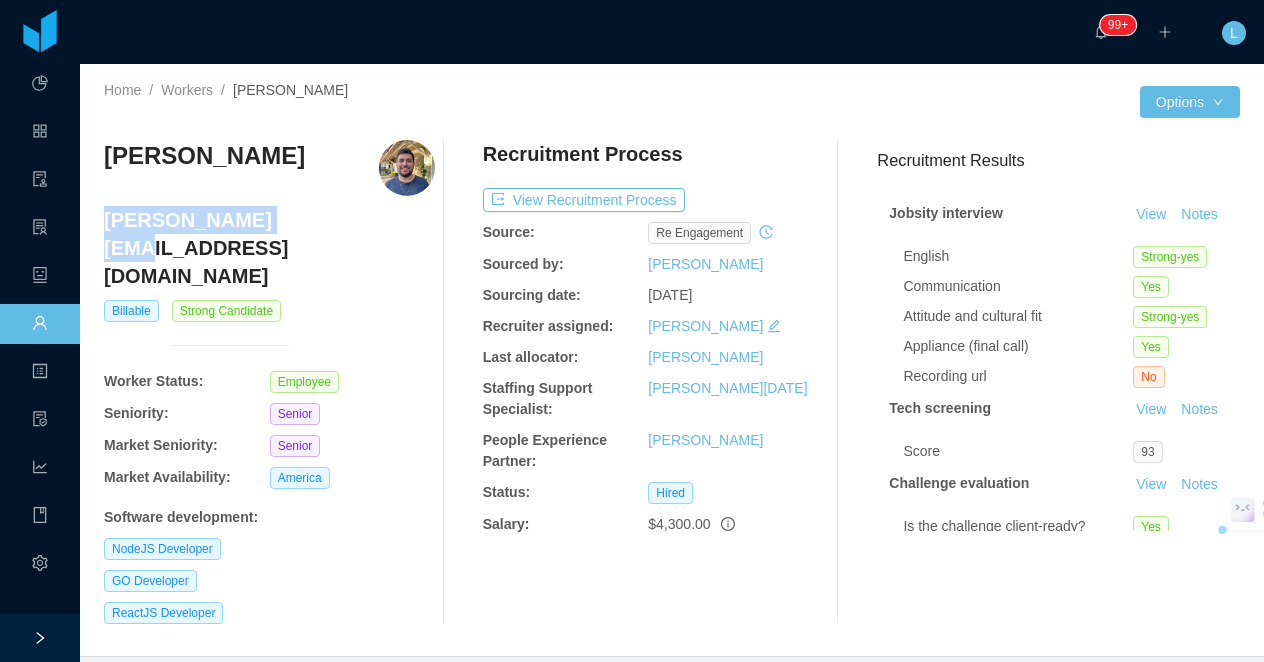 drag, startPoint x: 265, startPoint y: 219, endPoint x: 105, endPoint y: 220, distance: 160.00313 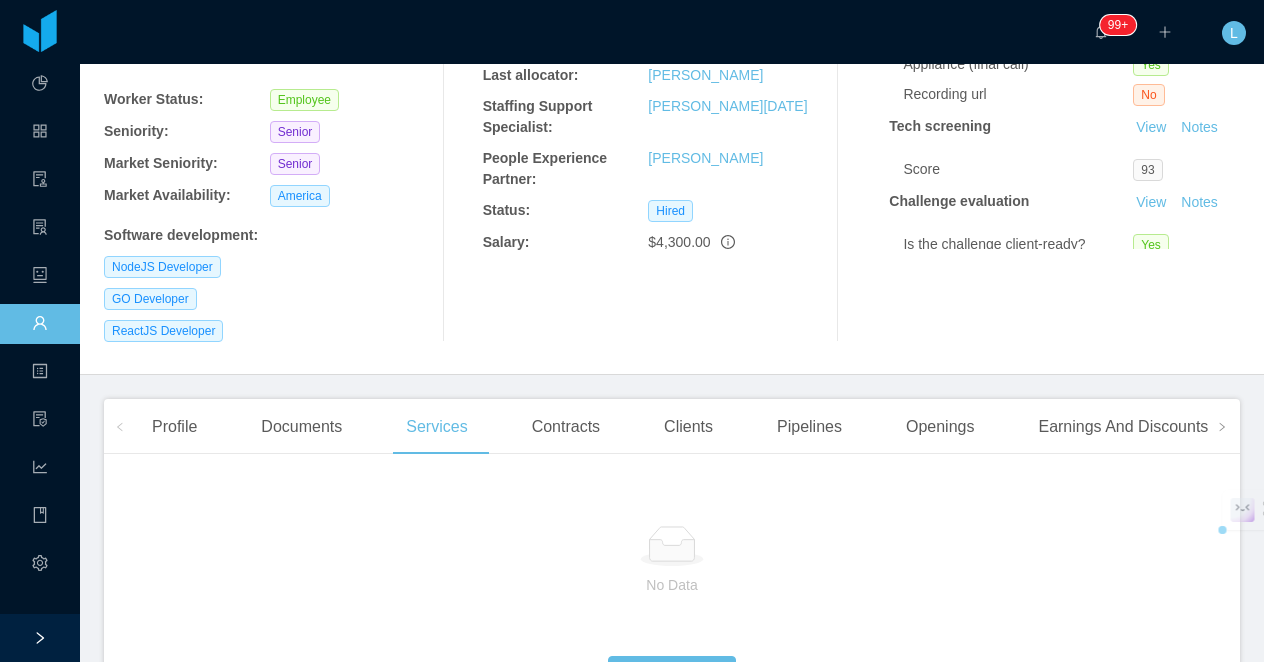 scroll, scrollTop: 389, scrollLeft: 0, axis: vertical 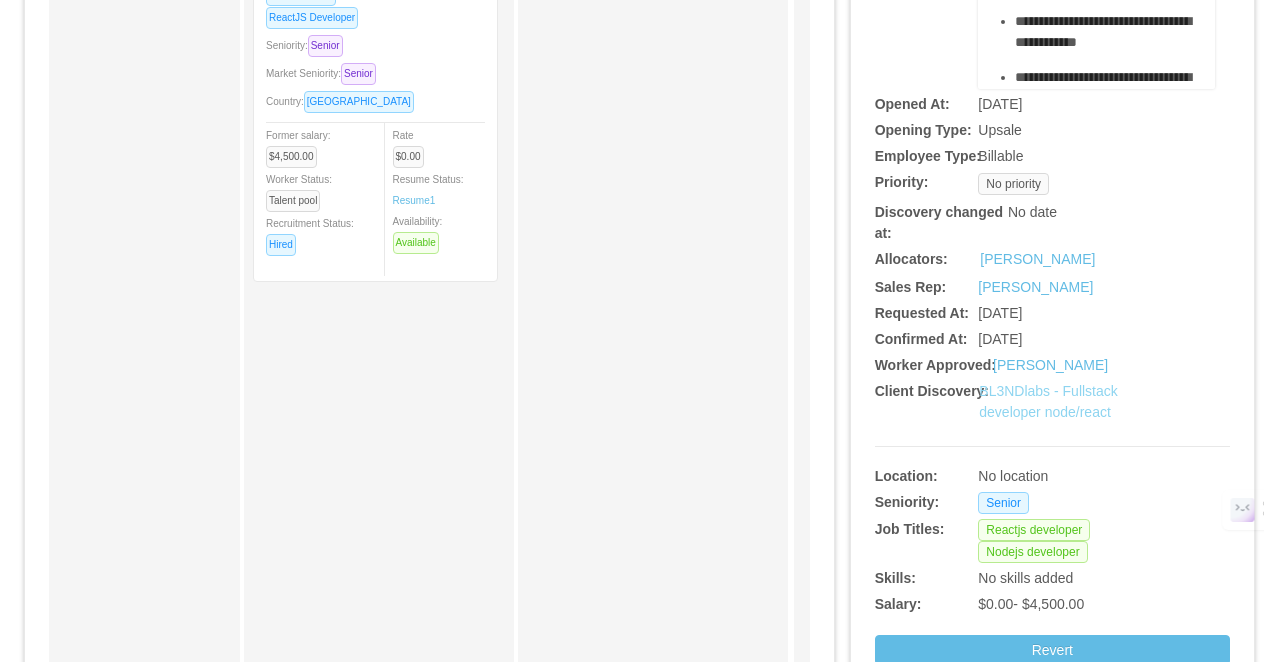 click on "BL3NDlabs - Fullstack developer node/react" at bounding box center (1048, 401) 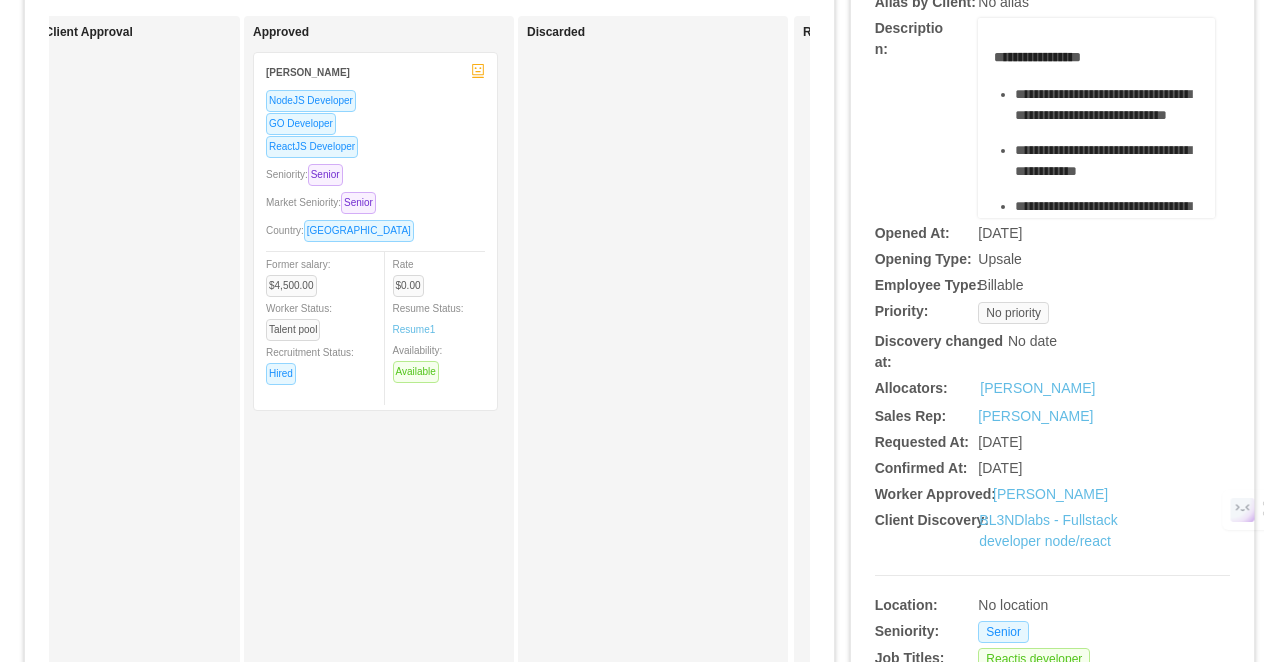 scroll, scrollTop: 0, scrollLeft: 0, axis: both 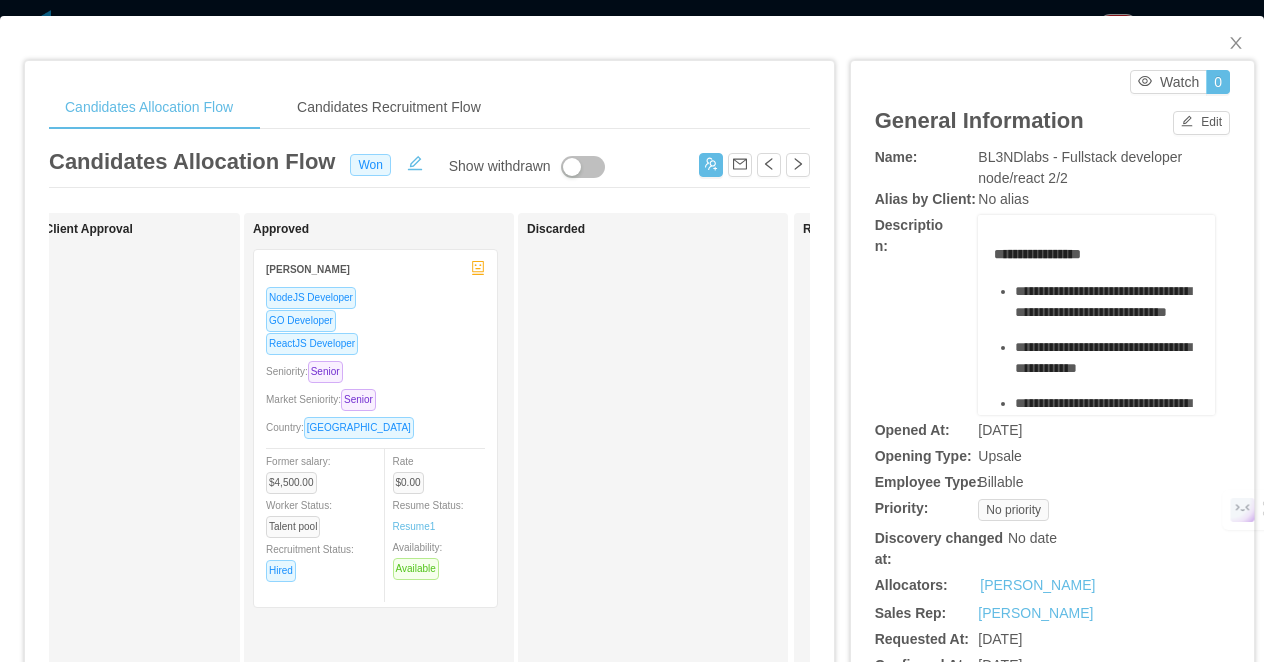 click on "**********" at bounding box center [632, 331] 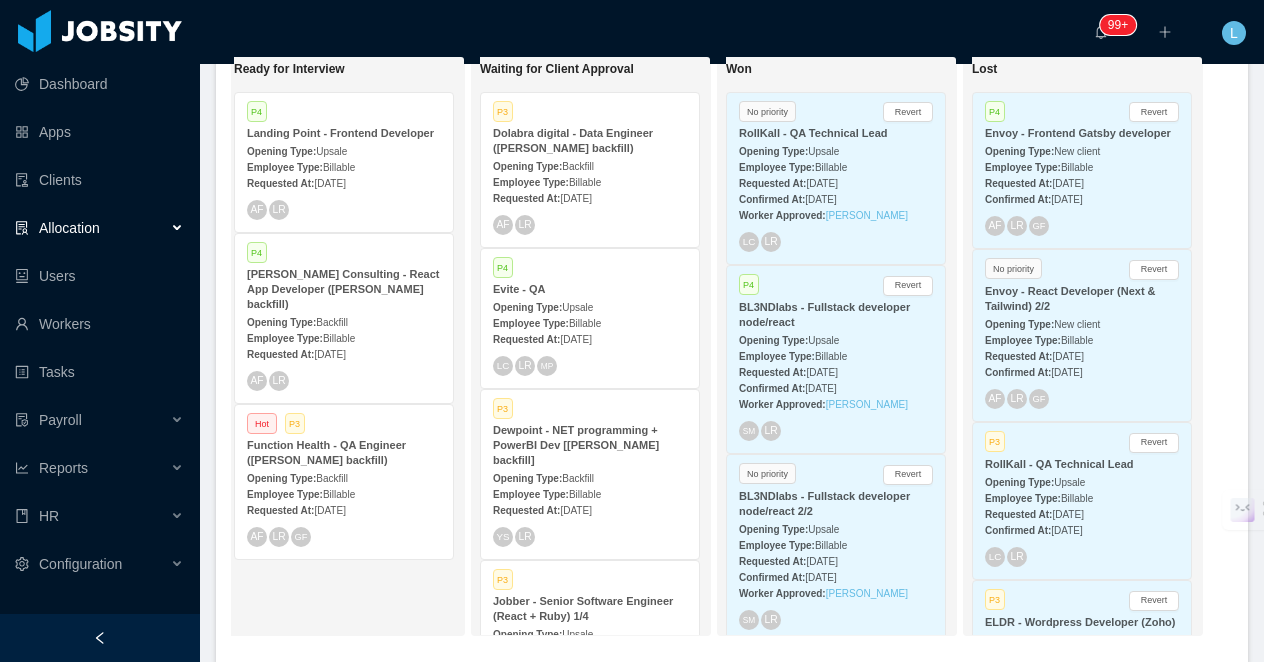 click on "Opening Type:   Upsale" at bounding box center [836, 339] 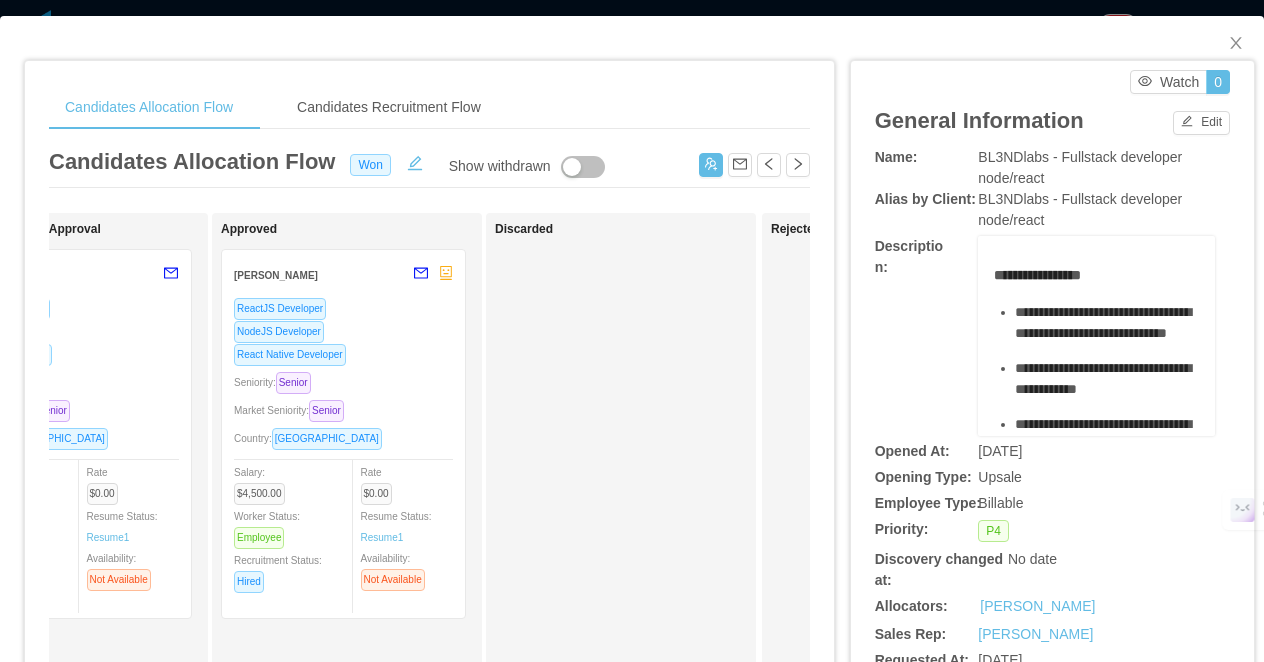 scroll, scrollTop: 0, scrollLeft: 938, axis: horizontal 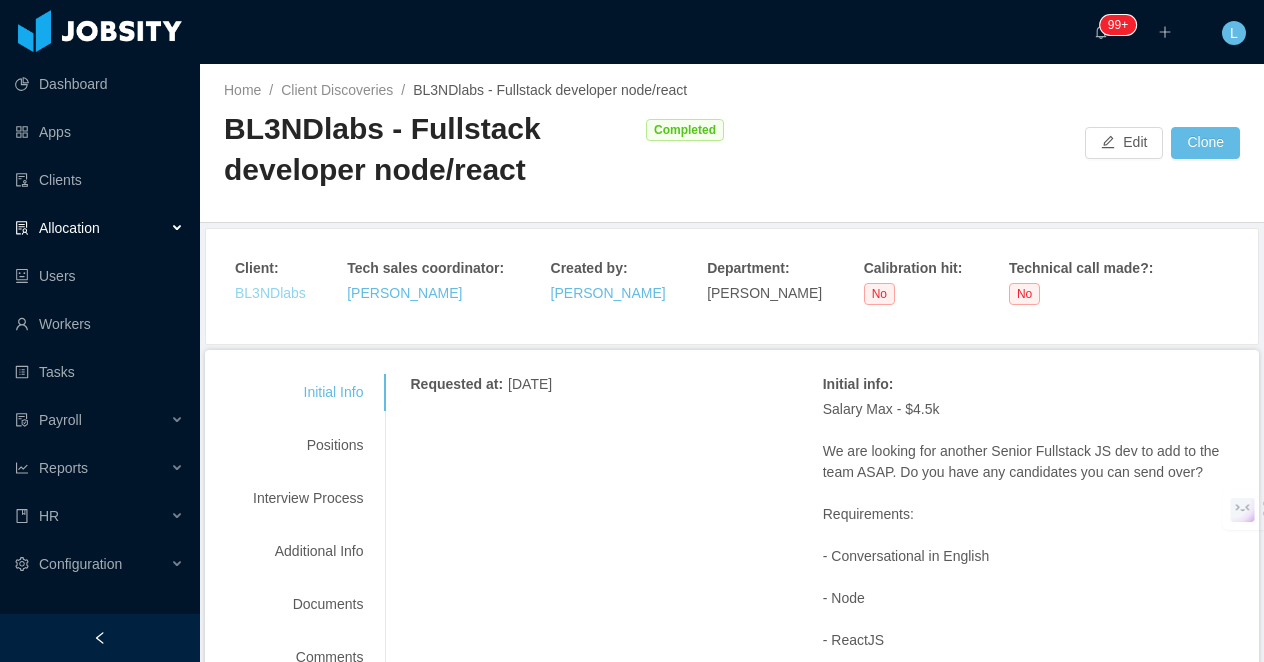 click on "BL3NDlabs" at bounding box center [270, 293] 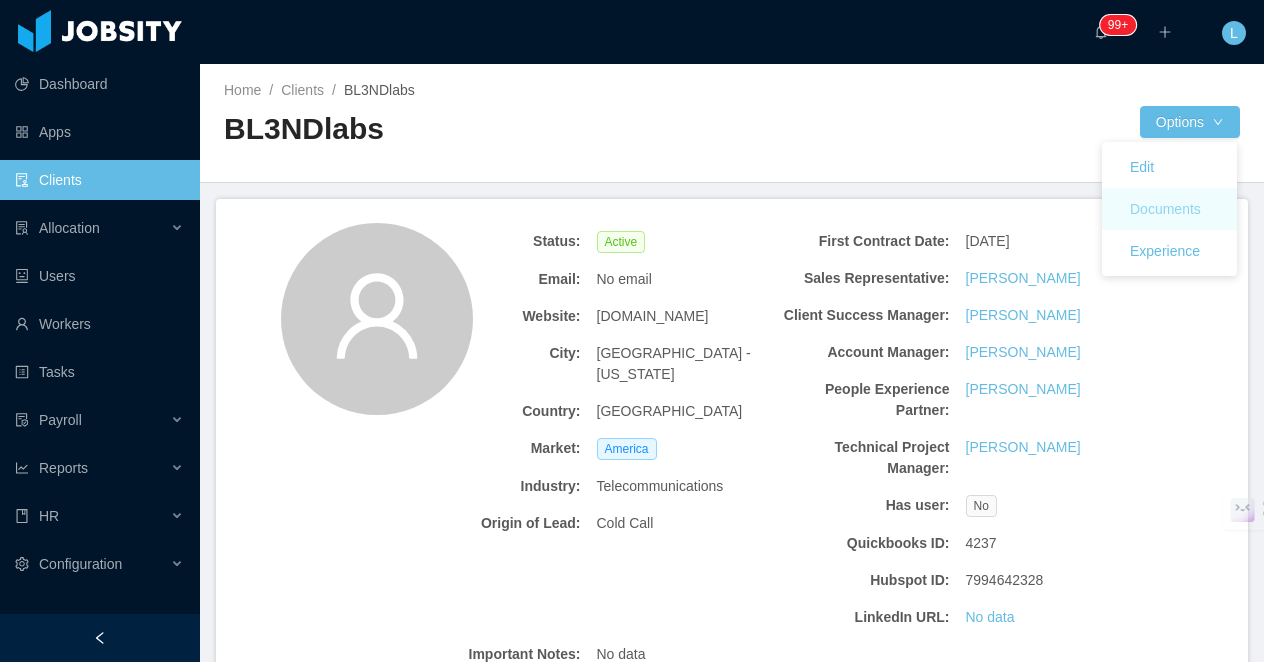click on "Documents" at bounding box center (1165, 209) 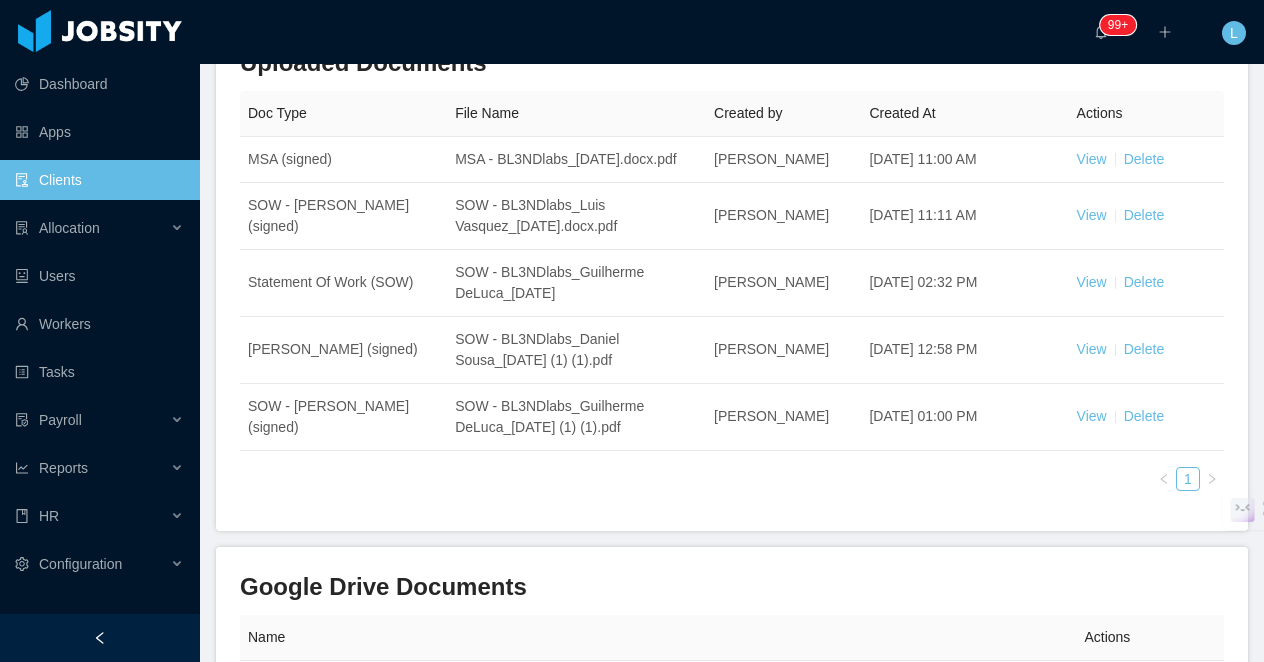 scroll, scrollTop: 733, scrollLeft: 0, axis: vertical 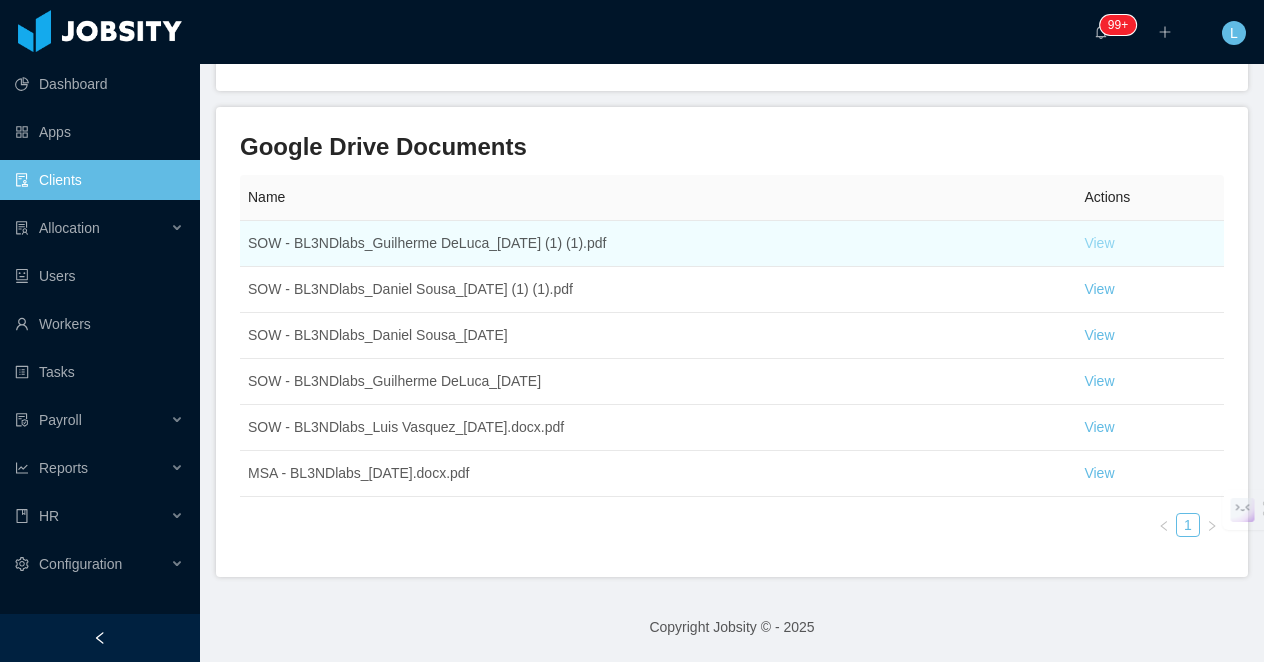 click on "View" at bounding box center (1099, 243) 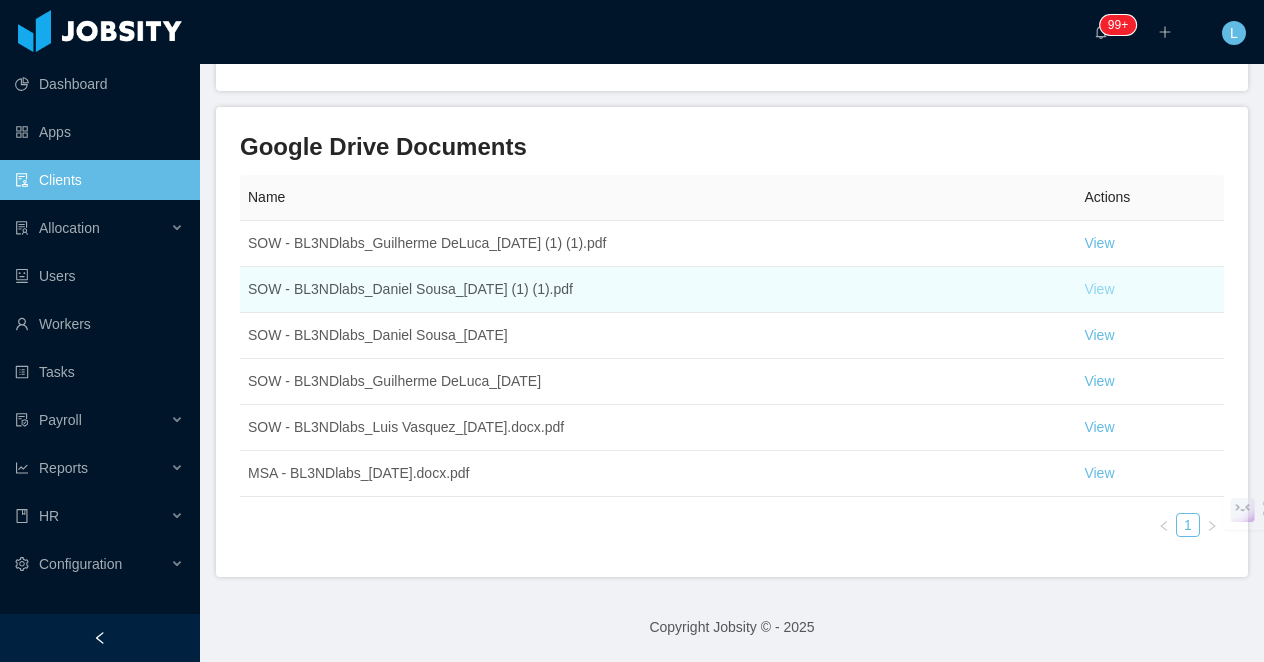 click on "View" at bounding box center [1099, 289] 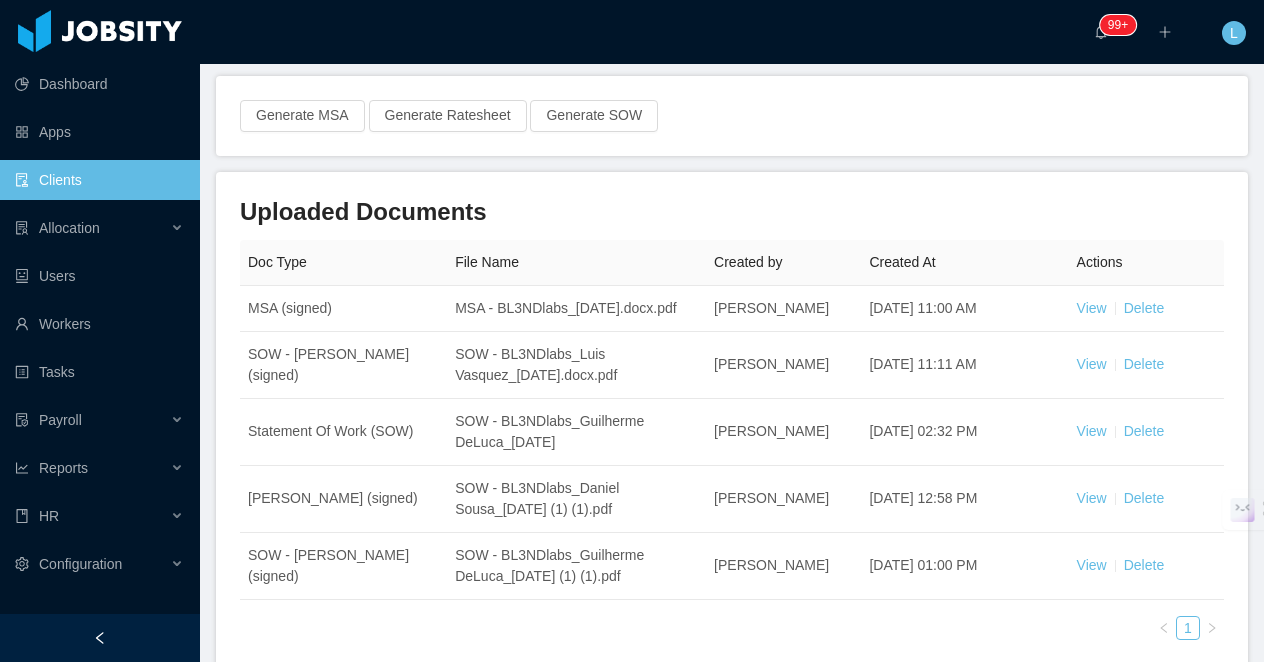 scroll, scrollTop: 0, scrollLeft: 0, axis: both 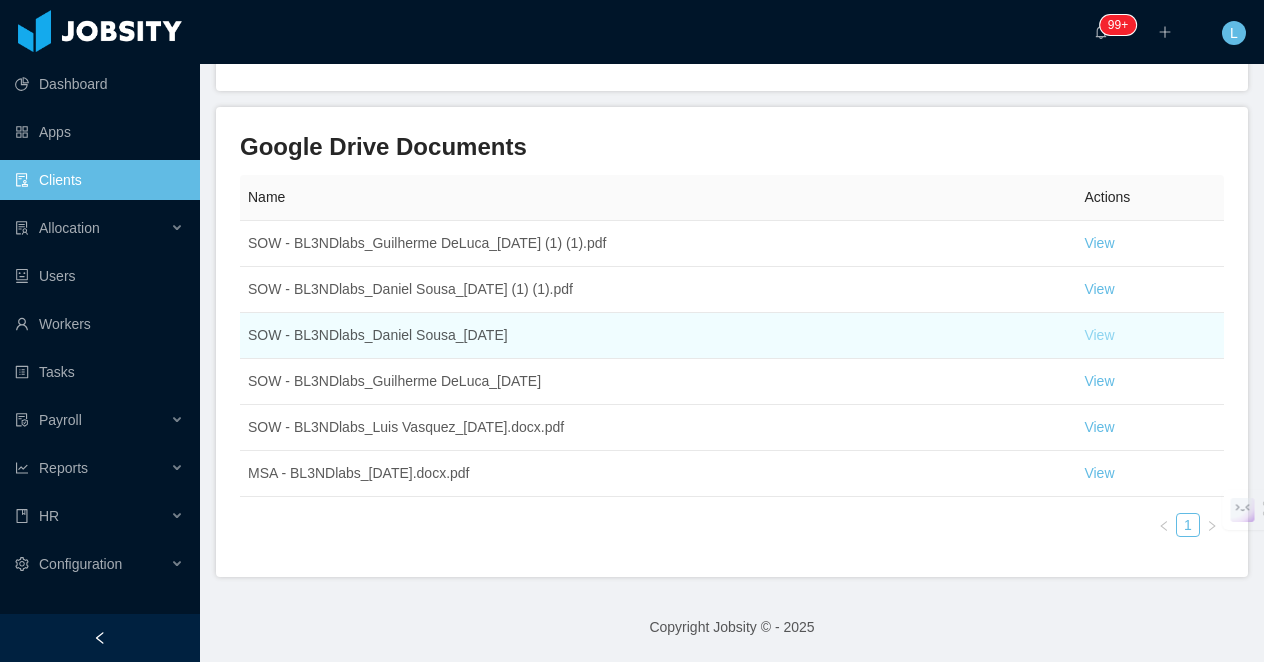 click on "View" at bounding box center [1099, 335] 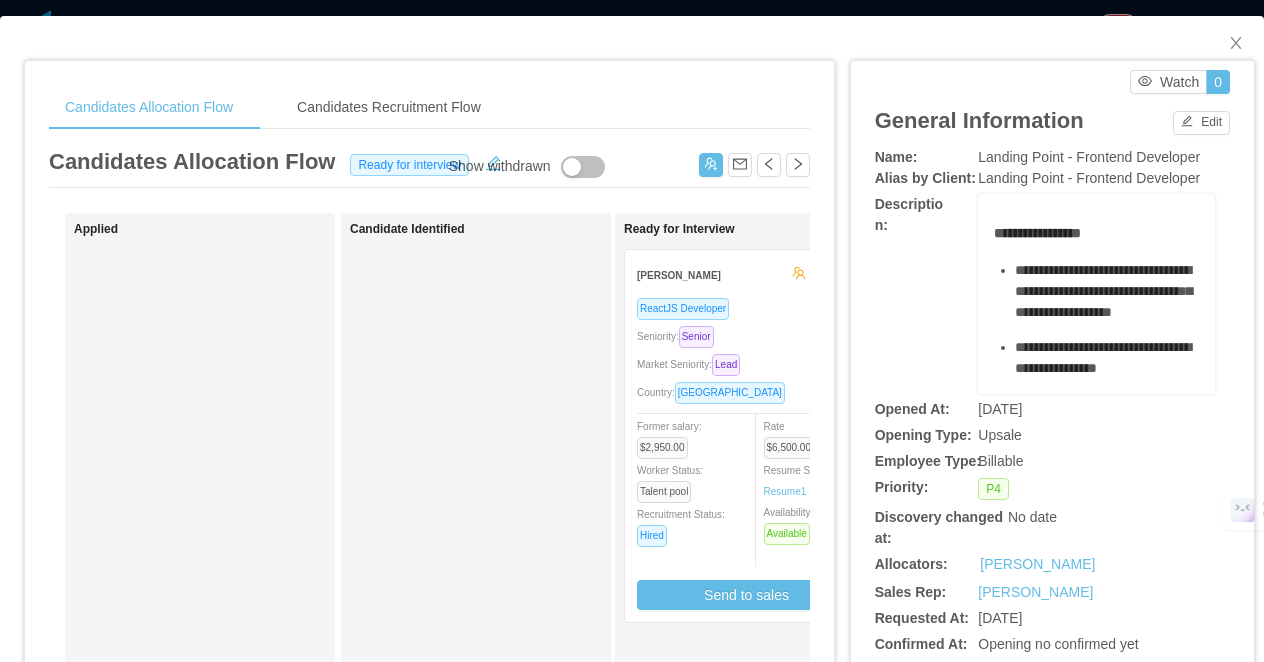 scroll, scrollTop: 0, scrollLeft: 0, axis: both 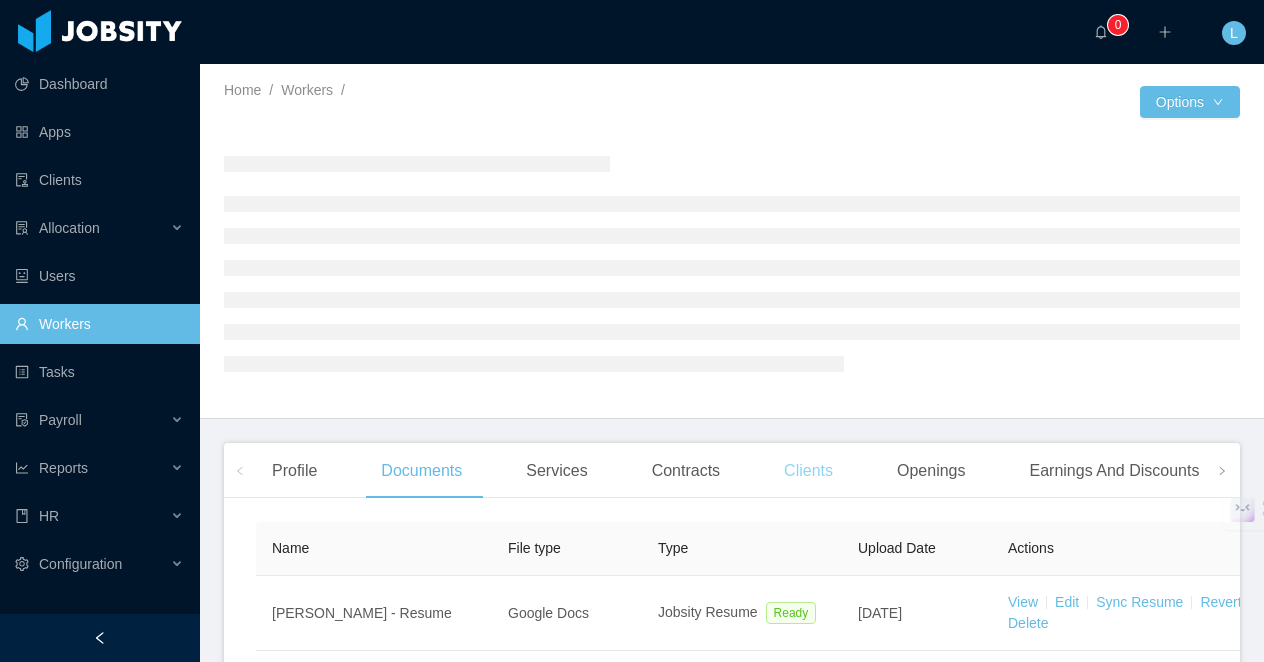 click on "Clients" at bounding box center [808, 471] 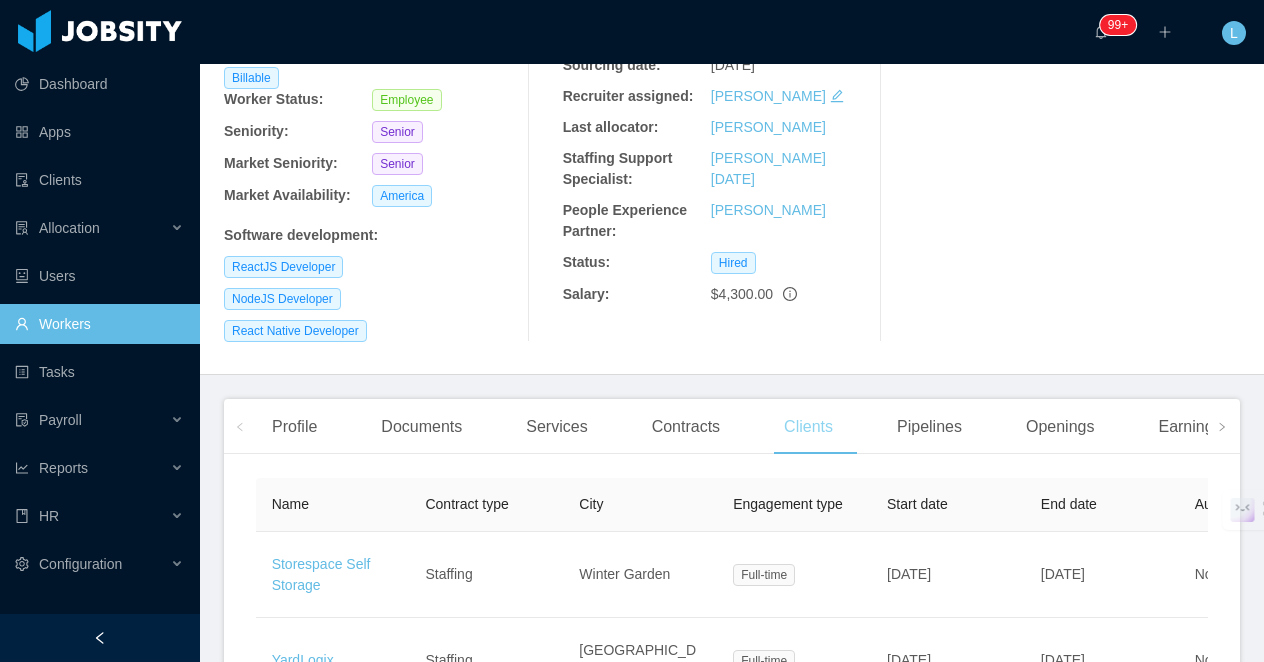 scroll, scrollTop: 467, scrollLeft: 0, axis: vertical 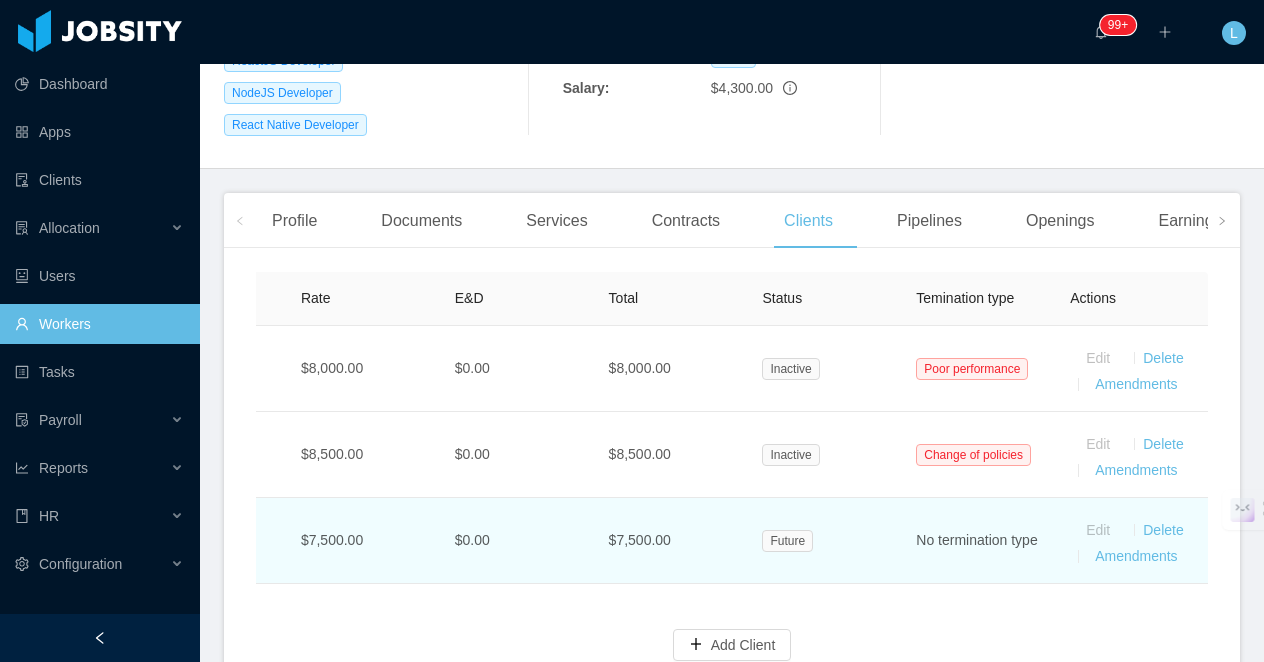 click on "$7,500.00" at bounding box center [670, 541] 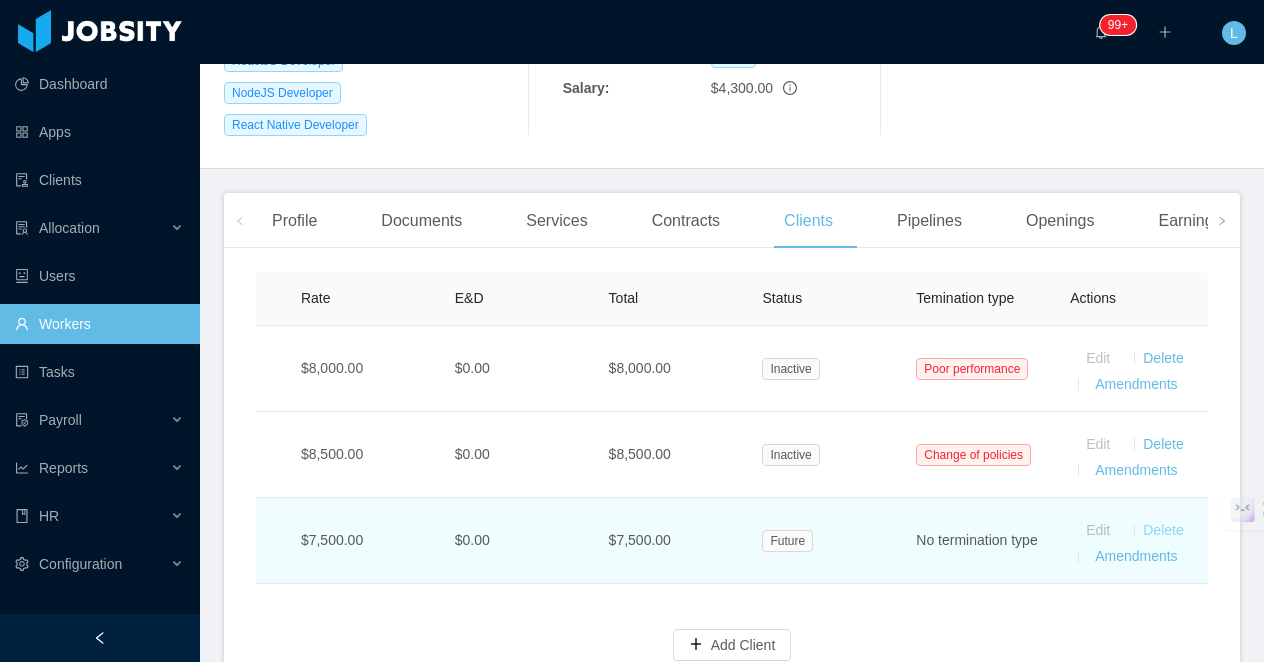 click on "Delete" at bounding box center (1163, 530) 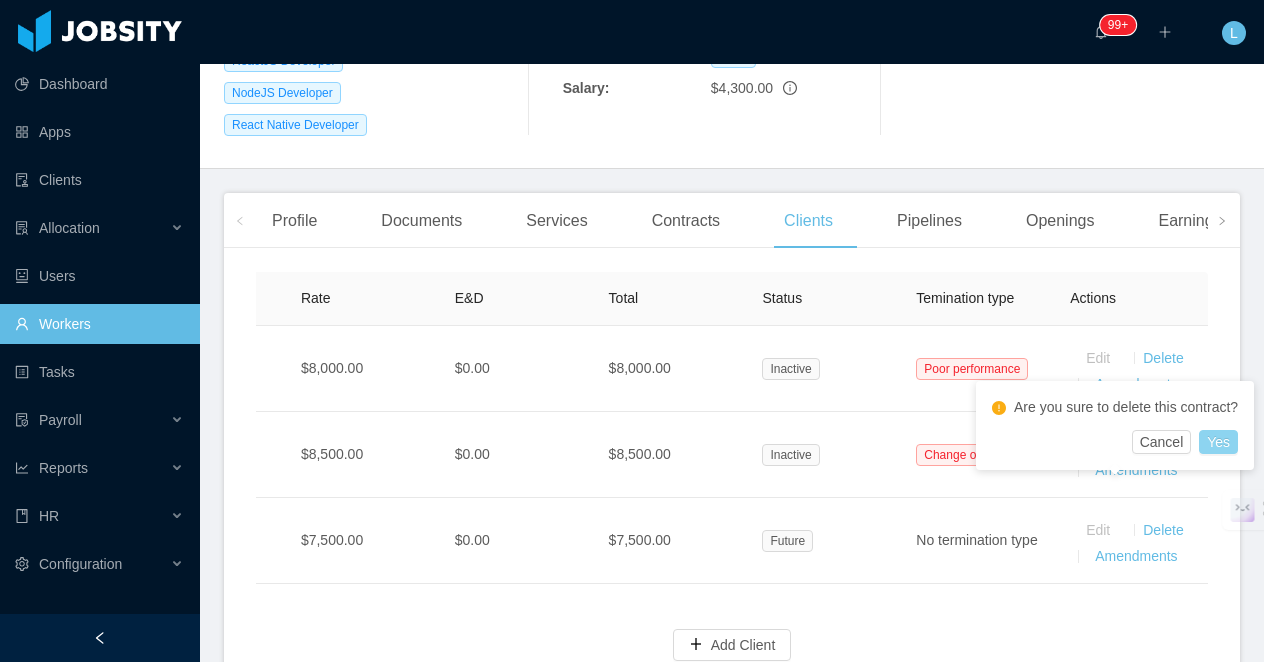 click on "Yes" at bounding box center (1218, 442) 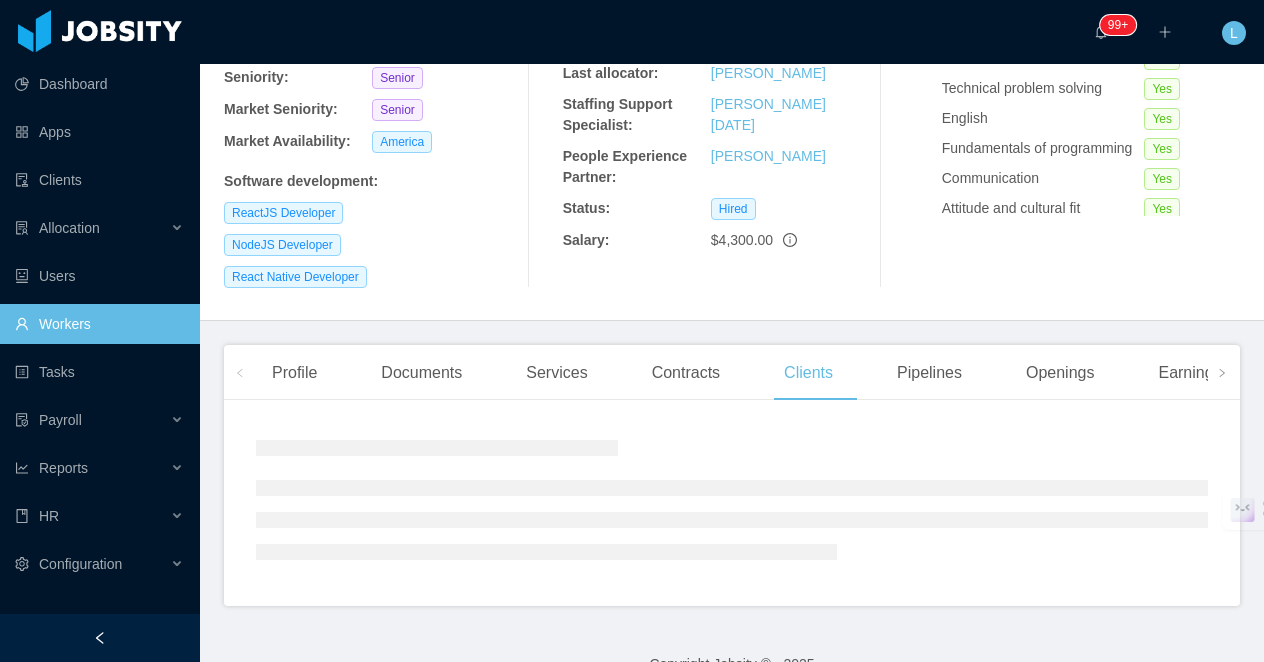 scroll, scrollTop: 467, scrollLeft: 0, axis: vertical 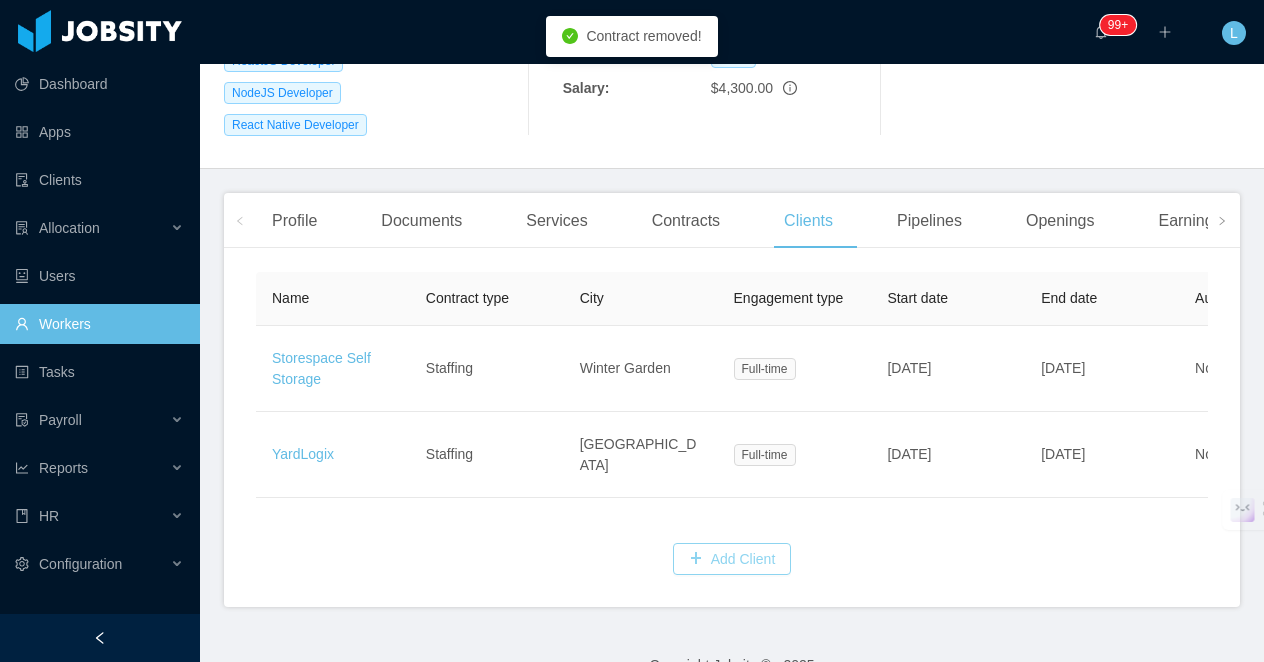 click on "Add Client" at bounding box center [732, 559] 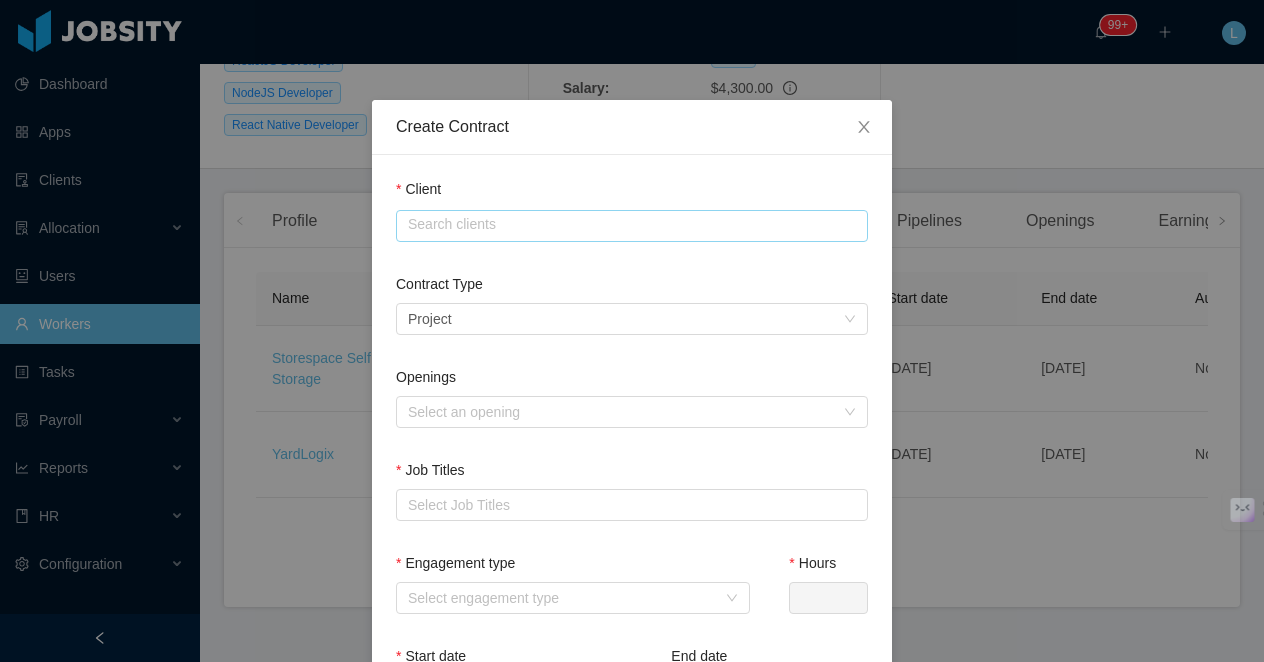 click at bounding box center [632, 226] 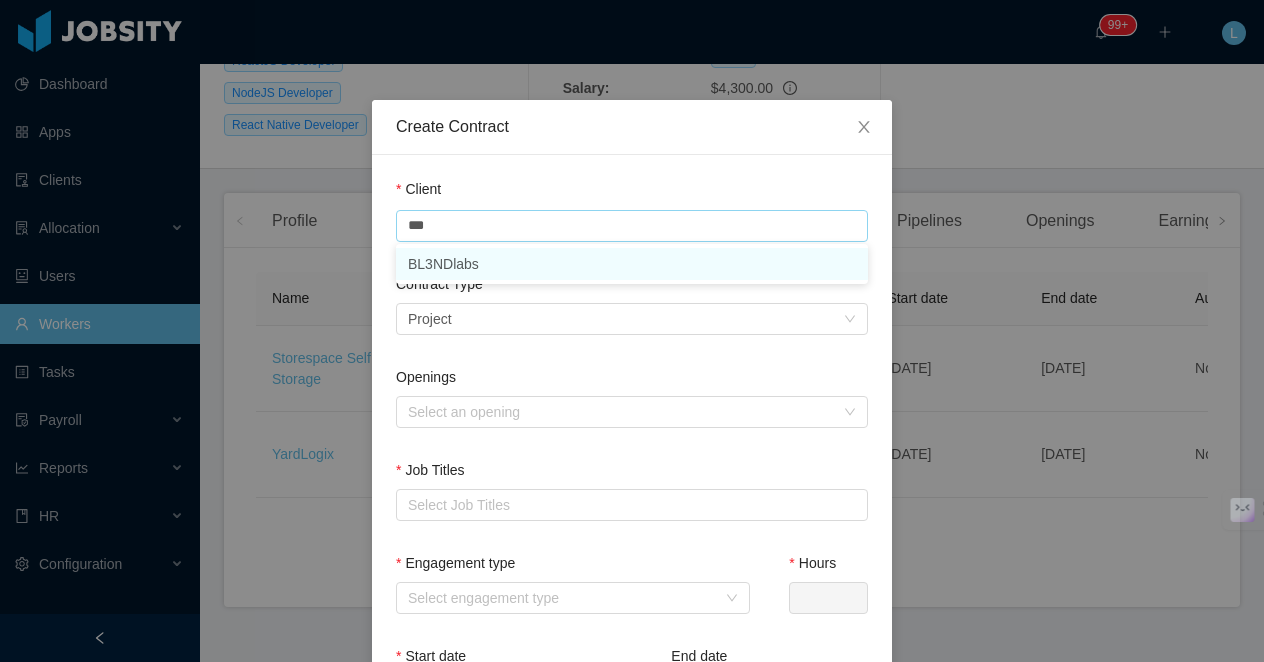 click on "BL3NDlabs" at bounding box center (632, 264) 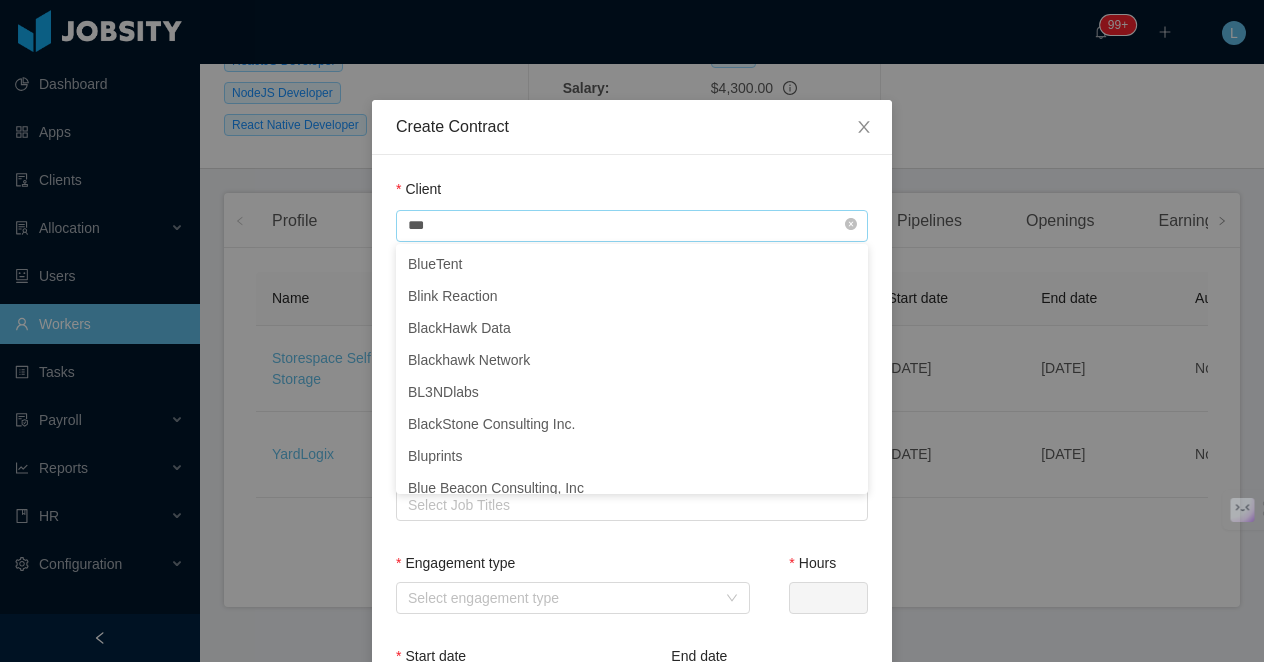 click on "***" at bounding box center (632, 226) 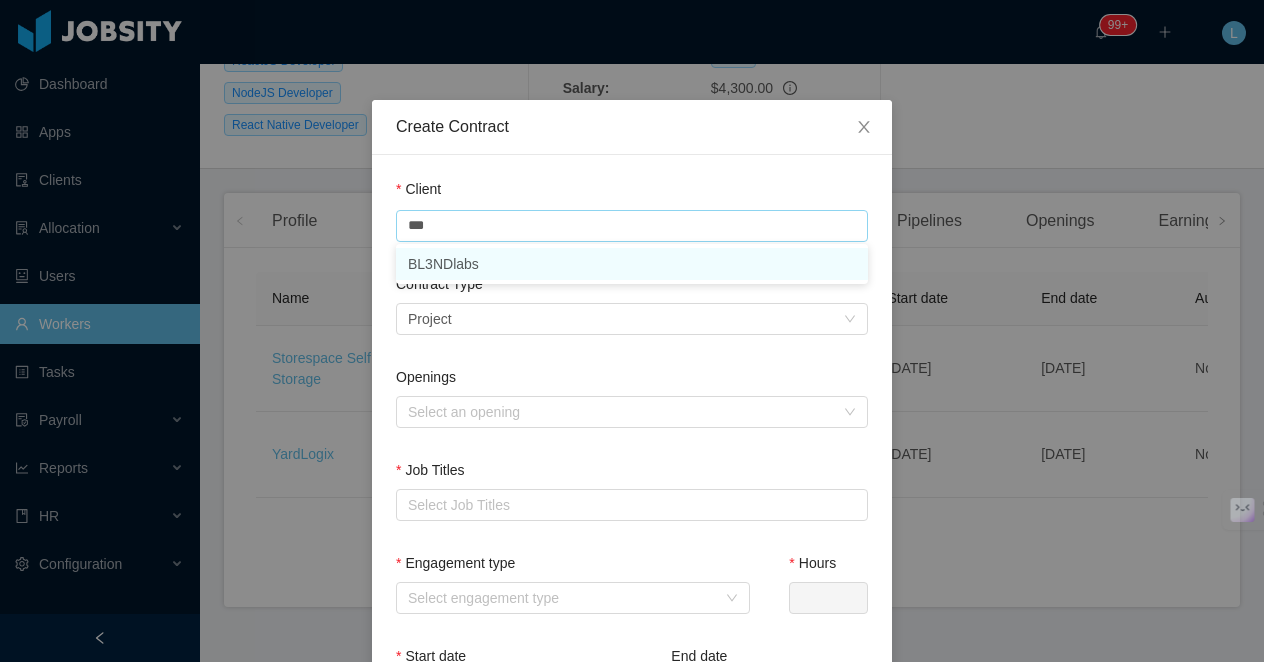 click on "BL3NDlabs" at bounding box center [632, 264] 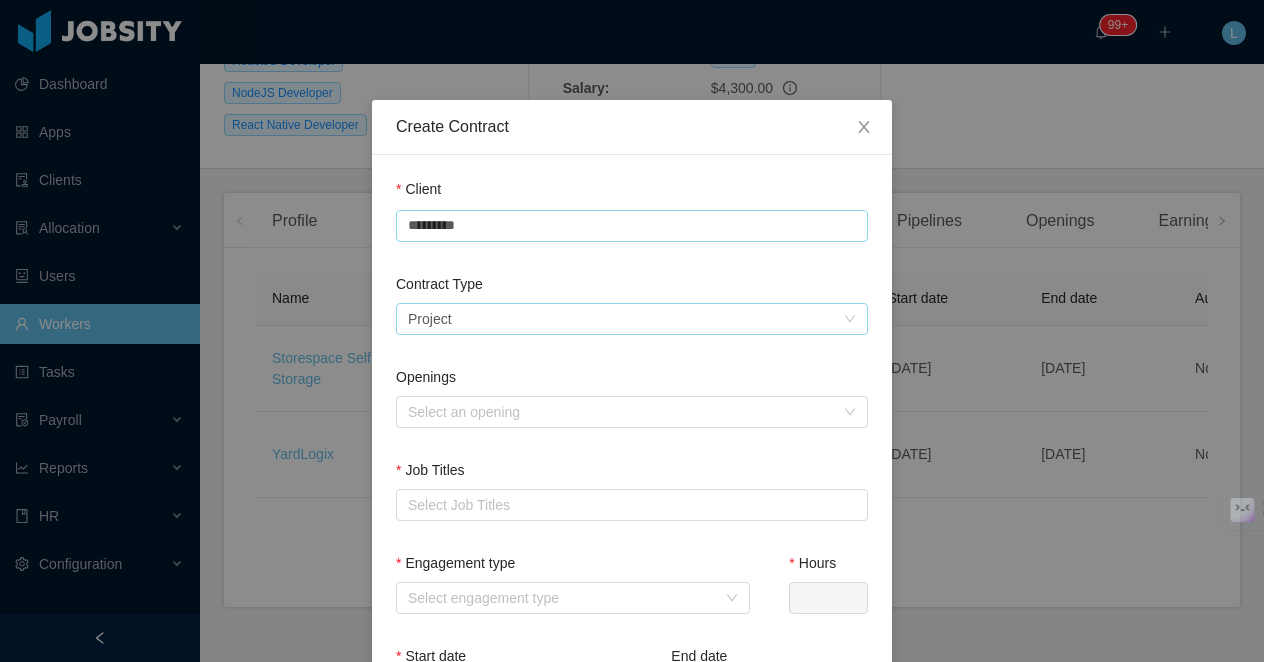 type on "*********" 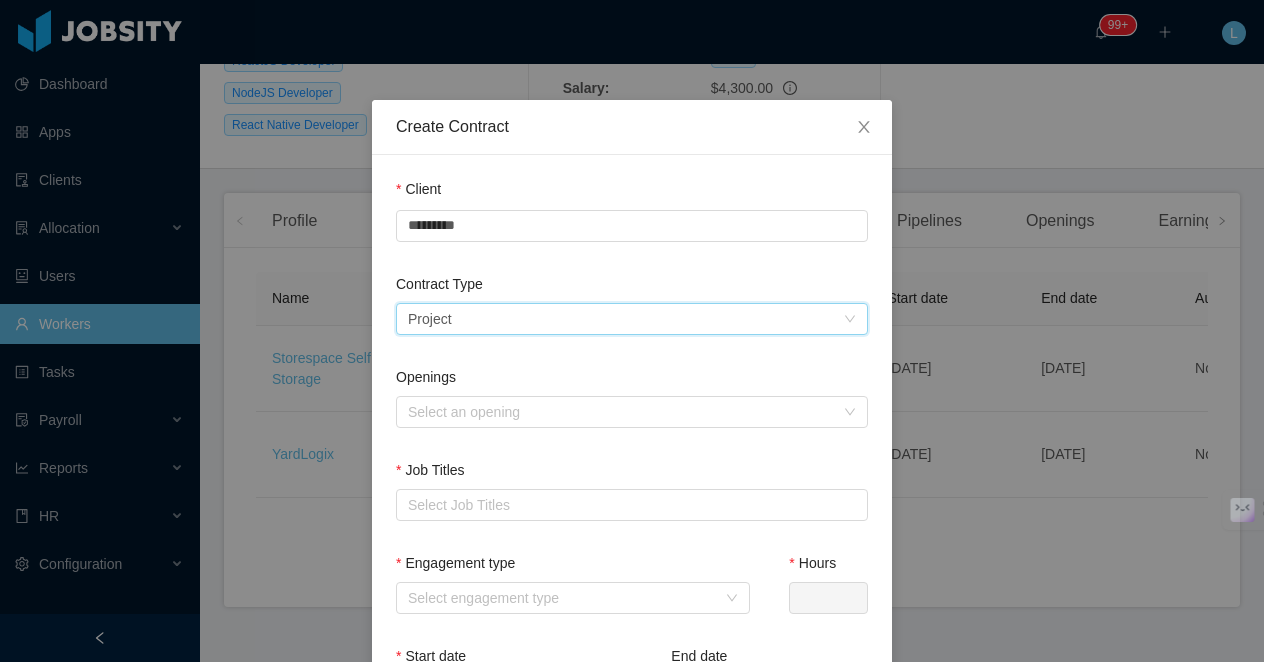 click on "Project" at bounding box center [430, 319] 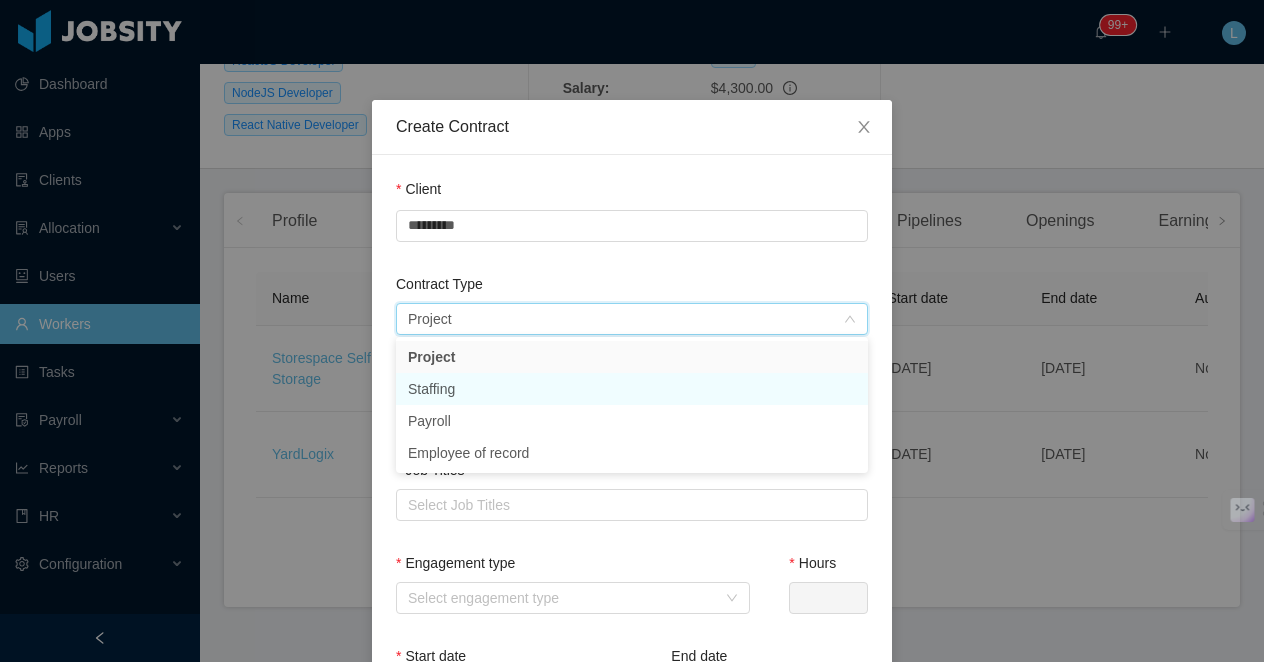 click on "Staffing" at bounding box center [632, 389] 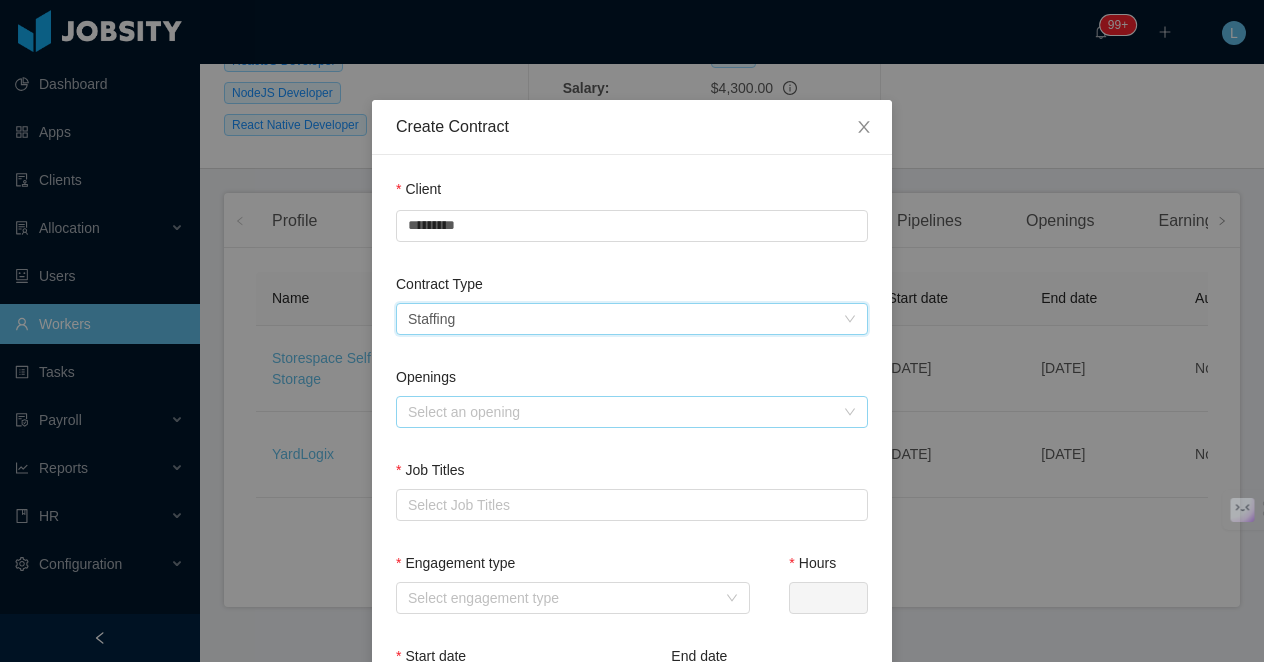 click on "Select an opening" at bounding box center [621, 412] 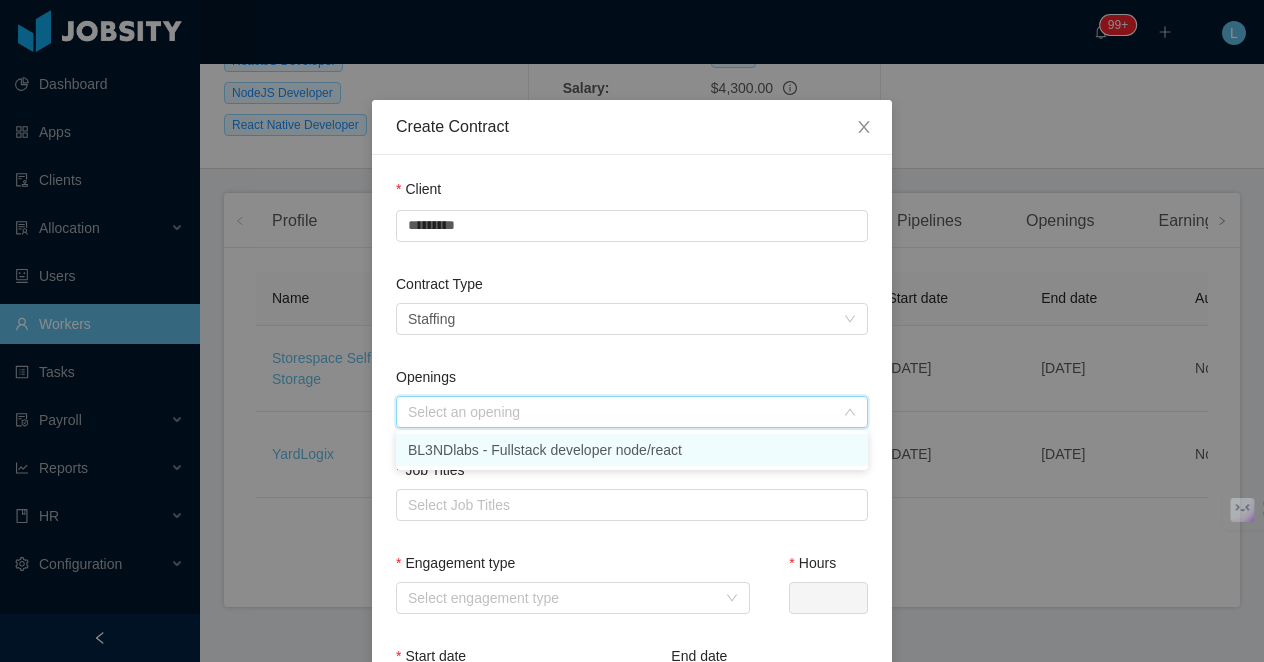click on "BL3NDlabs - Fullstack developer node/react" at bounding box center [632, 450] 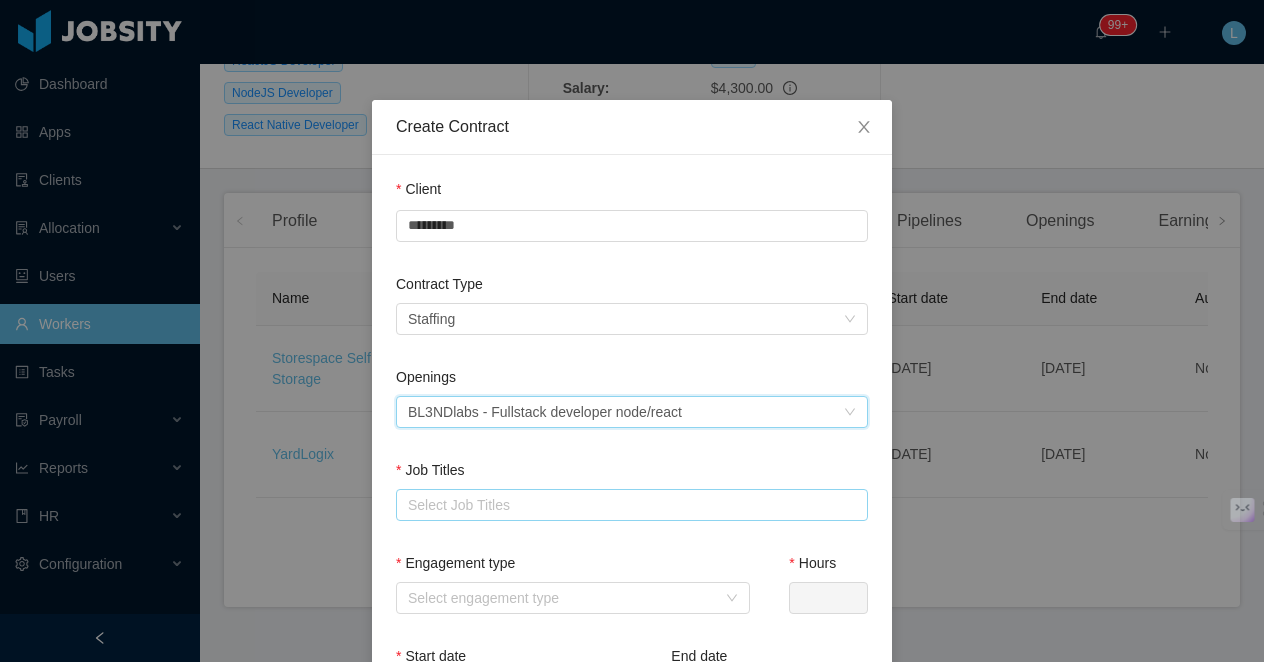 click on "Select Job Titles" at bounding box center (627, 505) 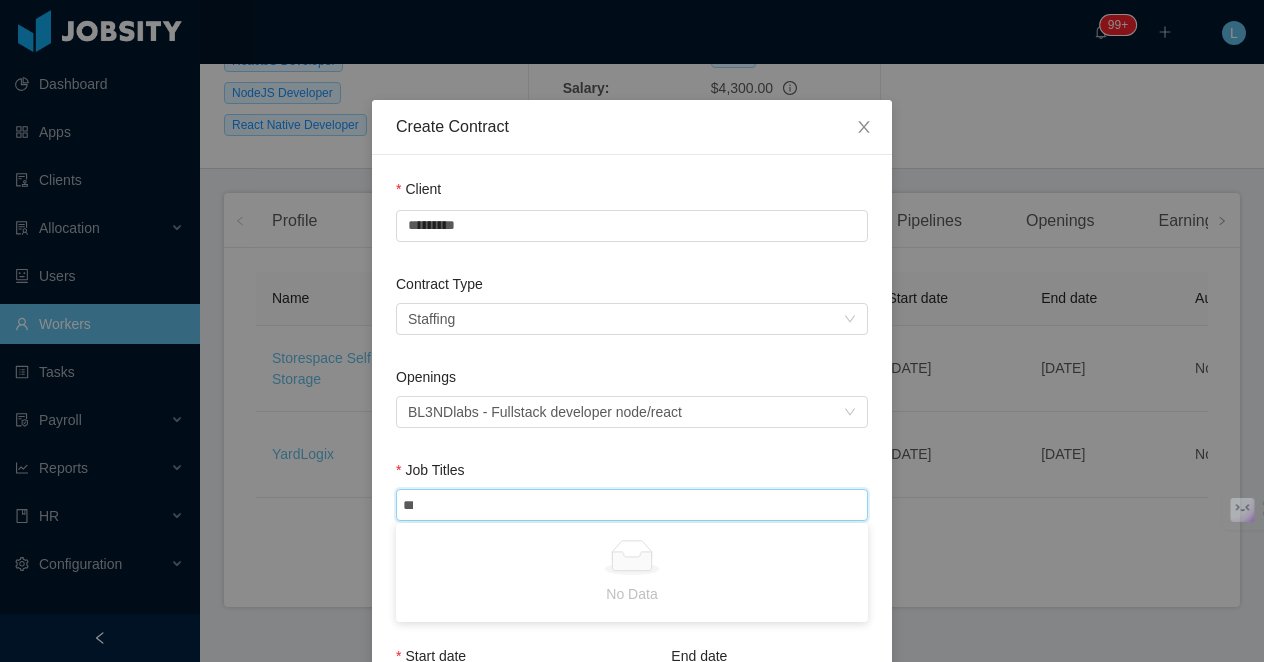 type on "****" 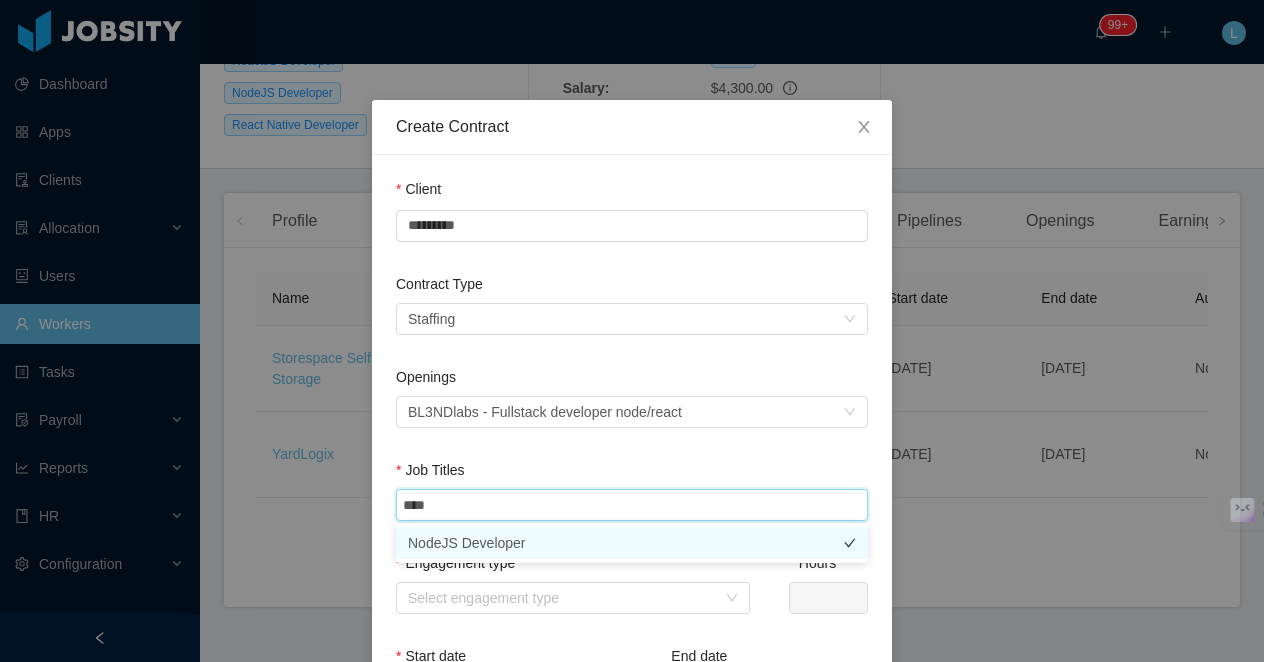 click on "NodeJS Developer" at bounding box center [632, 543] 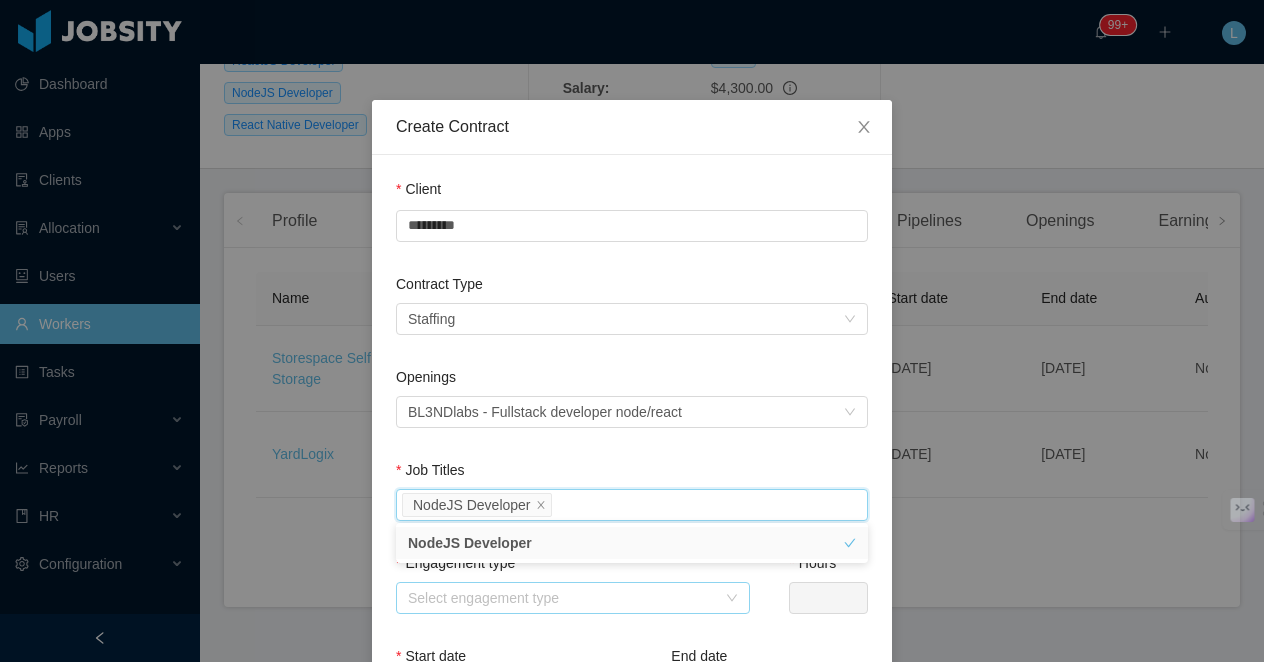 click on "Select engagement type" at bounding box center (562, 598) 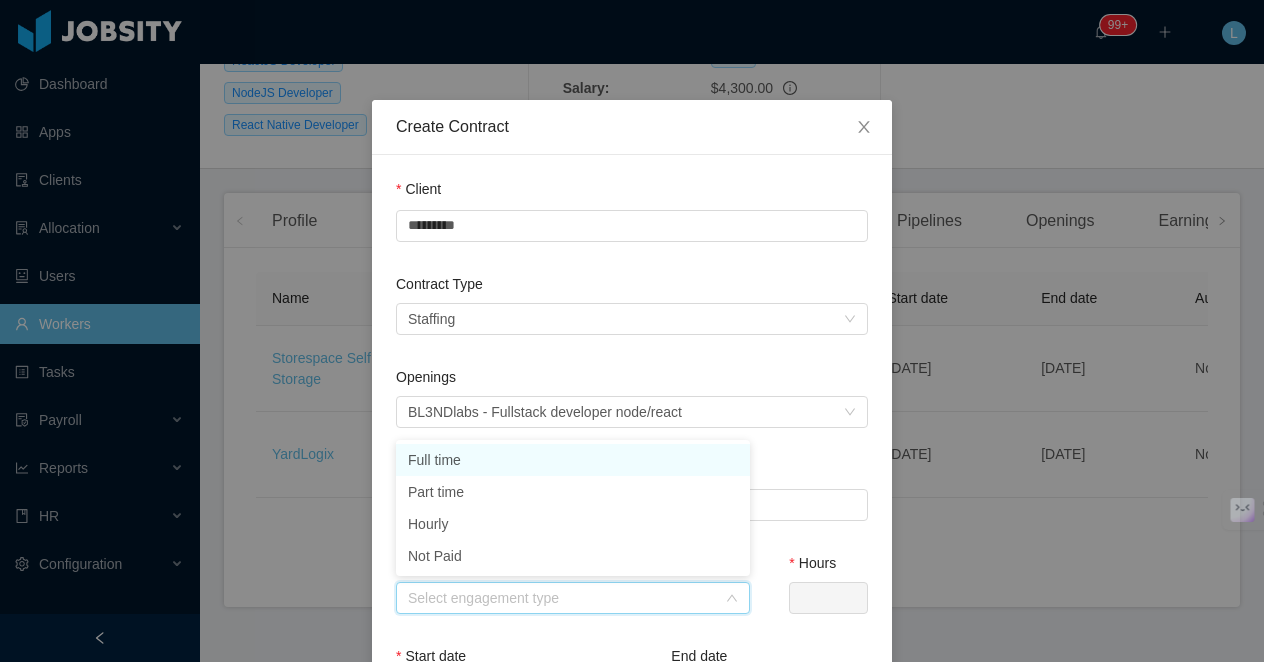 click on "Full time" at bounding box center [573, 460] 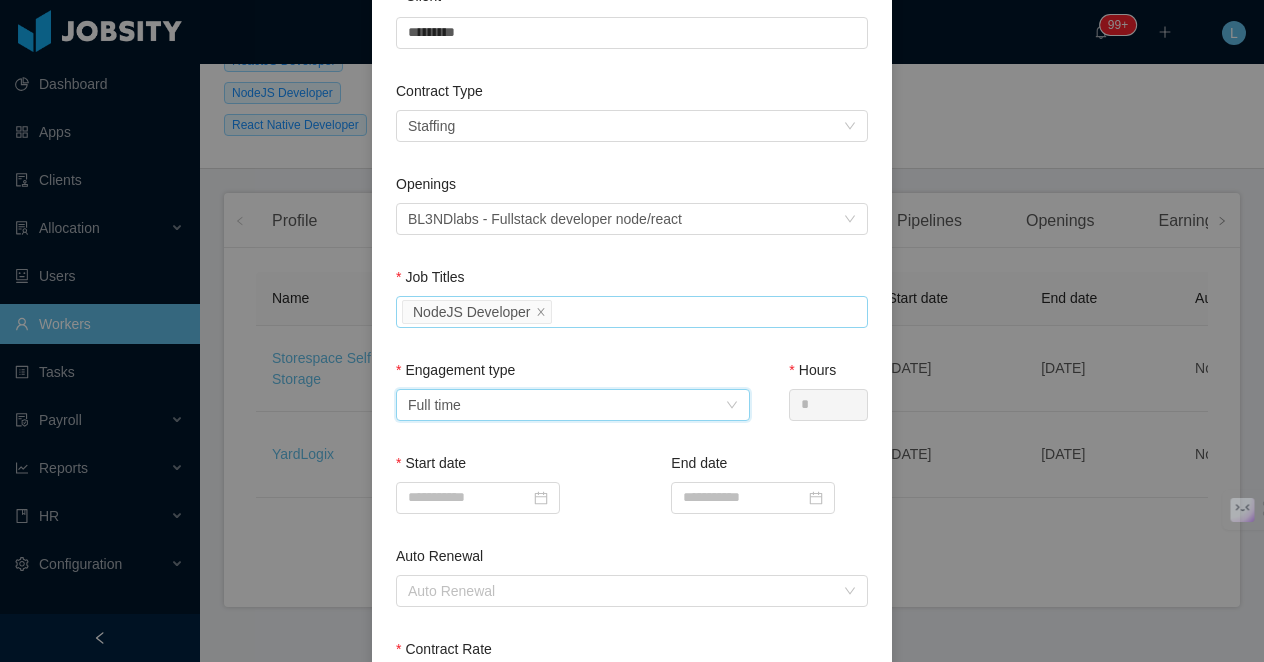 scroll, scrollTop: 257, scrollLeft: 0, axis: vertical 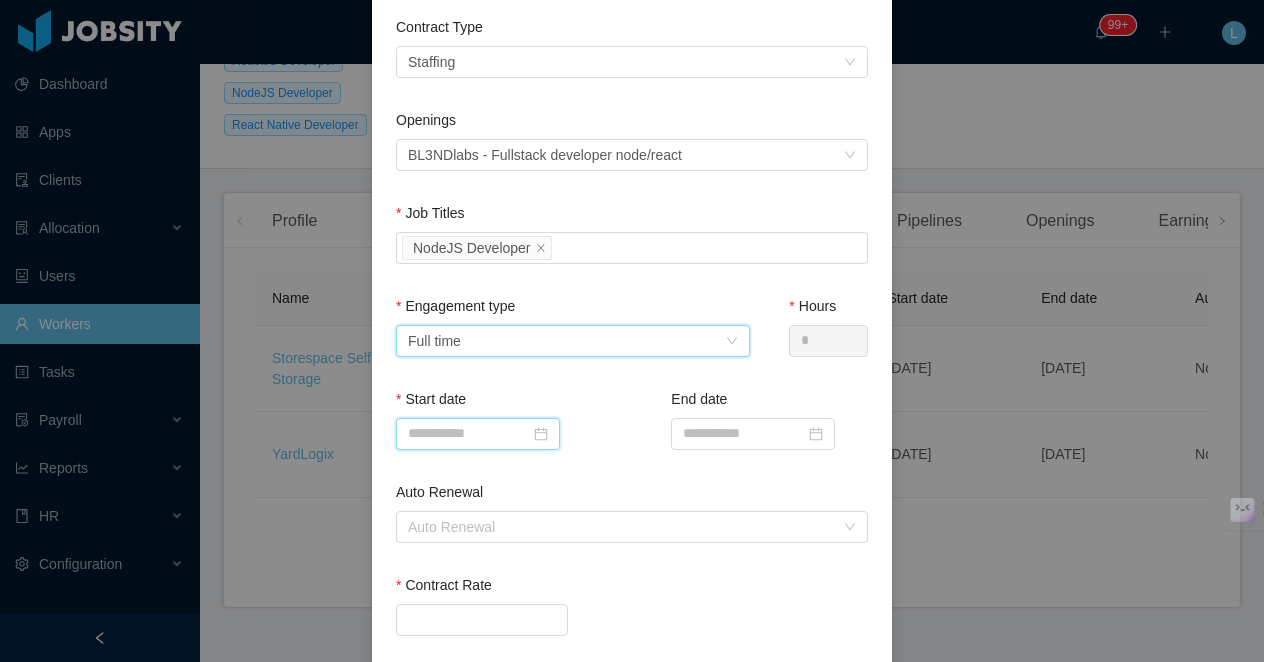 click at bounding box center (478, 434) 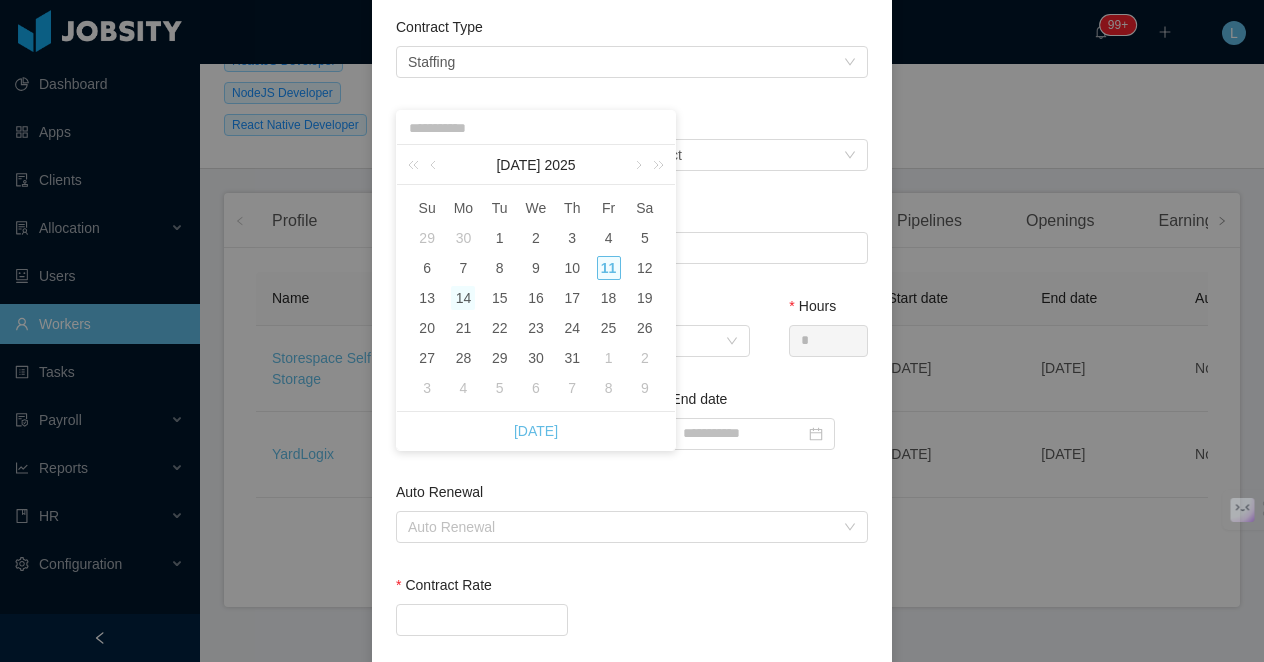 click on "14" at bounding box center (463, 298) 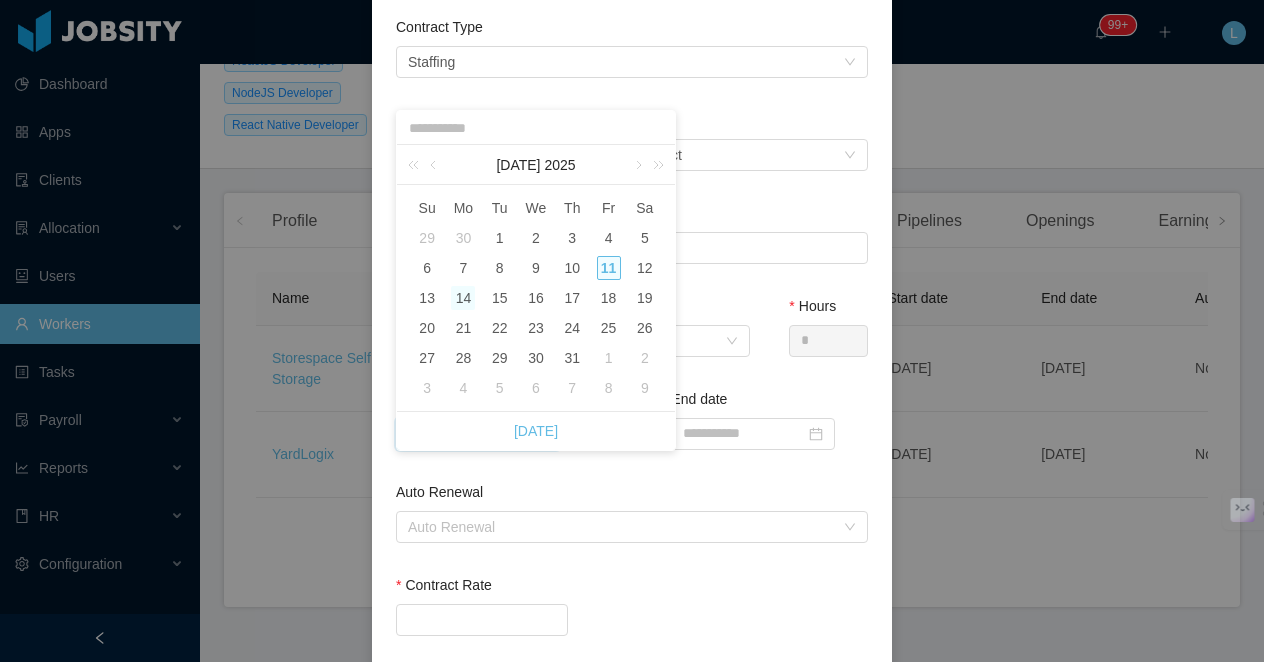 type on "**********" 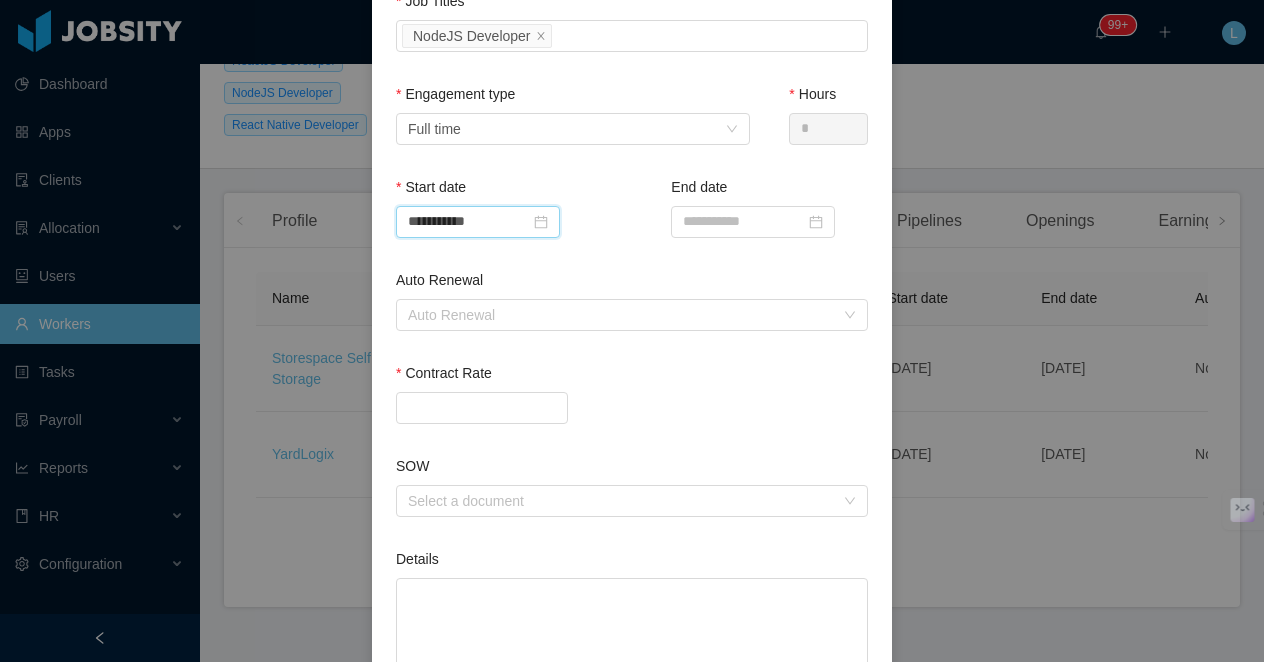 scroll, scrollTop: 489, scrollLeft: 0, axis: vertical 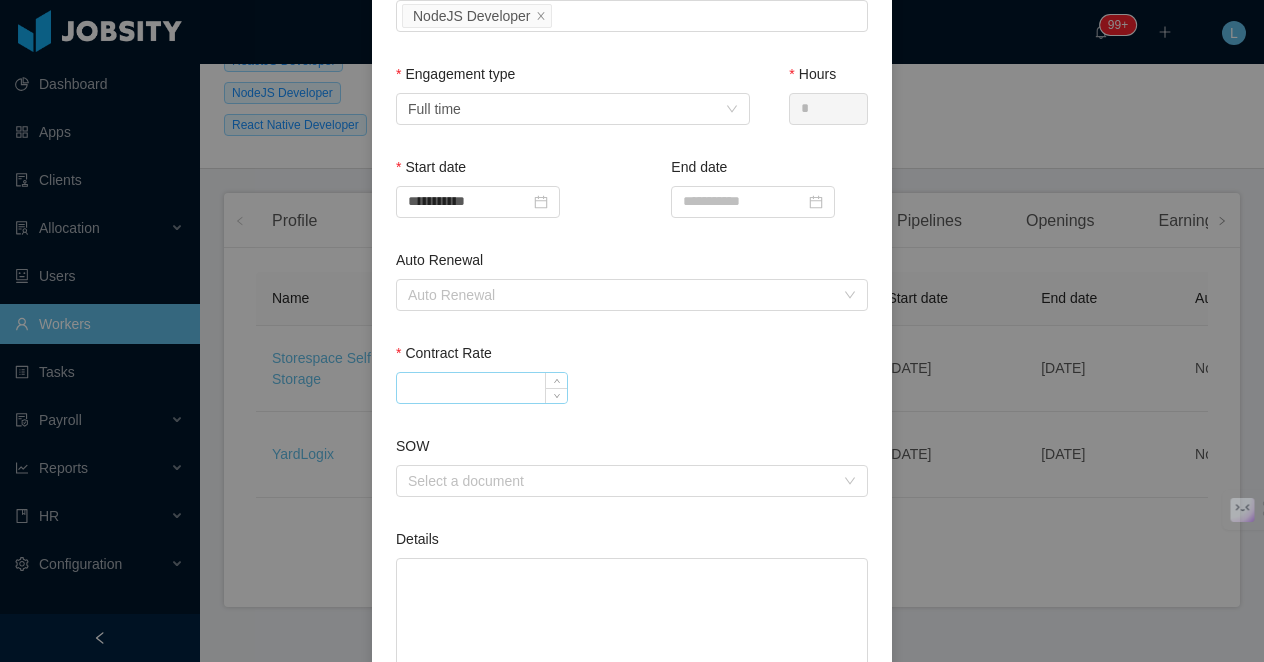 click on "Contract Rate" at bounding box center [482, 388] 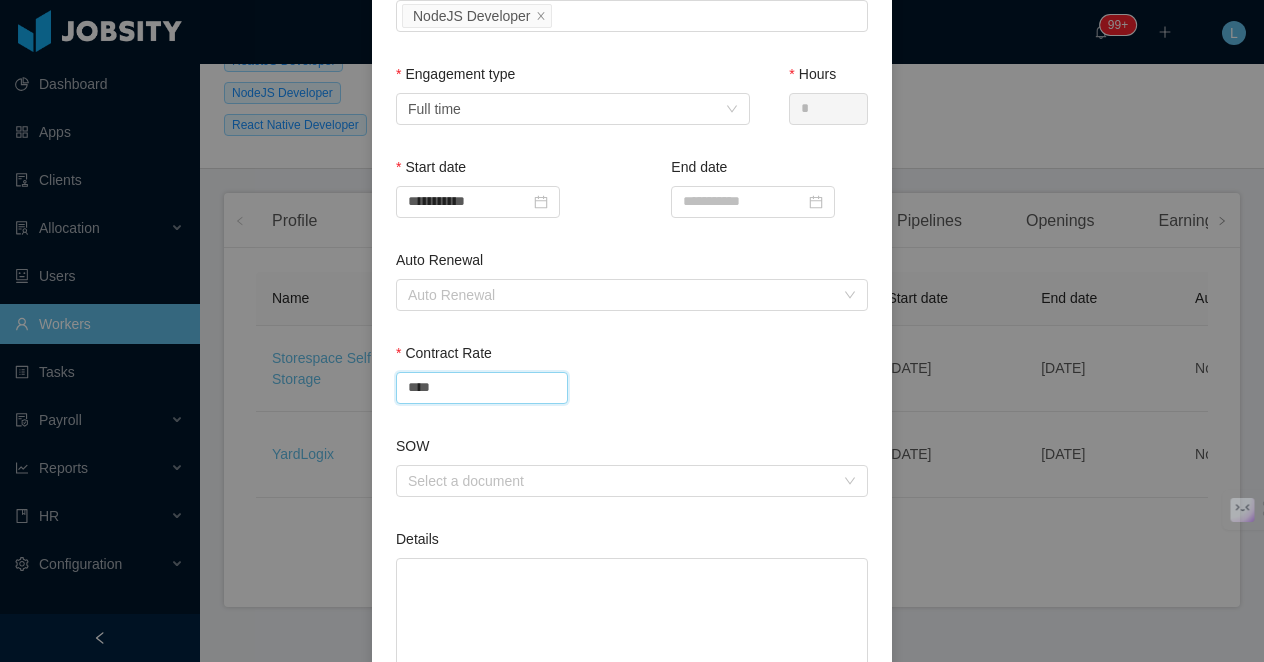 type on "*******" 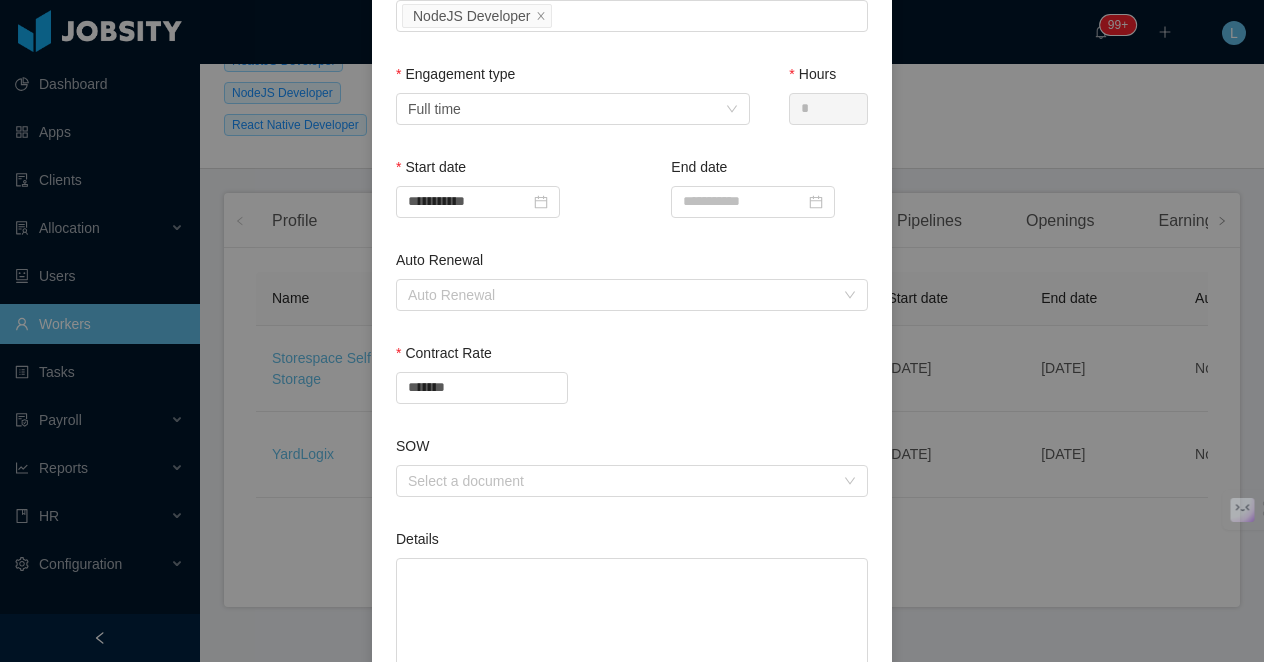 click on "*******" at bounding box center (632, 388) 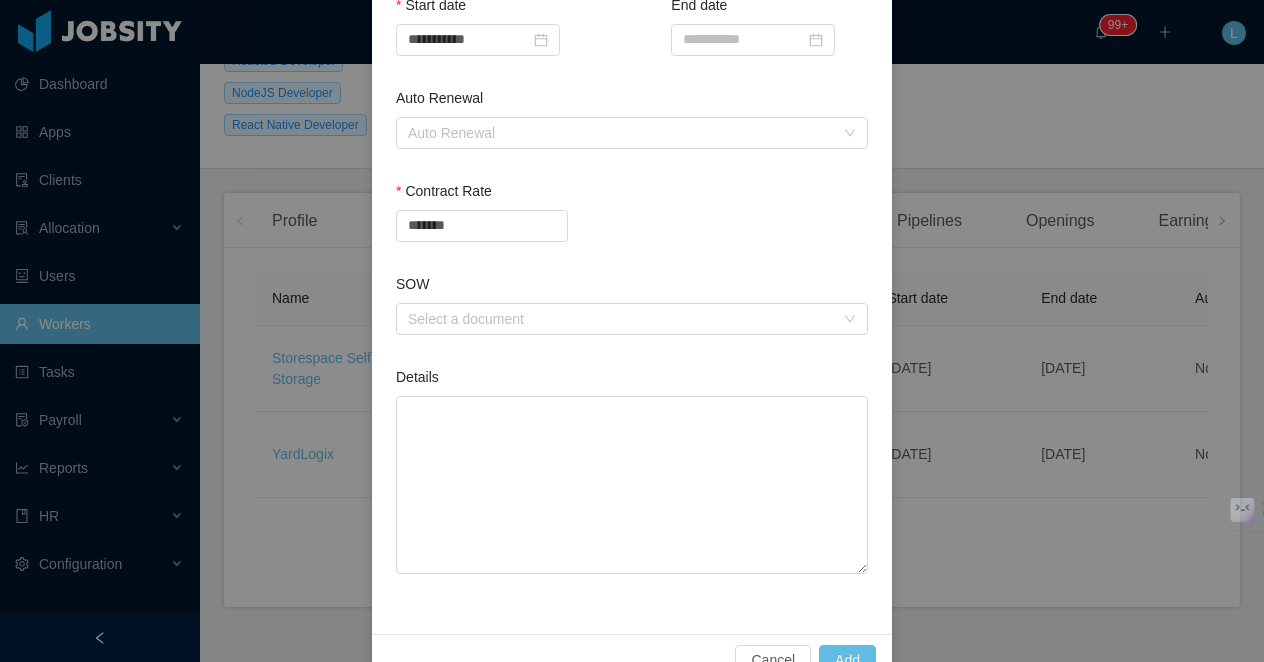 scroll, scrollTop: 698, scrollLeft: 0, axis: vertical 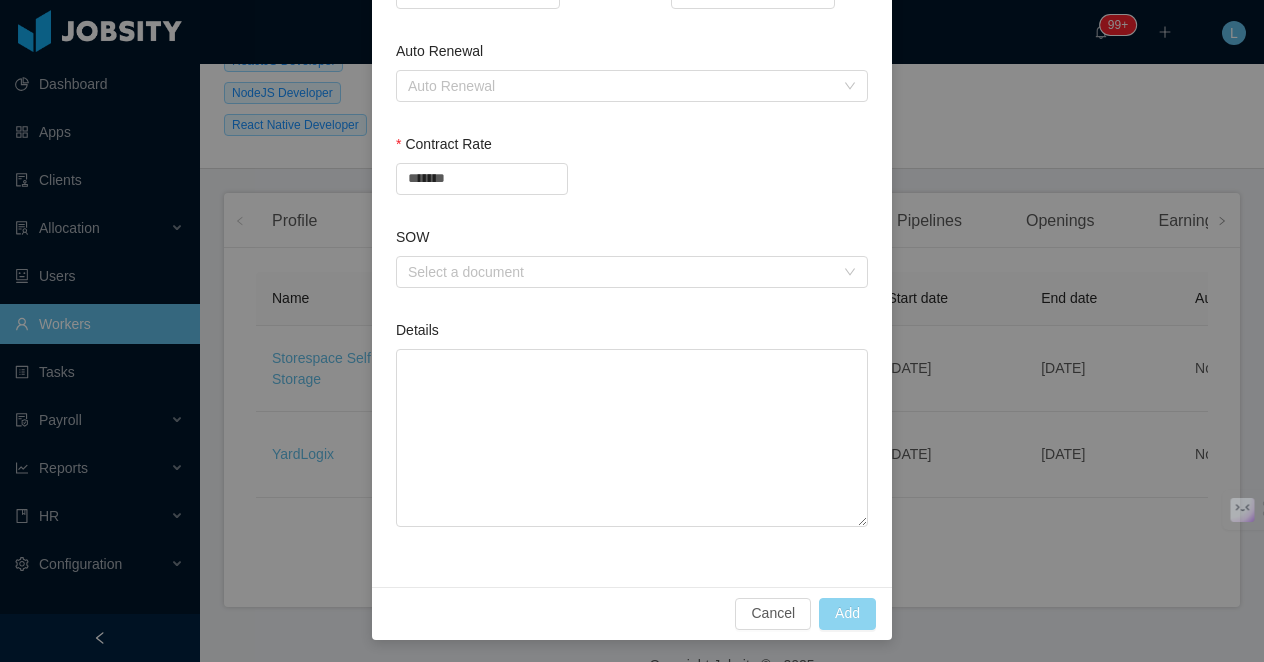 click on "Add" at bounding box center (847, 614) 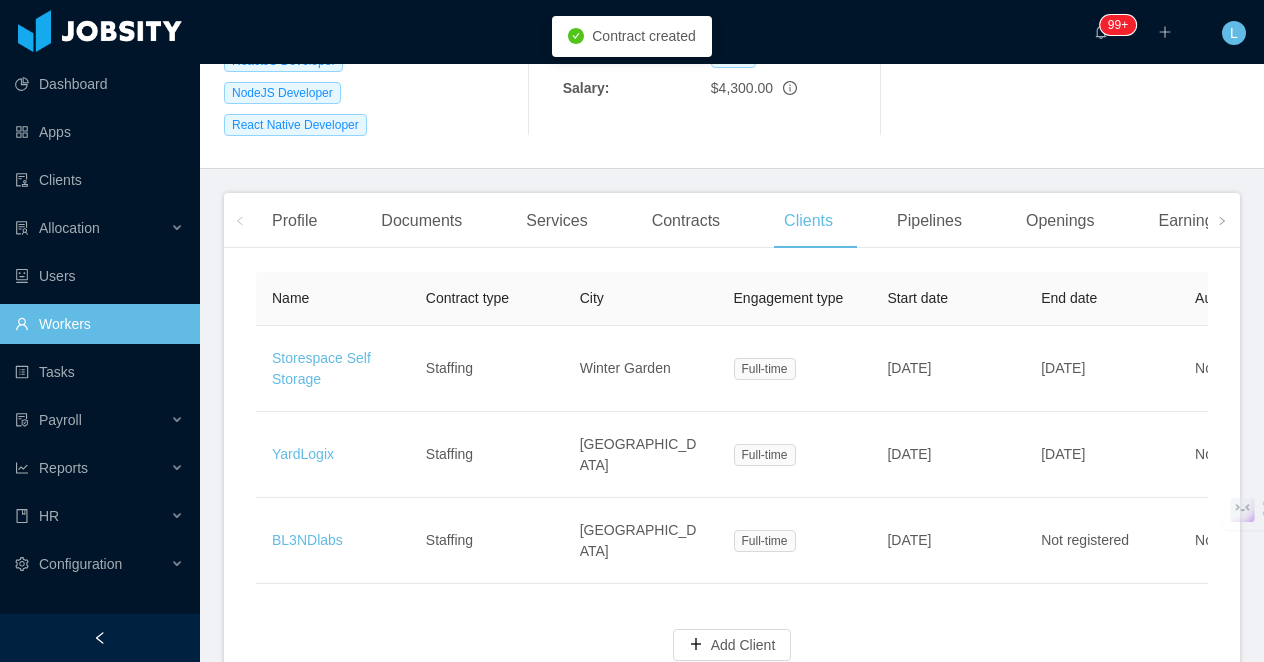 type 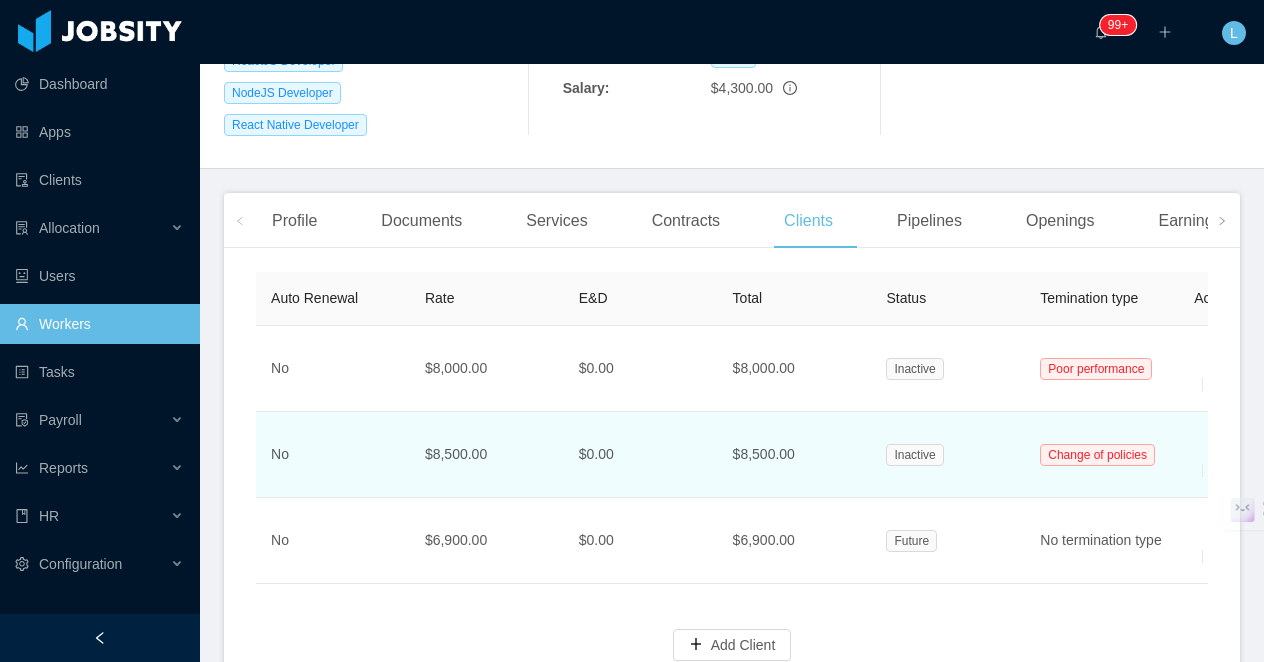 scroll, scrollTop: 0, scrollLeft: 1048, axis: horizontal 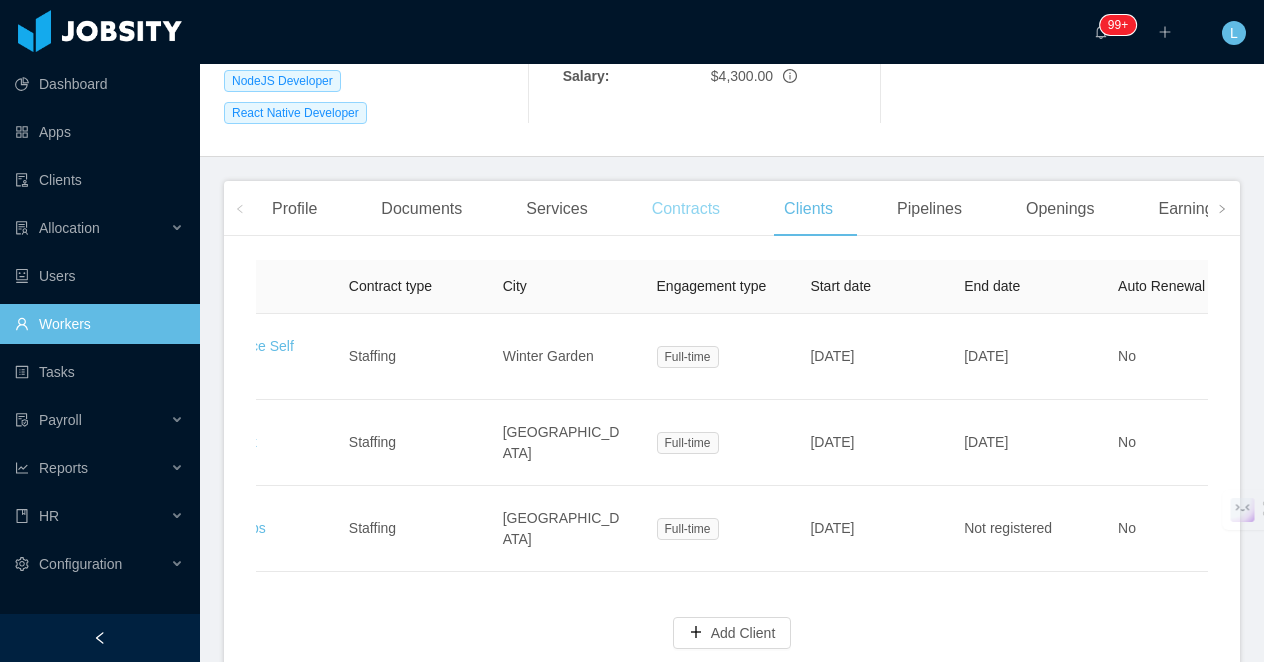 click on "Contracts" at bounding box center (686, 209) 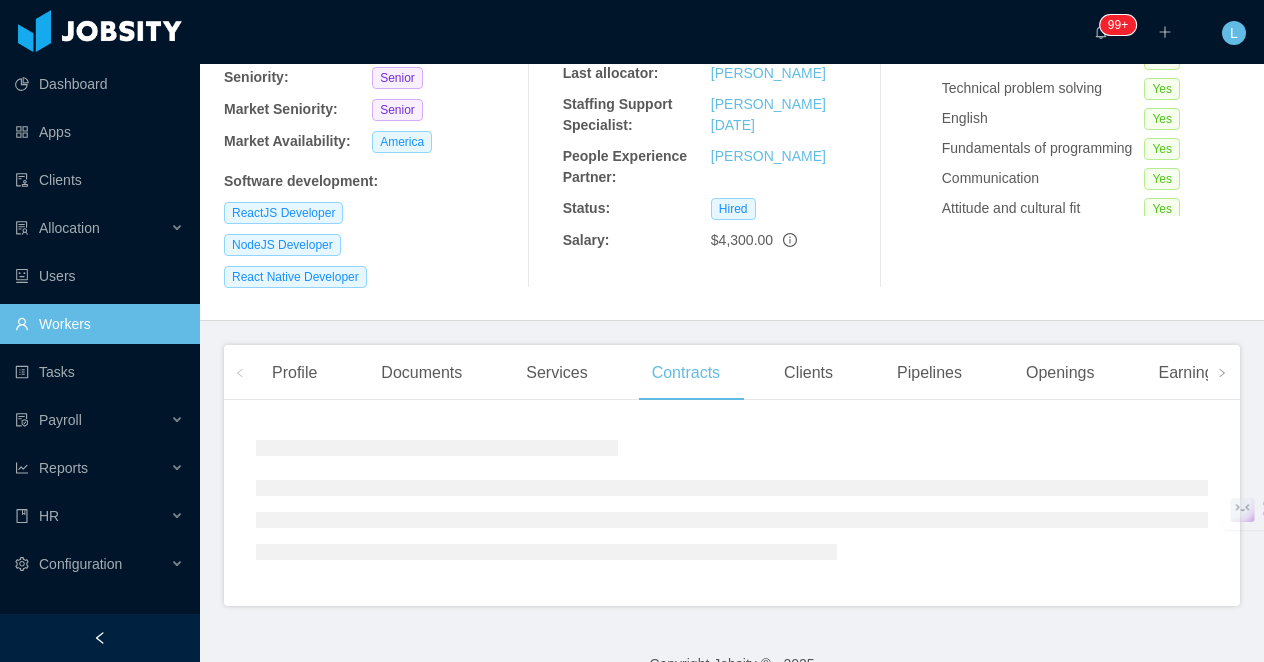scroll, scrollTop: 479, scrollLeft: 0, axis: vertical 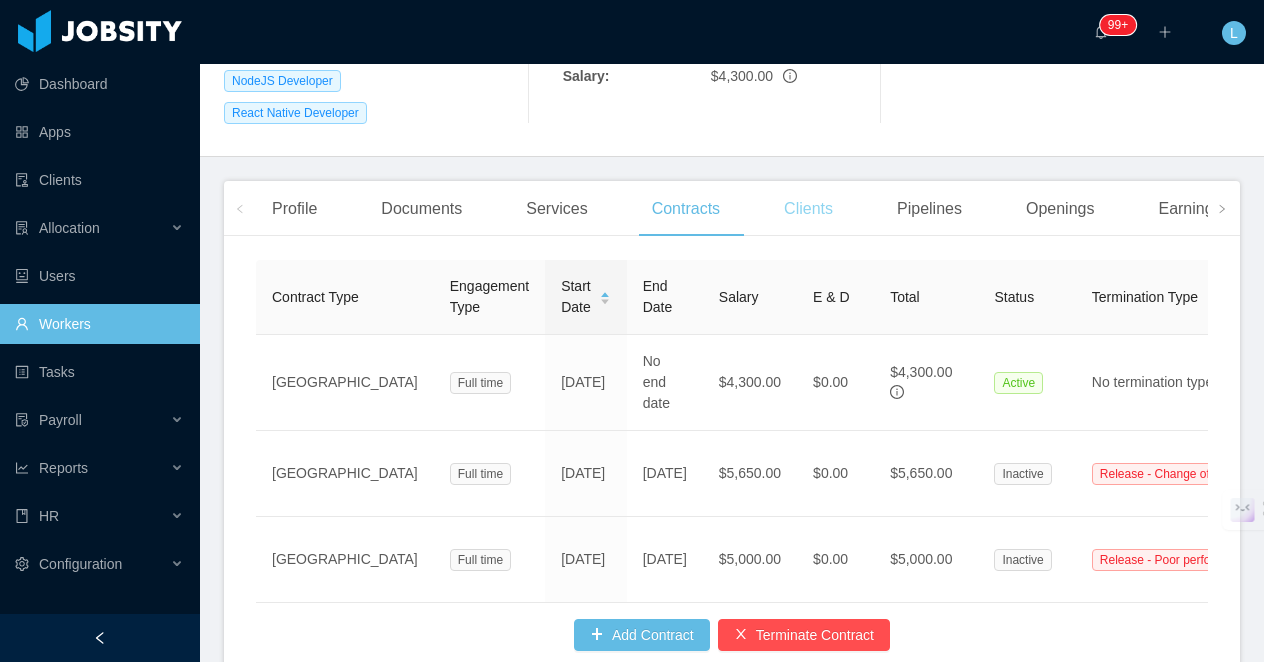 click on "Clients" at bounding box center (808, 209) 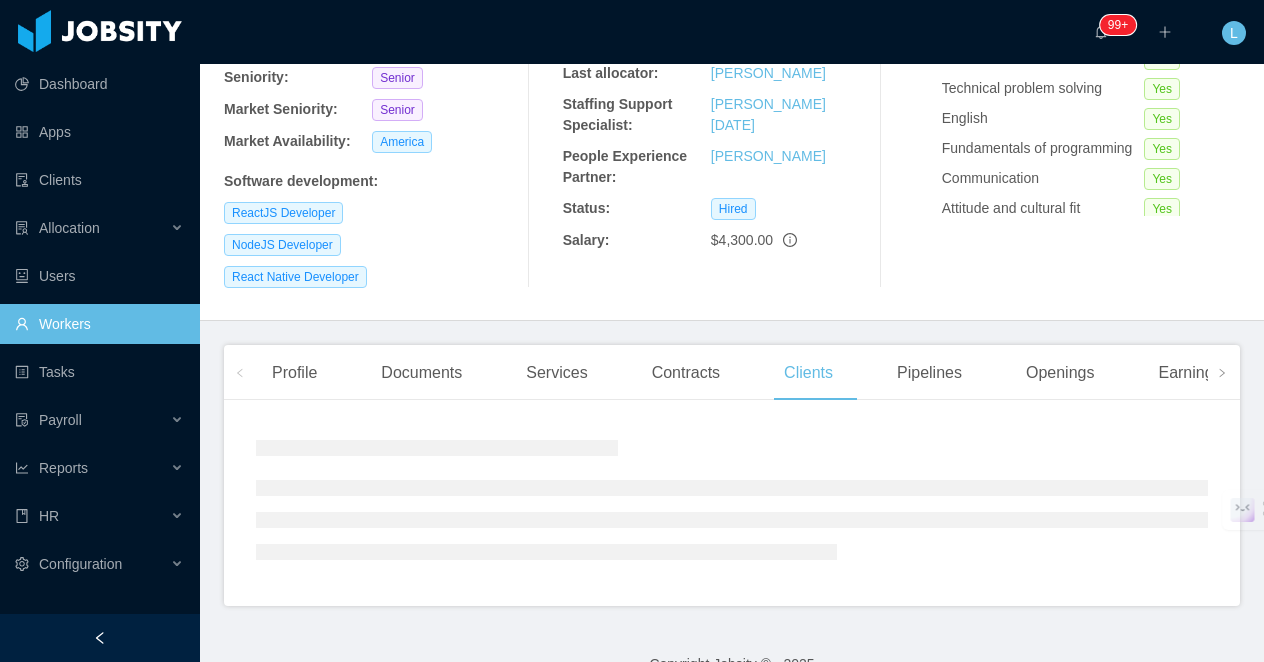 scroll, scrollTop: 479, scrollLeft: 0, axis: vertical 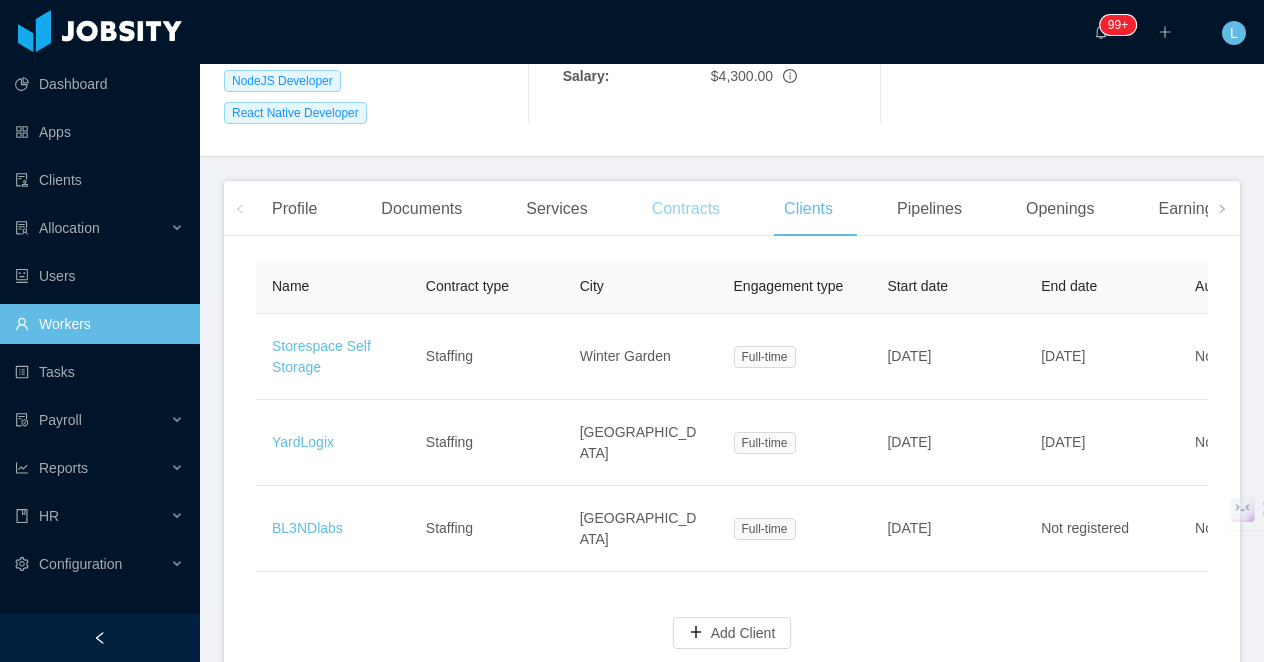 click on "Contracts" at bounding box center [686, 209] 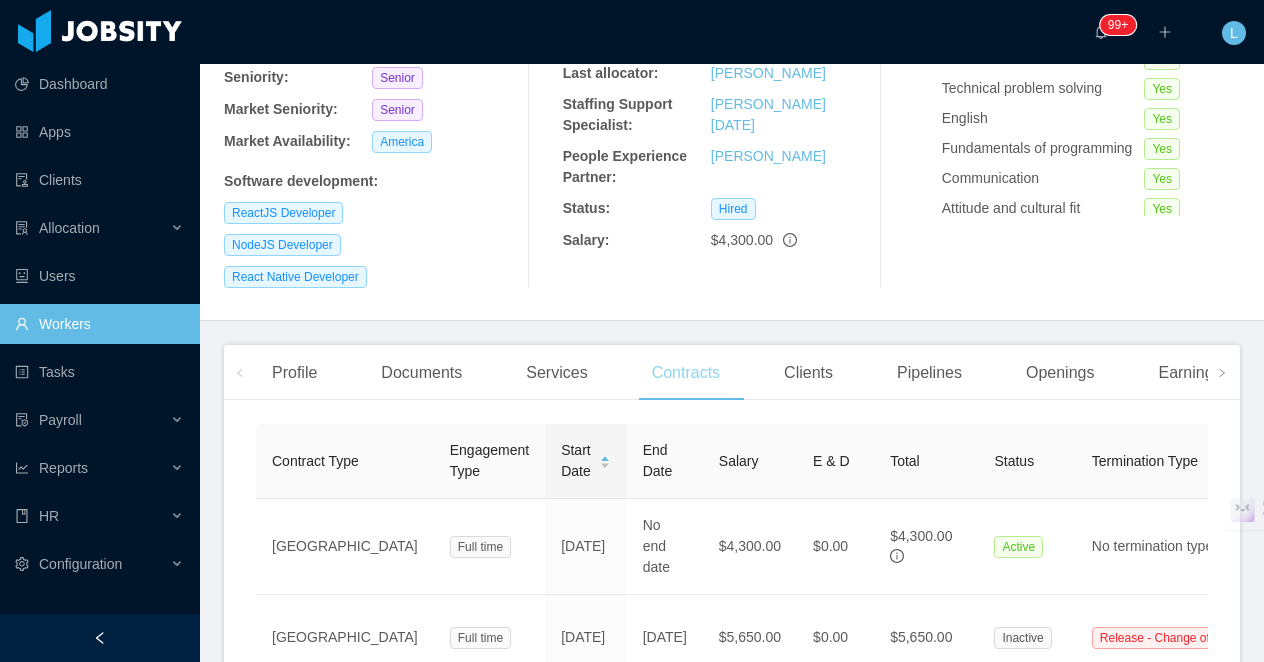 scroll, scrollTop: 479, scrollLeft: 0, axis: vertical 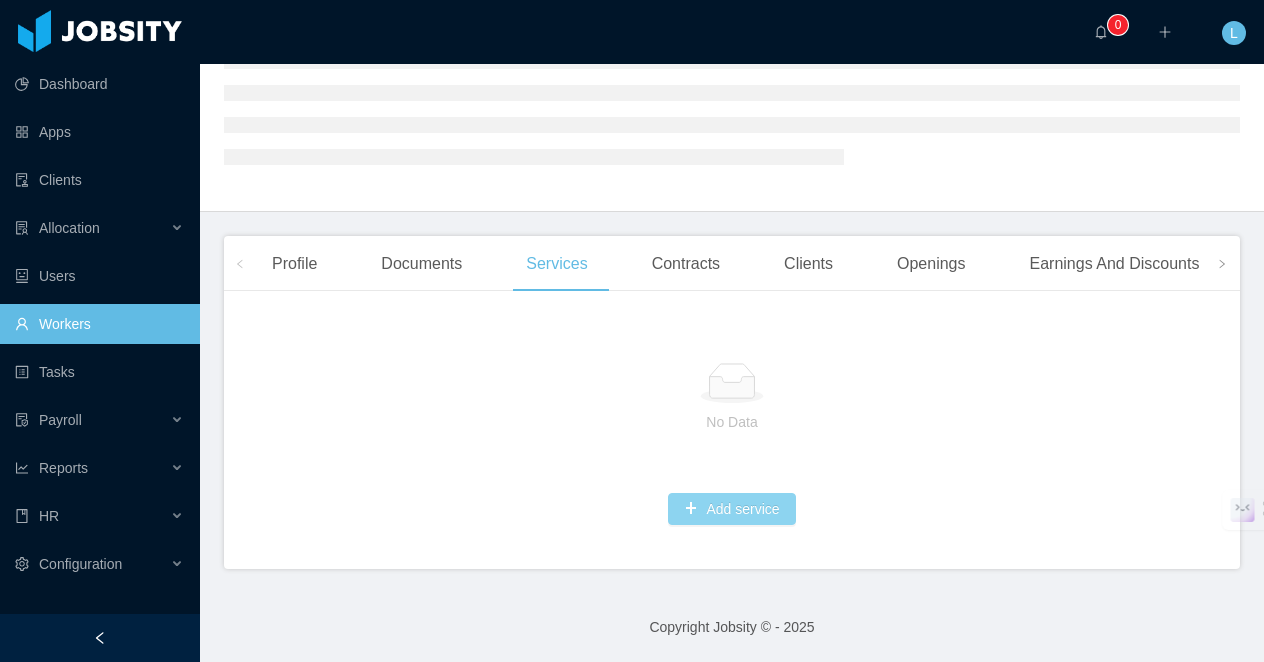 click on "Add service" at bounding box center (731, 509) 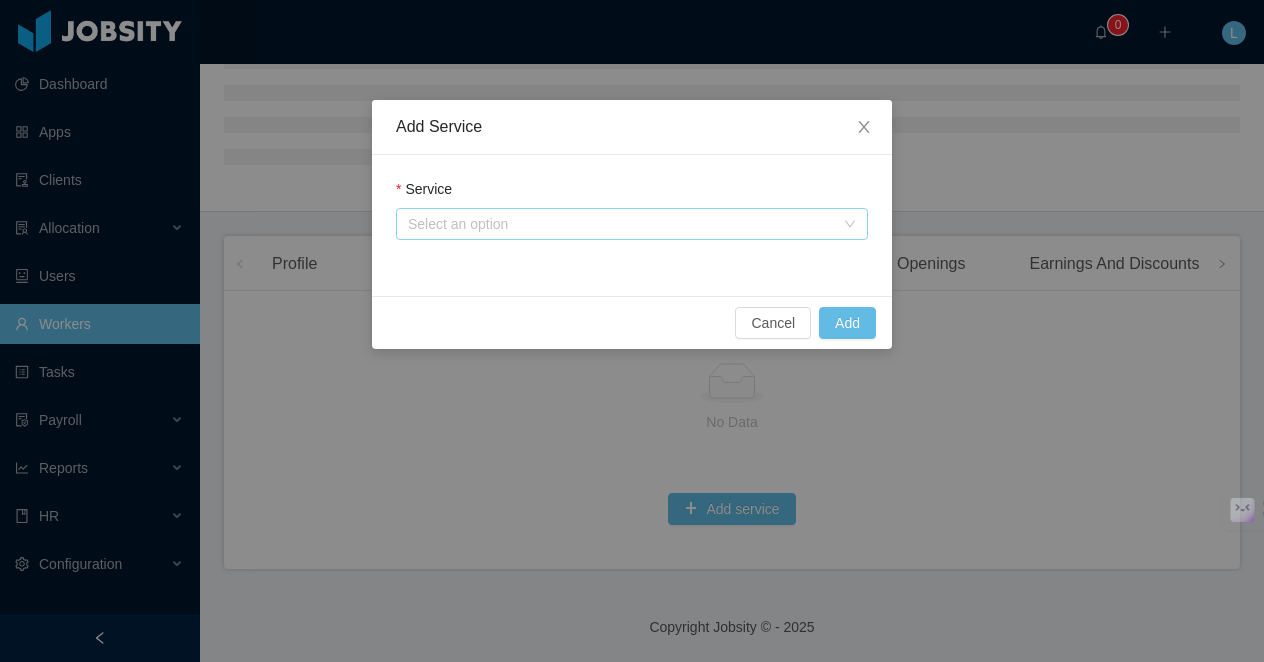 click on "Select an option" at bounding box center [621, 224] 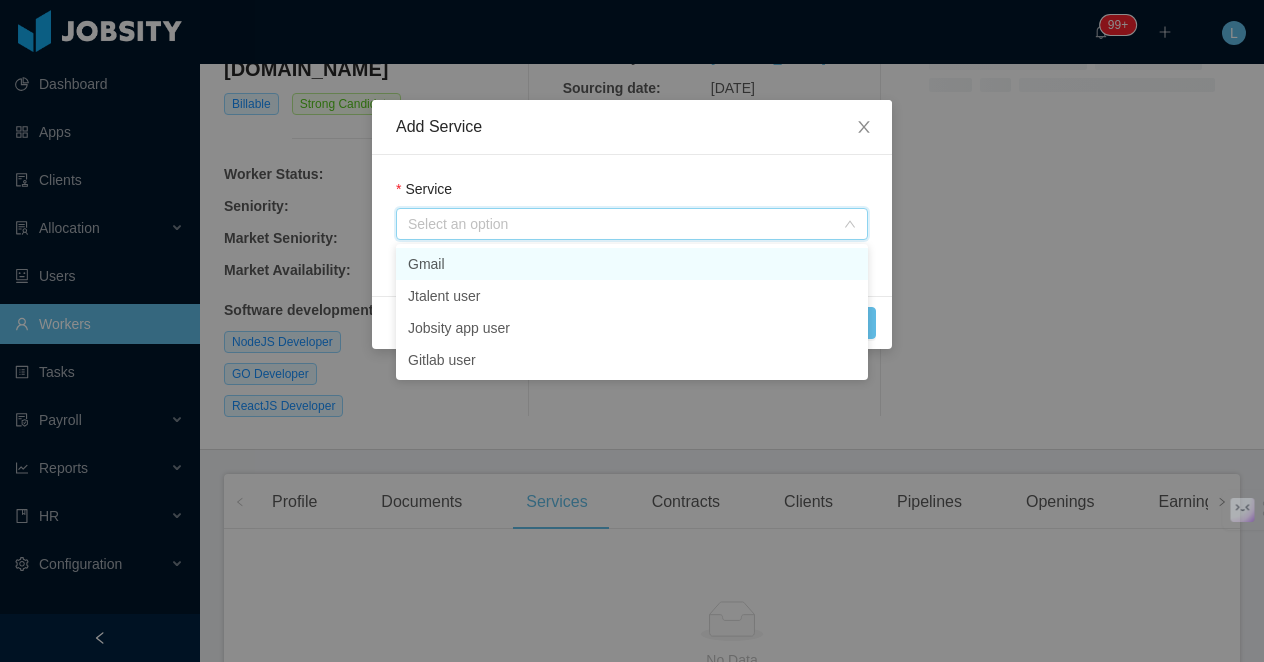 click on "Gmail" at bounding box center (632, 264) 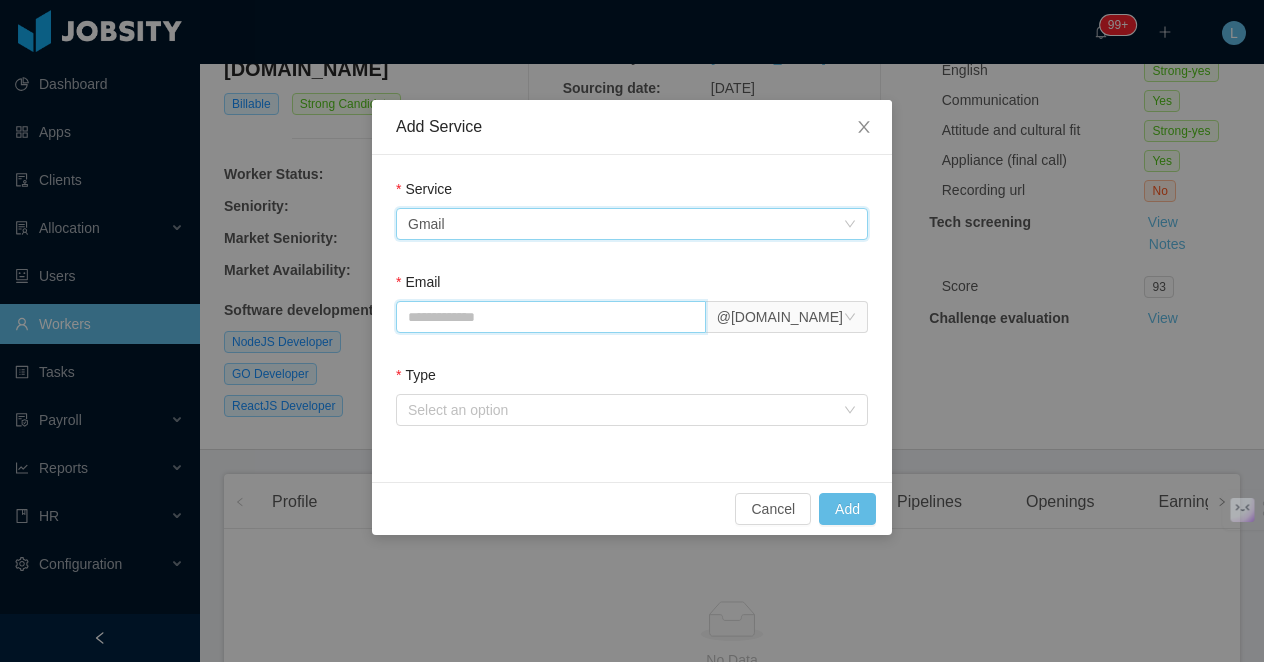 click on "Email" at bounding box center [551, 317] 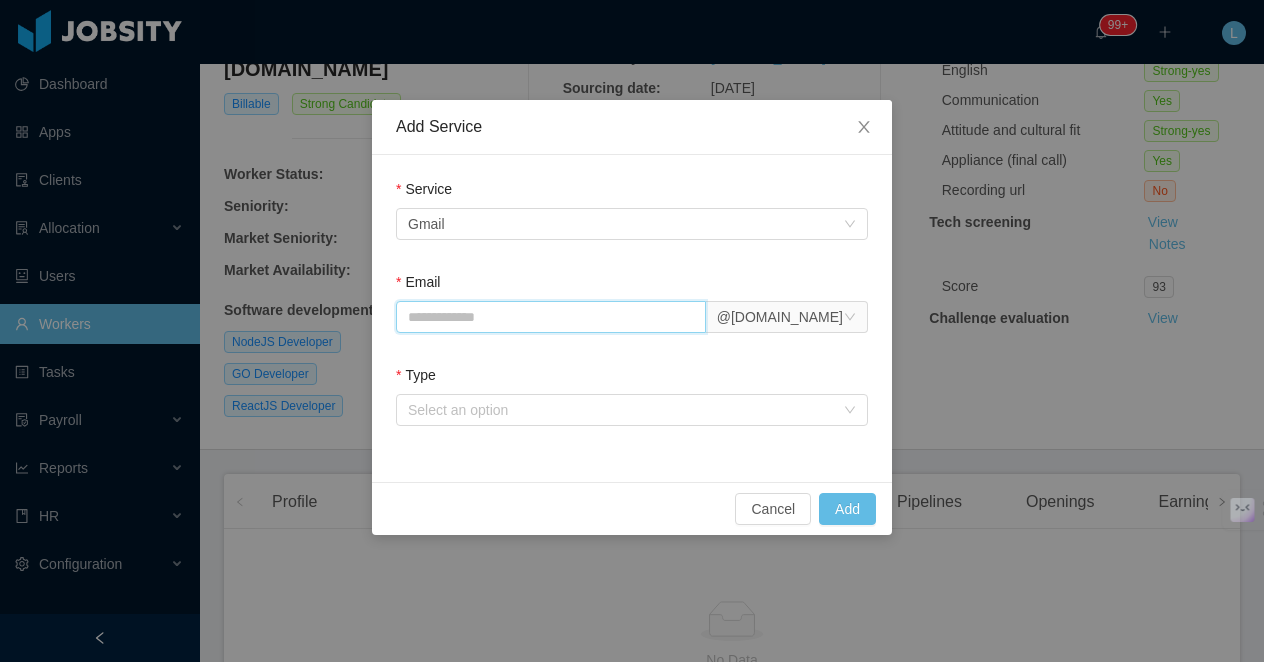 paste on "**********" 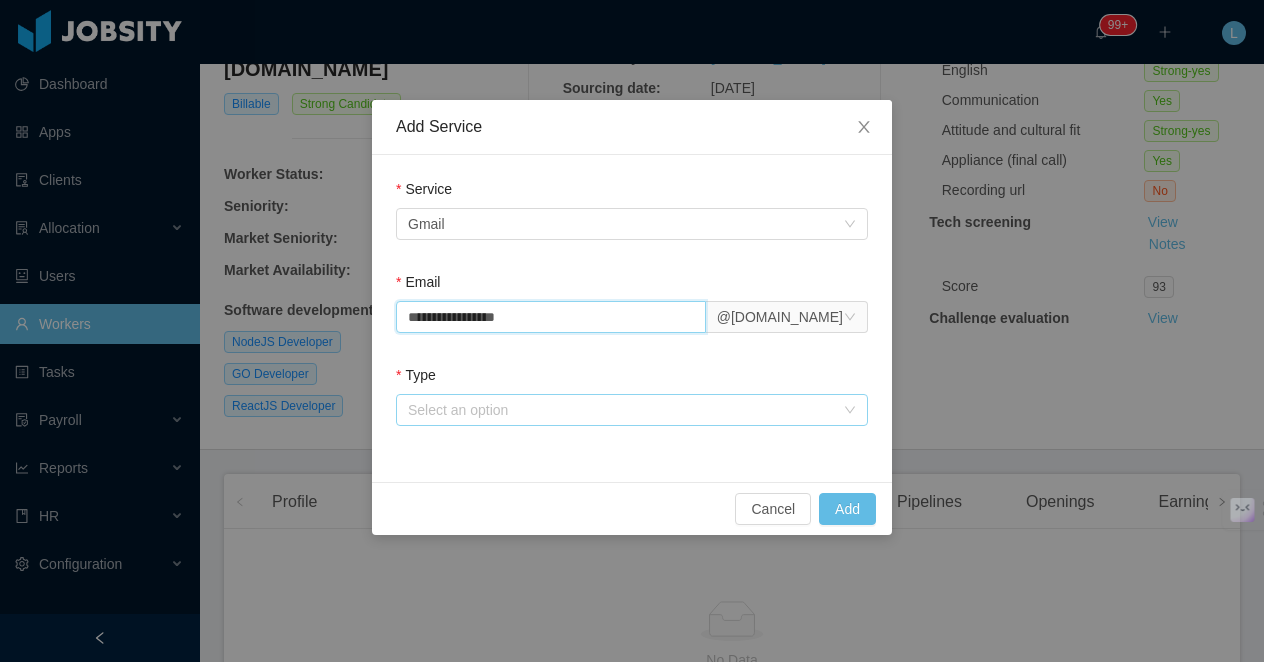 click on "Select an option" at bounding box center (621, 410) 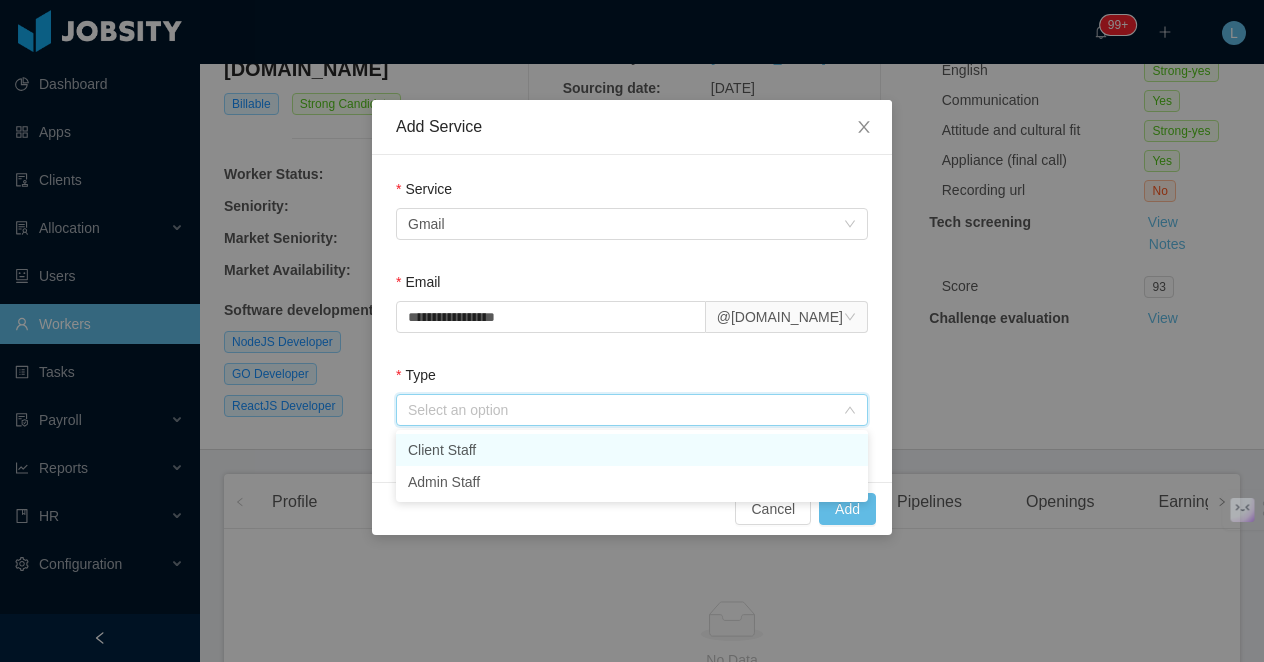 click on "Client Staff" at bounding box center [632, 450] 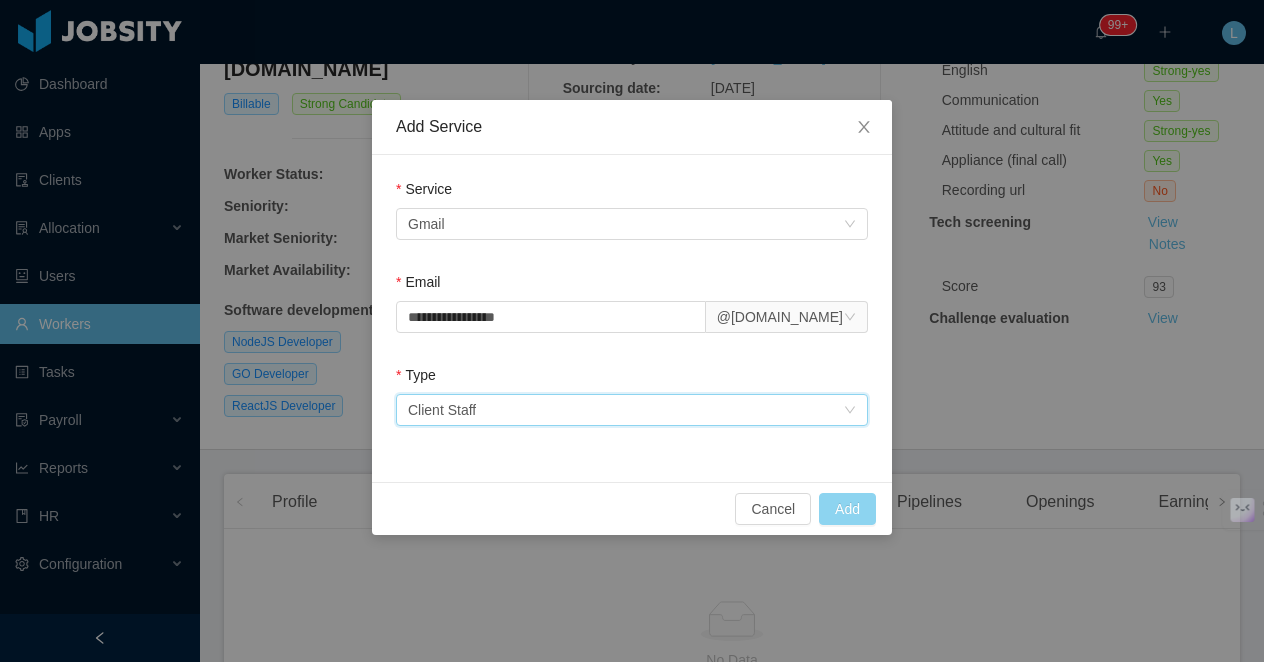 click on "Add" at bounding box center [847, 509] 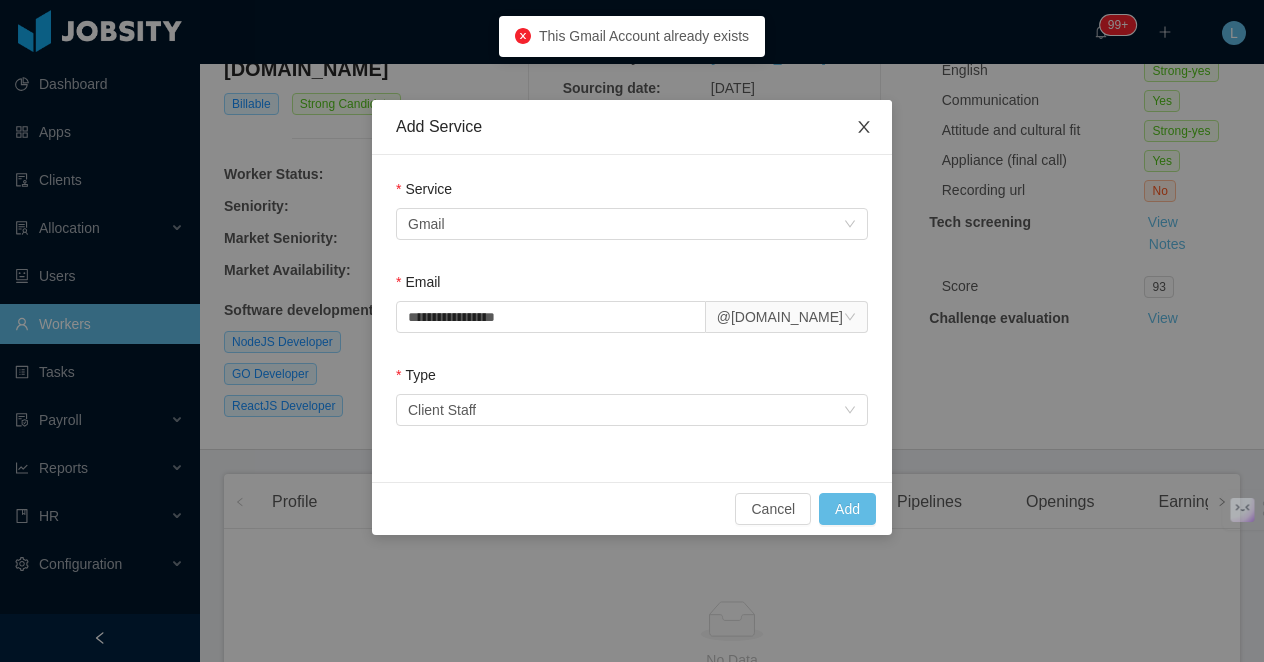 click 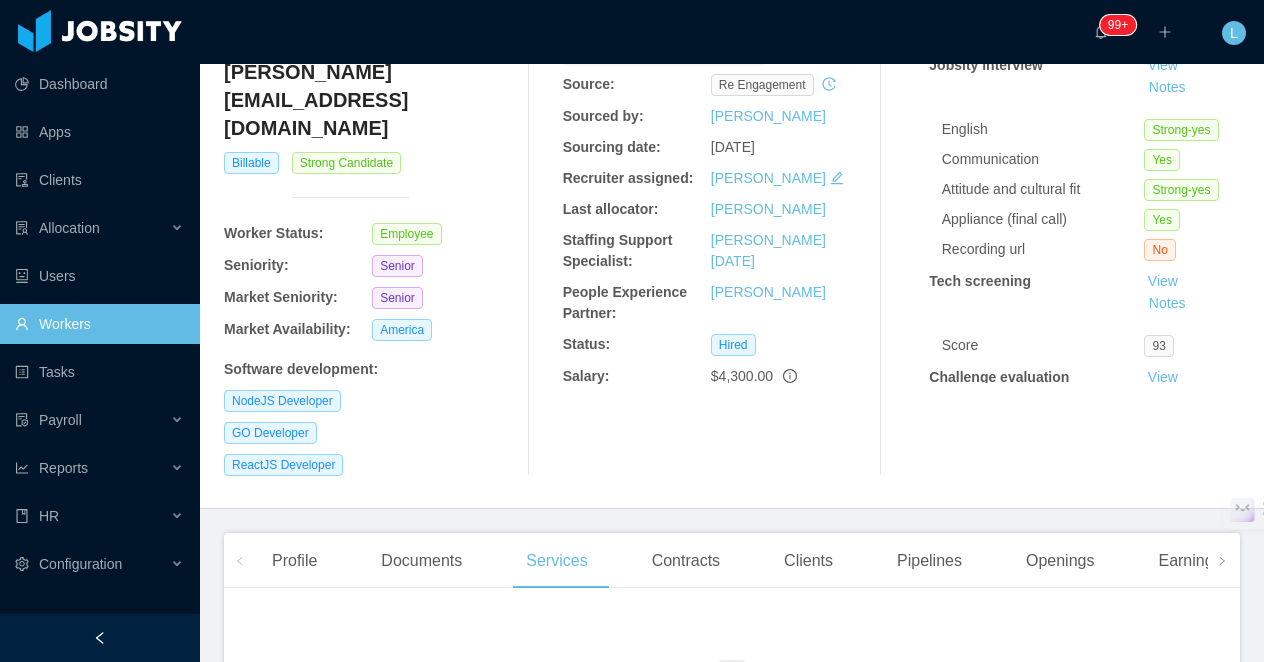 scroll, scrollTop: 0, scrollLeft: 0, axis: both 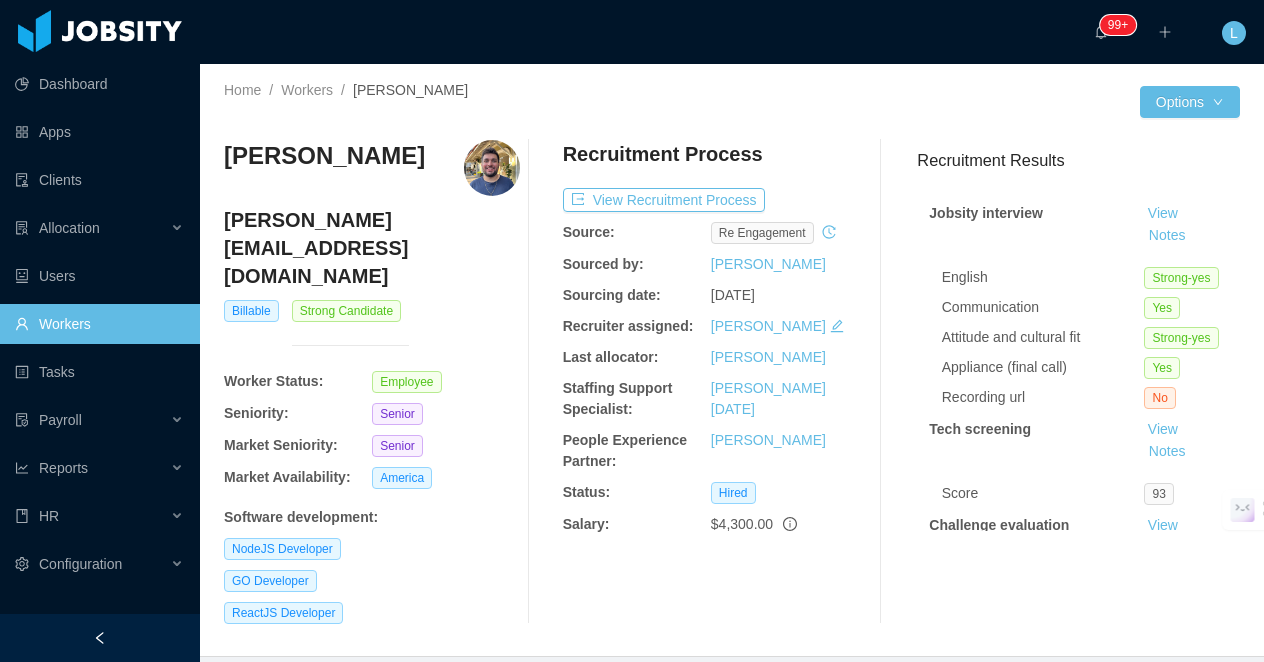 click on "[PERSON_NAME][EMAIL_ADDRESS][DOMAIN_NAME]" at bounding box center (372, 248) 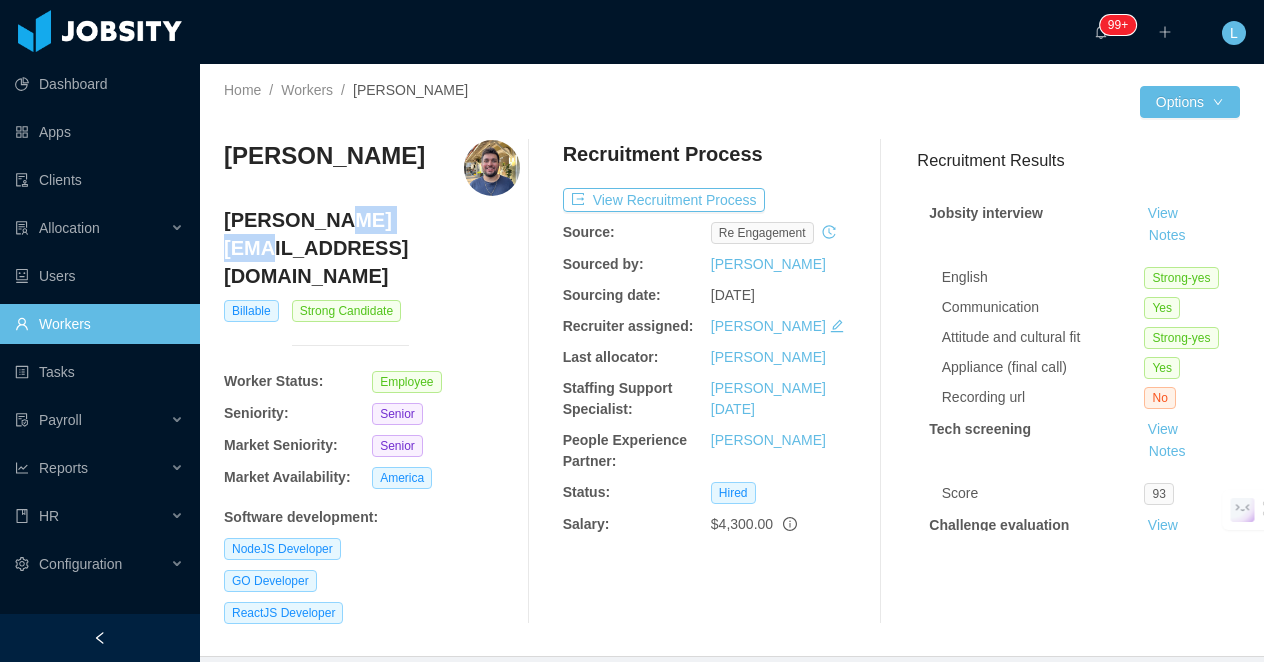 click on "[PERSON_NAME][EMAIL_ADDRESS][DOMAIN_NAME]" at bounding box center (372, 248) 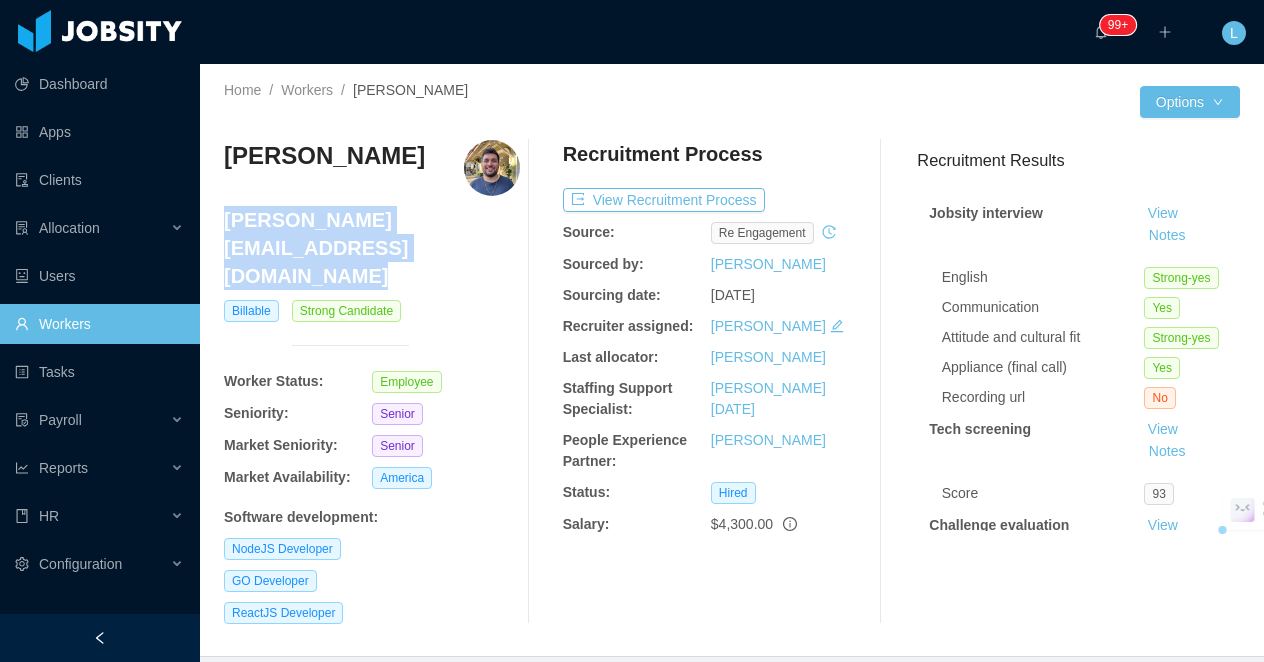 click on "[PERSON_NAME][EMAIL_ADDRESS][DOMAIN_NAME]" at bounding box center [372, 248] 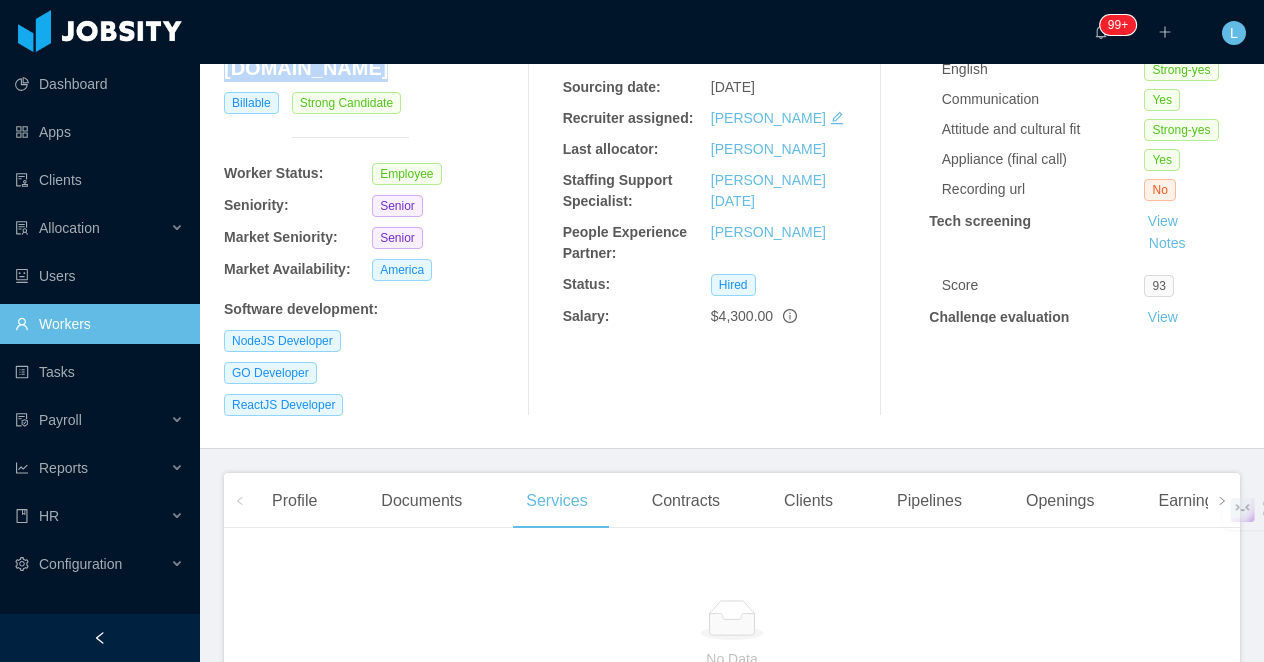 scroll, scrollTop: 389, scrollLeft: 0, axis: vertical 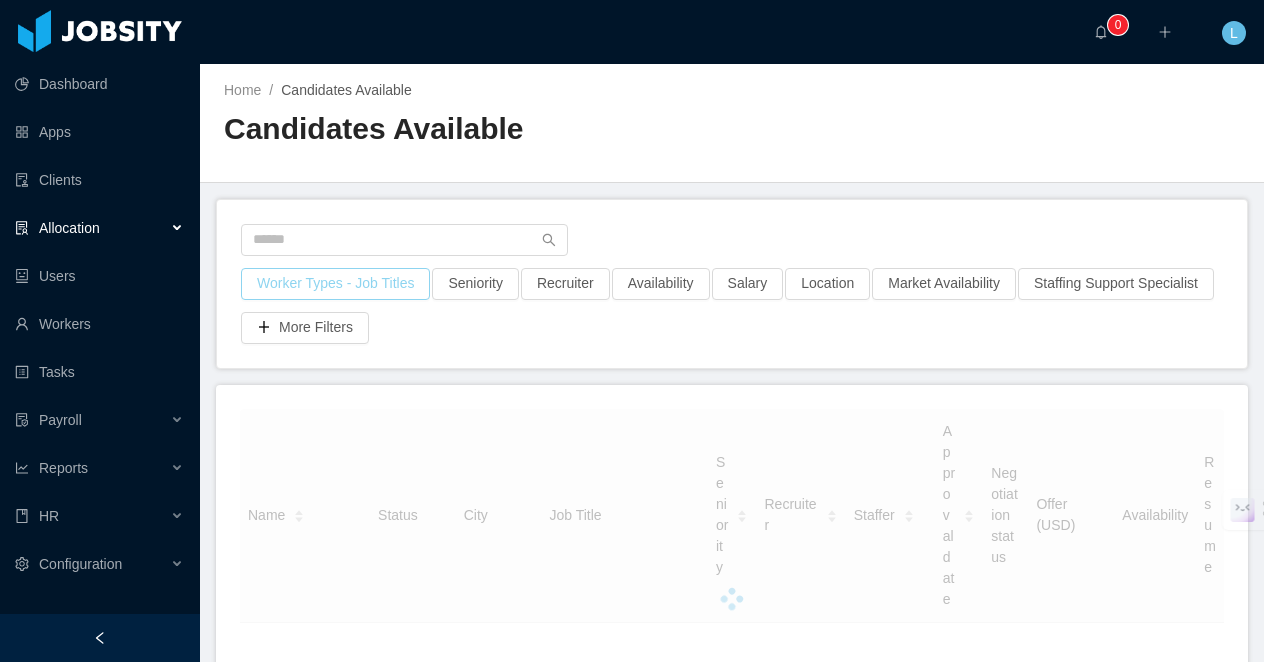 click on "Worker Types - Job Titles" at bounding box center (335, 284) 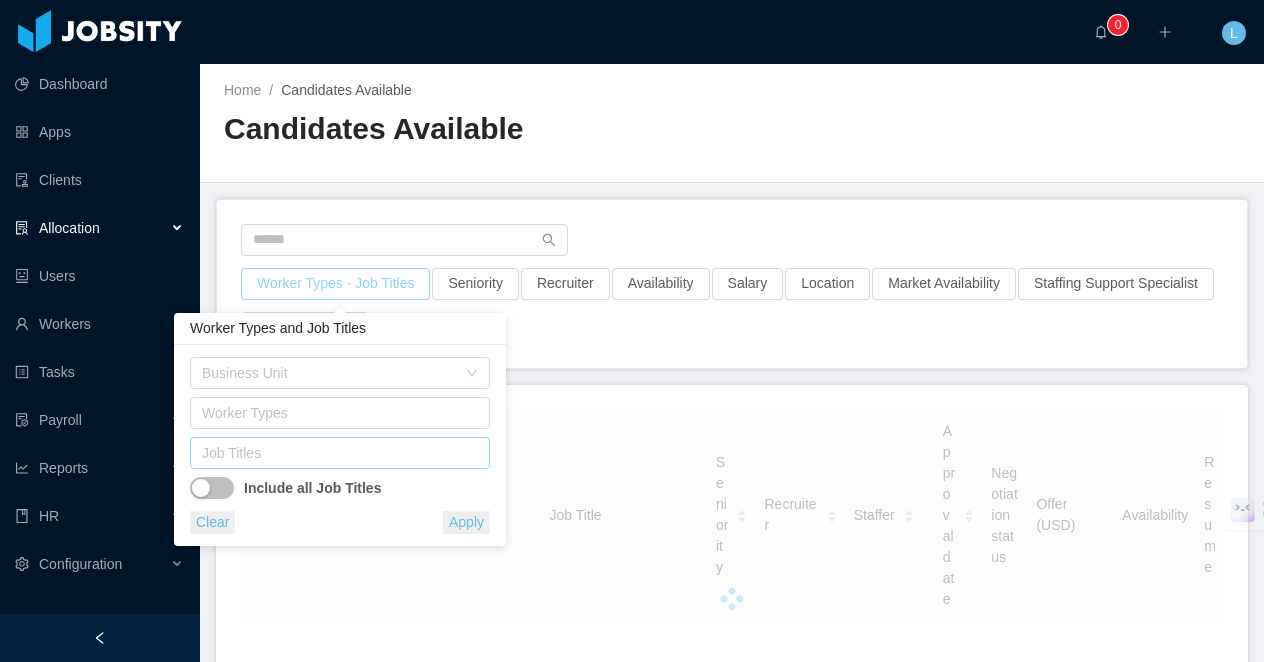 click on "Job Titles" at bounding box center [335, 453] 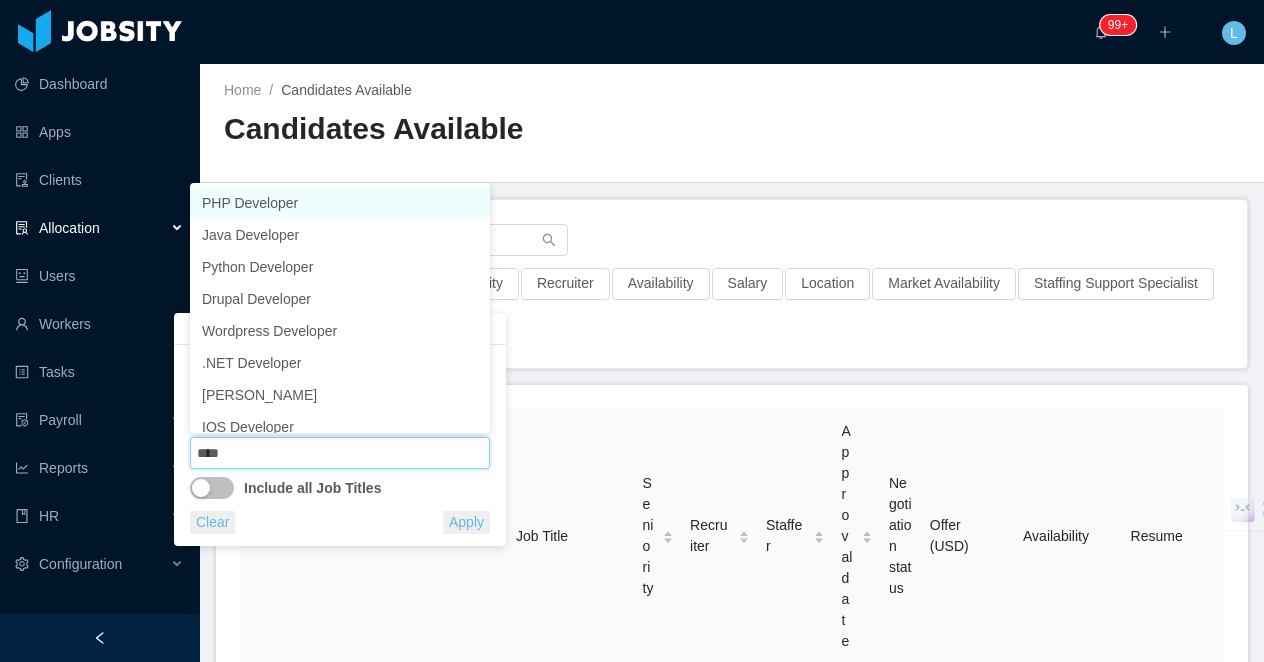 type on "*****" 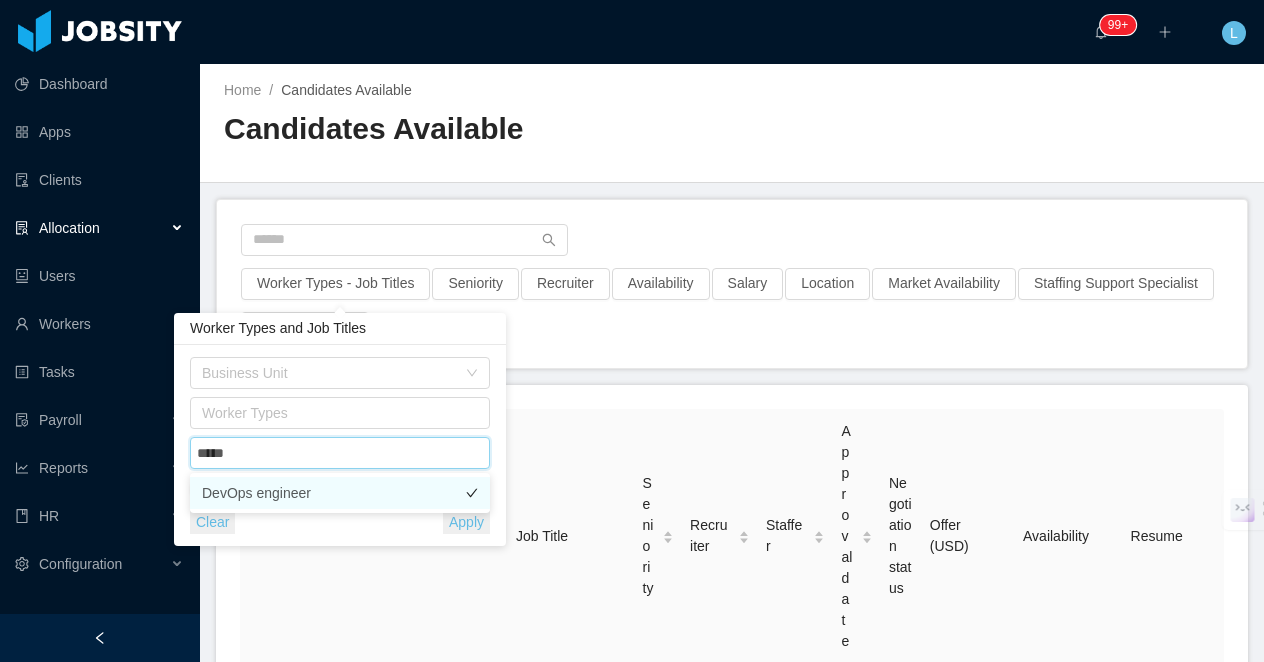 click on "DevOps engineer" at bounding box center (340, 493) 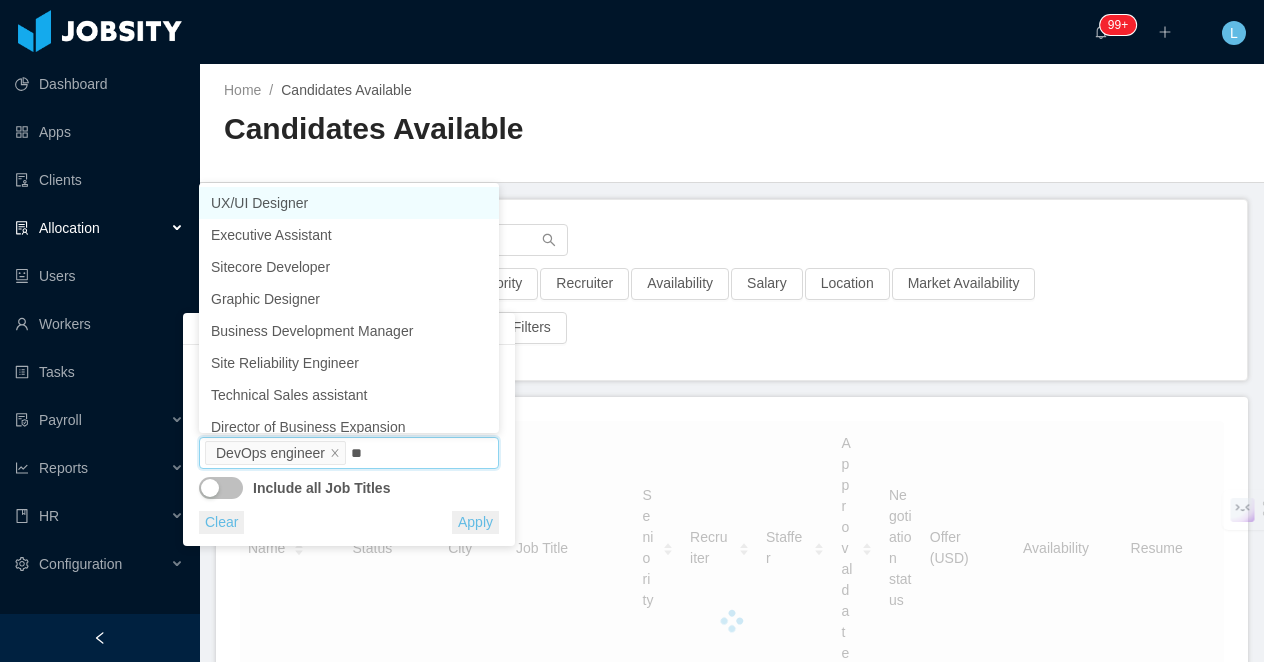 type on "***" 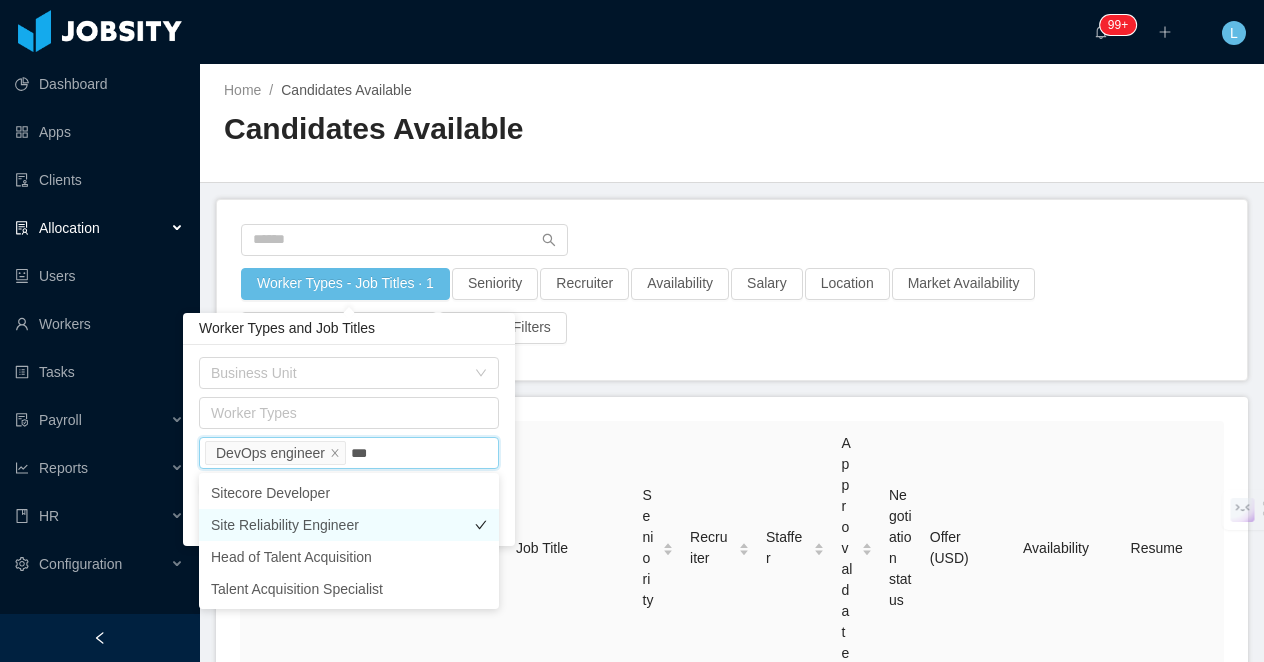 click on "Site Reliability Engineer" at bounding box center (349, 525) 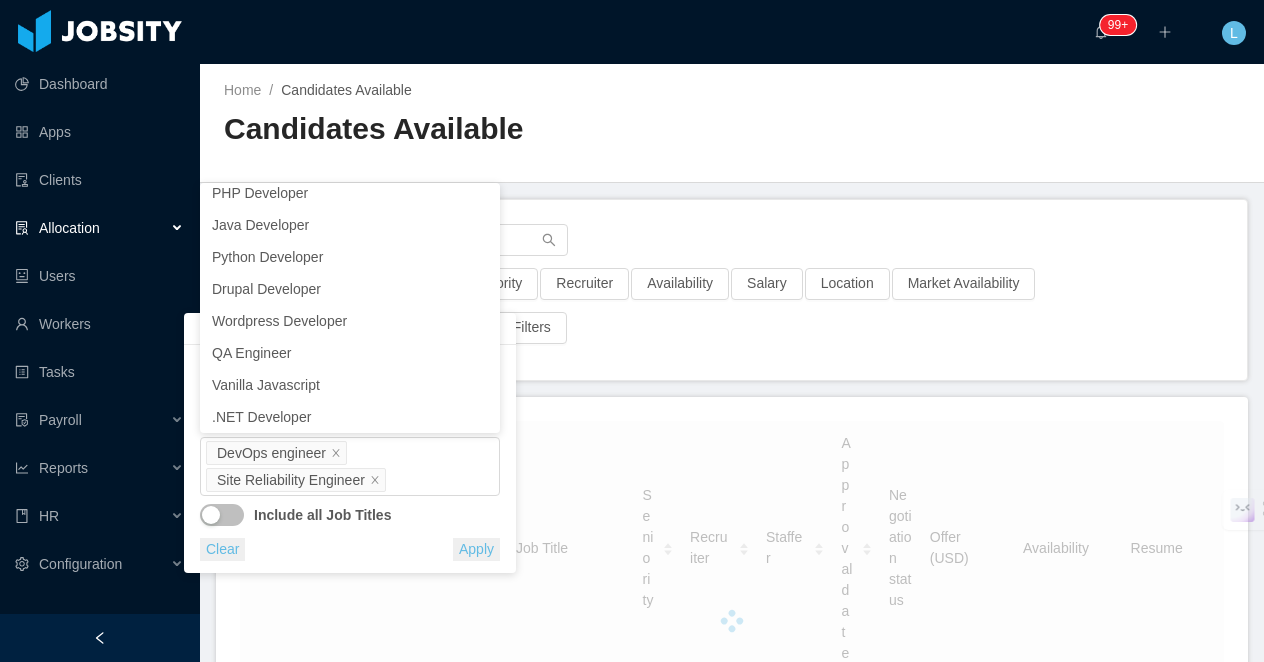 click on "Home / Candidates Available / Candidates Available" at bounding box center [732, 123] 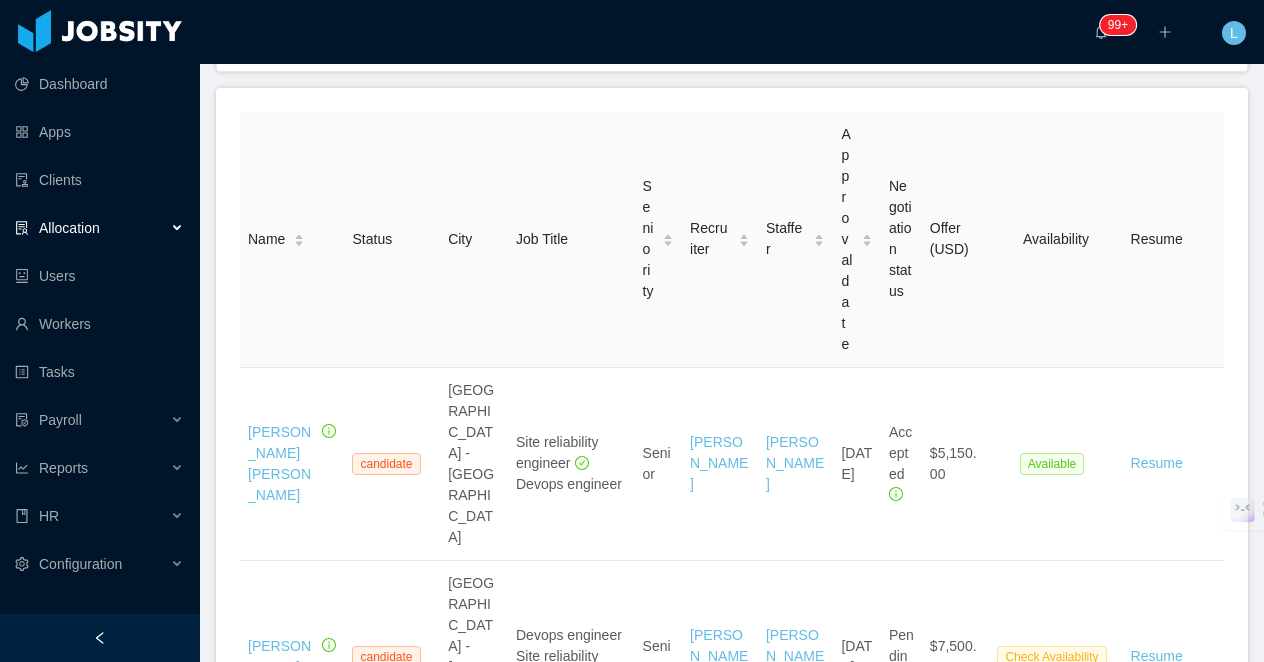 scroll, scrollTop: 492, scrollLeft: 0, axis: vertical 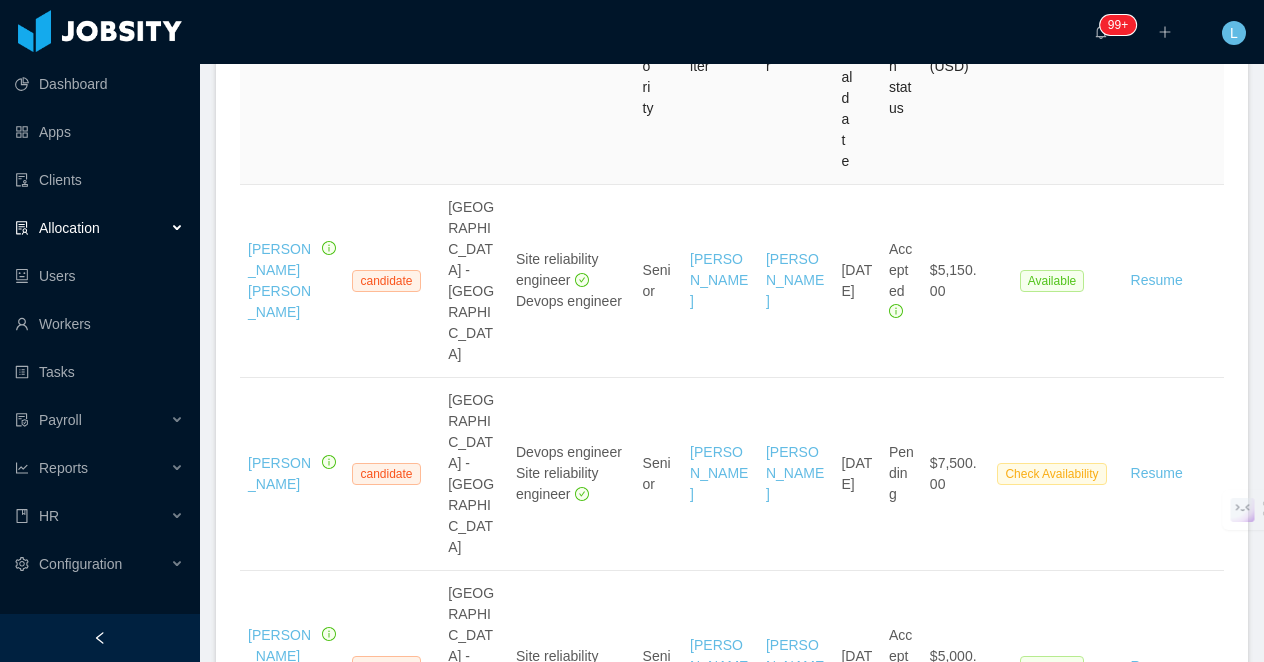 click at bounding box center (100, 638) 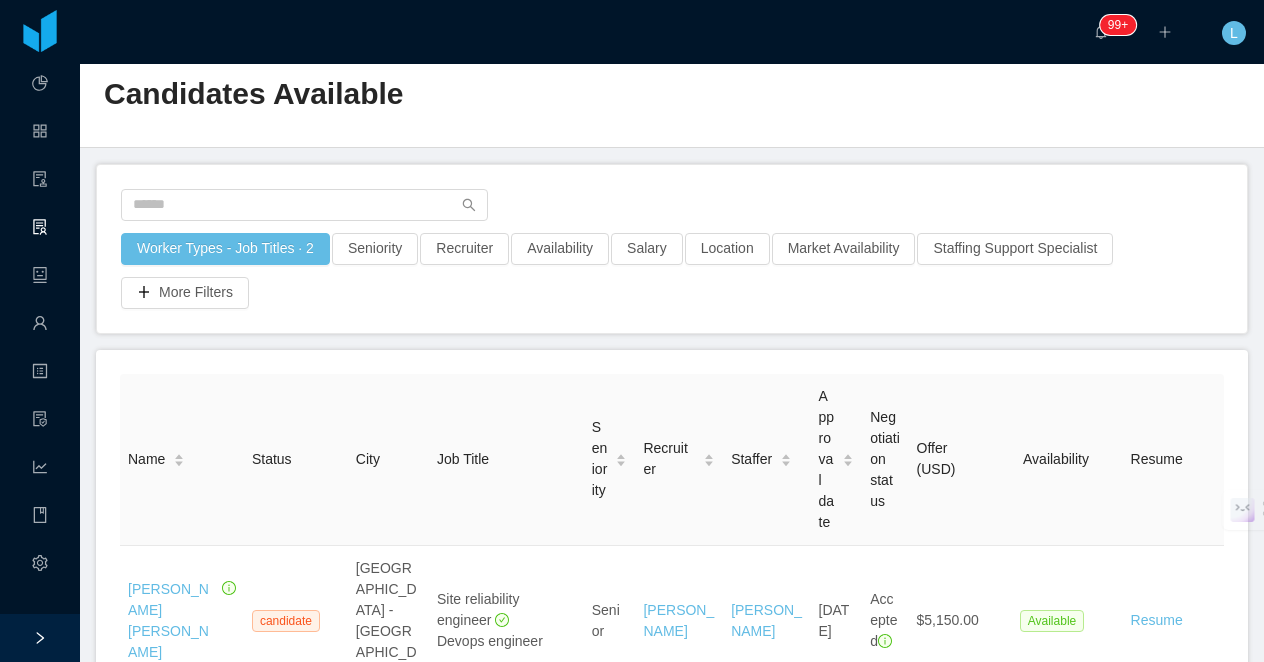 scroll, scrollTop: 0, scrollLeft: 0, axis: both 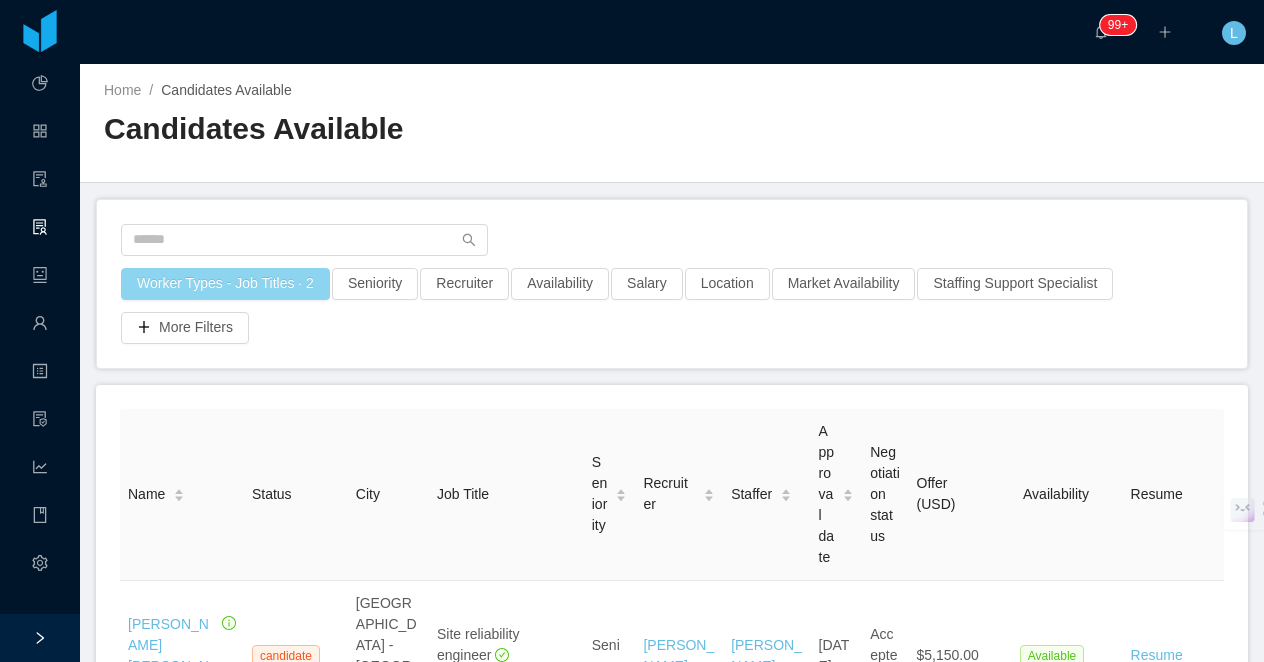 click on "Worker Types - Job Titles · 2" at bounding box center (225, 284) 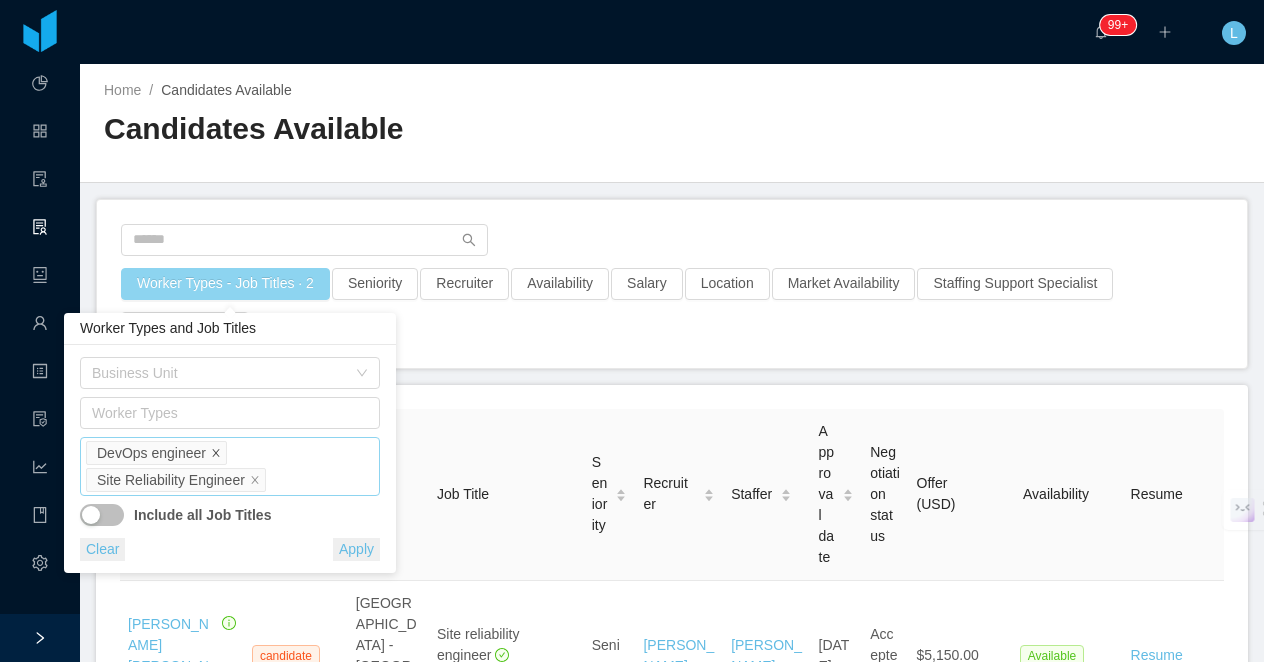 click 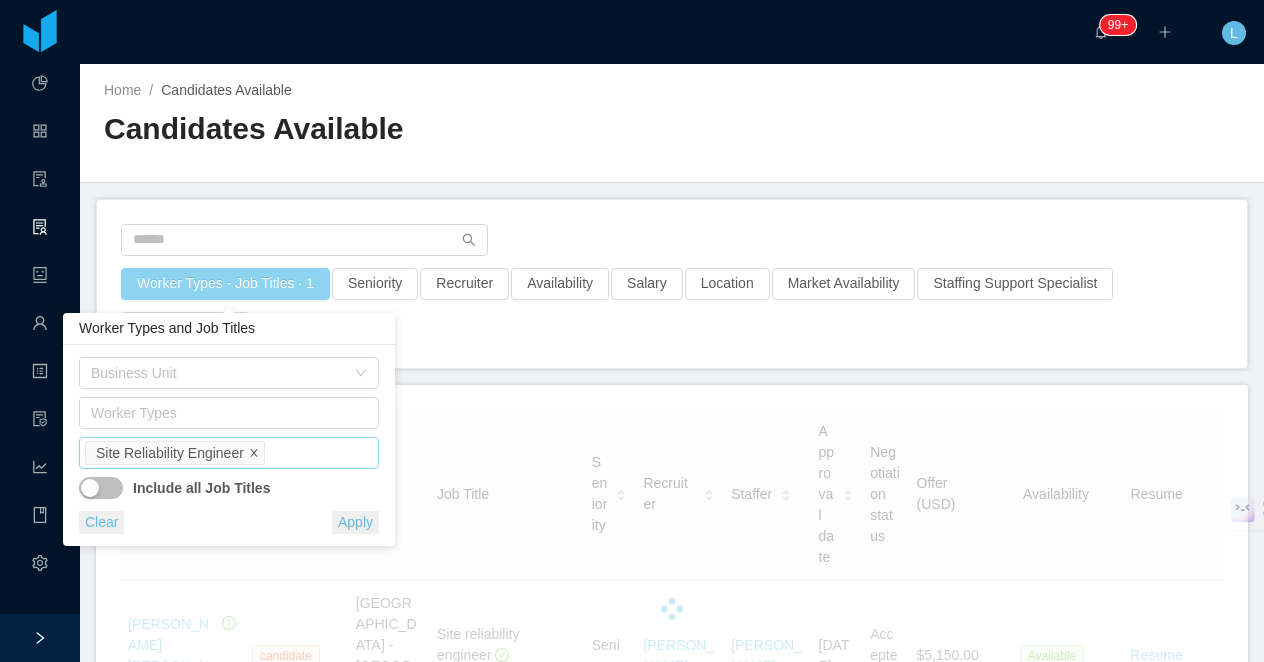 click 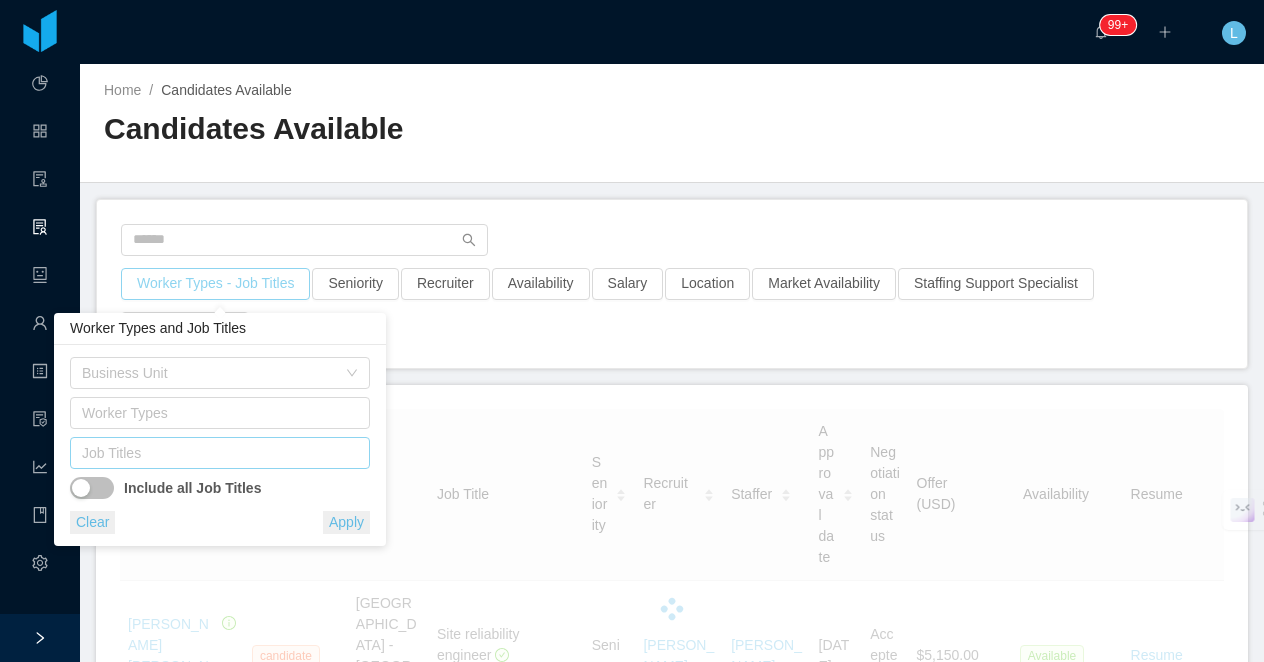 click on "Job Titles" at bounding box center [215, 453] 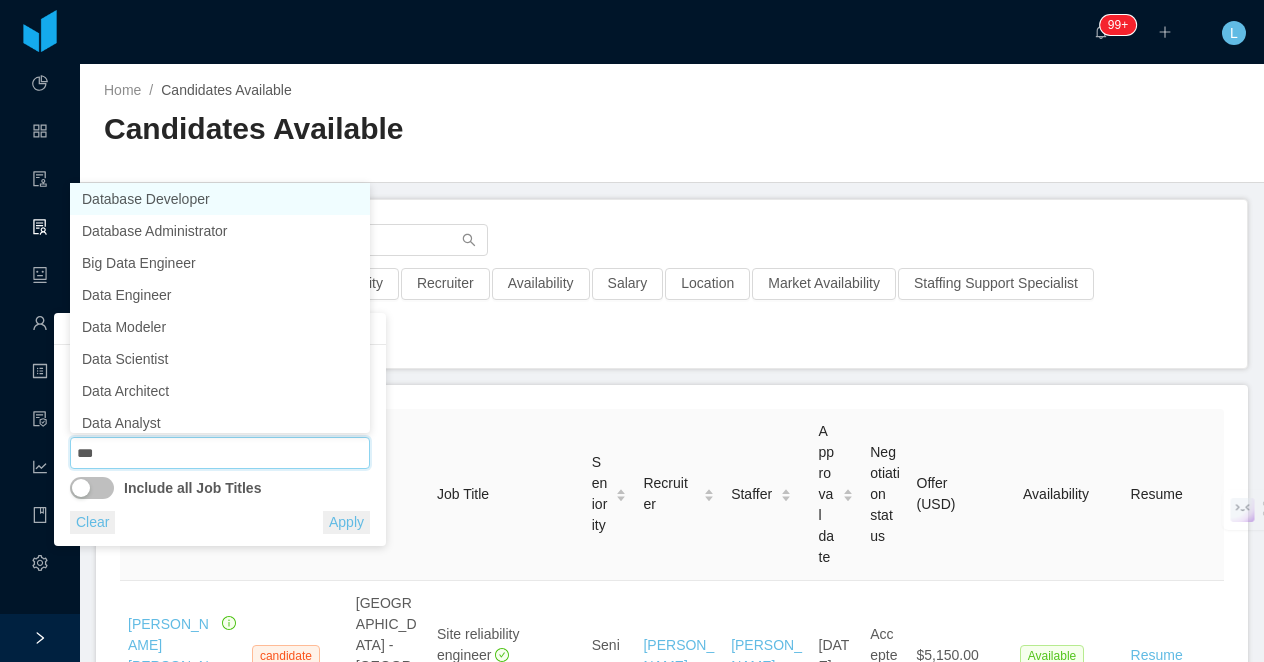 type on "****" 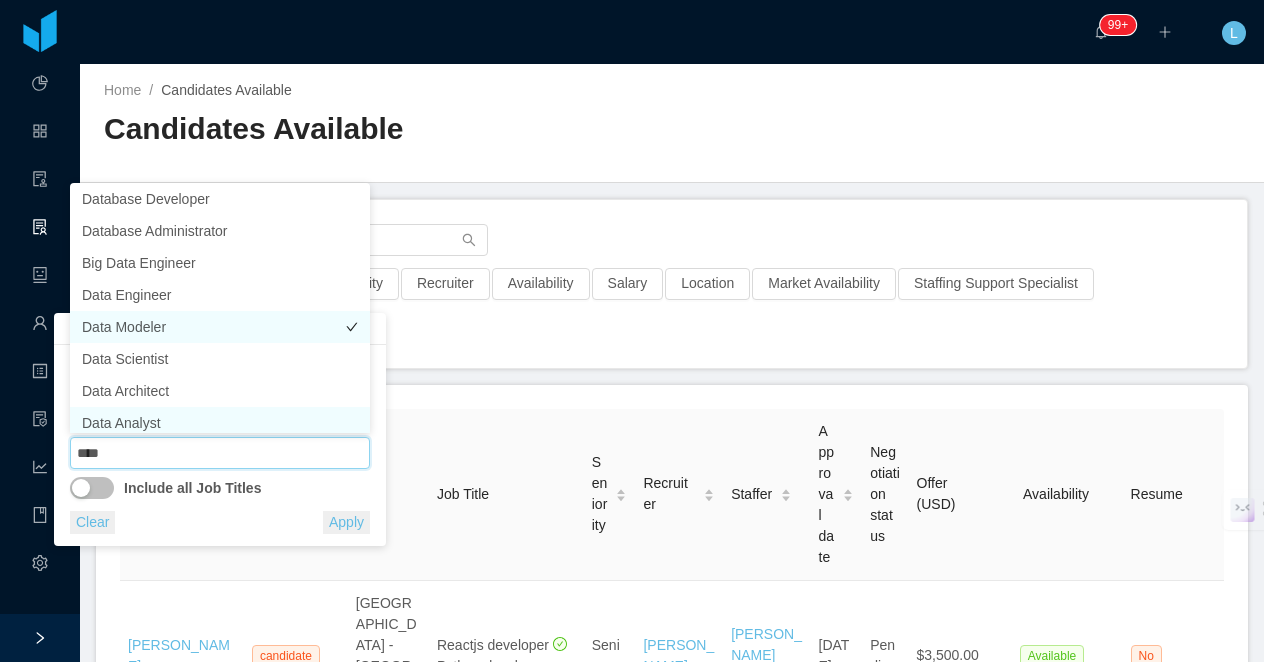 scroll, scrollTop: 10, scrollLeft: 0, axis: vertical 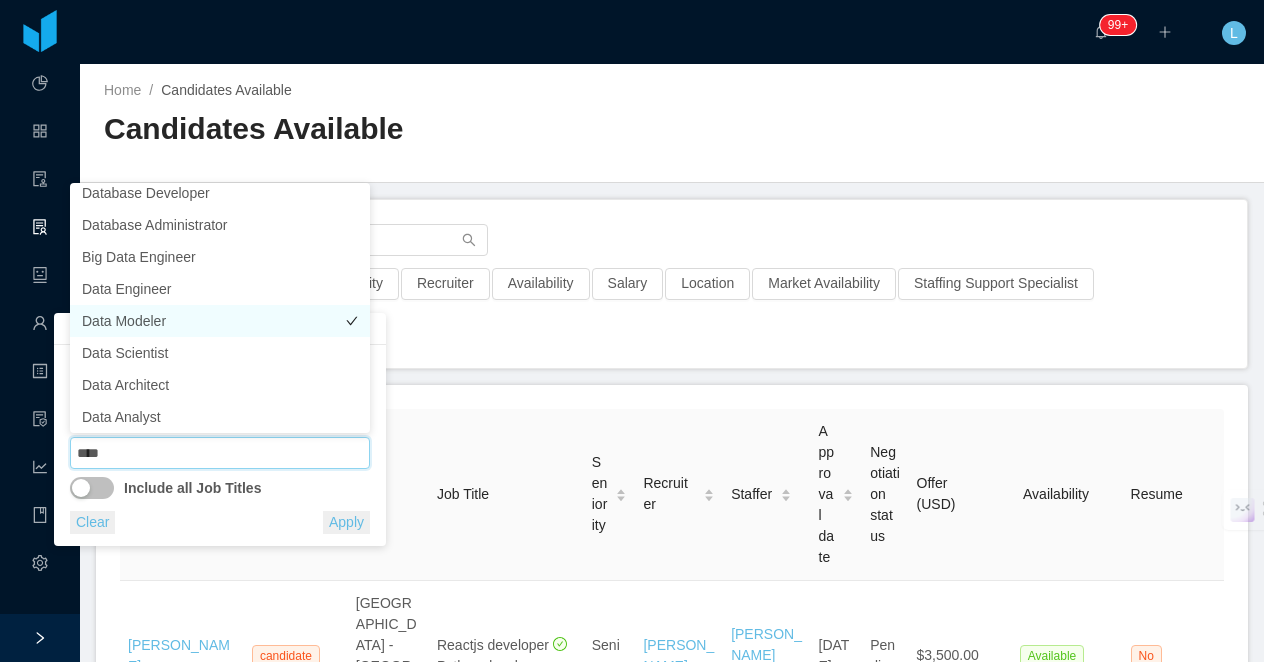 click on "Data Modeler" at bounding box center (220, 321) 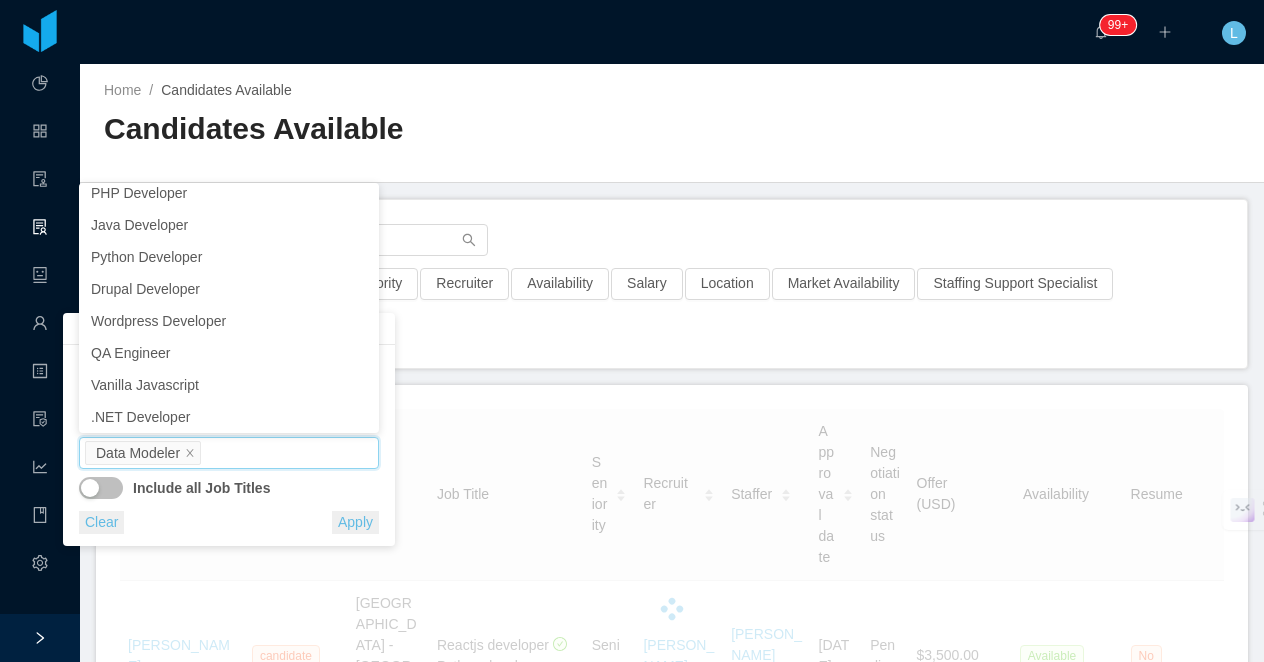 scroll, scrollTop: 4, scrollLeft: 0, axis: vertical 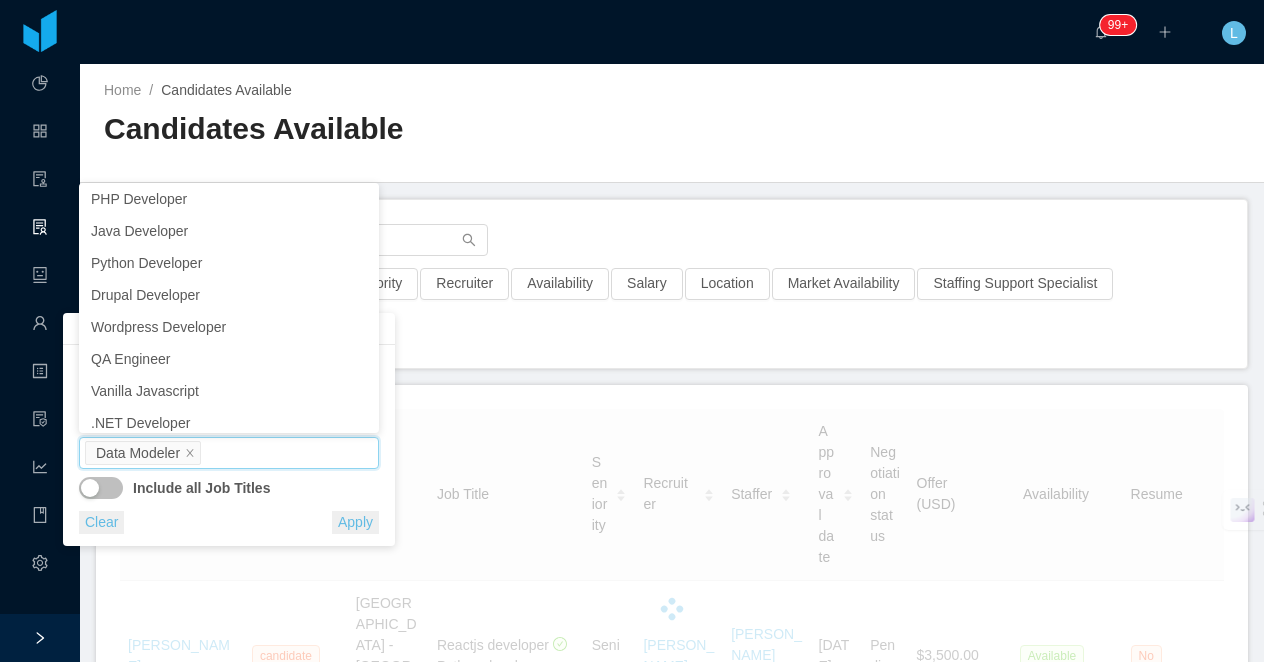 click on "Home / Candidates Available / Candidates Available Worker Types - Job Titles · 1 Seniority Recruiter Availability Salary Location Market Availability Staffing Support Specialist More Filters Name Status City Job Title Seniority Recruiter Staffer Approval date Negotiation status Offer (USD) Availability Resume Julian Bonilla candidate Cali - Colombia Reactjs developer Python developer Senior Tiffany Coferre Larissa De Natale Jul 10th, 2025 Pending $3,500.00 Available No Mario Taracena candidate Guatemala City - Guatemala Aem developer Mid level Paola Cóndor Andrade Larissa De Natale Jul 10th, 2025 Pending $6,000.00 Available No Abraham Huerta Castillo candidate Tijuana - Mexico Angular developer Junior Sabino Contreras Ninna Meister Jul 10th, 2025 Pending $4,500.00 Available No Mario Cantú candidate Monterrey - Mexico Machine learning engineer Mid level Martin Roldan Larissa De Natale Jul 8th, 2025 Pending $3,800.00 Available No Sergio Berrospi candidate Lima - Peru Machine learning engineer Senior Pending" at bounding box center (672, 363) 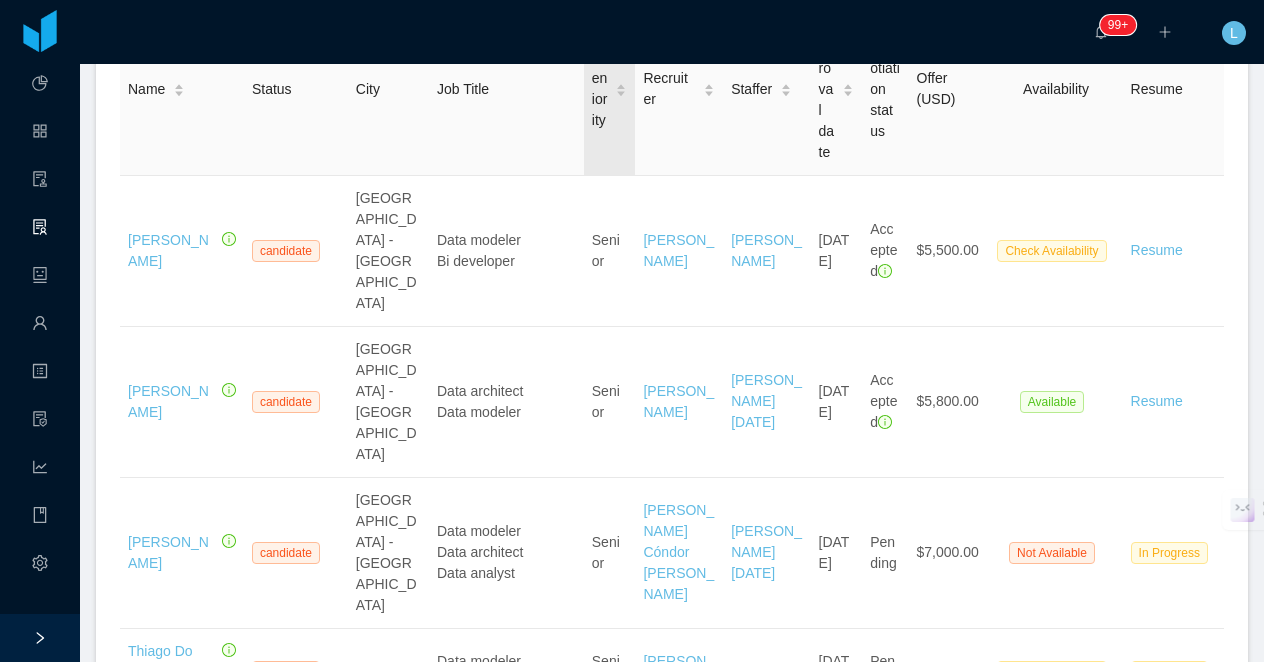 scroll, scrollTop: 0, scrollLeft: 0, axis: both 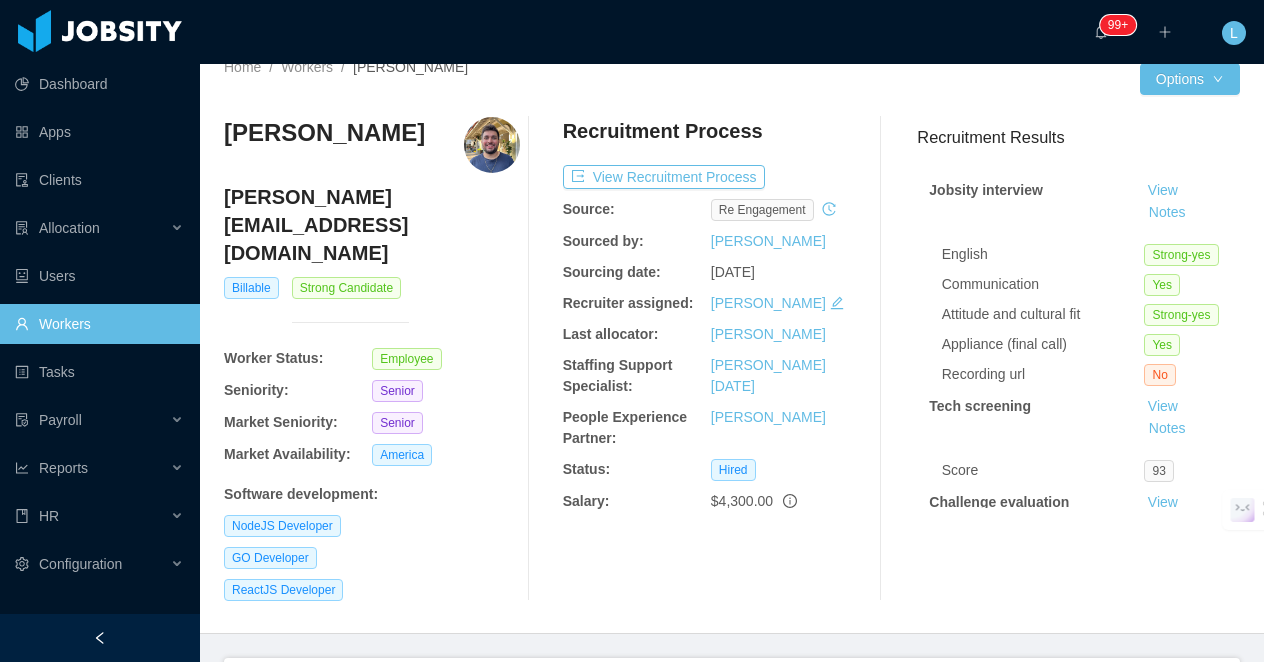 click on "[PERSON_NAME][EMAIL_ADDRESS][DOMAIN_NAME]" at bounding box center [372, 225] 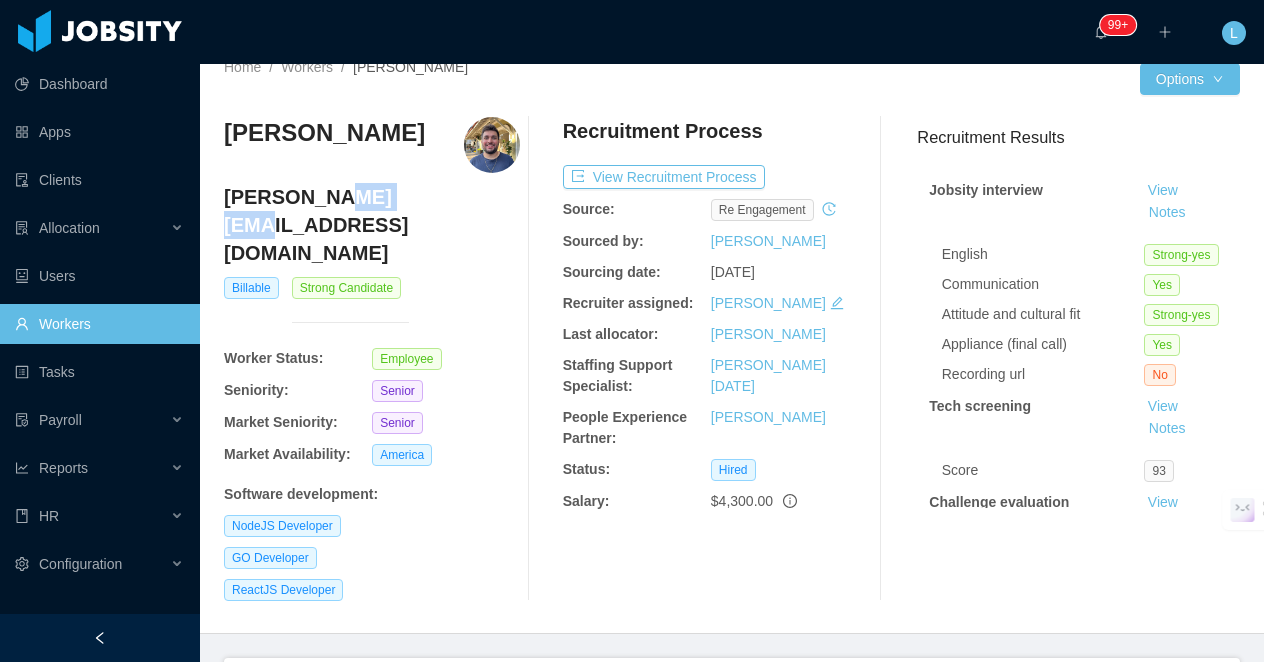 click on "[PERSON_NAME][EMAIL_ADDRESS][DOMAIN_NAME]" at bounding box center [372, 225] 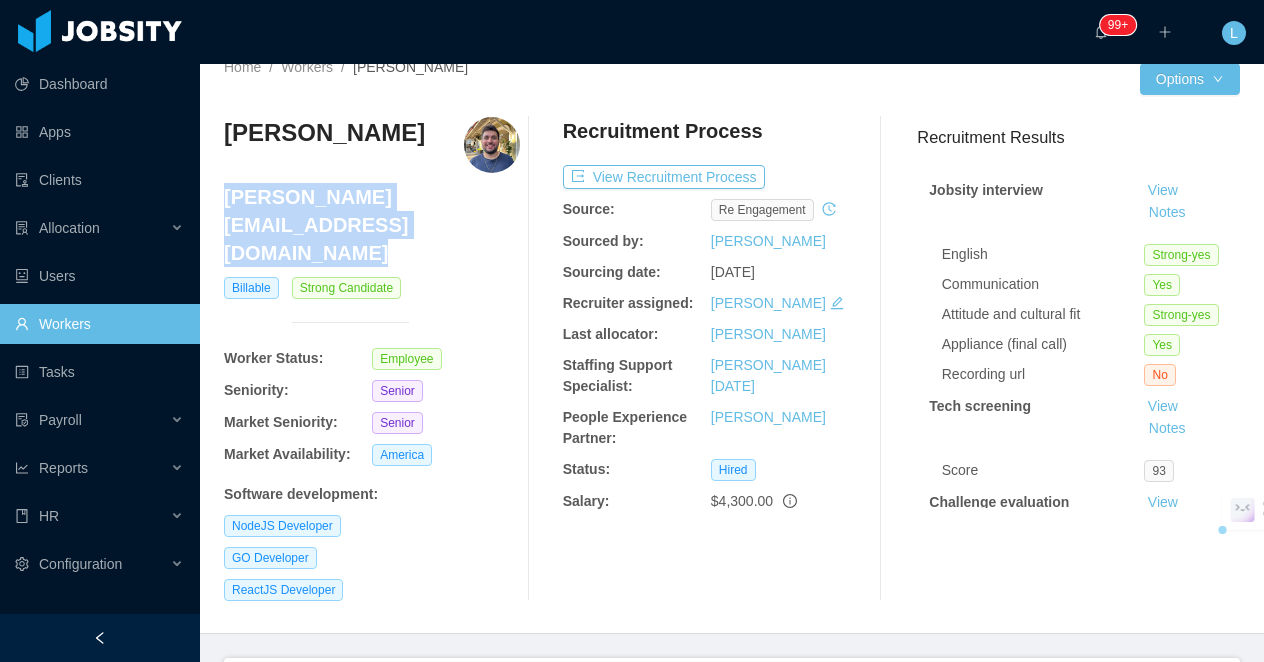 copy on "[PERSON_NAME][EMAIL_ADDRESS][DOMAIN_NAME]" 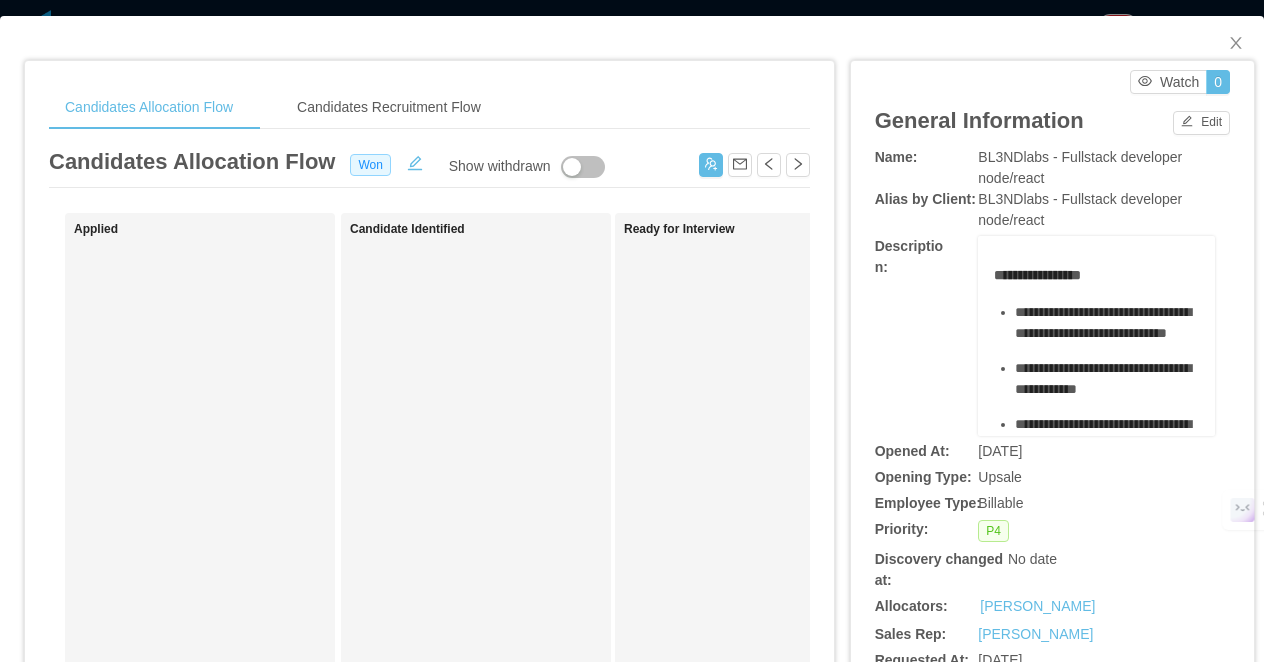 scroll, scrollTop: 0, scrollLeft: 0, axis: both 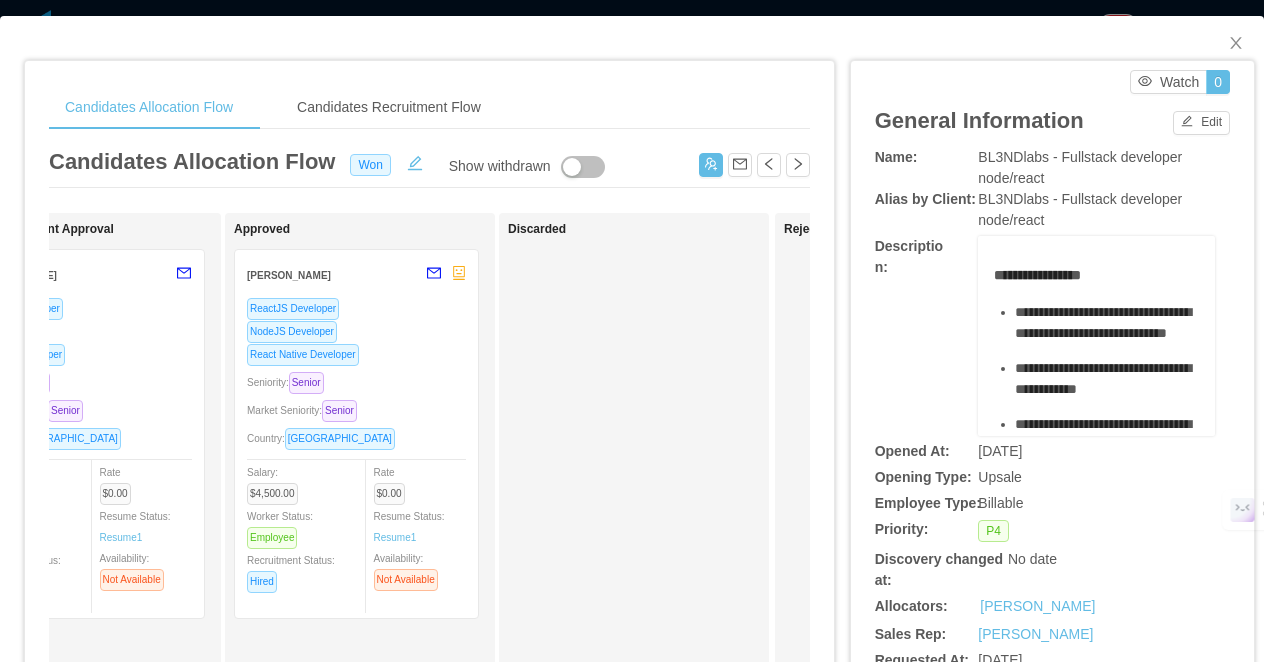 click on "**********" at bounding box center (632, 331) 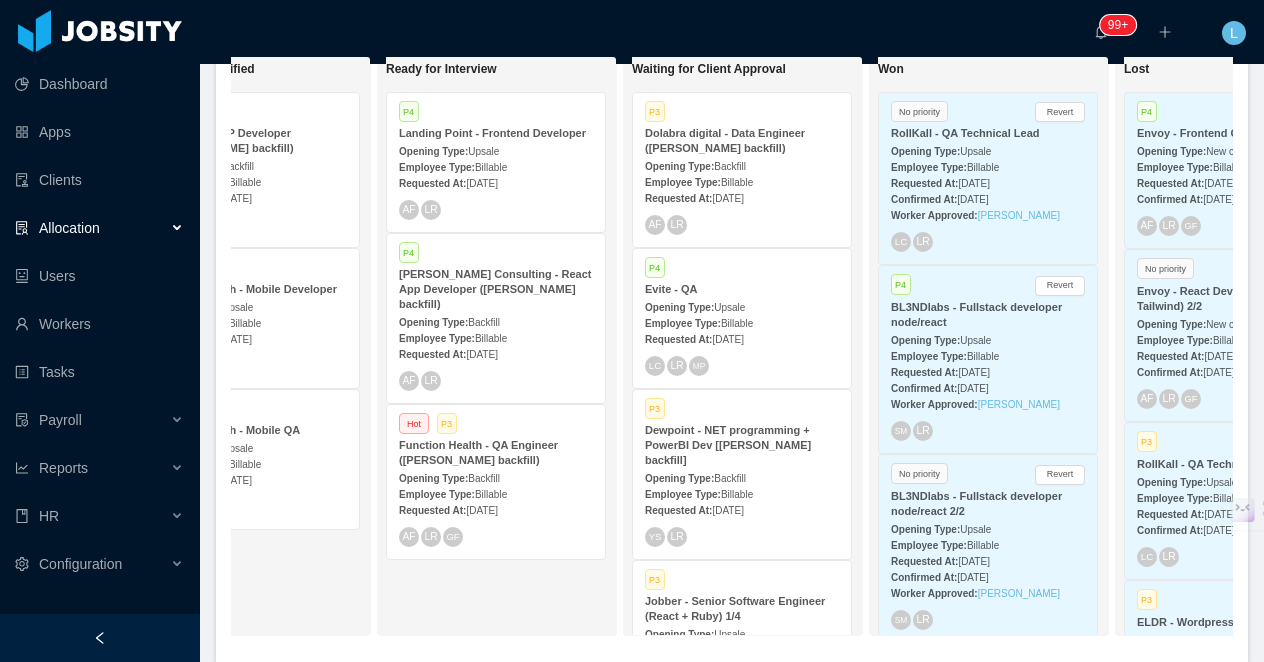 scroll, scrollTop: 0, scrollLeft: 619, axis: horizontal 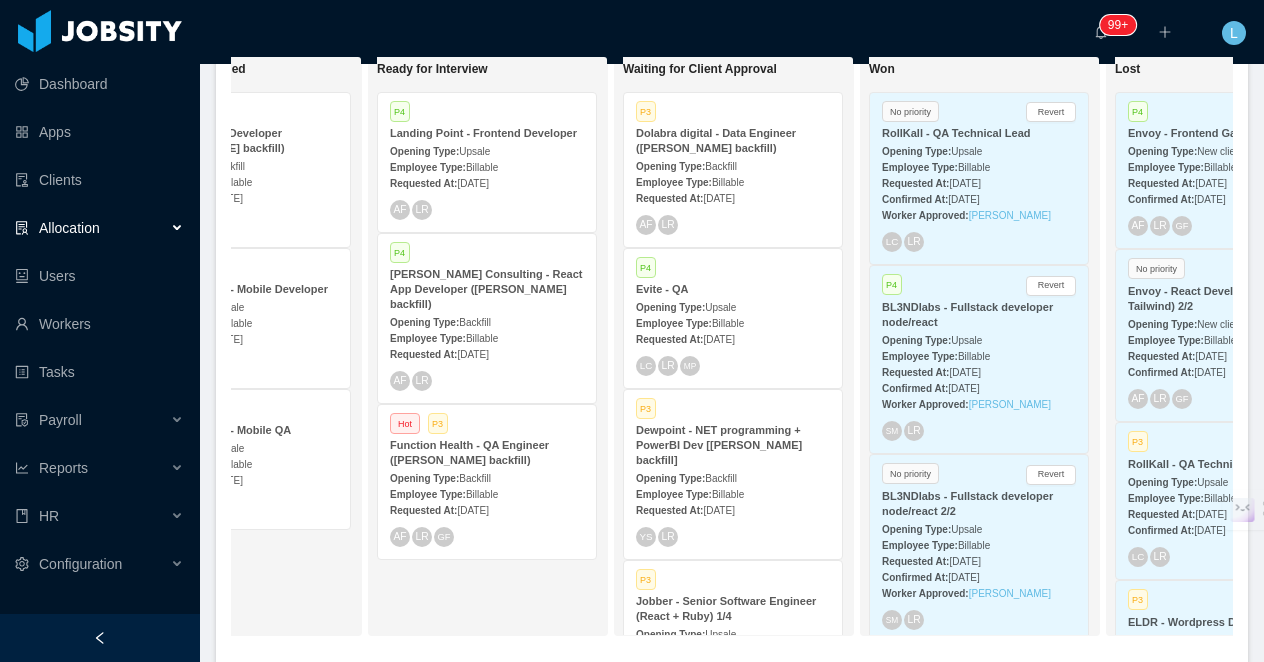 click on "Opening Type:   Backfill" at bounding box center (733, 165) 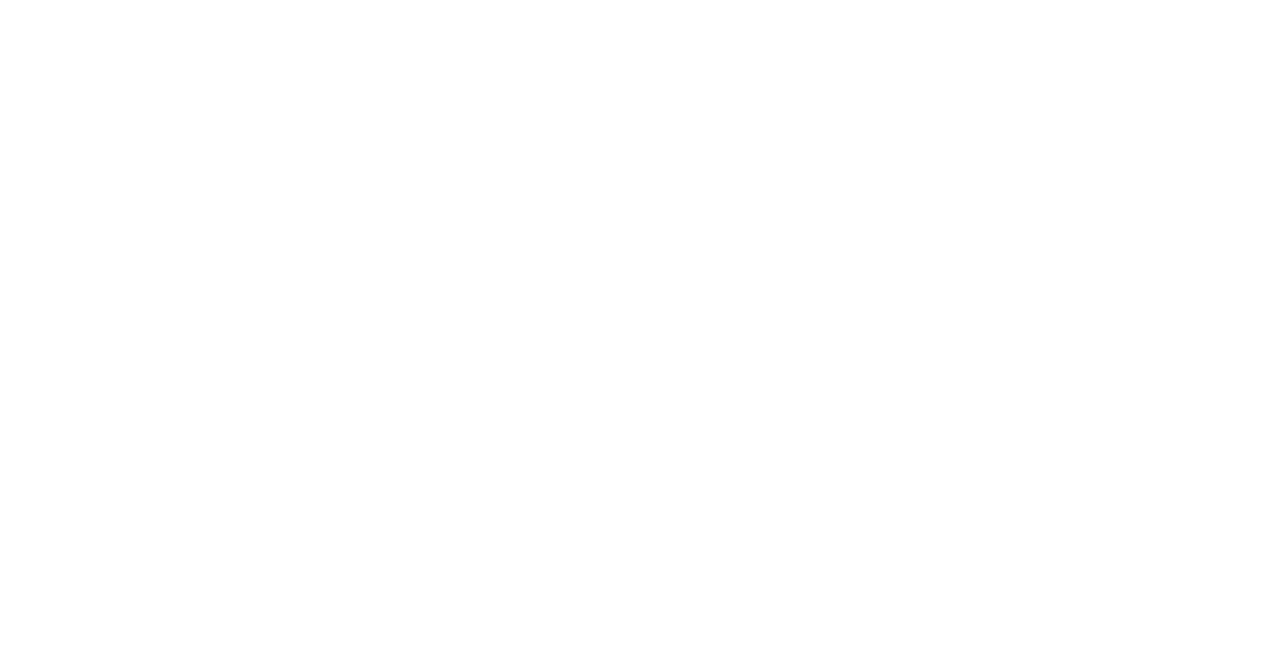 scroll, scrollTop: 0, scrollLeft: 0, axis: both 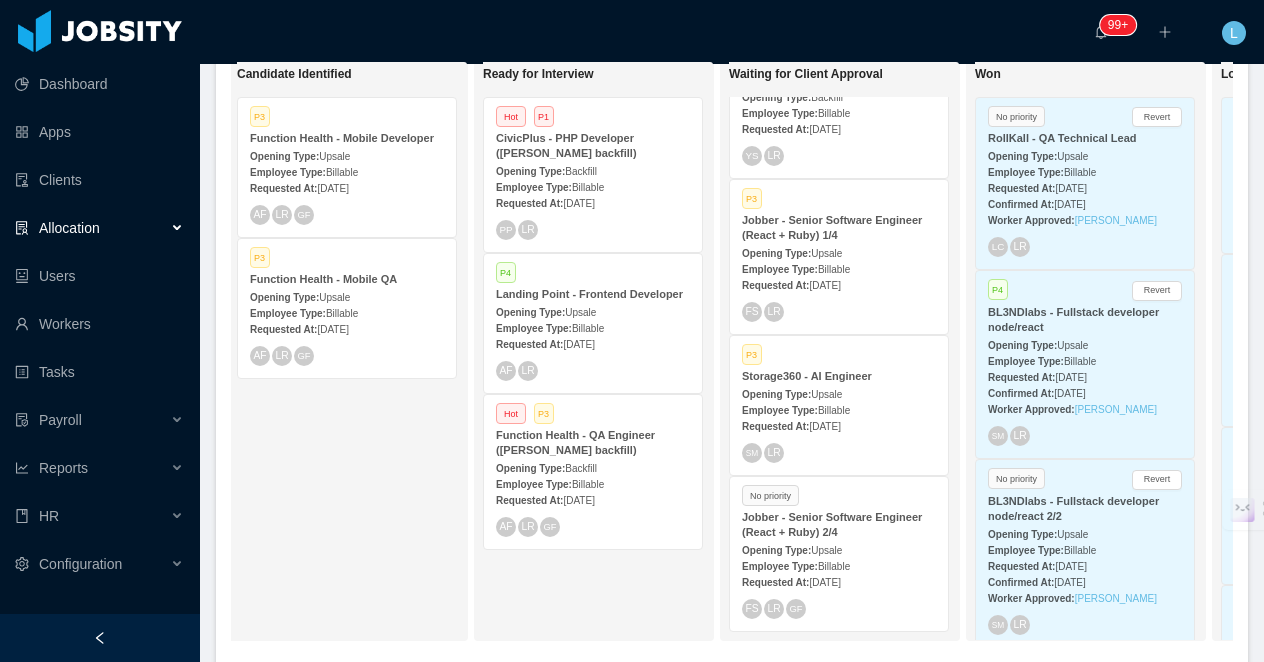 click on "CivicPlus - PHP Developer ([PERSON_NAME] backfill)" at bounding box center [566, 145] 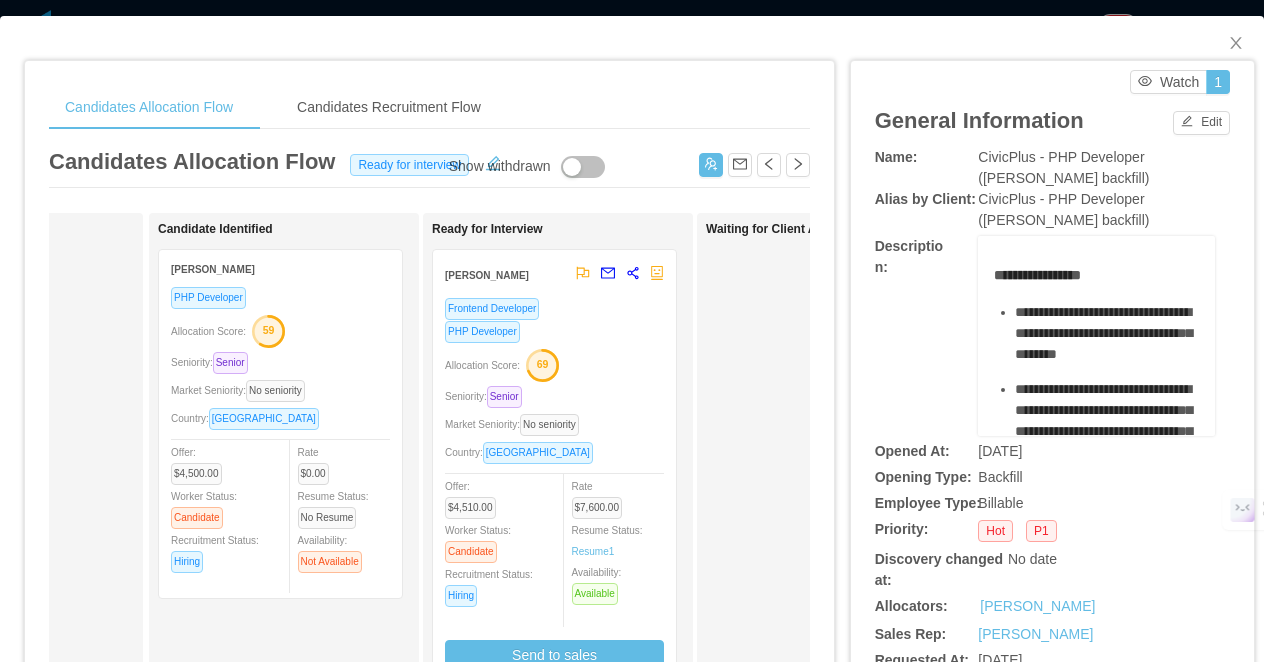 scroll, scrollTop: 0, scrollLeft: 285, axis: horizontal 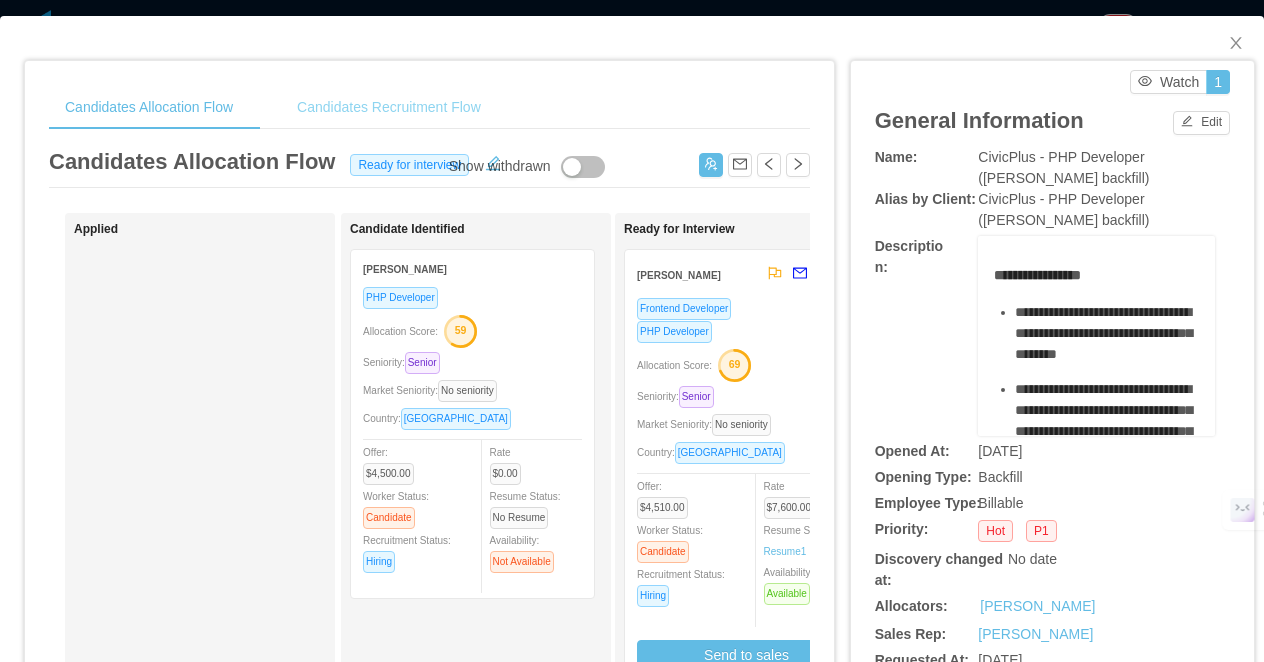 click on "Candidates Recruitment Flow" at bounding box center (389, 107) 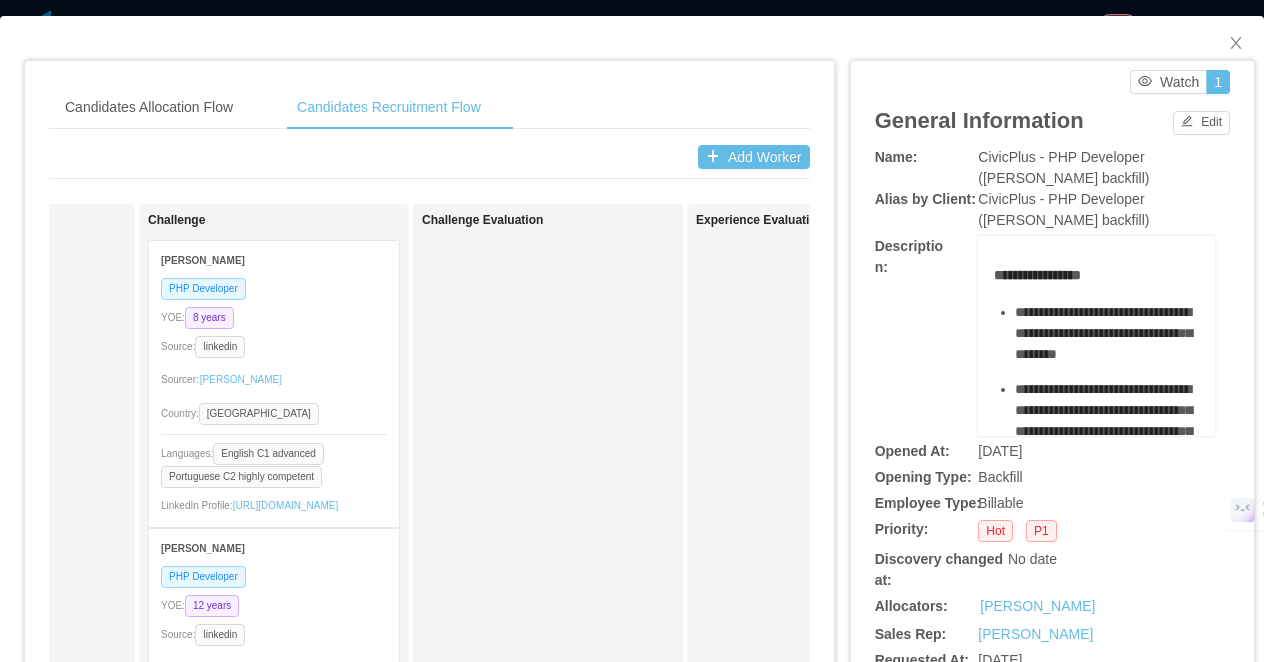 scroll, scrollTop: 0, scrollLeft: 684, axis: horizontal 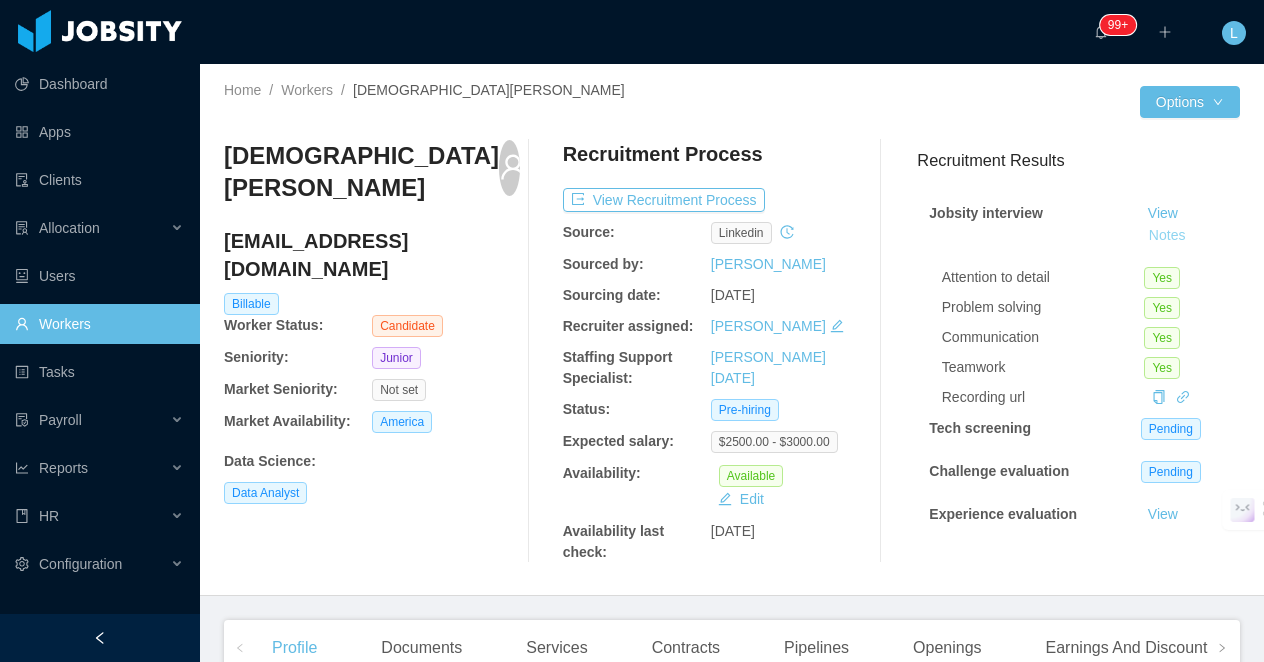 click on "Notes" at bounding box center (1167, 236) 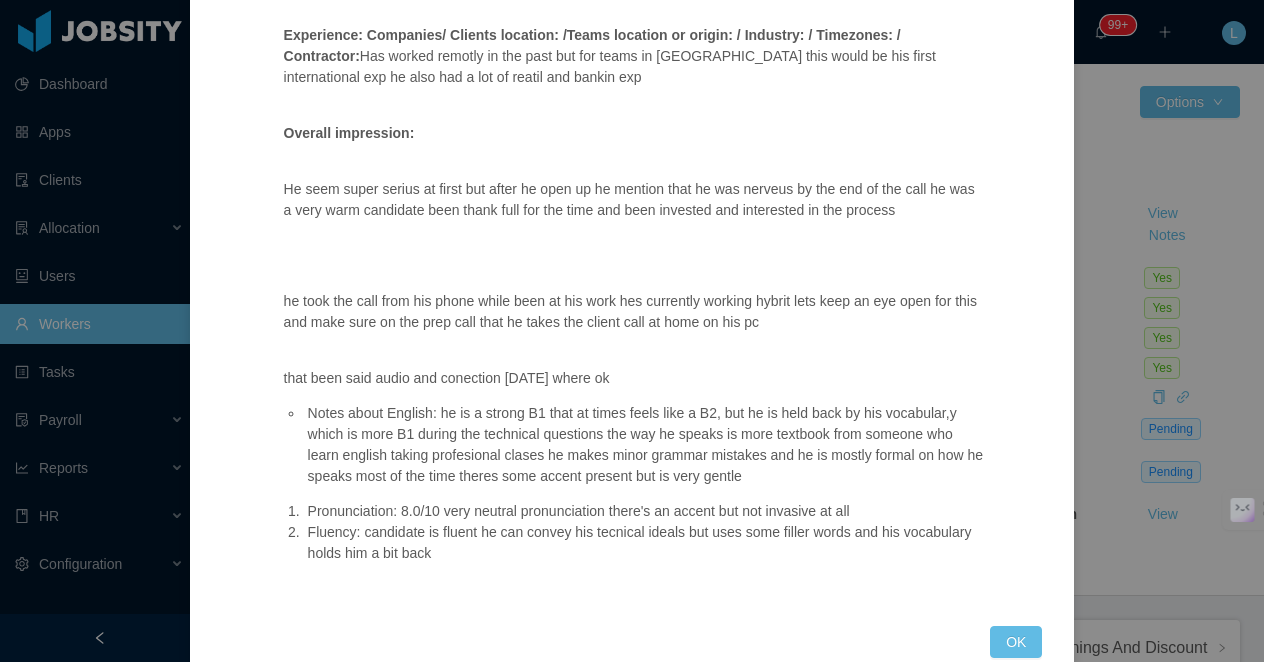 scroll, scrollTop: 1178, scrollLeft: 0, axis: vertical 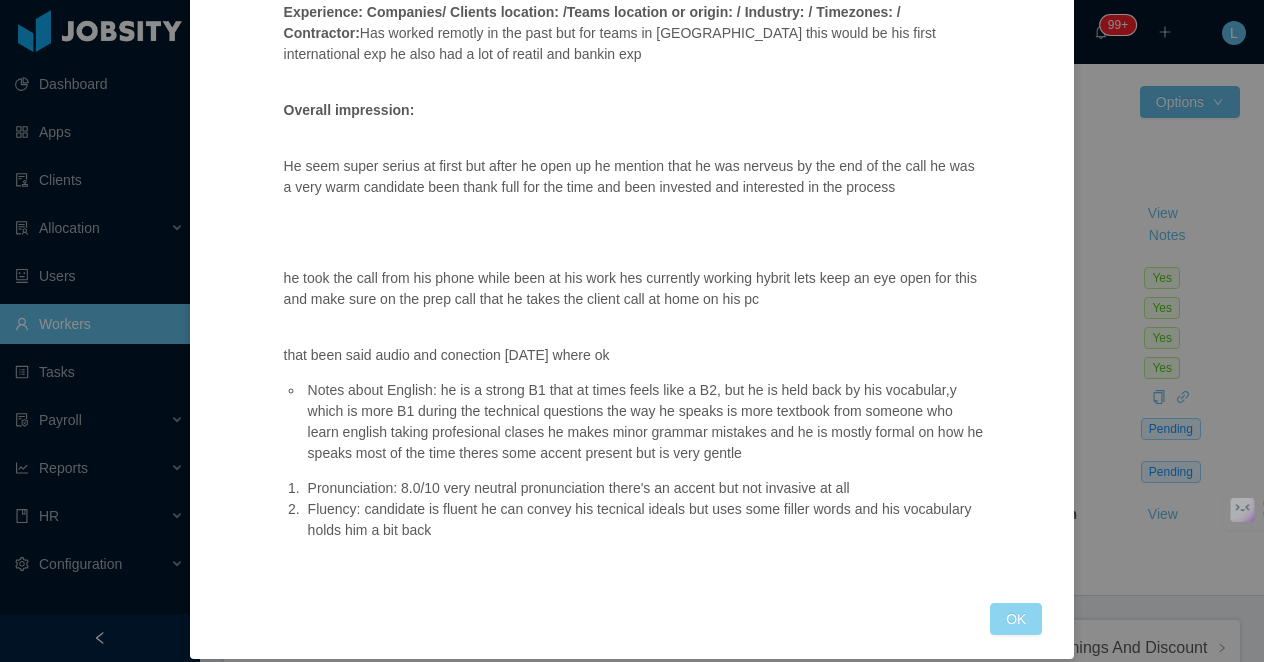 click on "OK" at bounding box center (1016, 619) 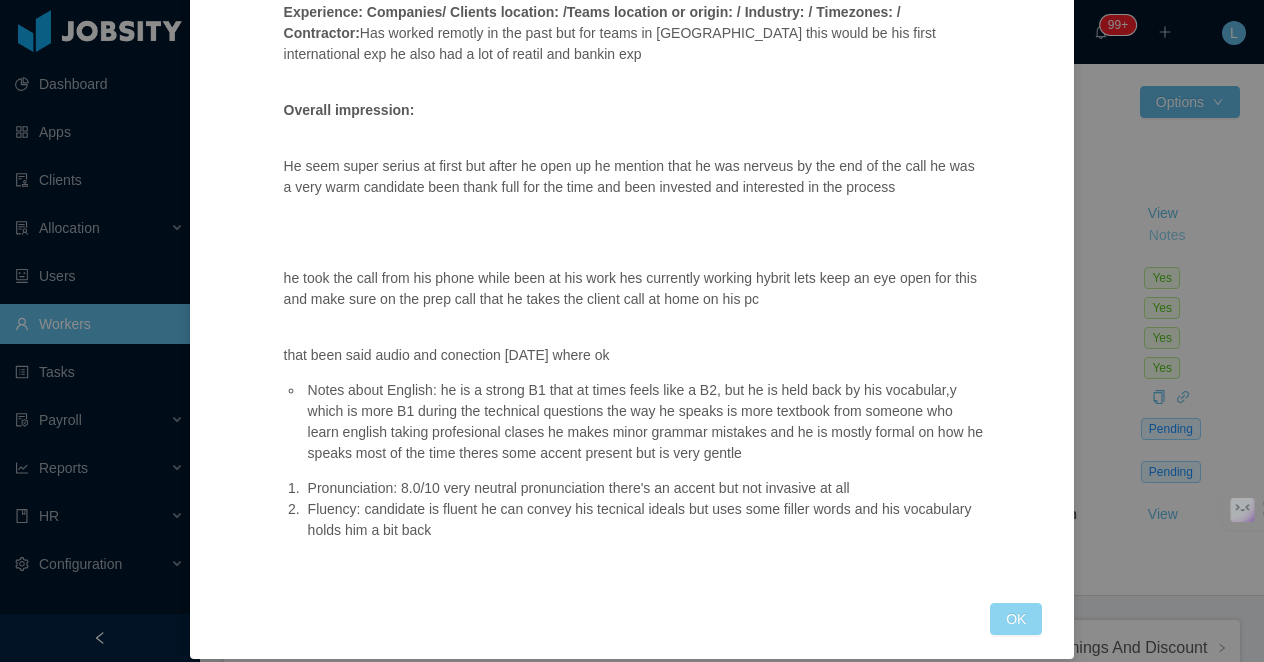 scroll, scrollTop: 0, scrollLeft: 0, axis: both 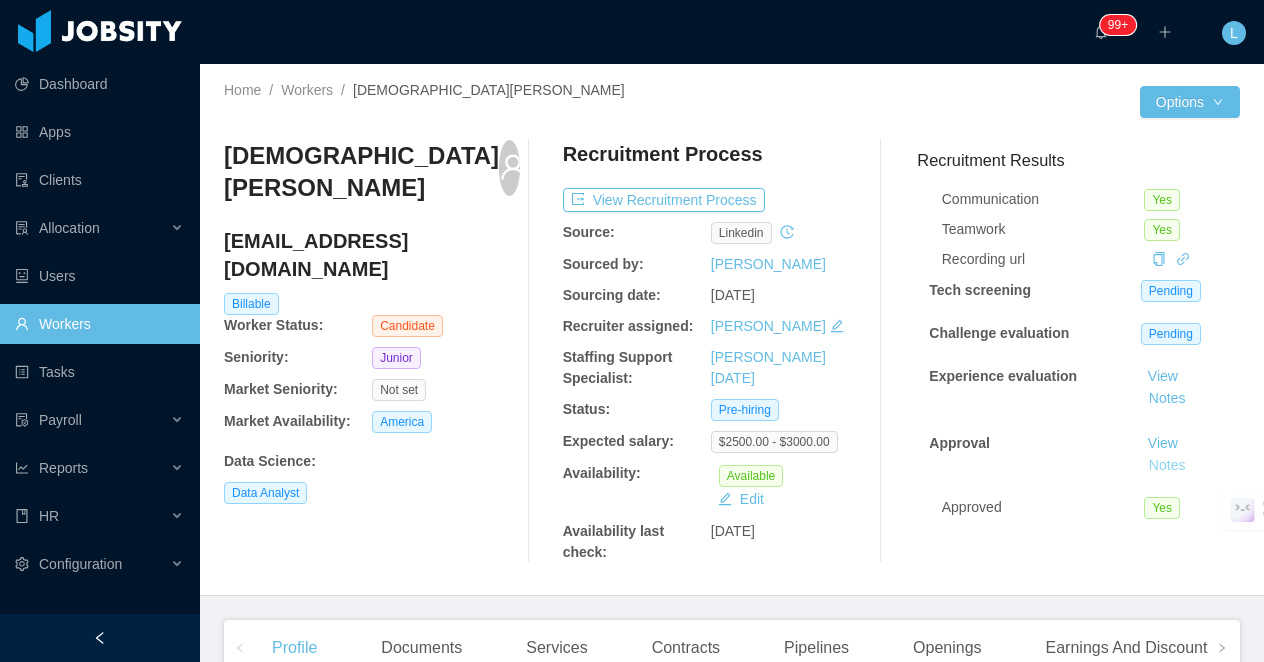 click on "Notes" at bounding box center (1167, 466) 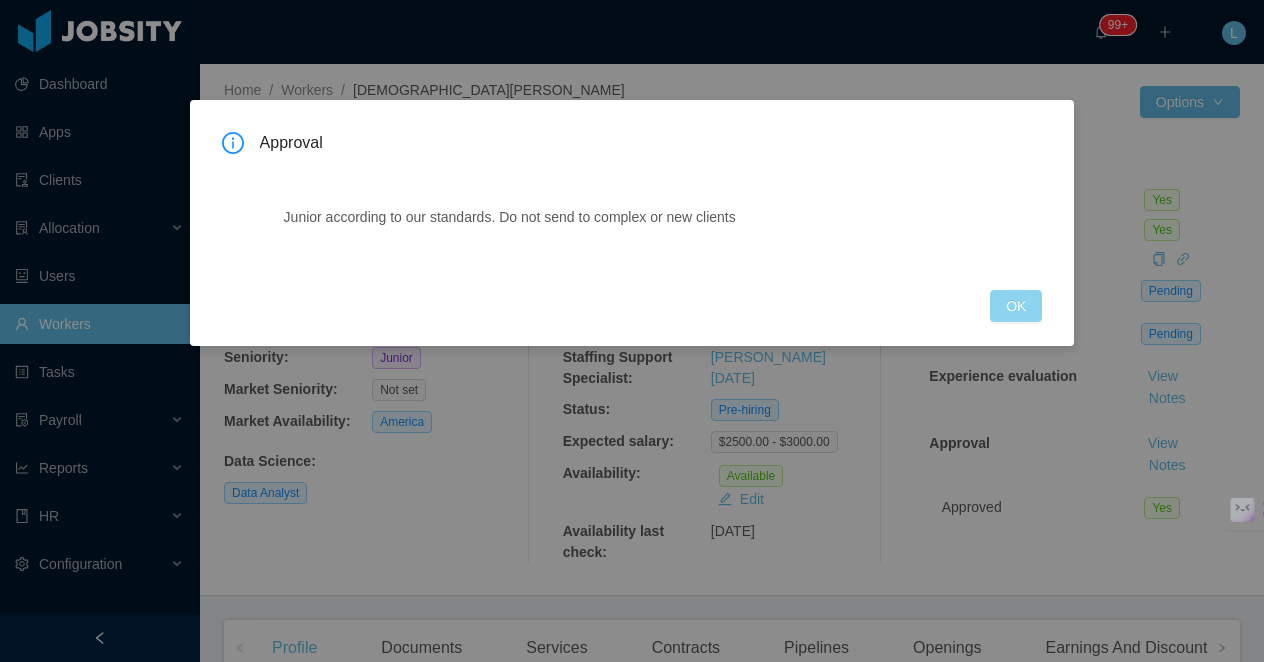 click on "OK" at bounding box center [1016, 306] 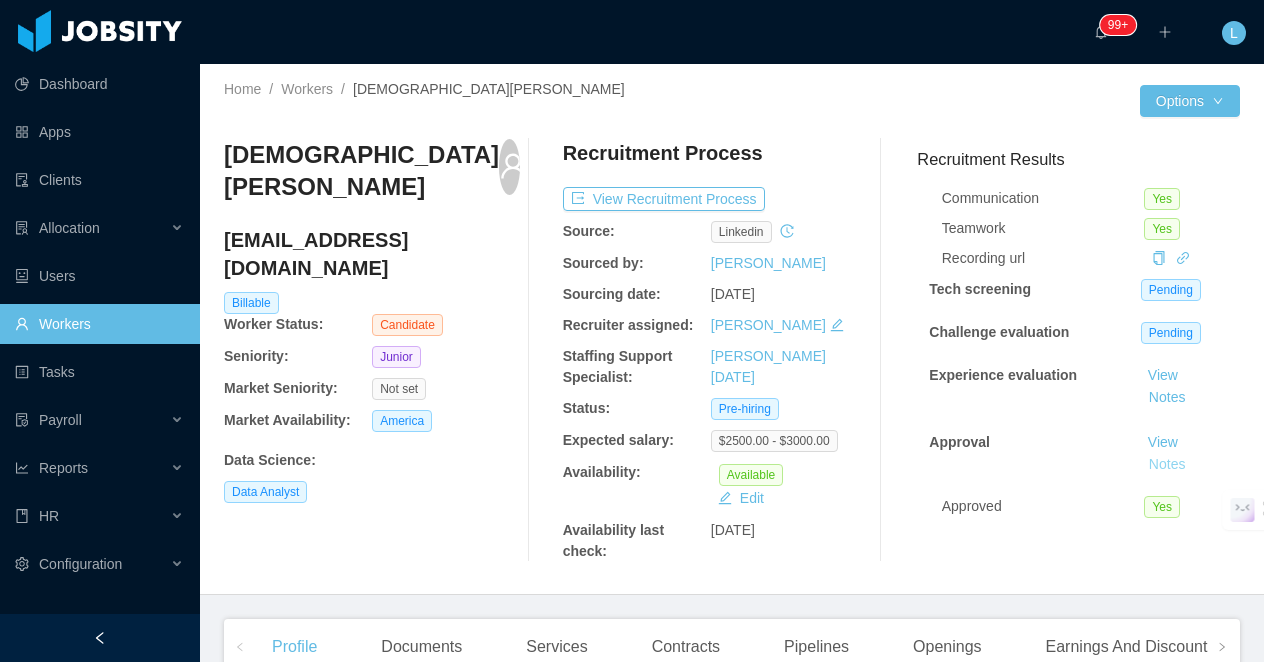 scroll, scrollTop: 0, scrollLeft: 0, axis: both 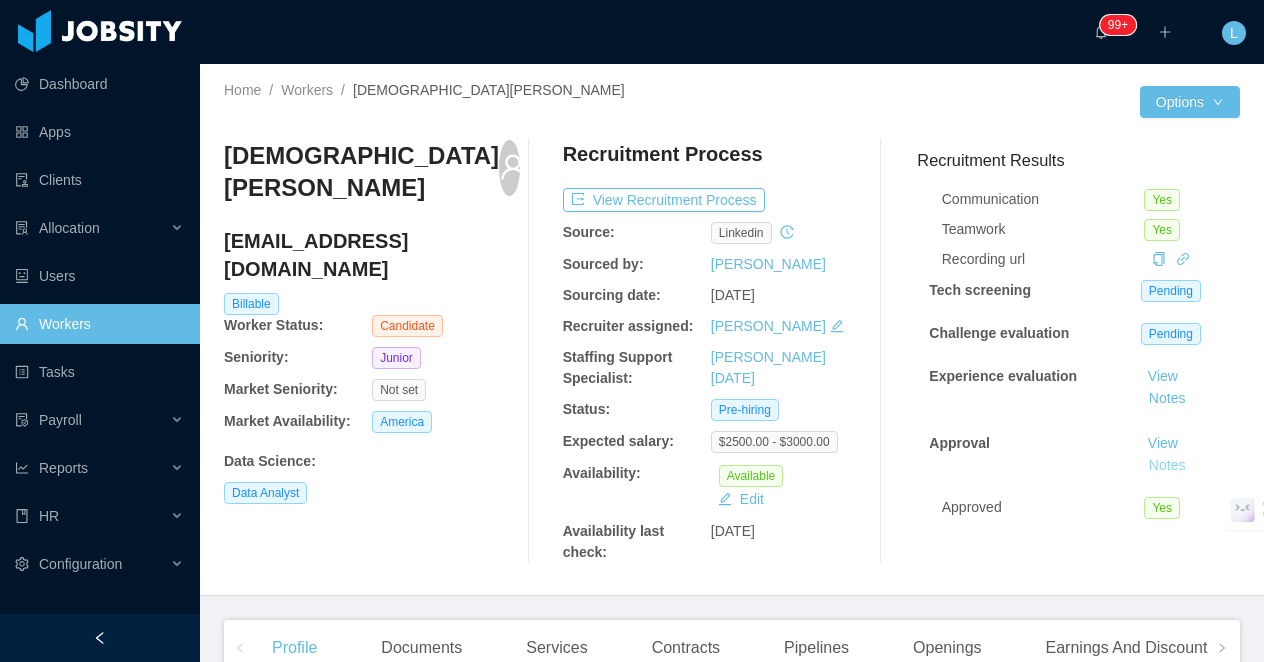 type 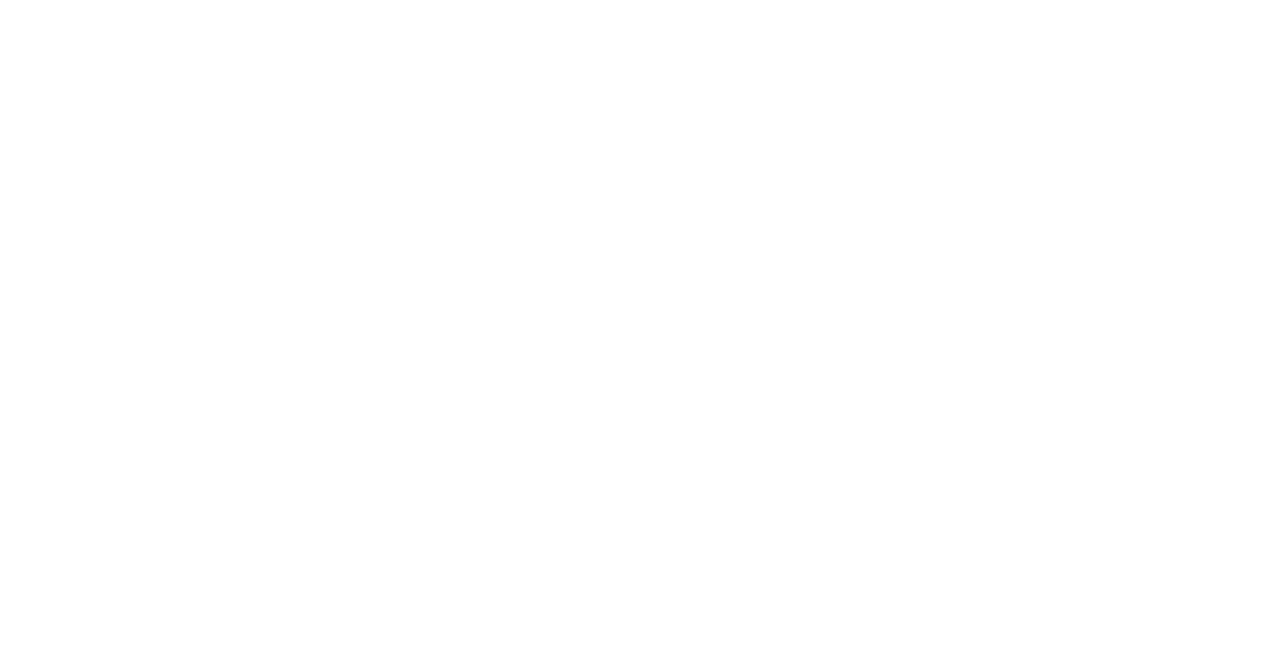 scroll, scrollTop: 0, scrollLeft: 0, axis: both 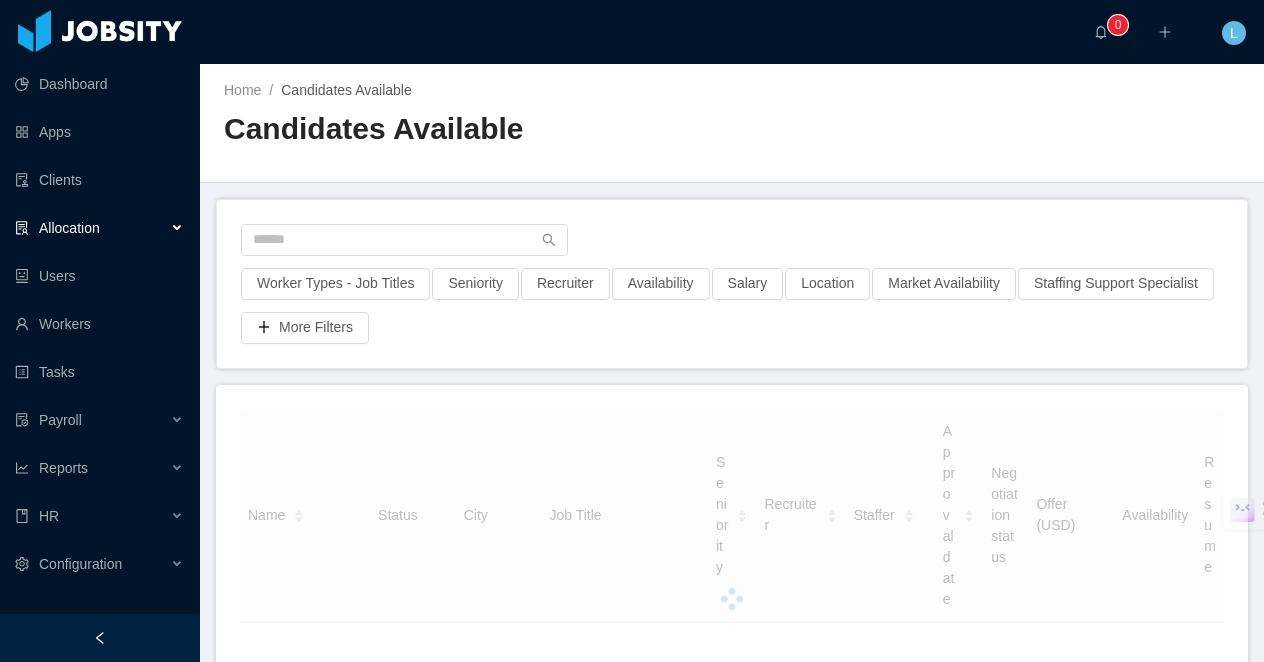 click on "Allocation" at bounding box center [69, 228] 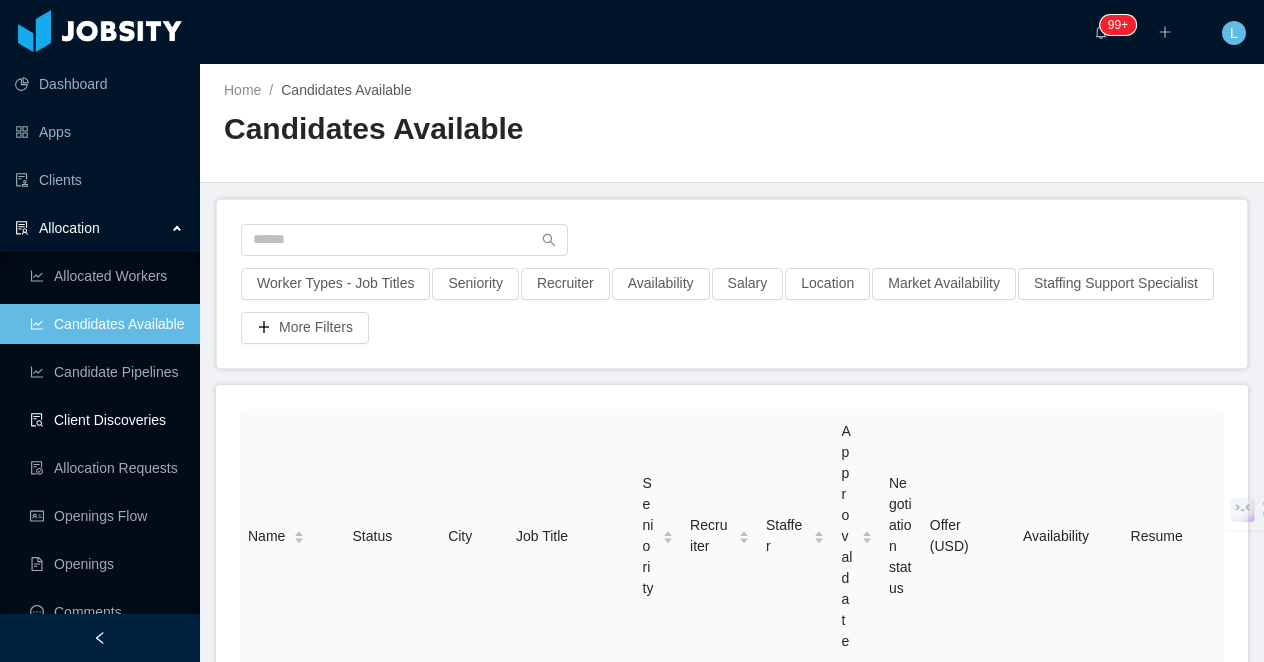 click on "Client Discoveries" at bounding box center (107, 420) 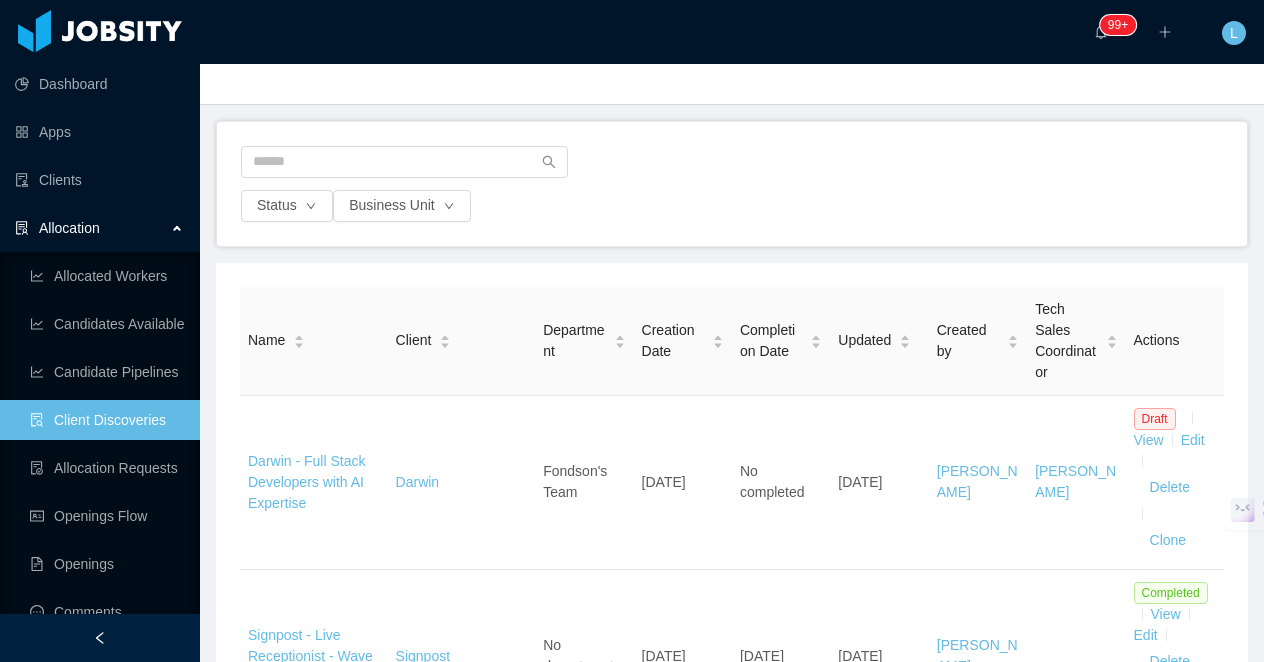 scroll, scrollTop: 364, scrollLeft: 0, axis: vertical 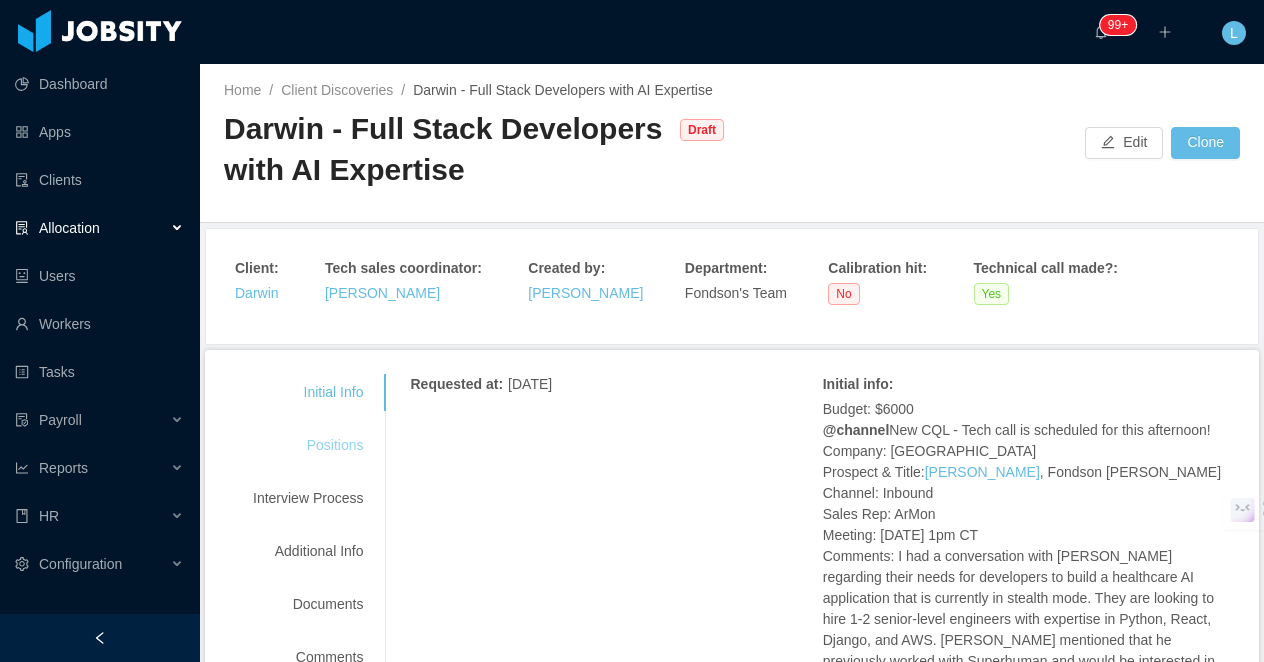 click on "Positions" at bounding box center [308, 445] 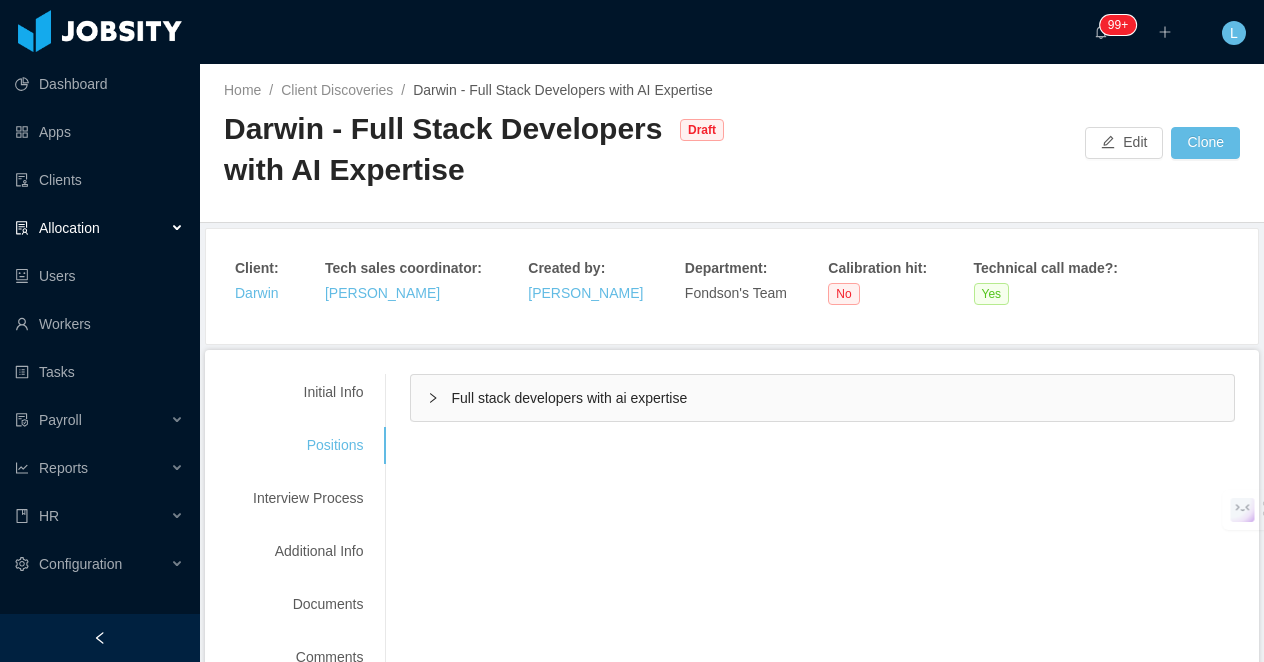 click at bounding box center [100, 638] 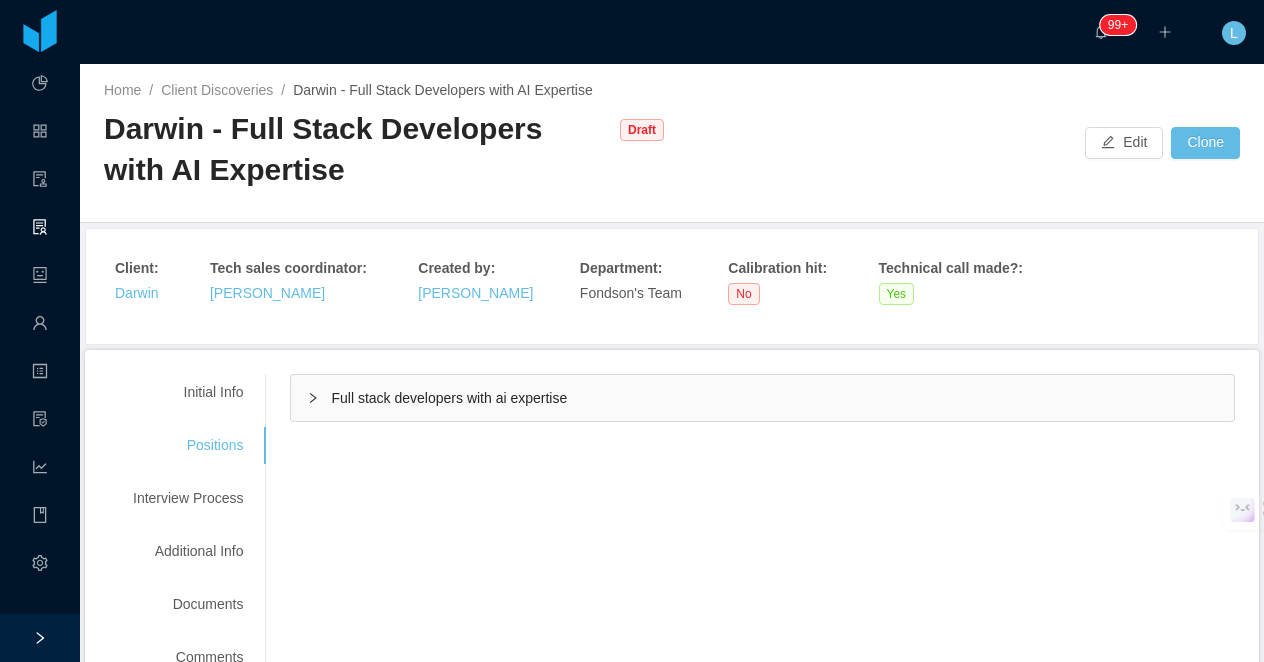 click on "Home / Client Discoveries / Darwin - Full Stack Developers with AI Expertise / Darwin - Full Stack Developers with AI Expertise Draft   Edit Clone" at bounding box center [672, 143] 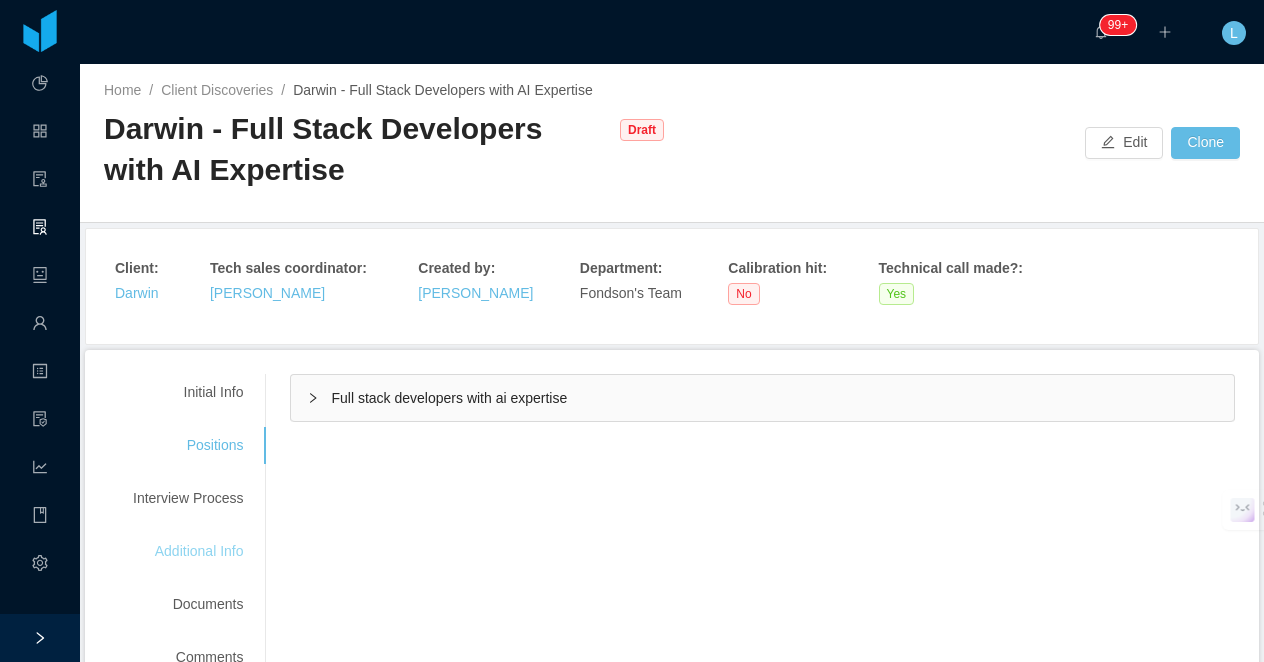 click on "Additional Info" at bounding box center [188, 551] 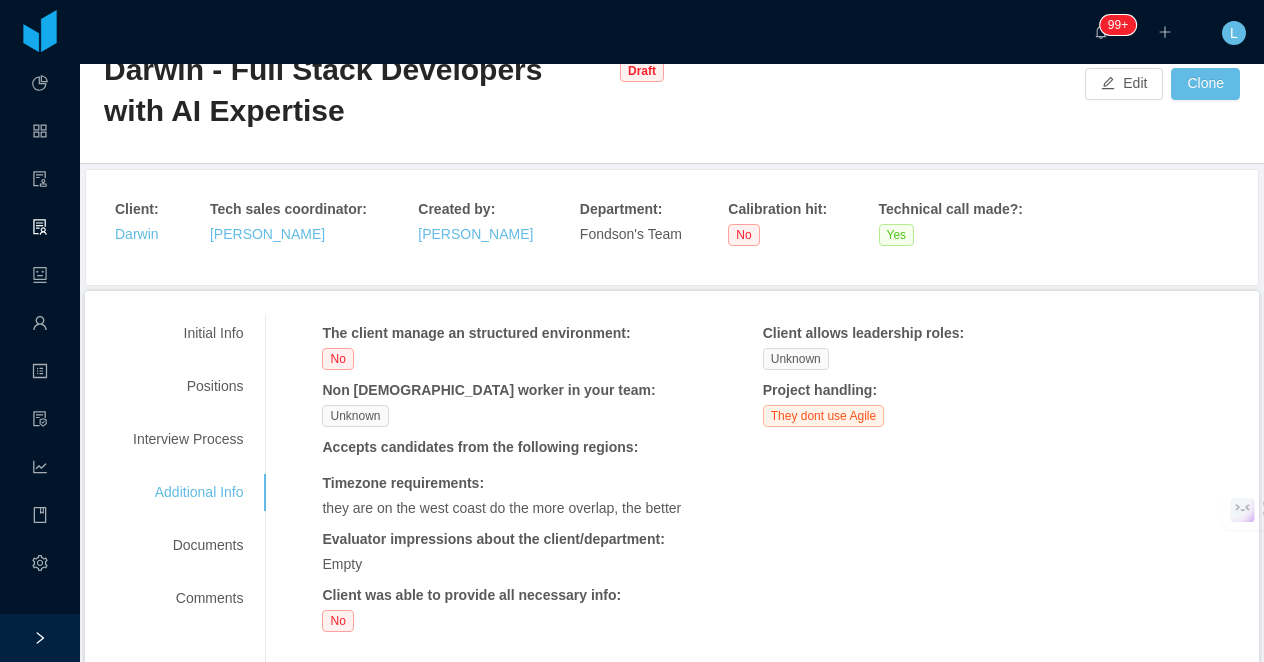 scroll, scrollTop: 67, scrollLeft: 0, axis: vertical 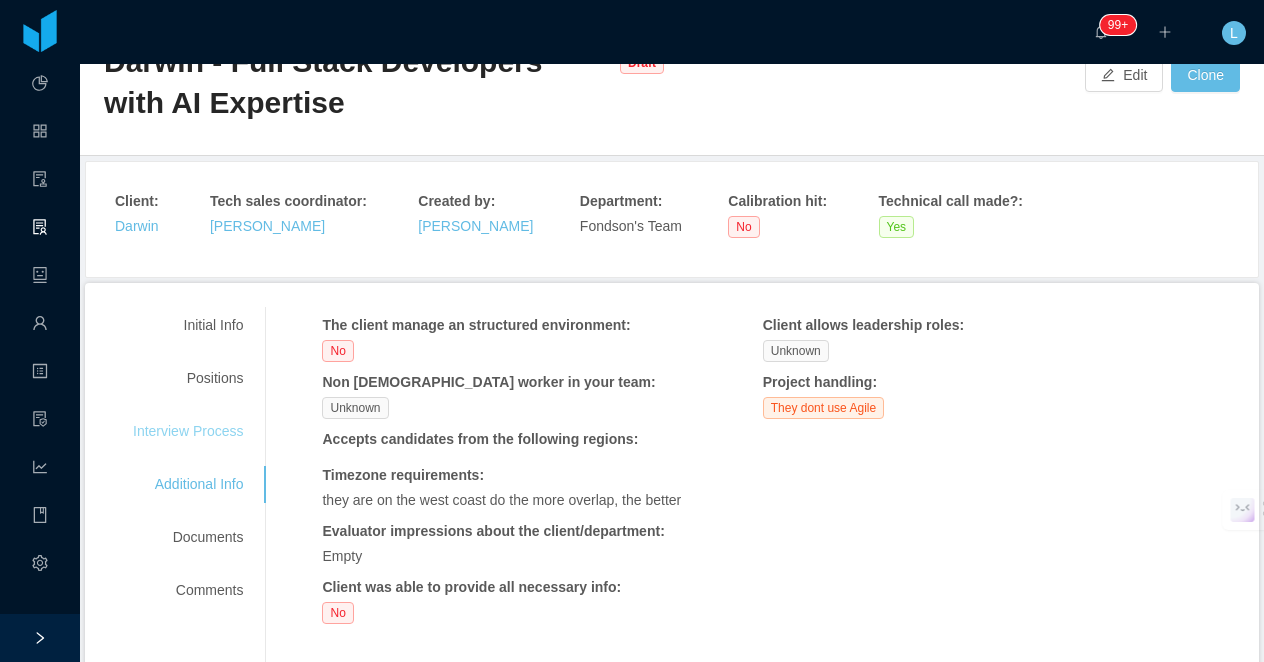 click on "Interview Process" at bounding box center [188, 431] 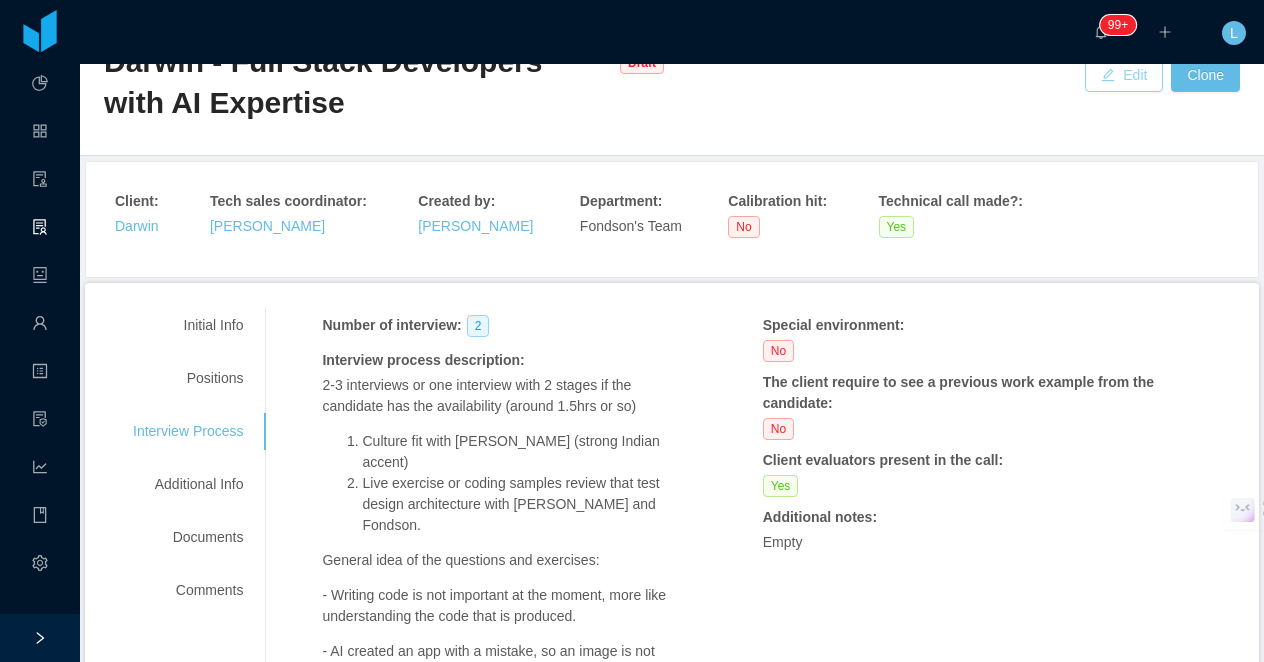 click on "Edit" at bounding box center (1124, 76) 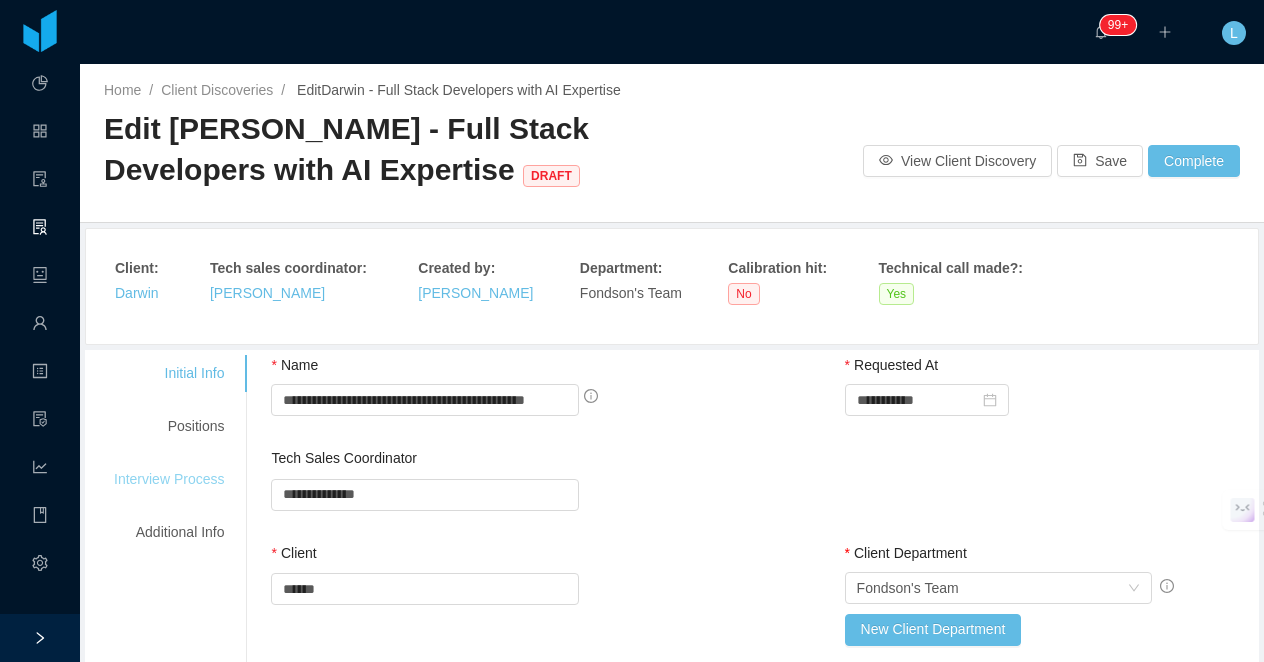 click on "Interview Process" at bounding box center [169, 479] 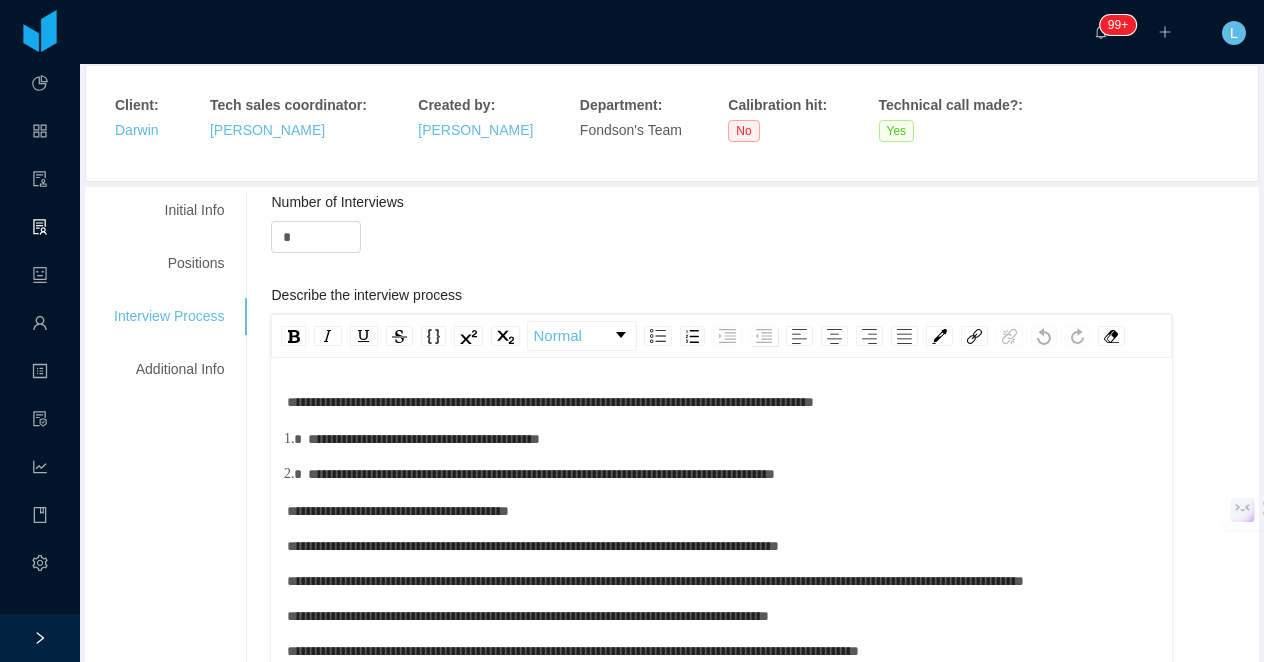scroll, scrollTop: 167, scrollLeft: 0, axis: vertical 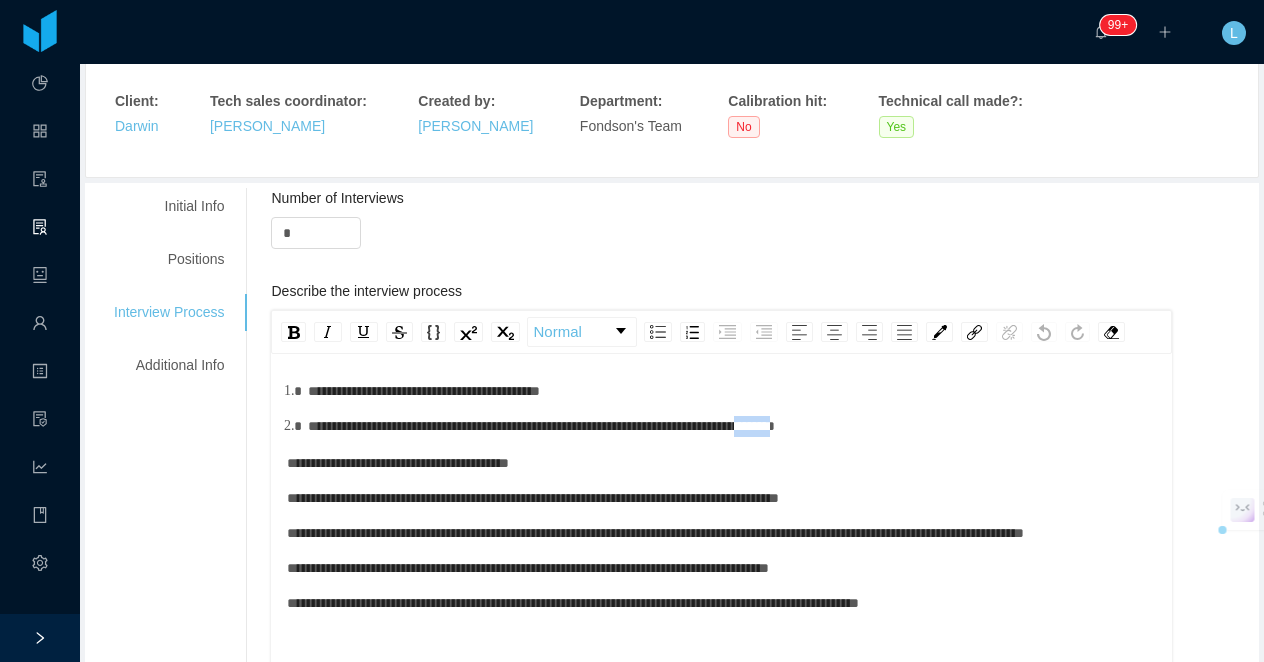 drag, startPoint x: 904, startPoint y: 427, endPoint x: 862, endPoint y: 433, distance: 42.426407 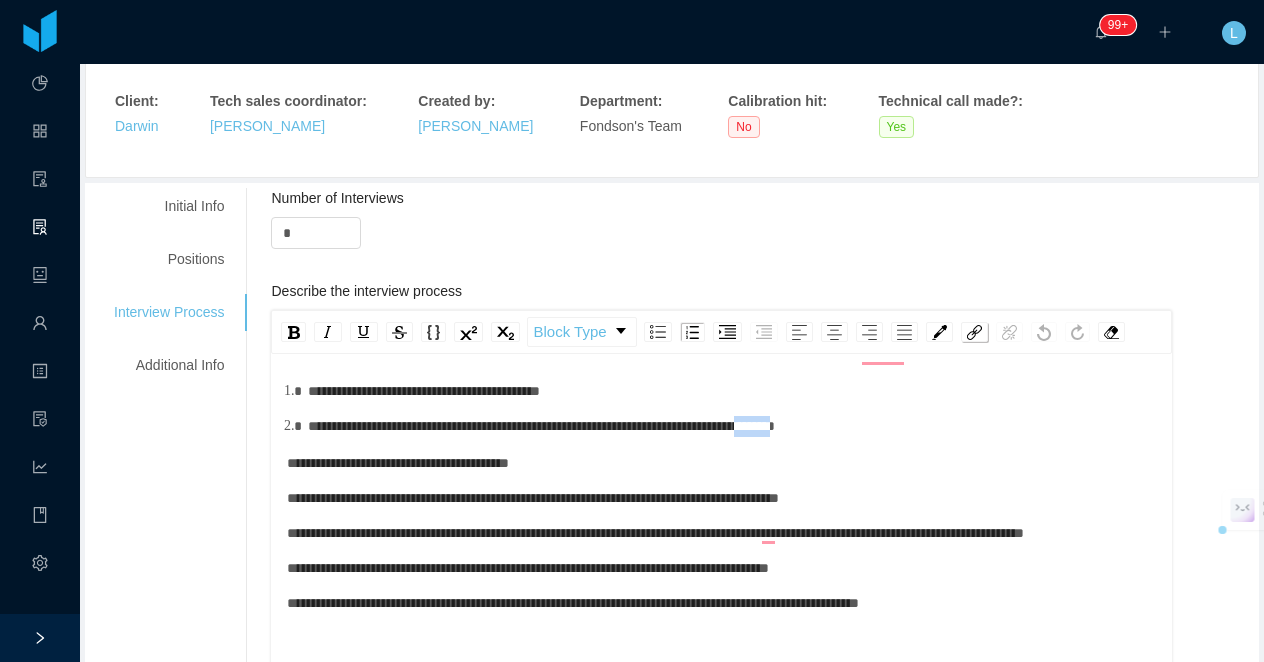 click at bounding box center (974, 332) 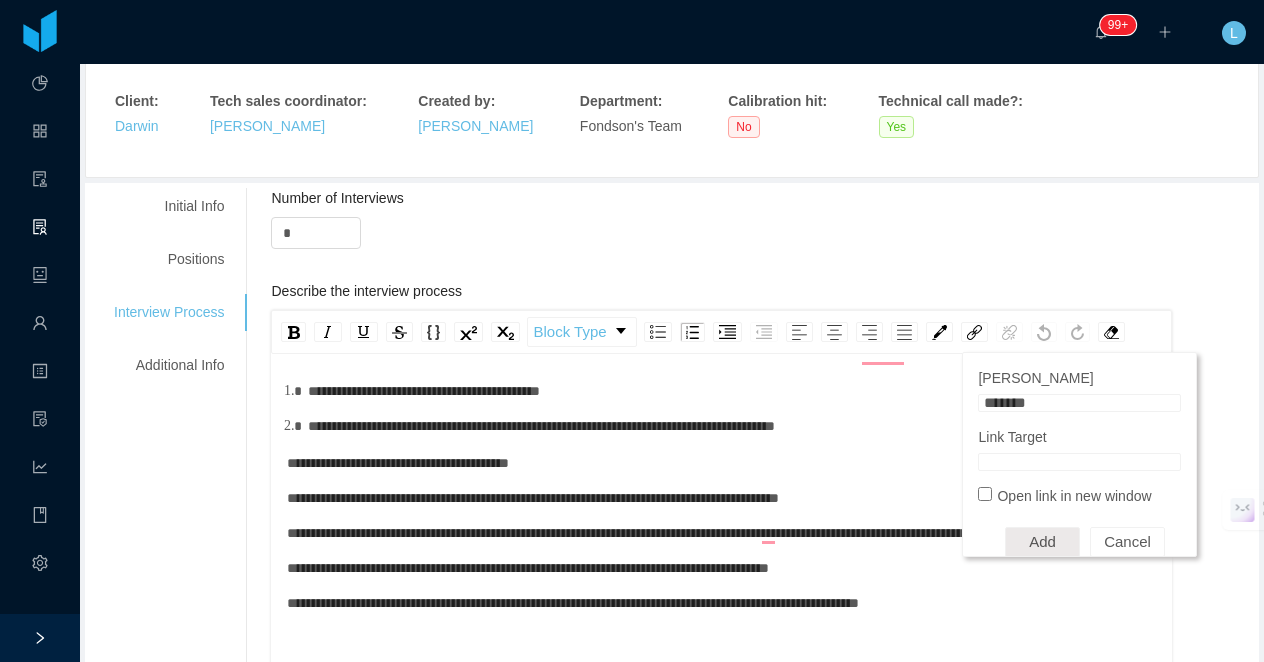 click on "Link Target" at bounding box center [1079, 462] 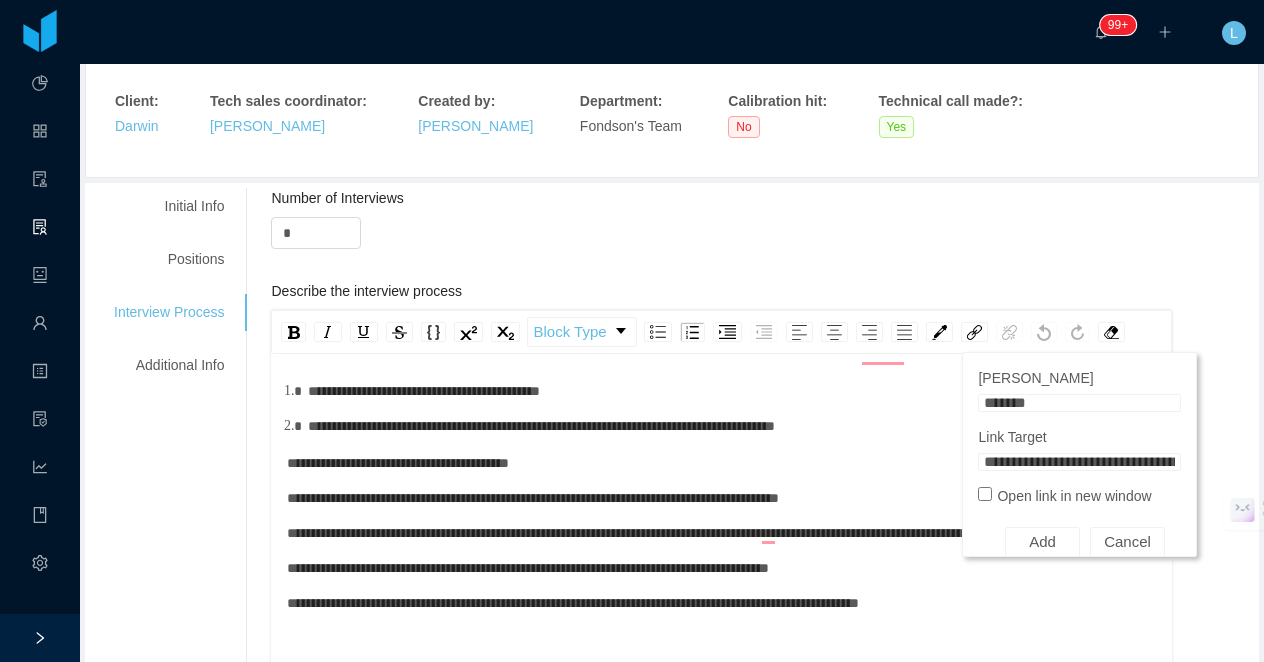 scroll, scrollTop: 0, scrollLeft: 61, axis: horizontal 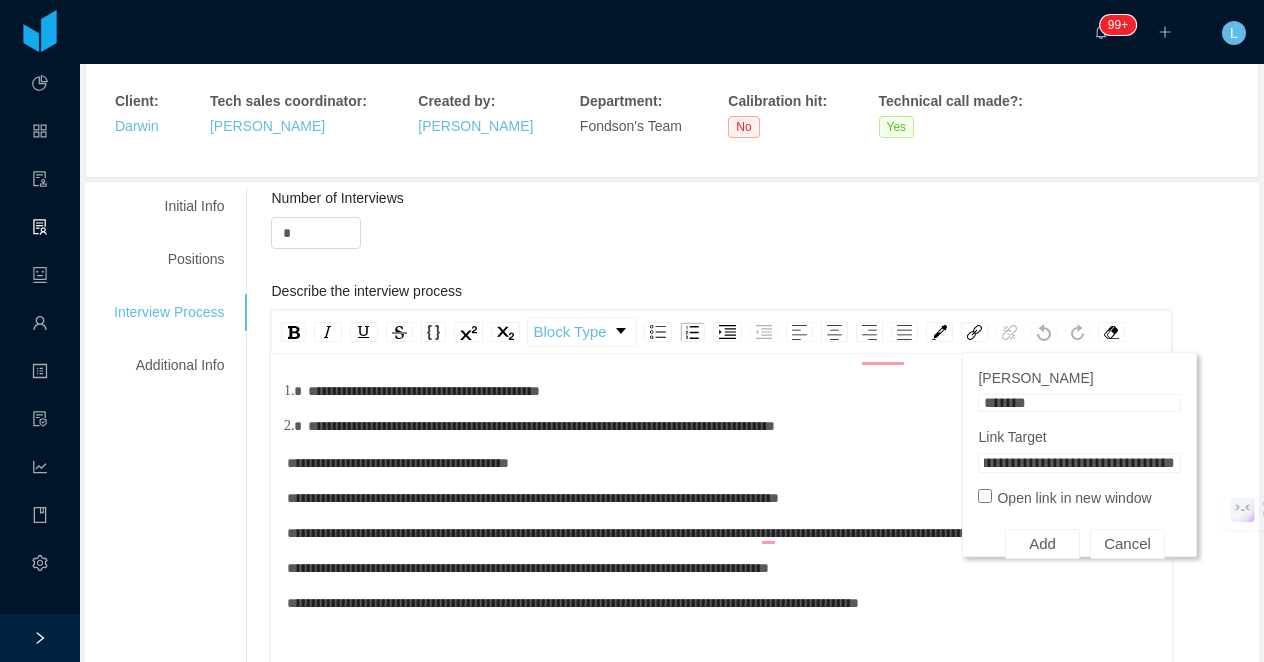 type on "**********" 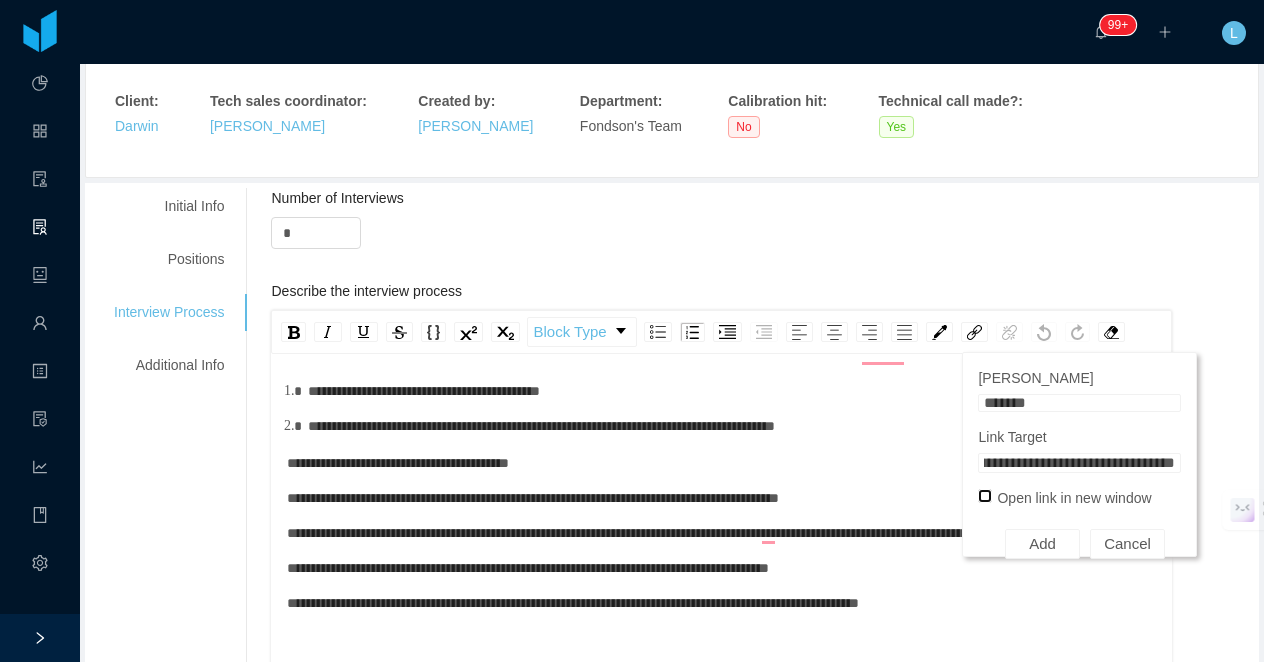 scroll, scrollTop: 0, scrollLeft: 0, axis: both 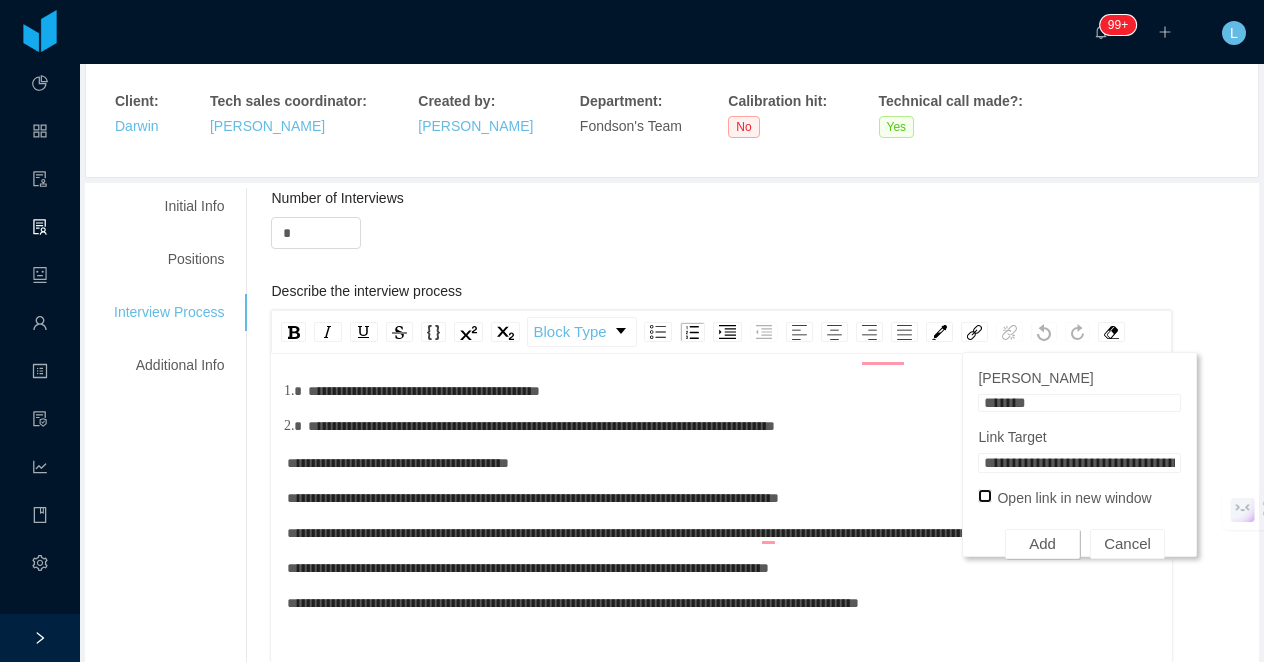 click on "Add" at bounding box center (1042, 544) 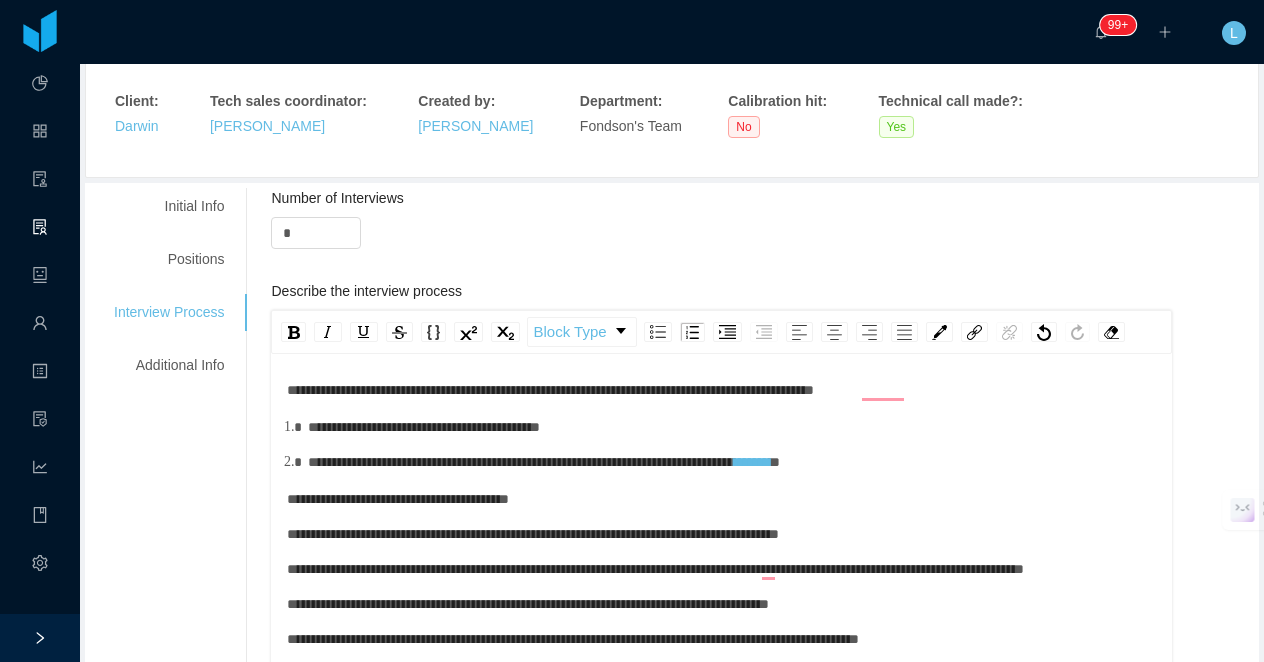 scroll, scrollTop: 0, scrollLeft: 0, axis: both 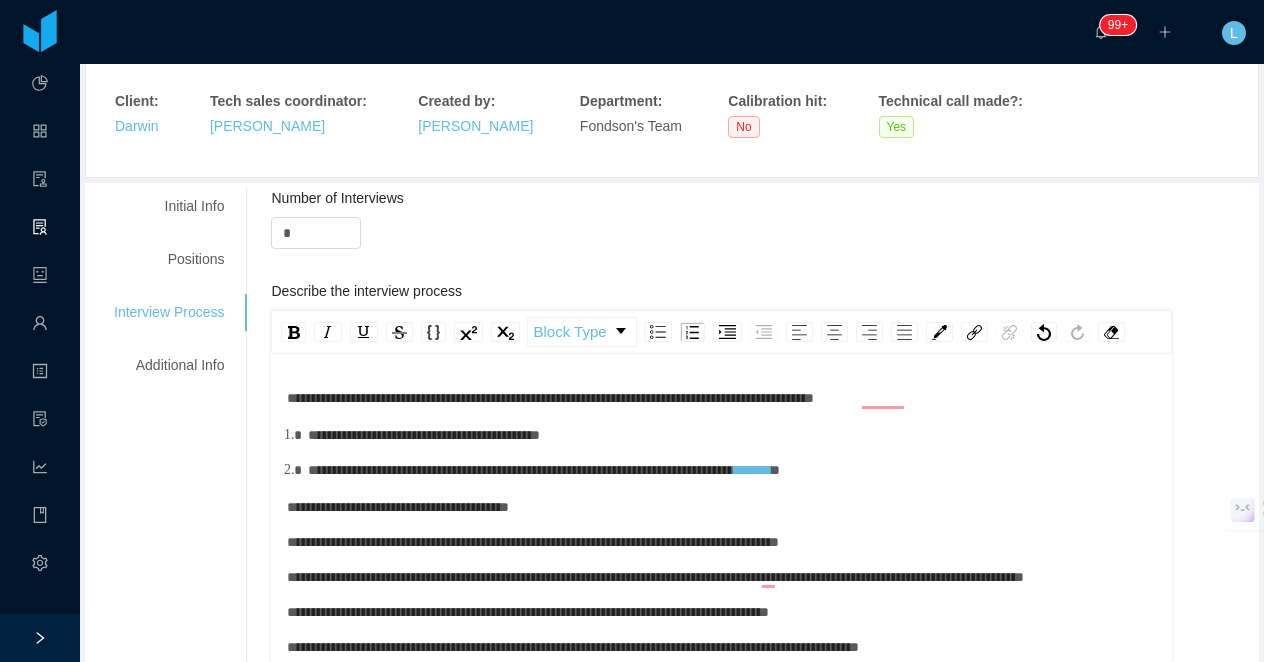 click on "**********" at bounding box center [424, 435] 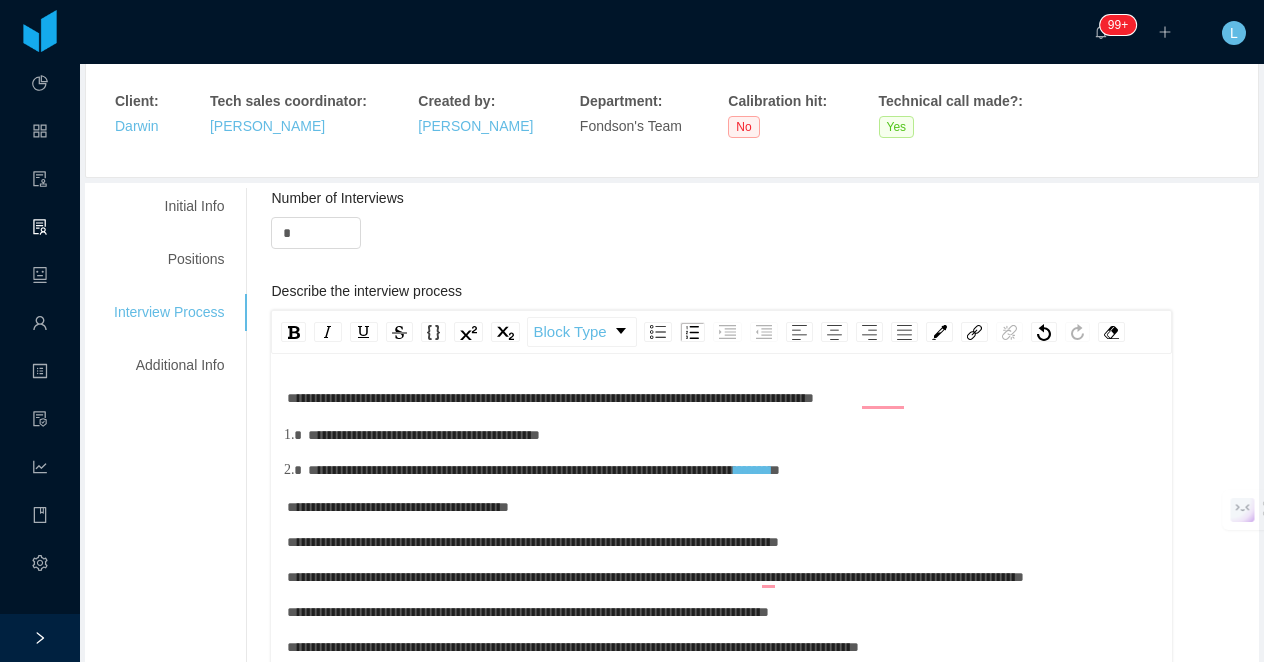type 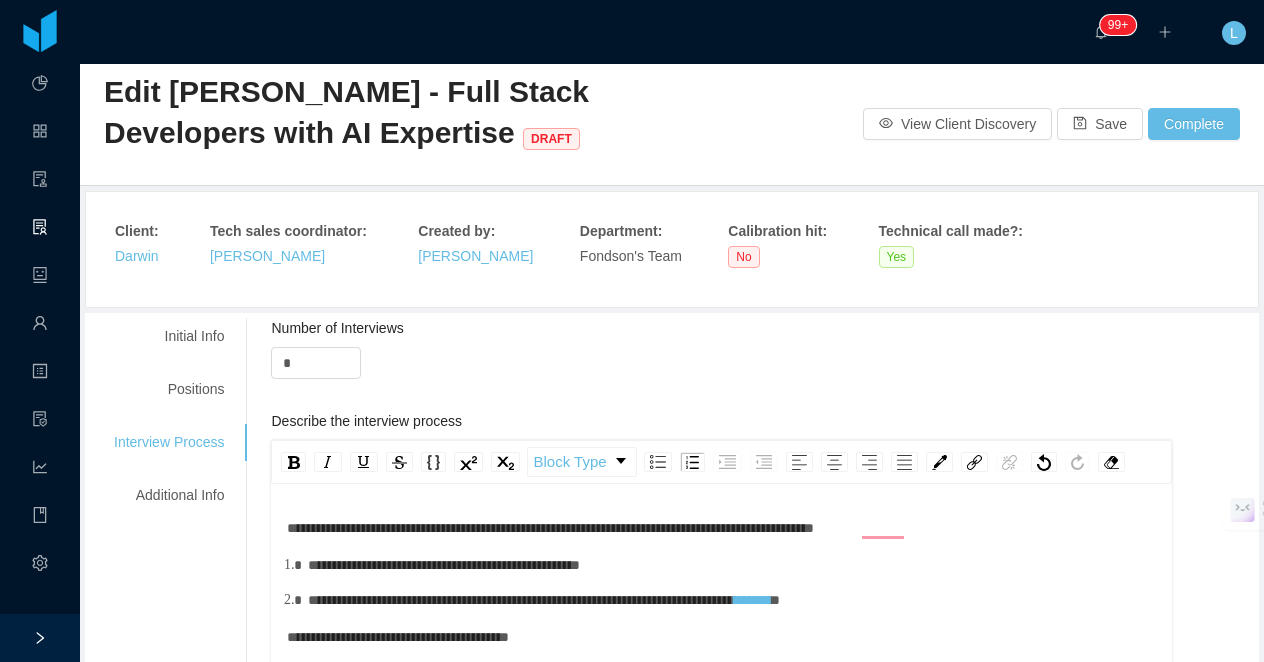 scroll, scrollTop: 38, scrollLeft: 0, axis: vertical 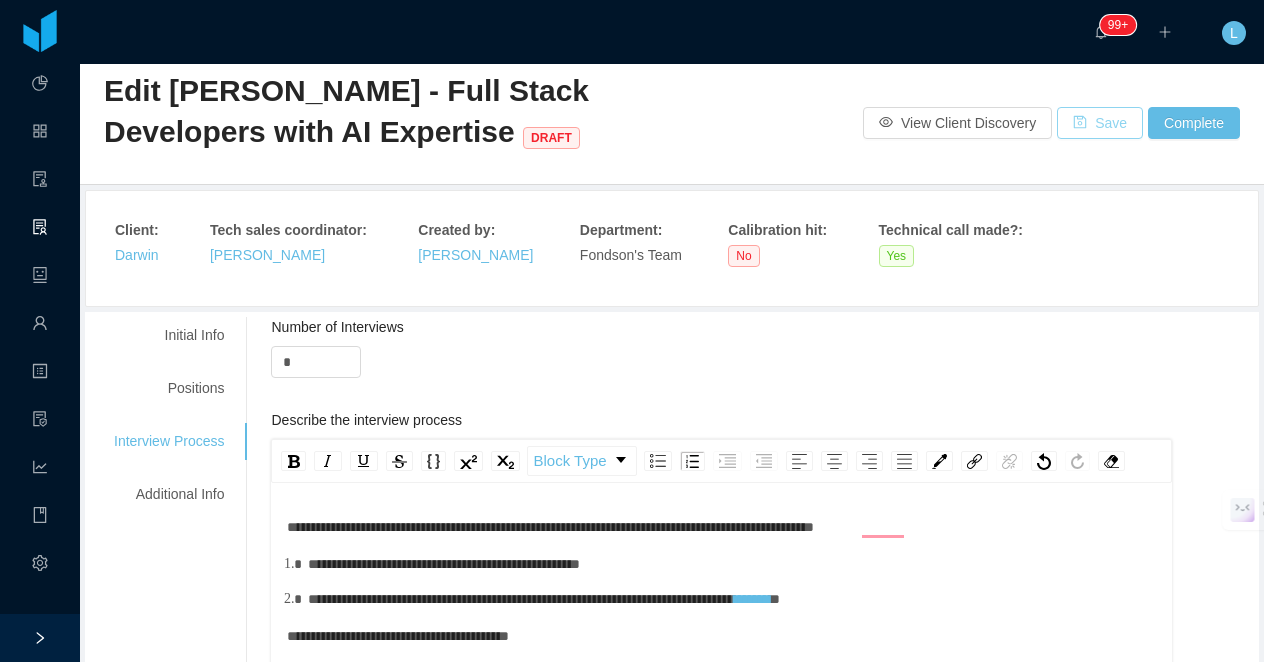 click on "Save" at bounding box center [1100, 123] 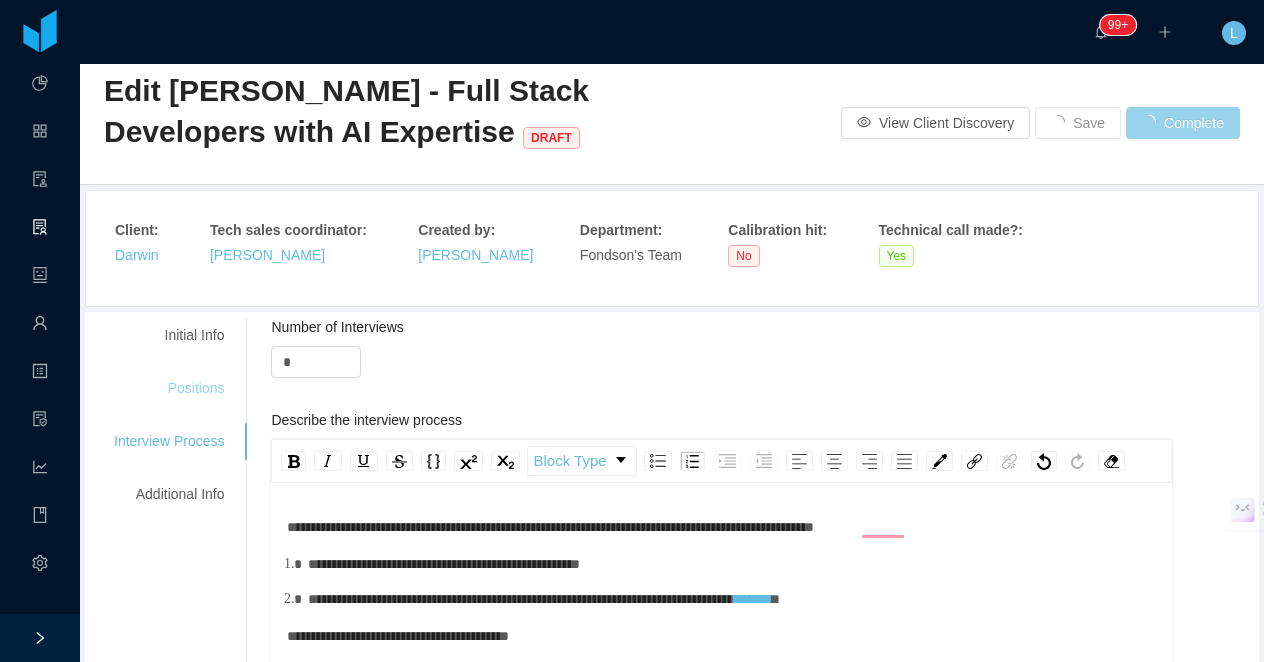 click on "Positions" at bounding box center (169, 388) 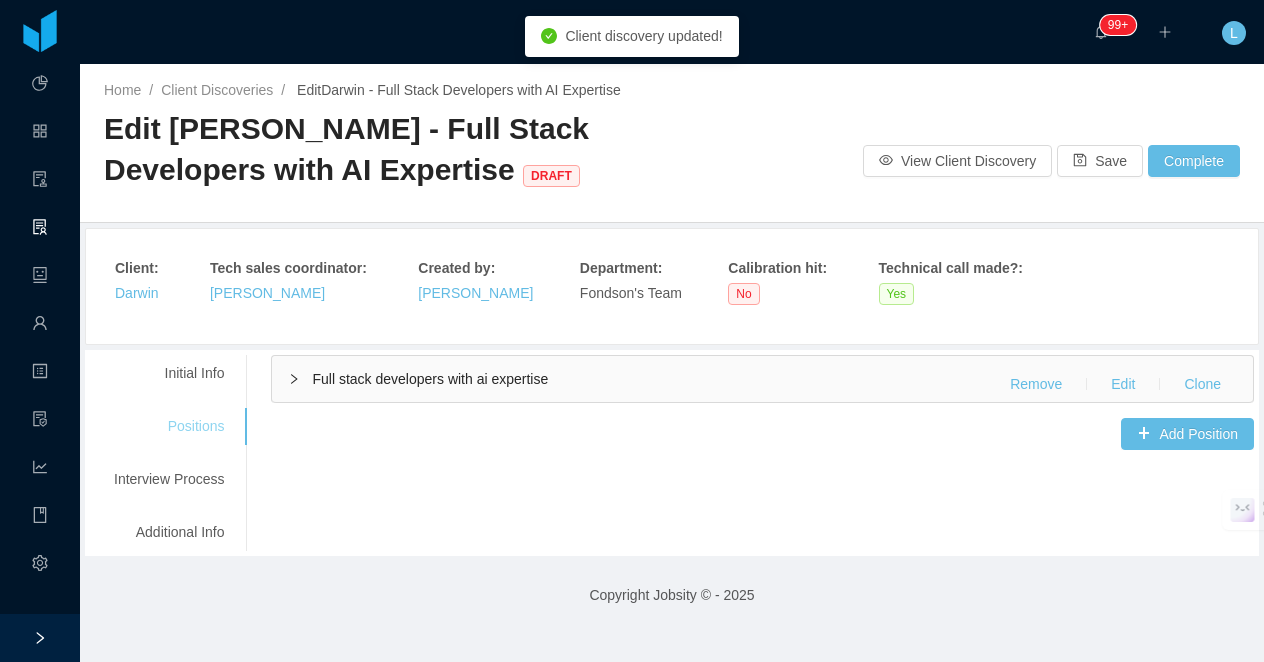 scroll, scrollTop: 0, scrollLeft: 0, axis: both 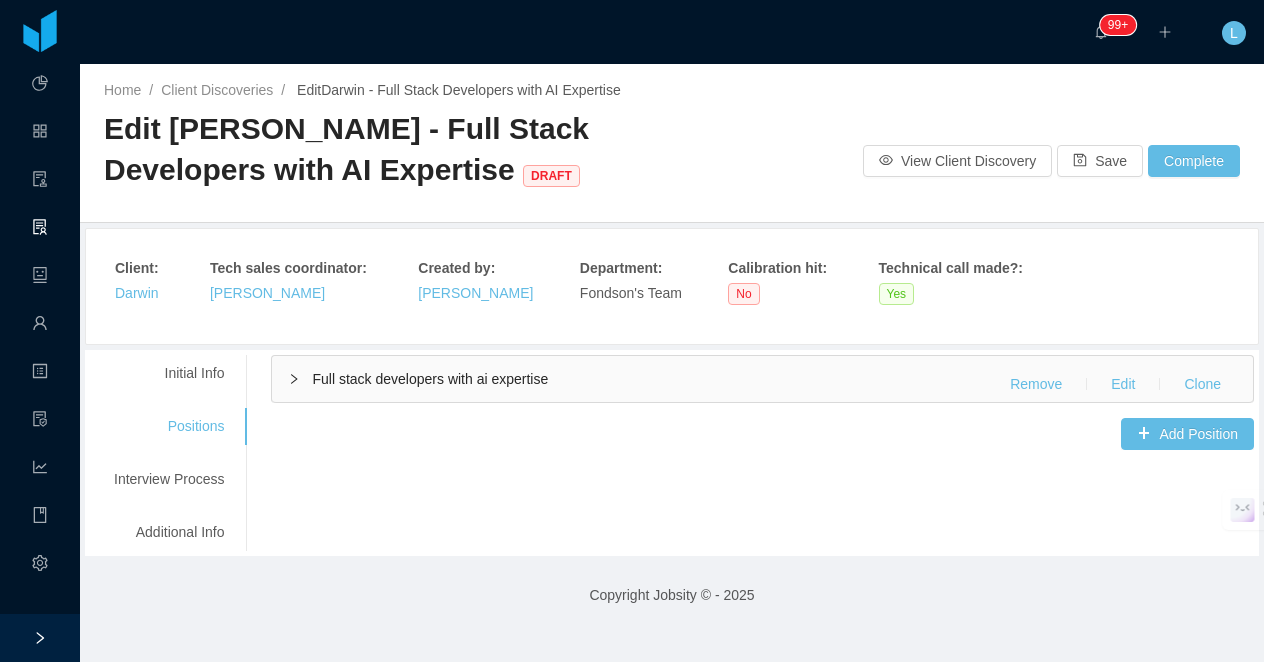 click on "Home / Client Discoveries /   Edit  Darwin - Full Stack Developers with AI Expertise /   Edit Darwin - Full Stack Developers with AI Expertise   DRAFT   View Client Discovery Save Complete" at bounding box center [672, 143] 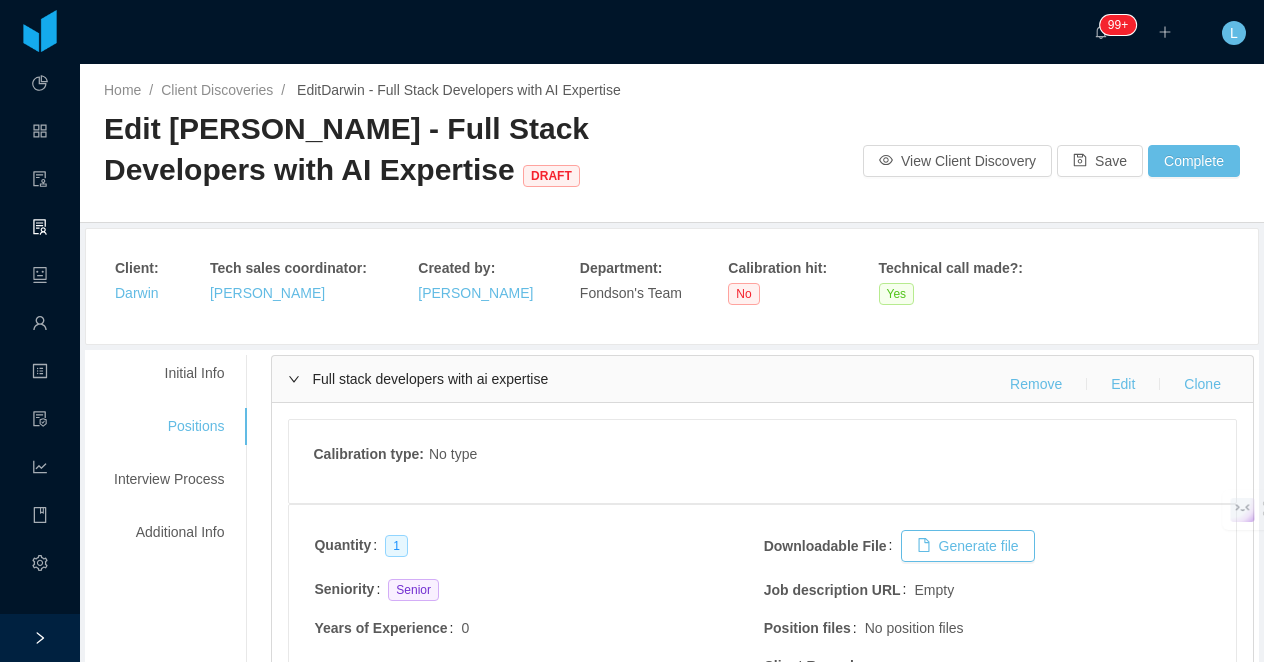 click on "Home / Client Discoveries /   Edit  Darwin - Full Stack Developers with AI Expertise /   Edit Darwin - Full Stack Developers with AI Expertise   DRAFT   View Client Discovery Save Complete" at bounding box center (672, 143) 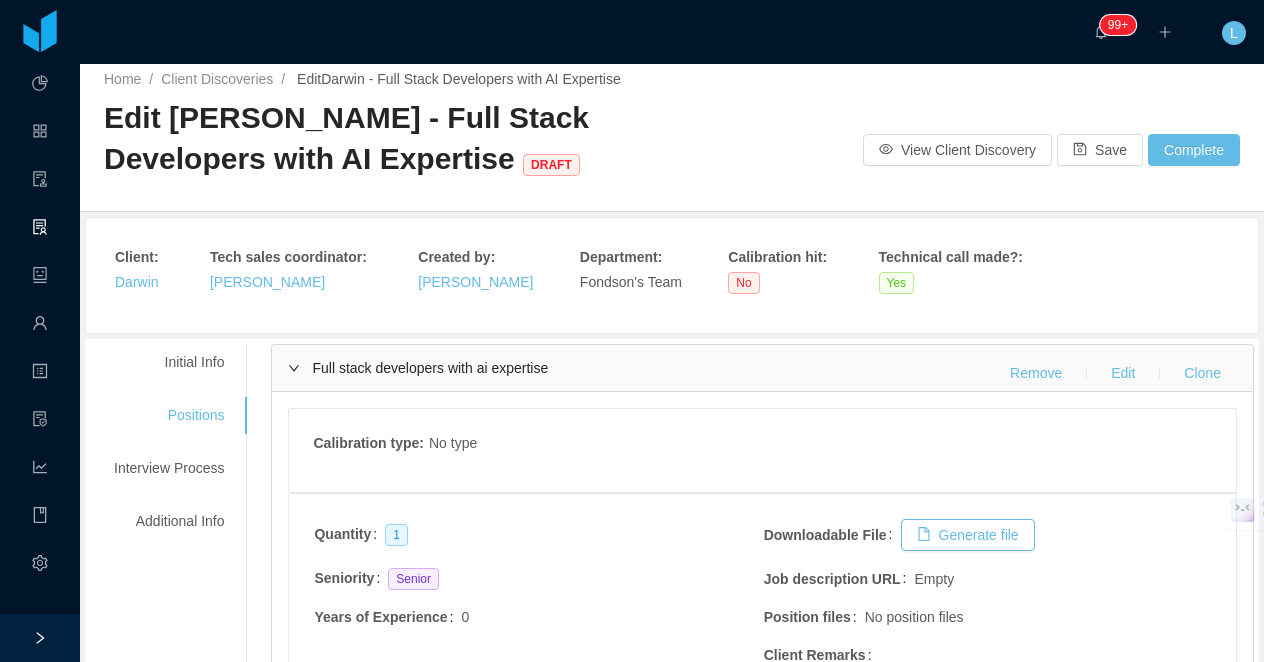 scroll, scrollTop: 6, scrollLeft: 0, axis: vertical 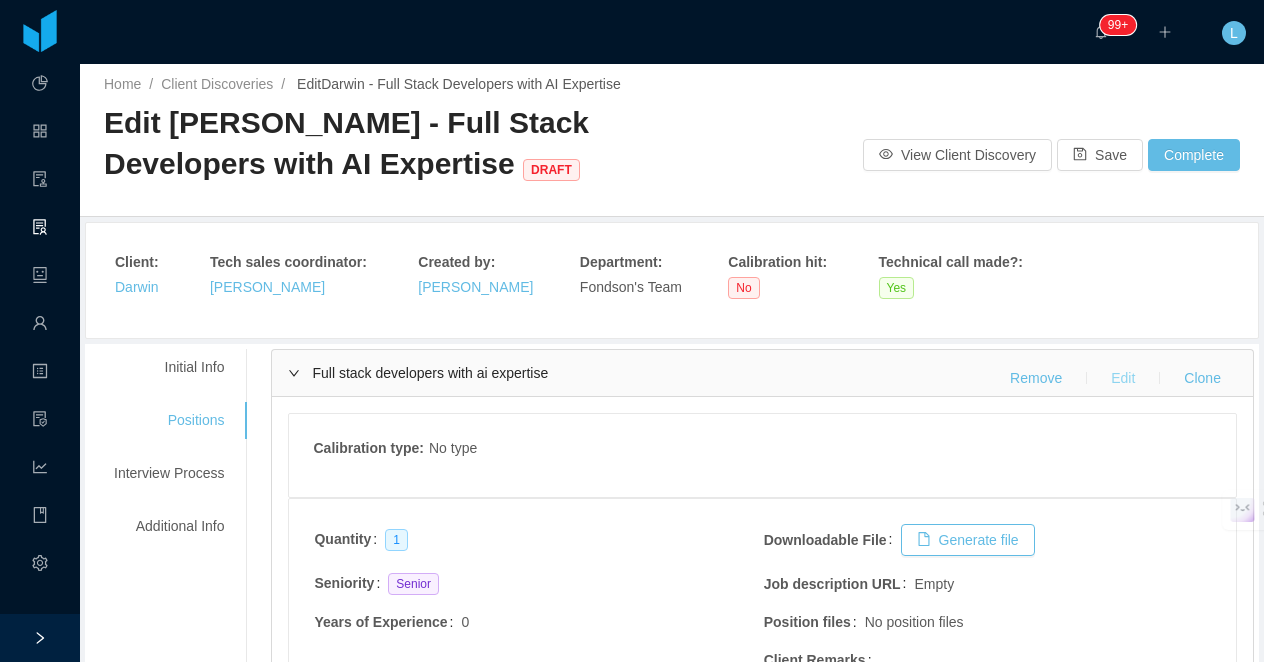 drag, startPoint x: 1121, startPoint y: 372, endPoint x: 984, endPoint y: 434, distance: 150.37619 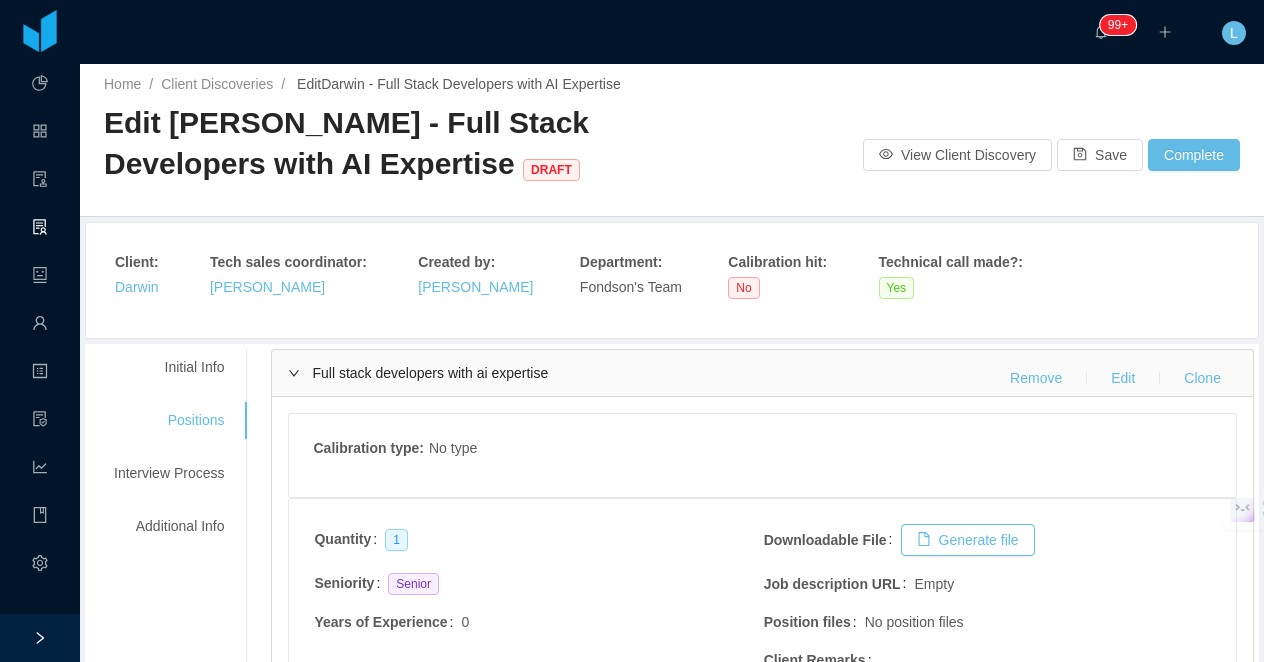 type 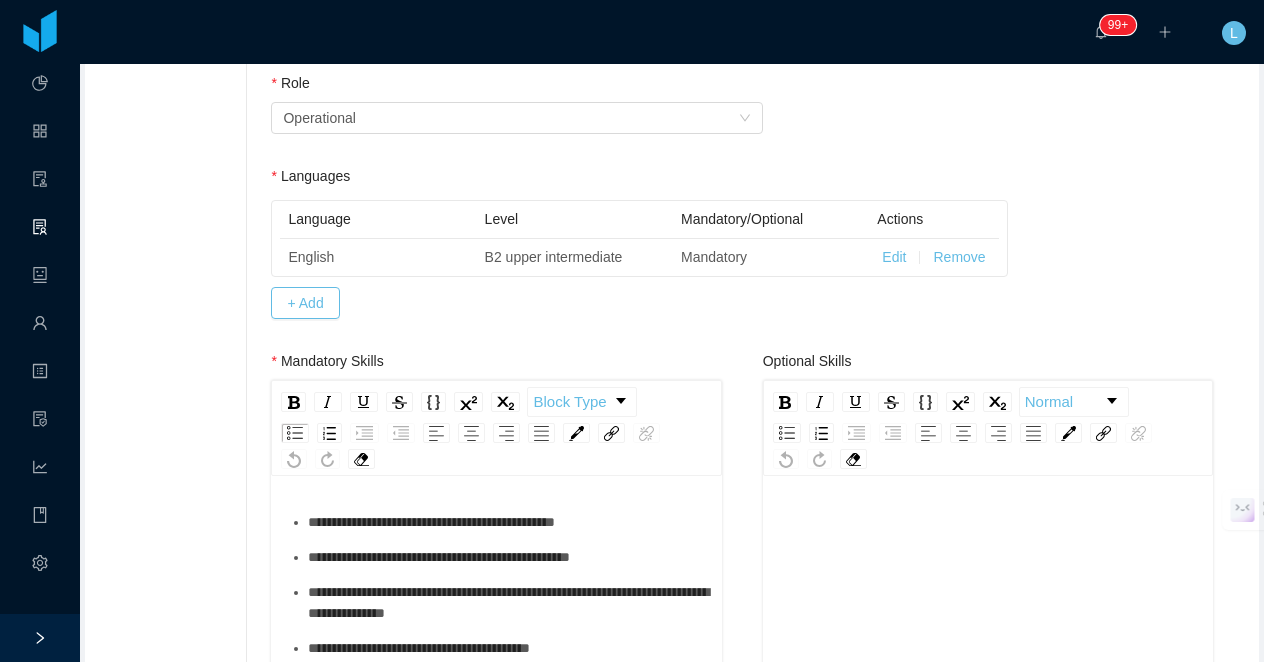 scroll, scrollTop: 833, scrollLeft: 0, axis: vertical 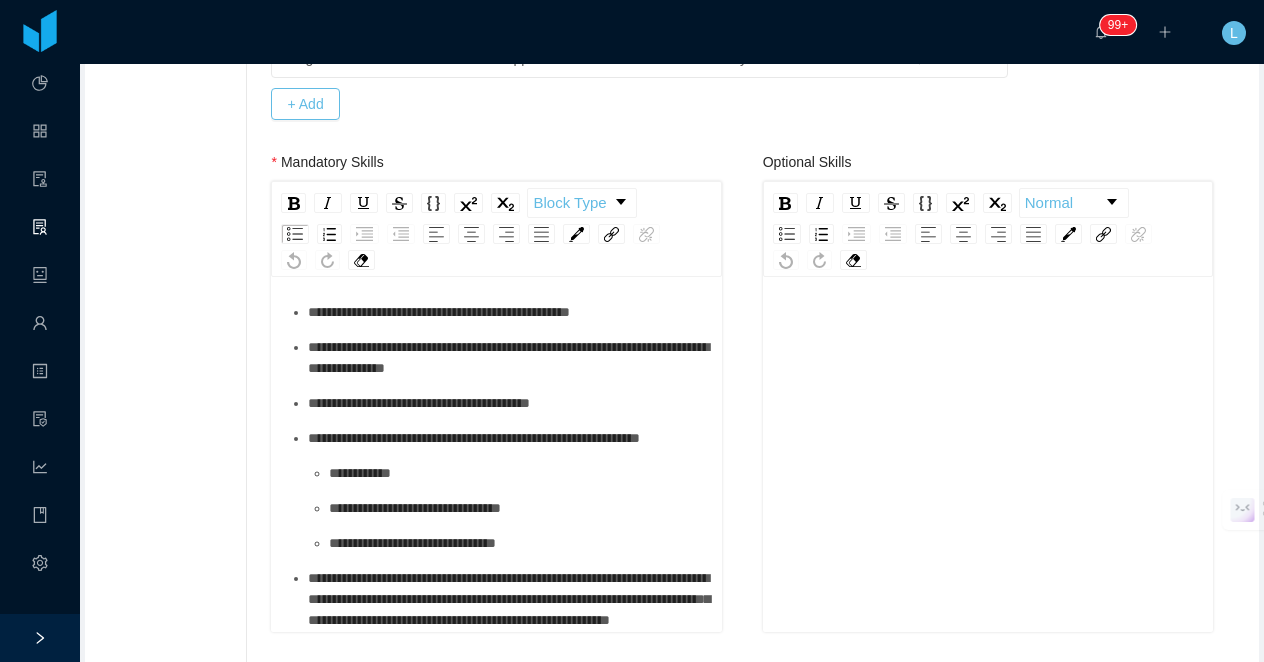 click on "**********" at bounding box center [517, 473] 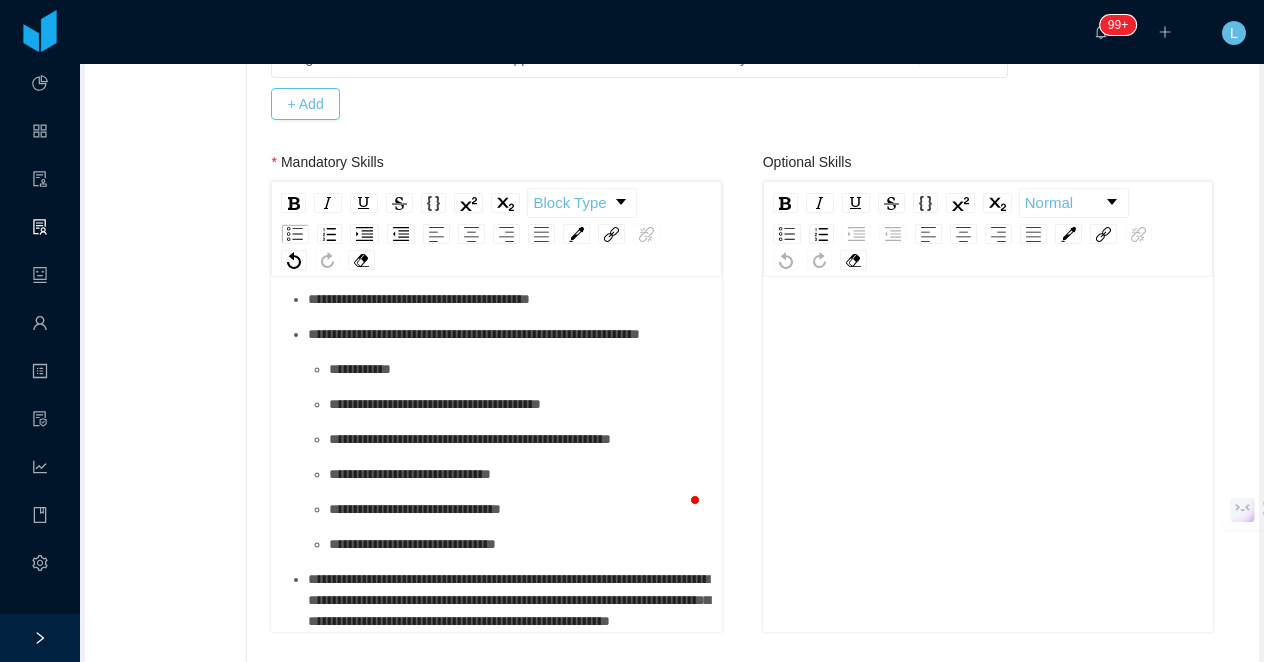 scroll, scrollTop: 213, scrollLeft: 0, axis: vertical 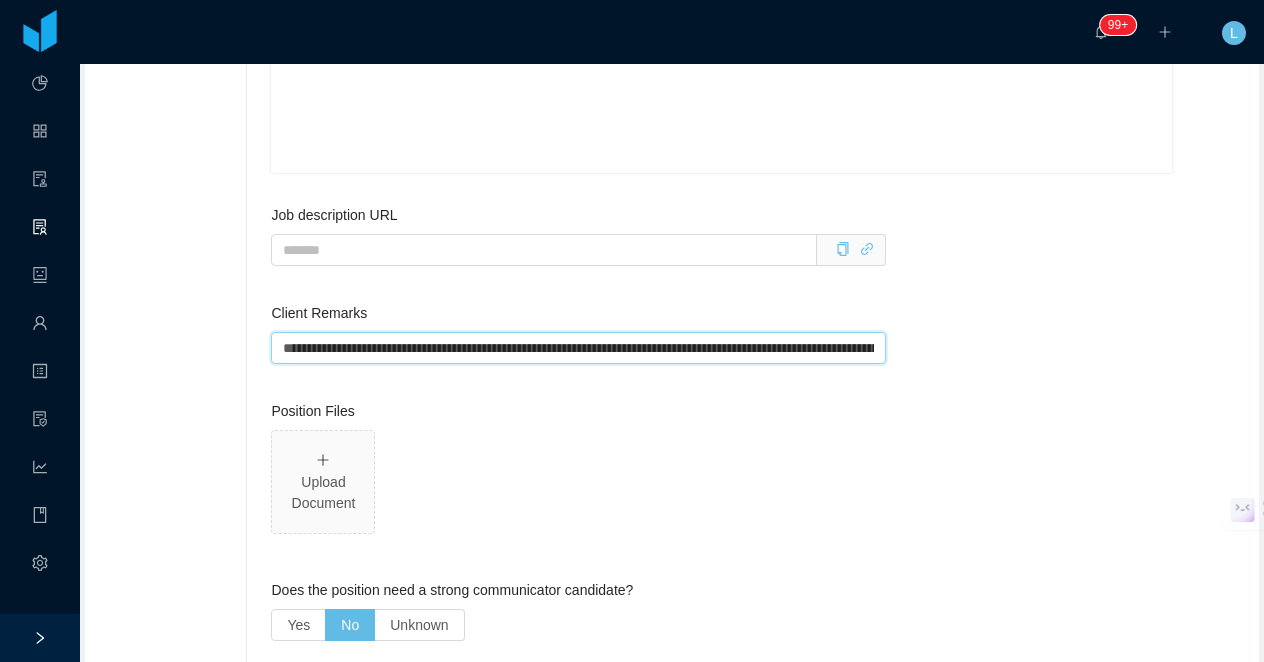 click on "**********" at bounding box center [578, 348] 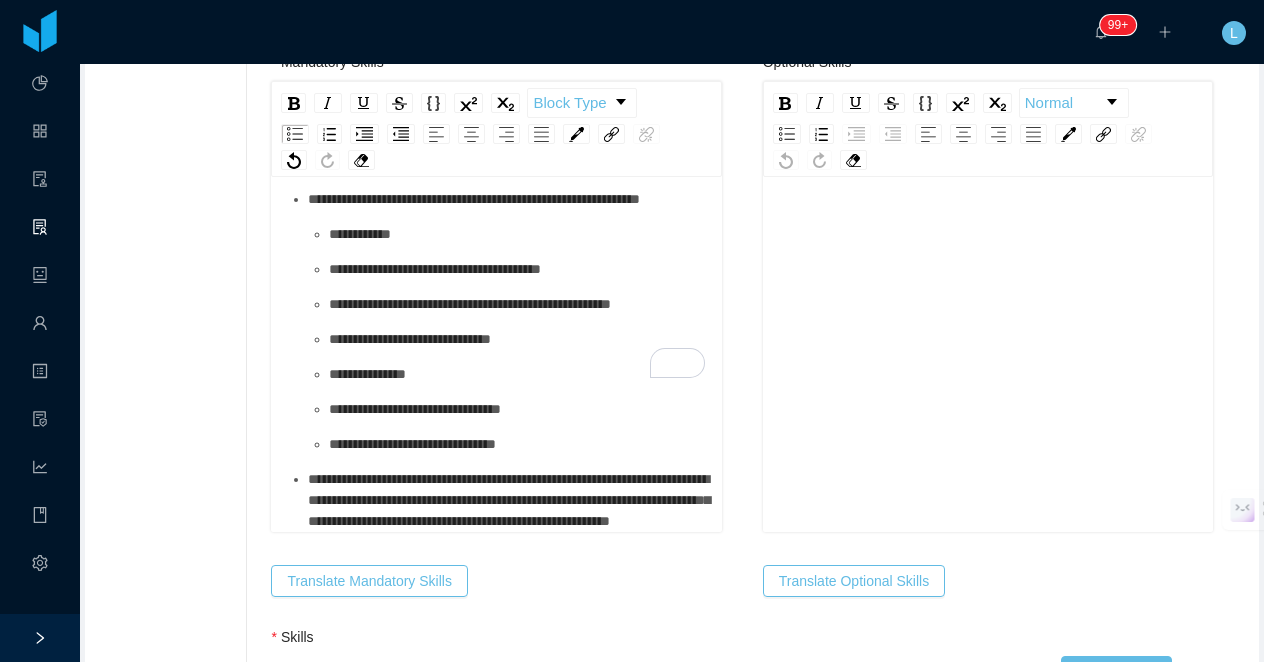 scroll, scrollTop: 976, scrollLeft: 0, axis: vertical 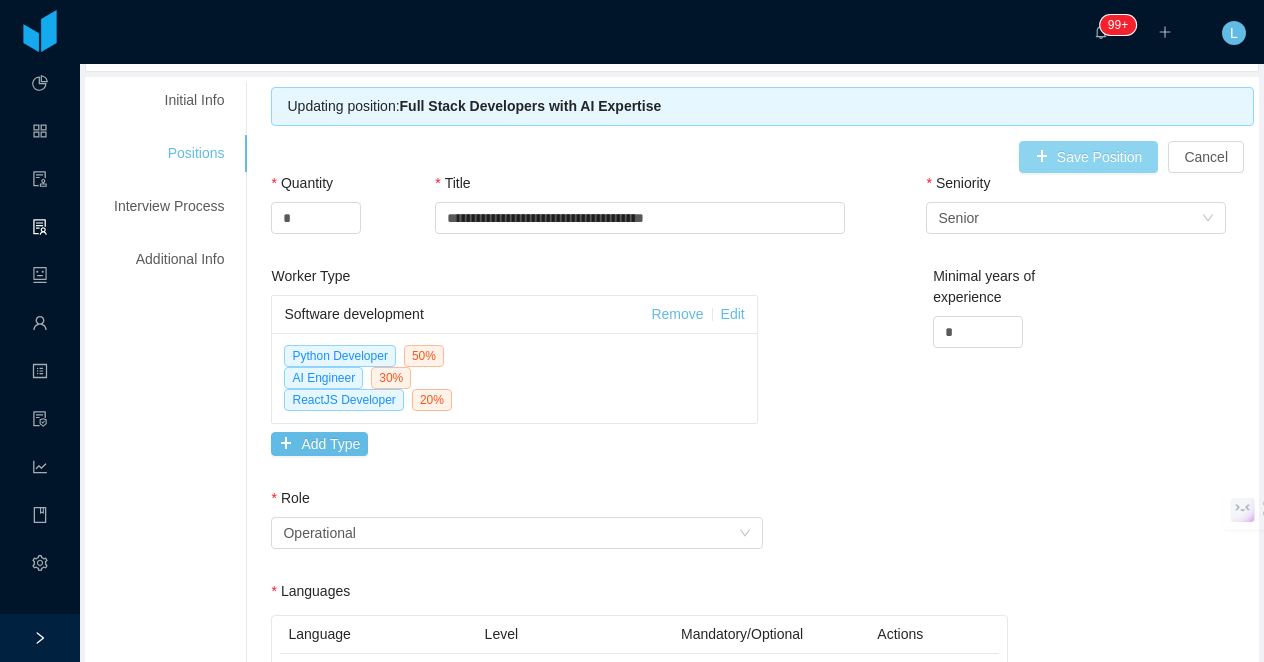 type on "**********" 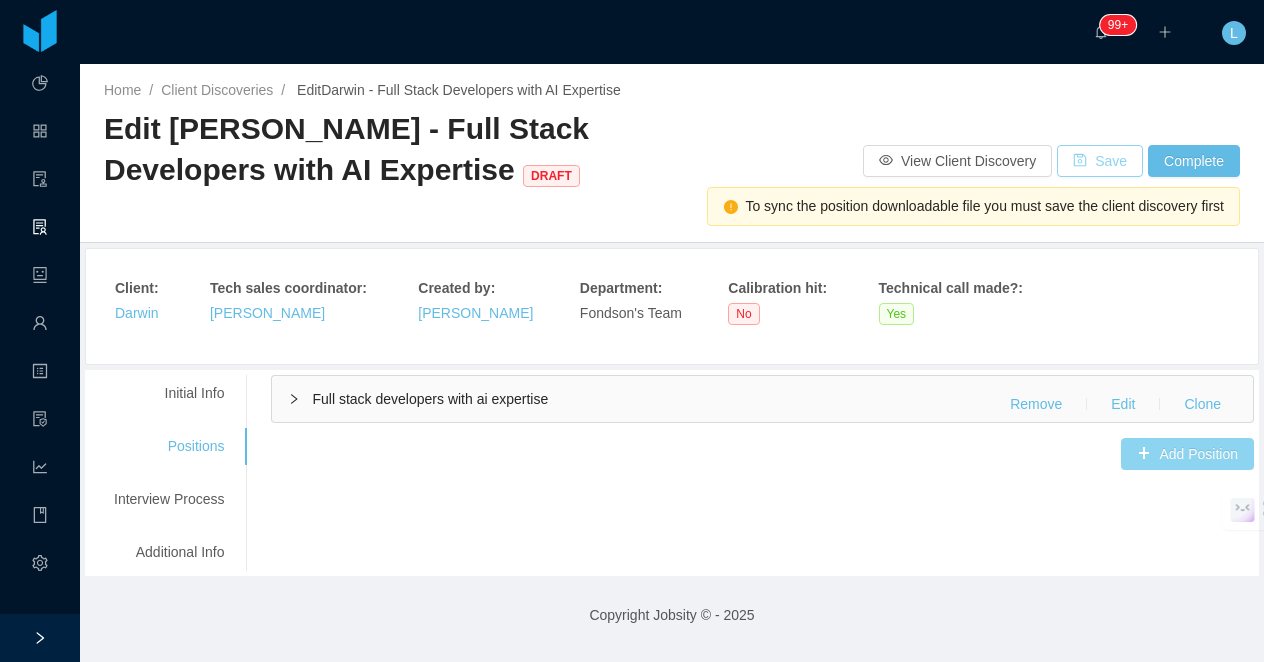 scroll, scrollTop: 0, scrollLeft: 0, axis: both 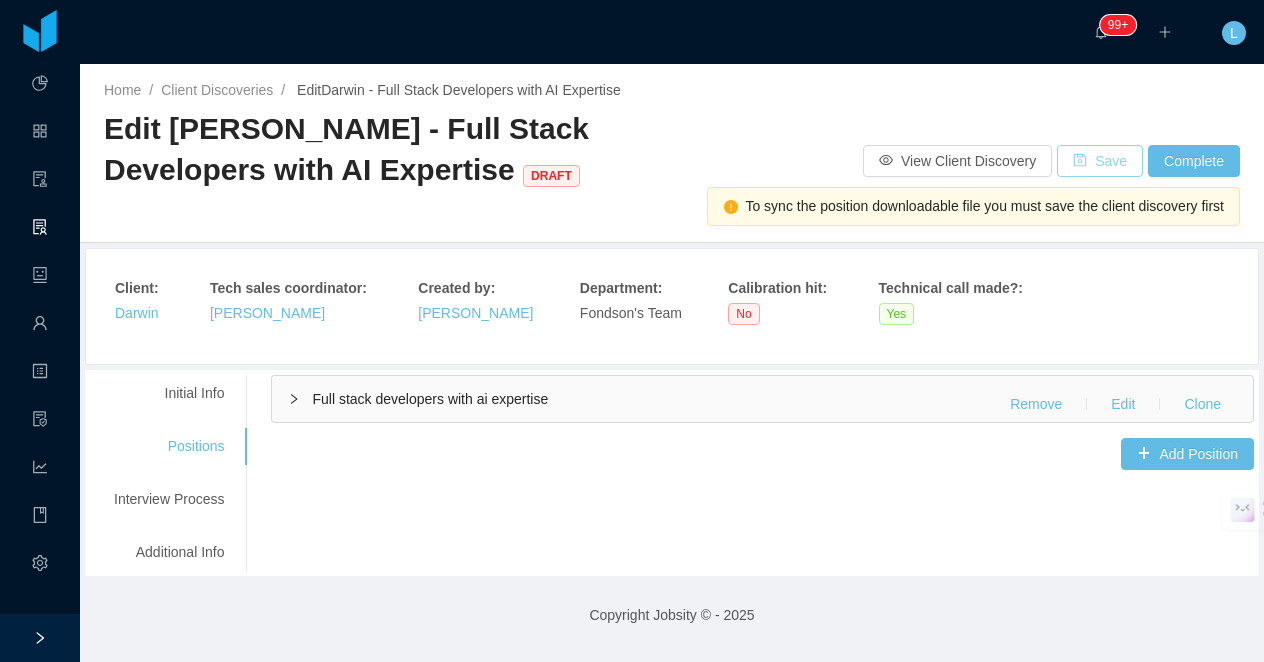 click on "Save" at bounding box center (1100, 161) 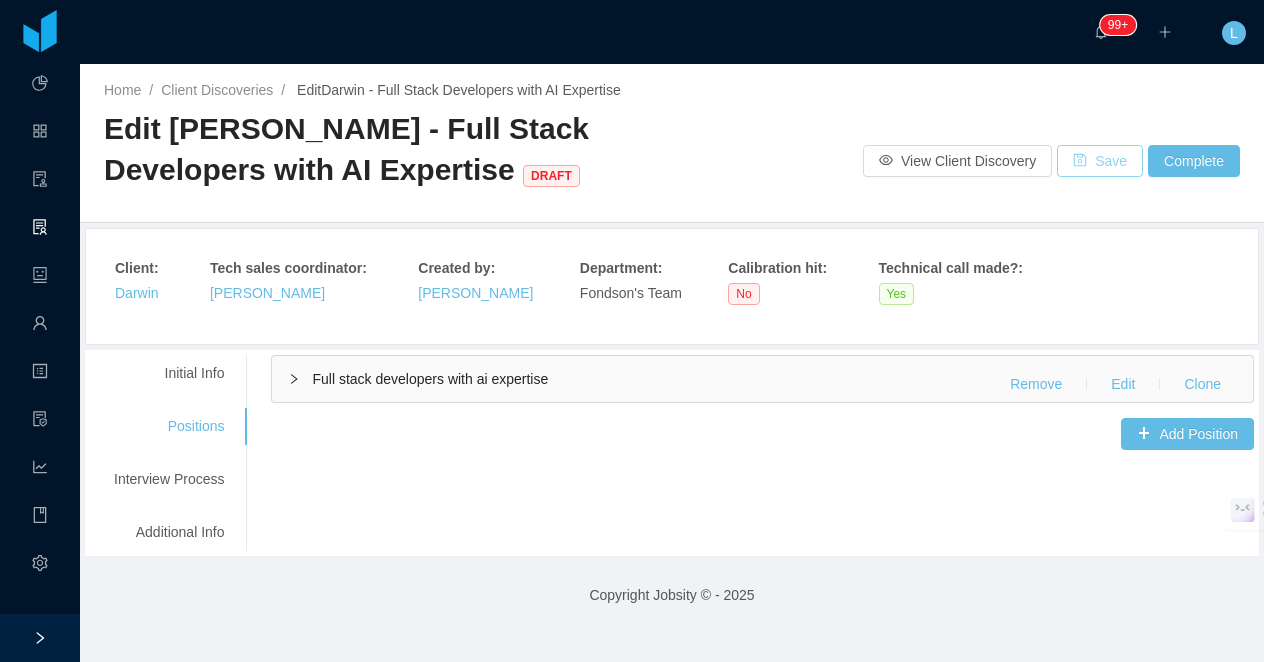 type 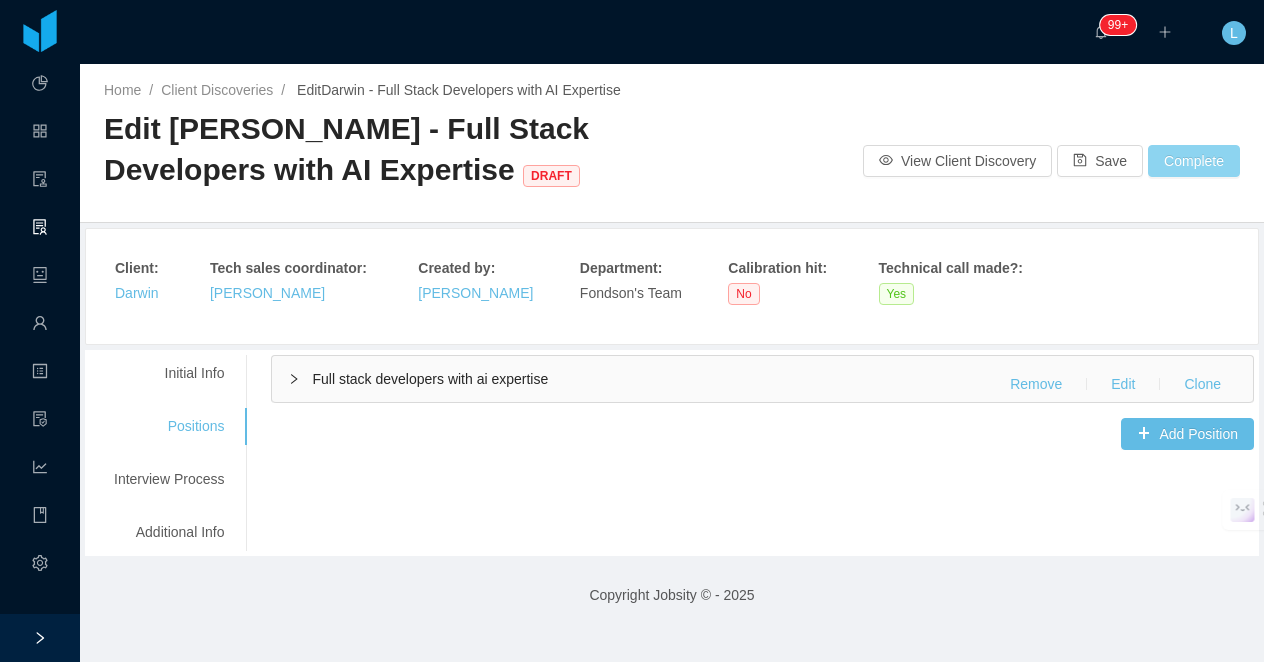 click on "Complete" at bounding box center [1194, 161] 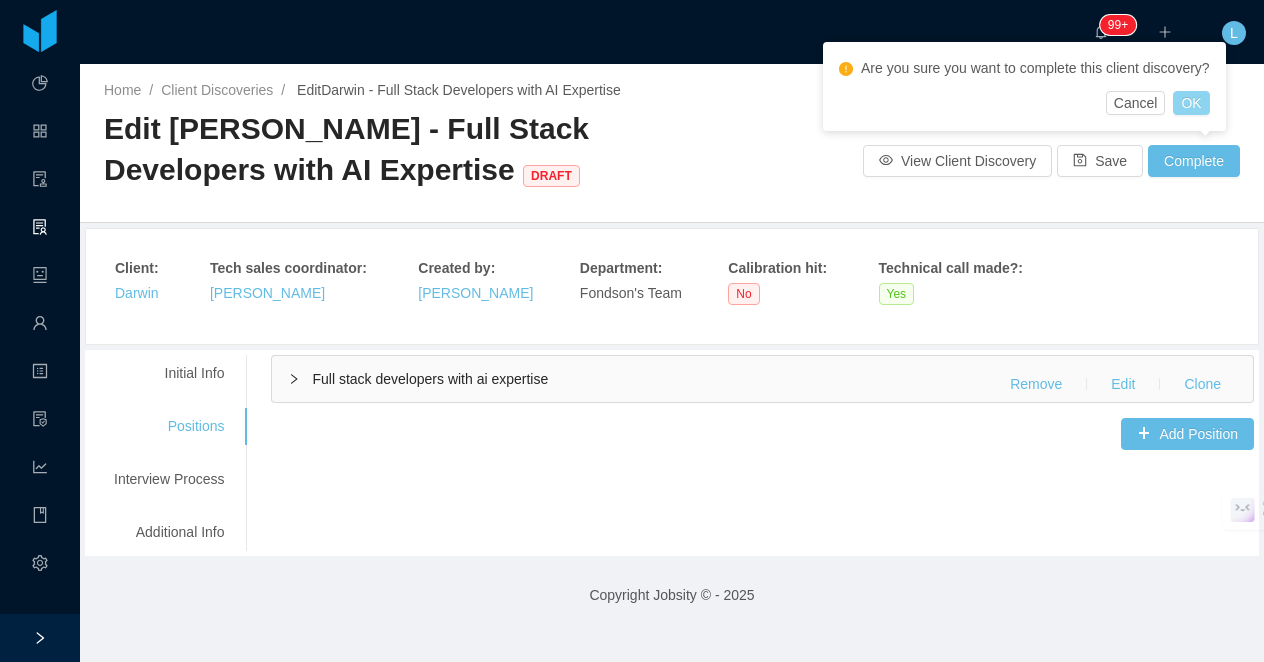 click on "OK" at bounding box center (1191, 103) 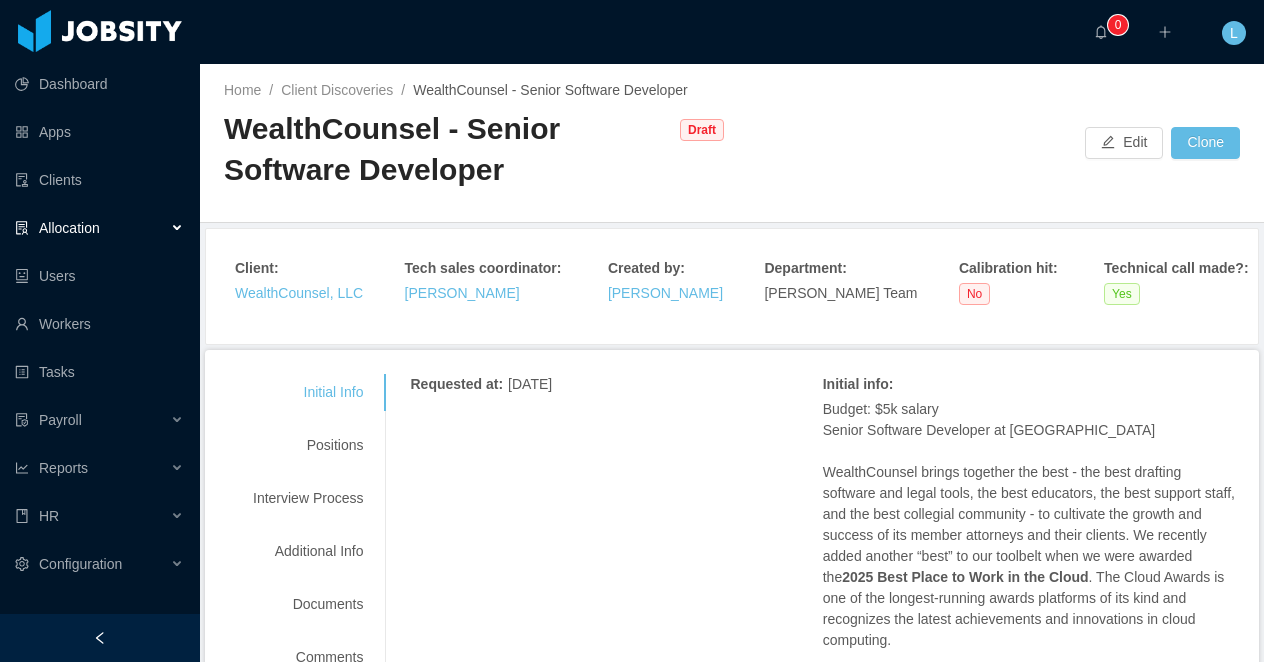 scroll, scrollTop: 0, scrollLeft: 0, axis: both 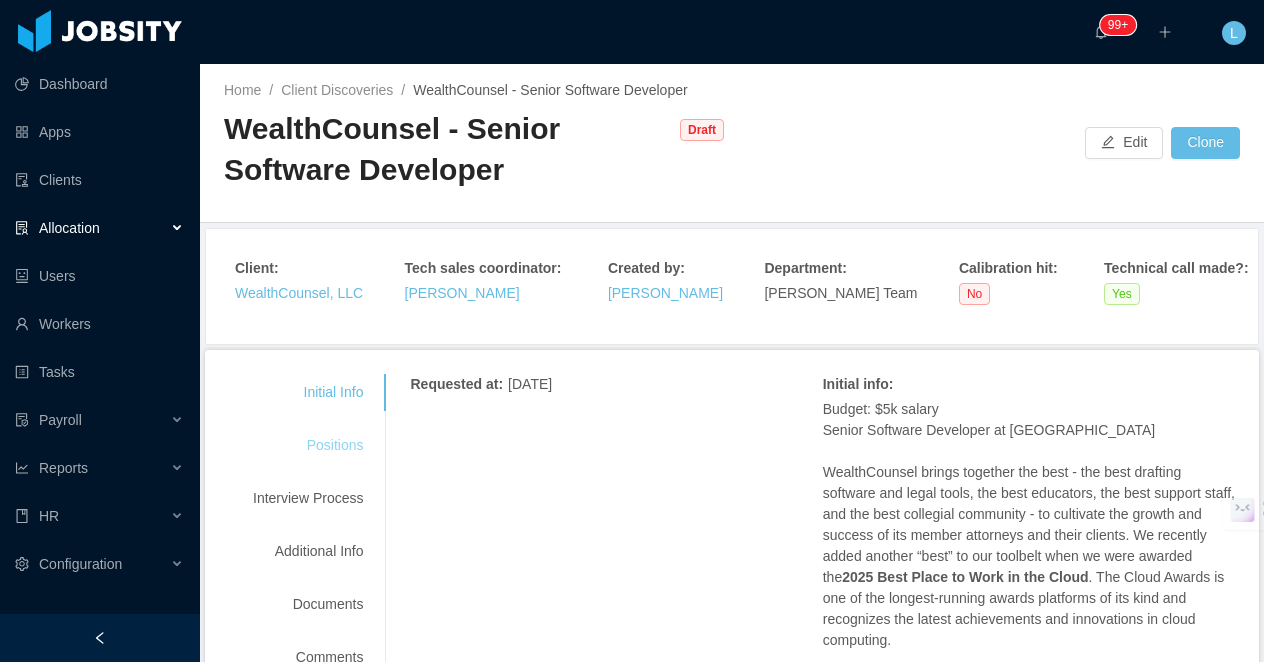 click on "Positions" at bounding box center (308, 445) 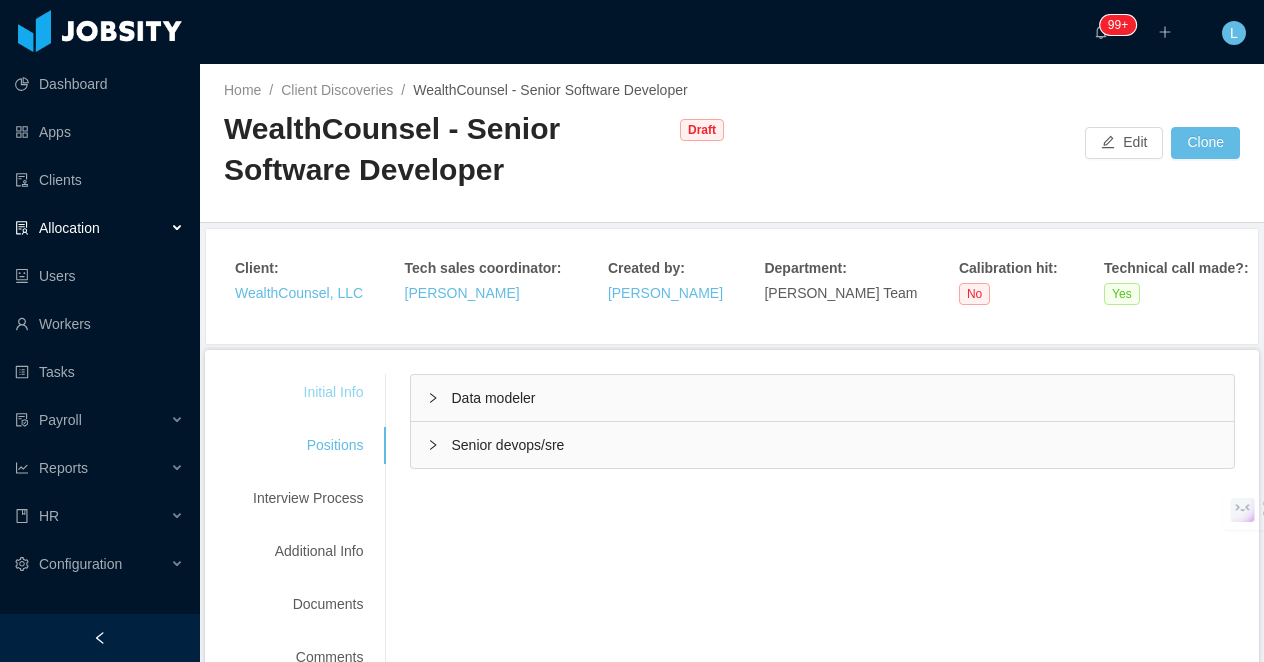 click on "Initial Info" at bounding box center [308, 392] 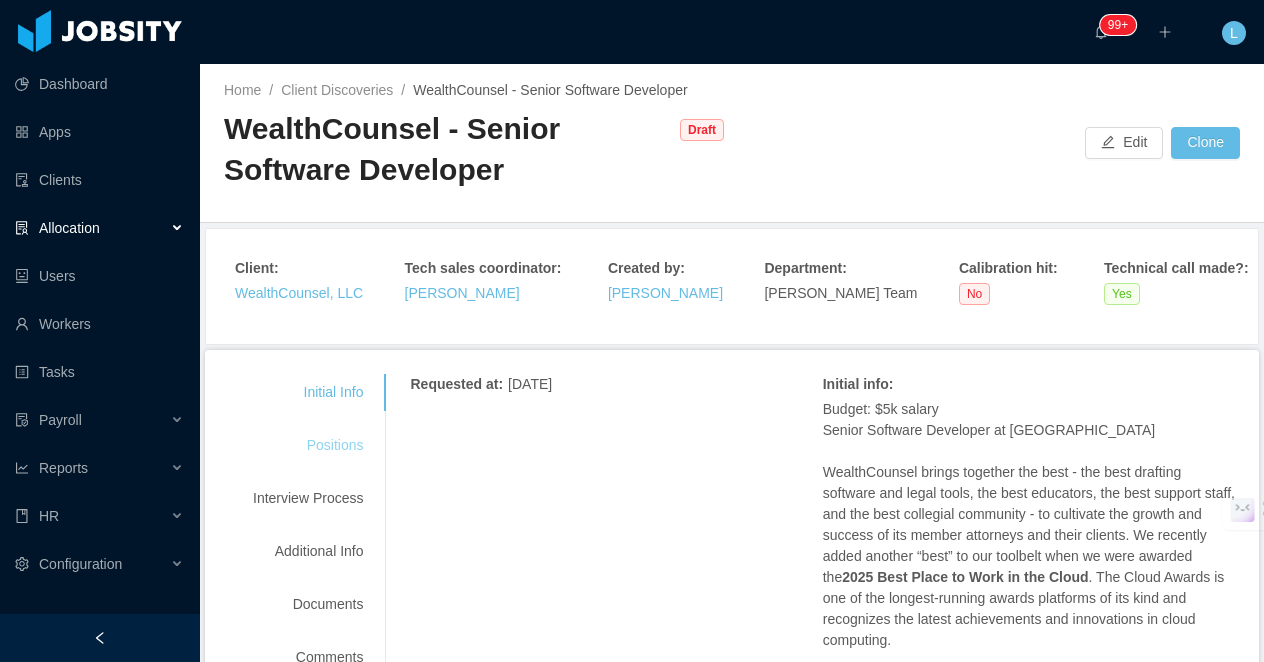 click on "Positions" at bounding box center (308, 445) 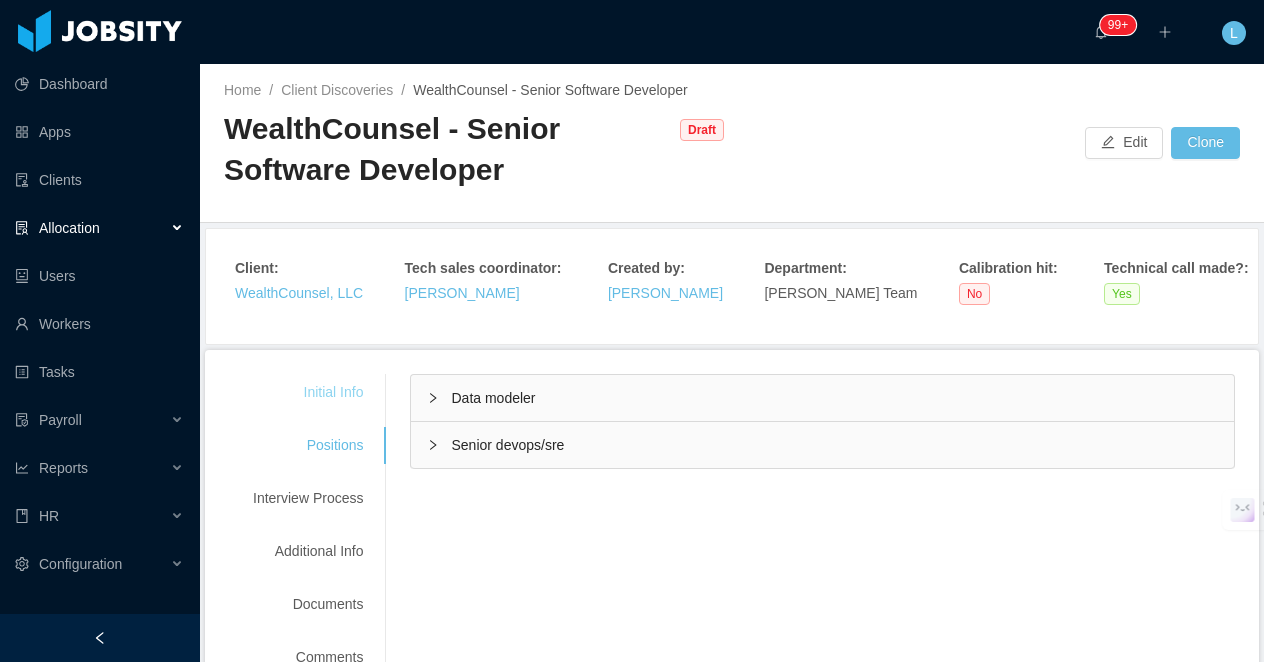 click on "Initial Info" at bounding box center (308, 392) 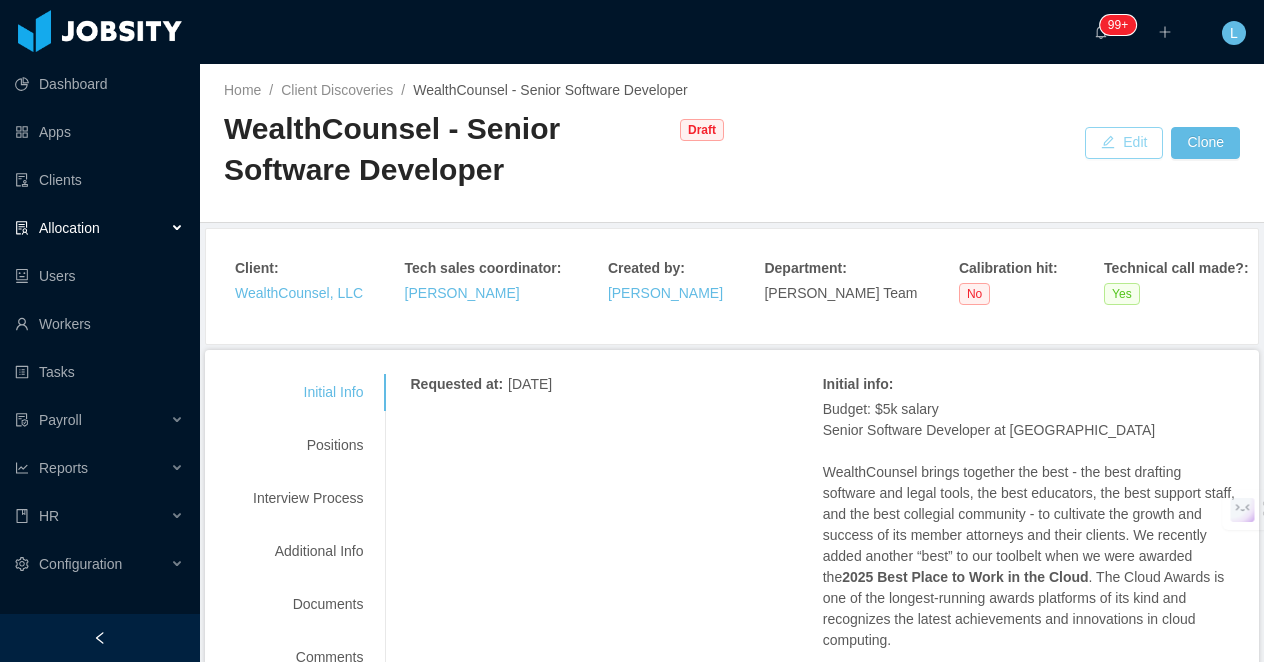 click on "Edit" at bounding box center [1124, 143] 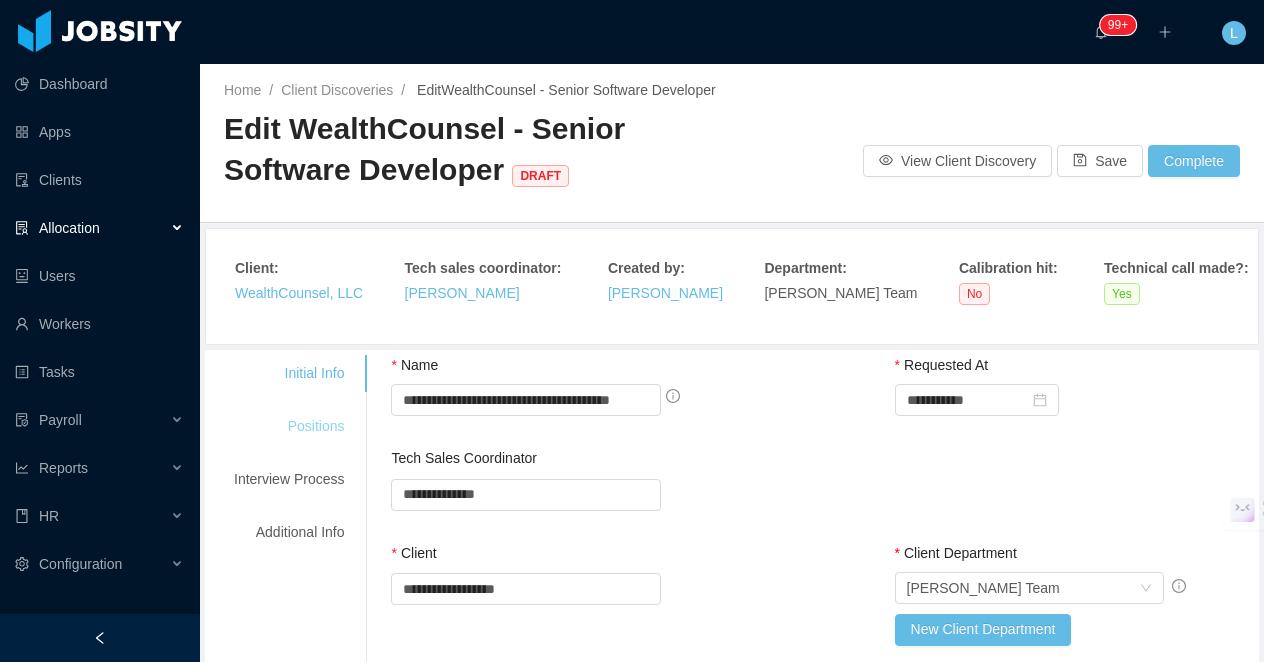click on "Positions" at bounding box center (289, 426) 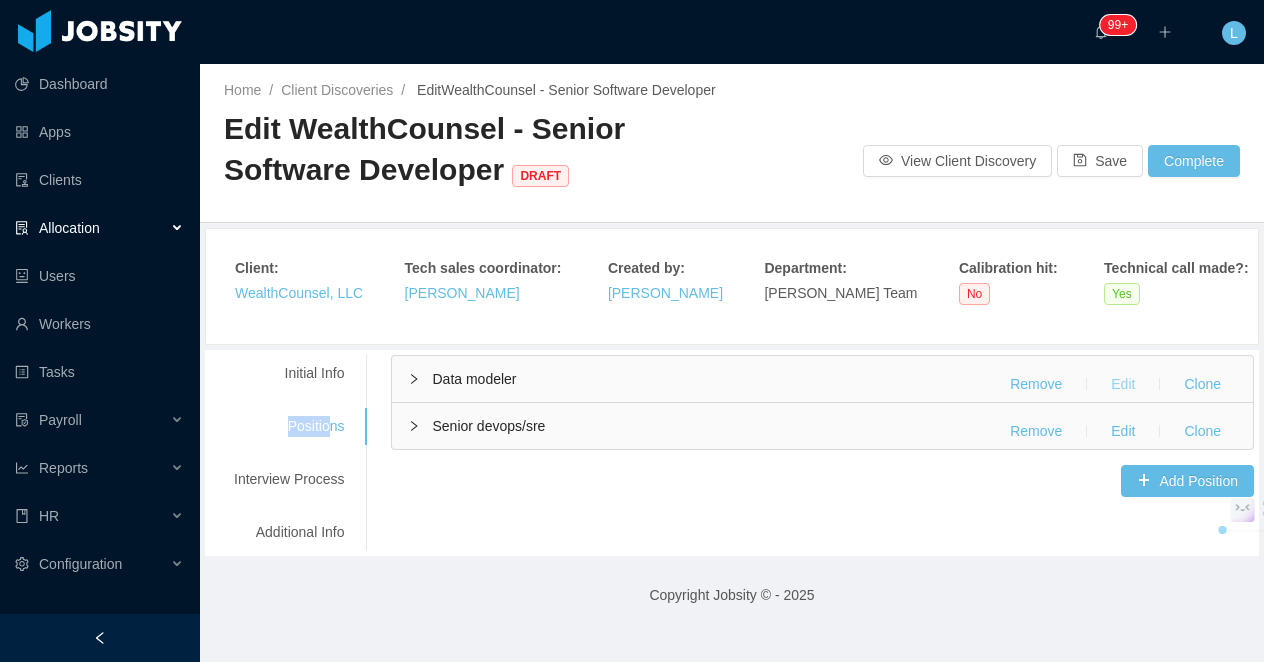 click on "Edit" at bounding box center [1123, 384] 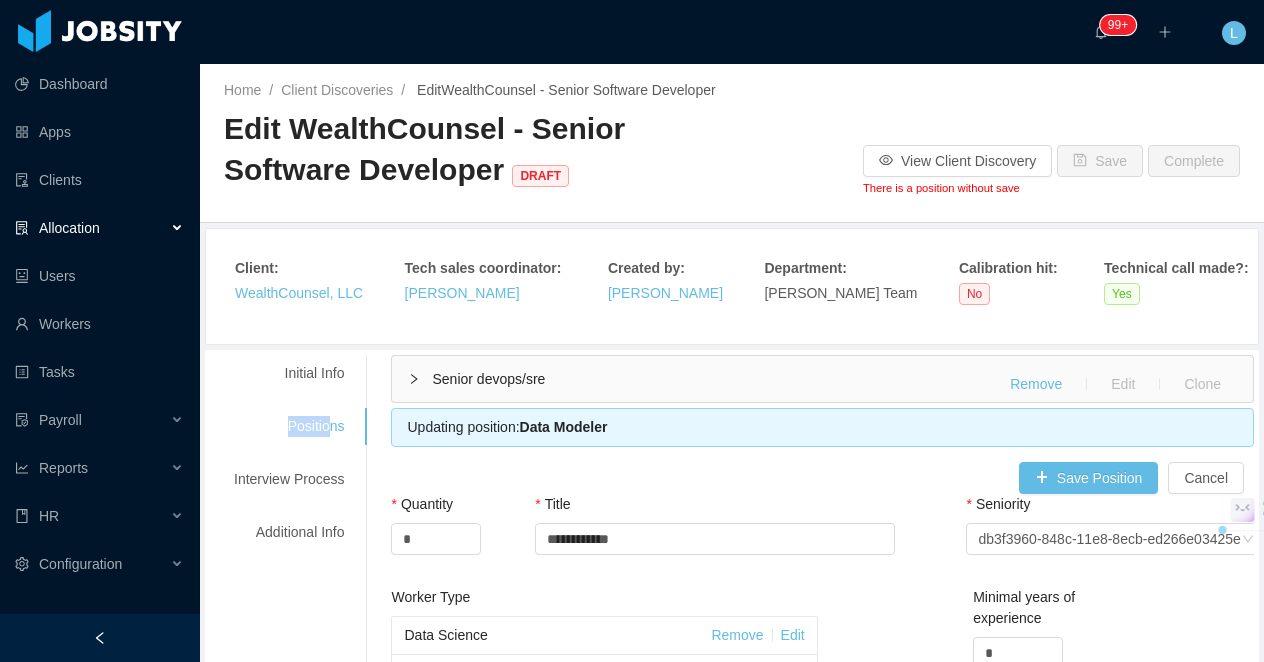 type 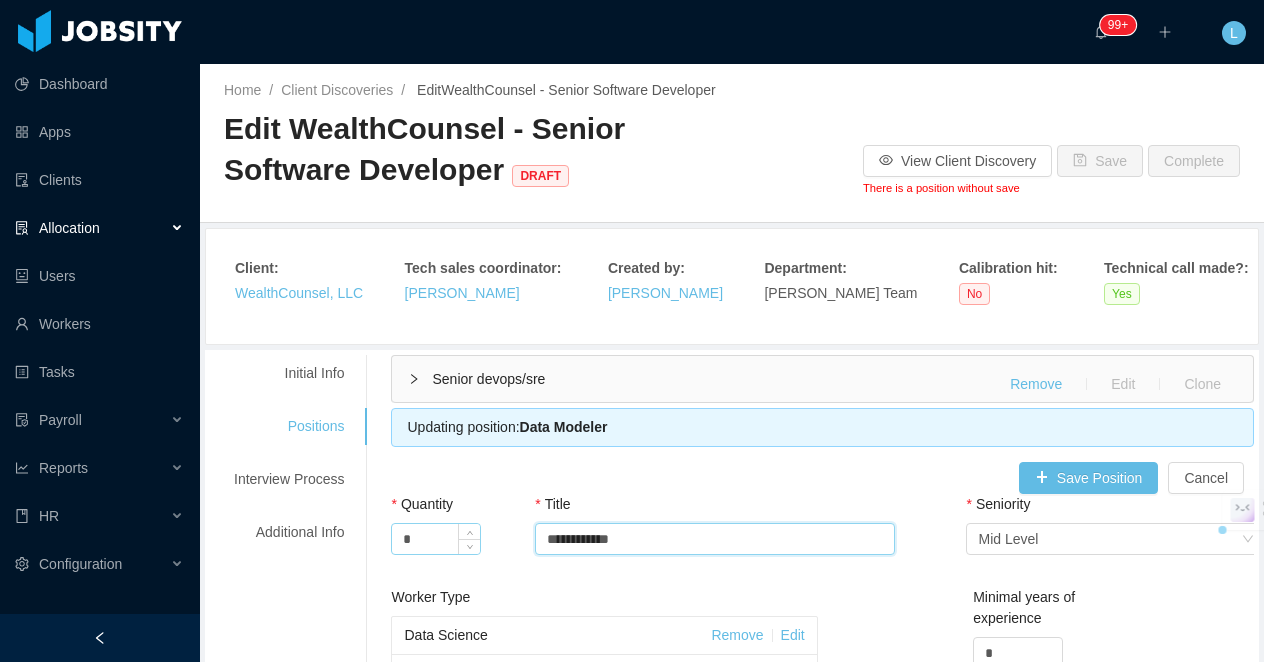 drag, startPoint x: 660, startPoint y: 565, endPoint x: 454, endPoint y: 567, distance: 206.0097 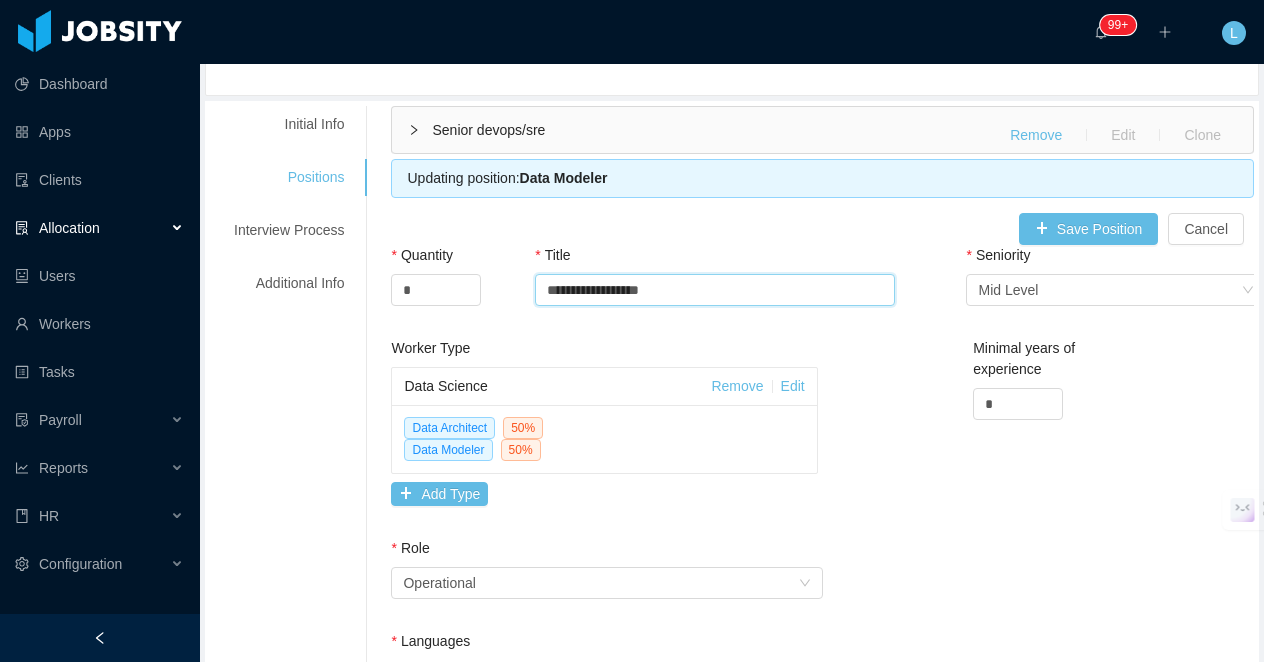 scroll, scrollTop: 387, scrollLeft: 0, axis: vertical 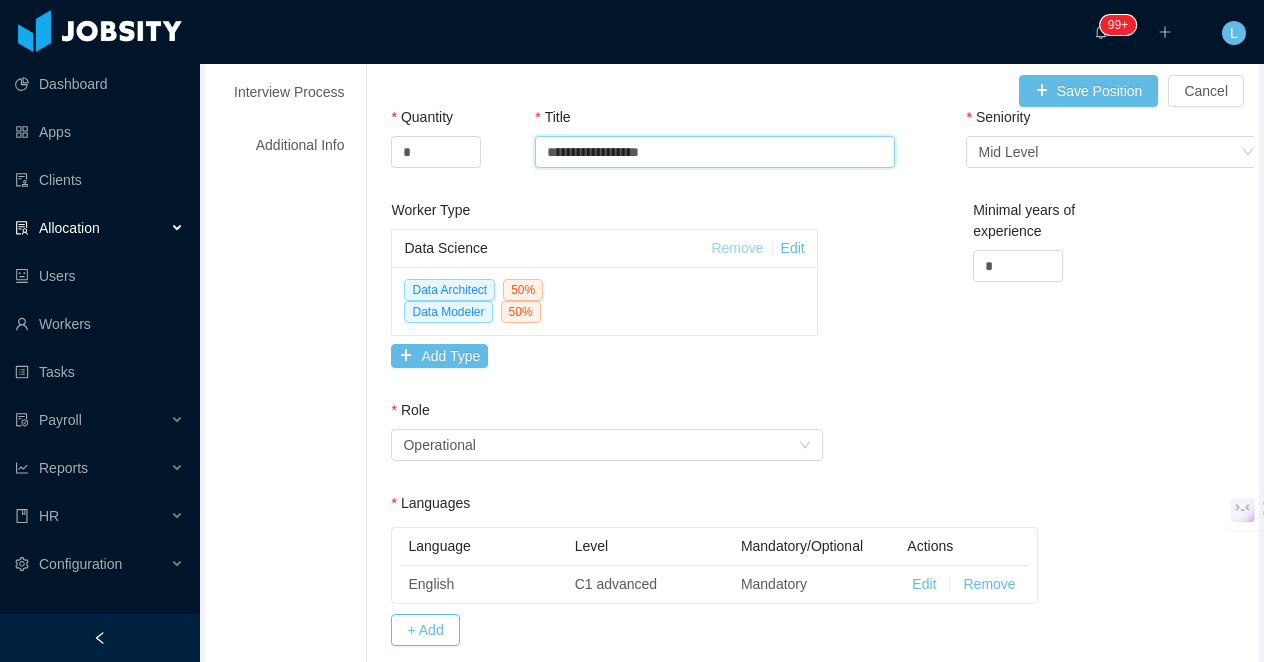 type on "**********" 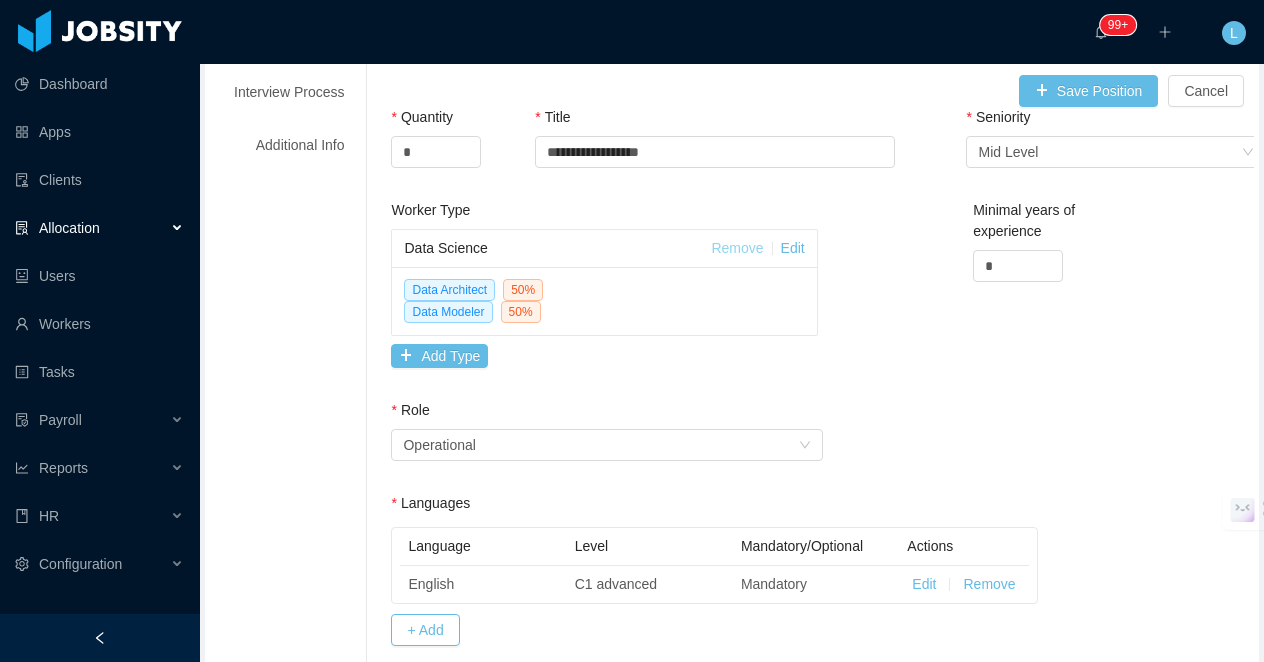 click on "Remove" at bounding box center (737, 248) 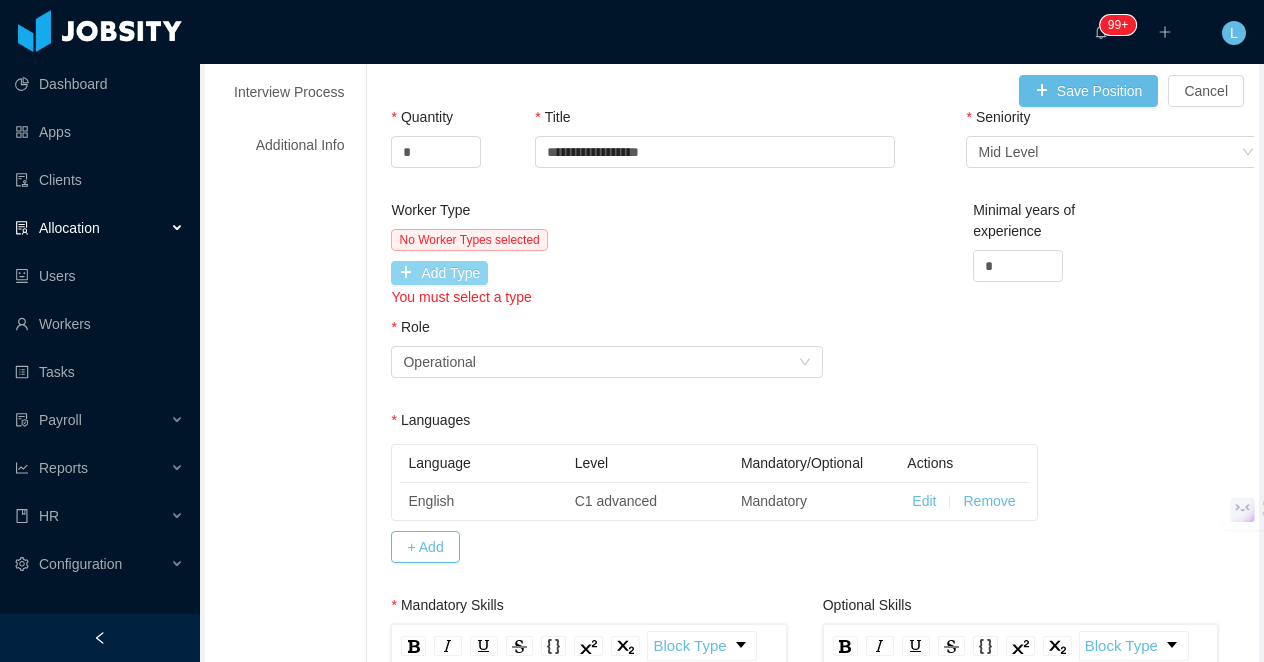 click on "Add Type" at bounding box center [439, 273] 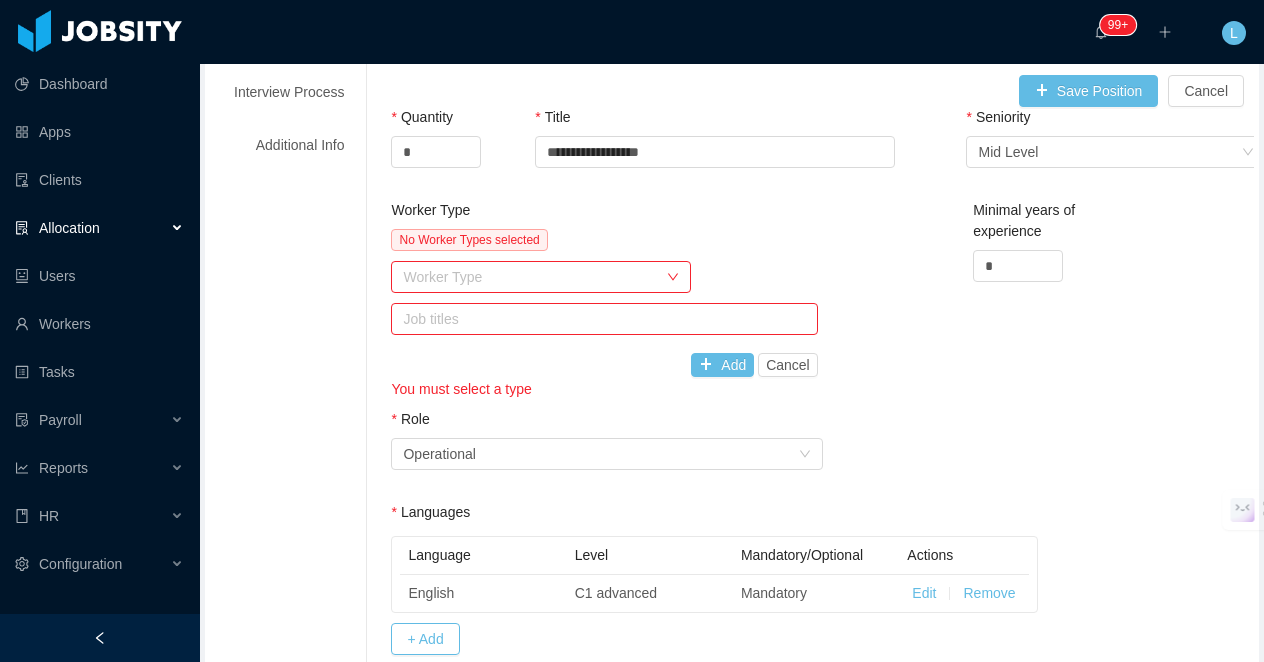 click on "Worker Type" at bounding box center (530, 277) 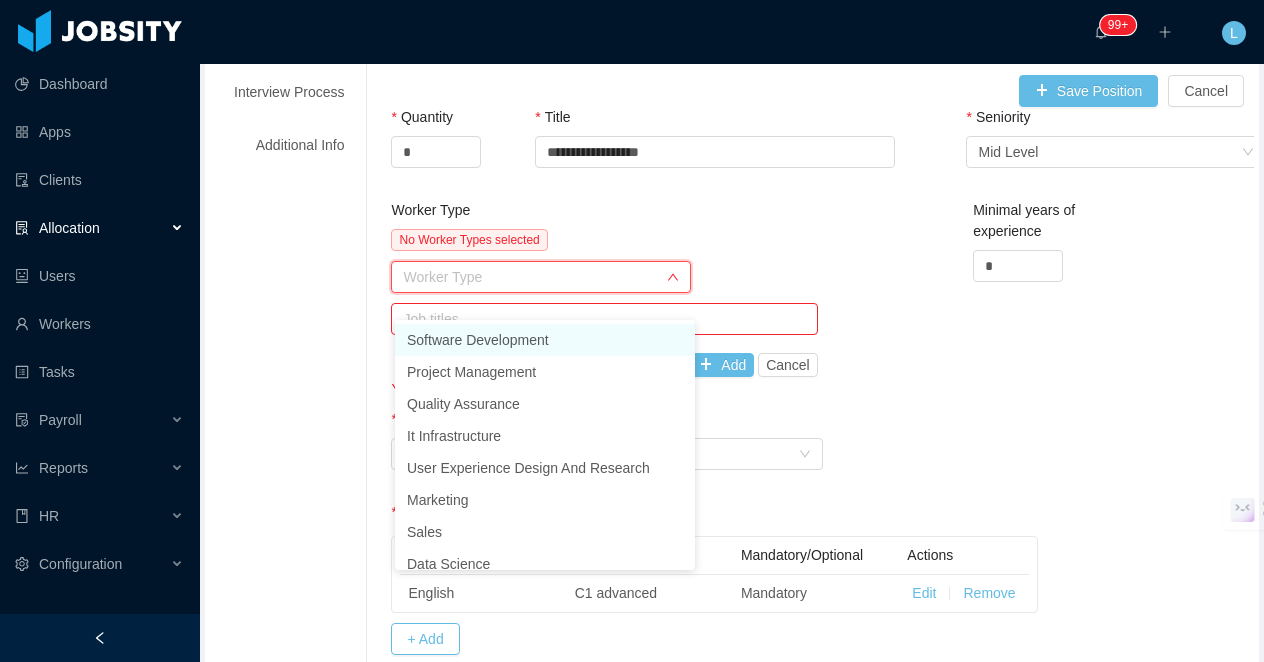 click on "Software Development" at bounding box center [545, 340] 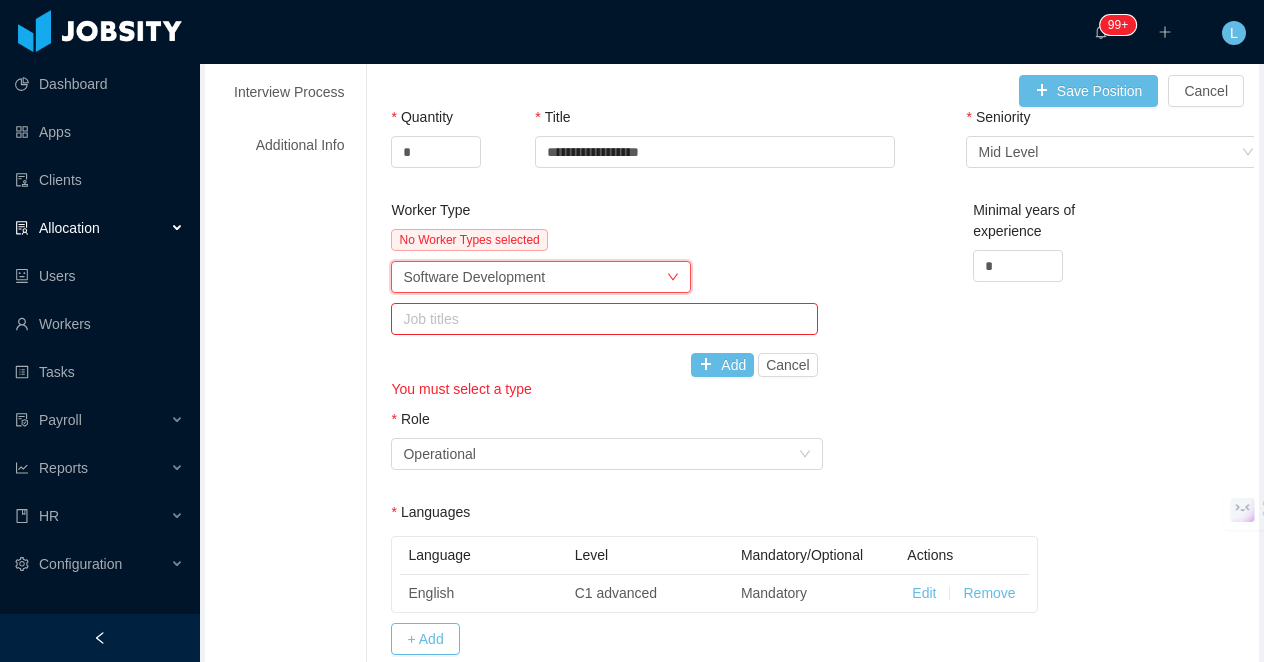 click on "Job titles" at bounding box center [599, 319] 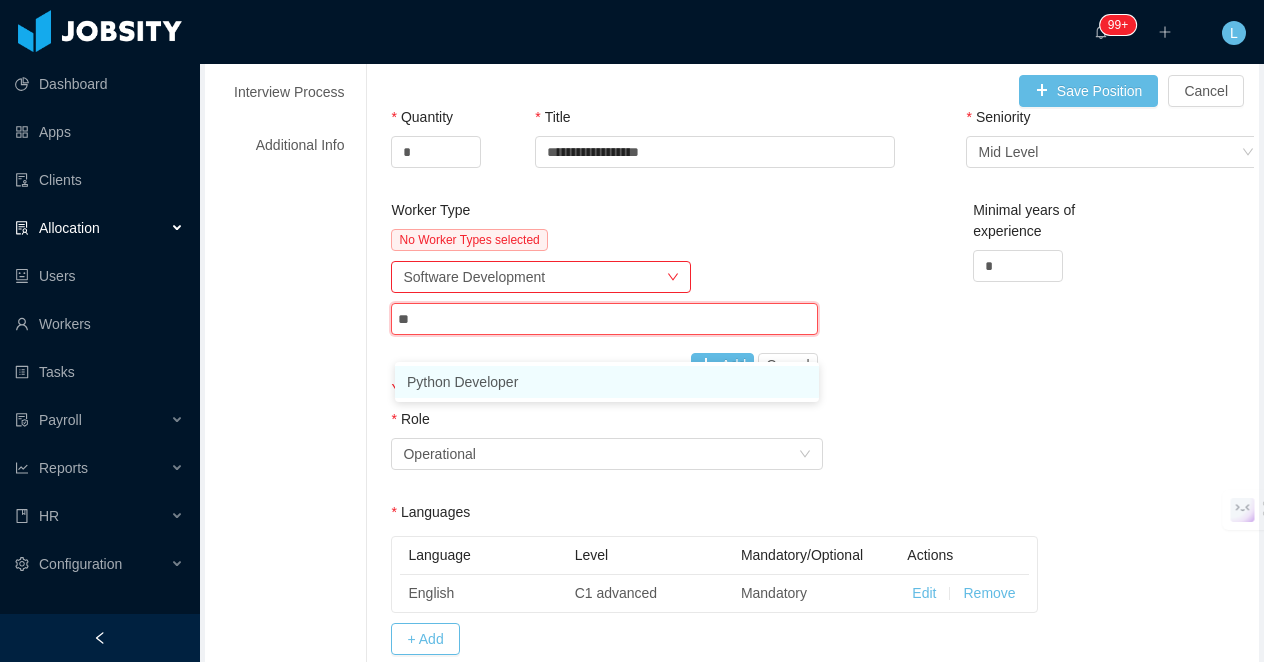 type on "***" 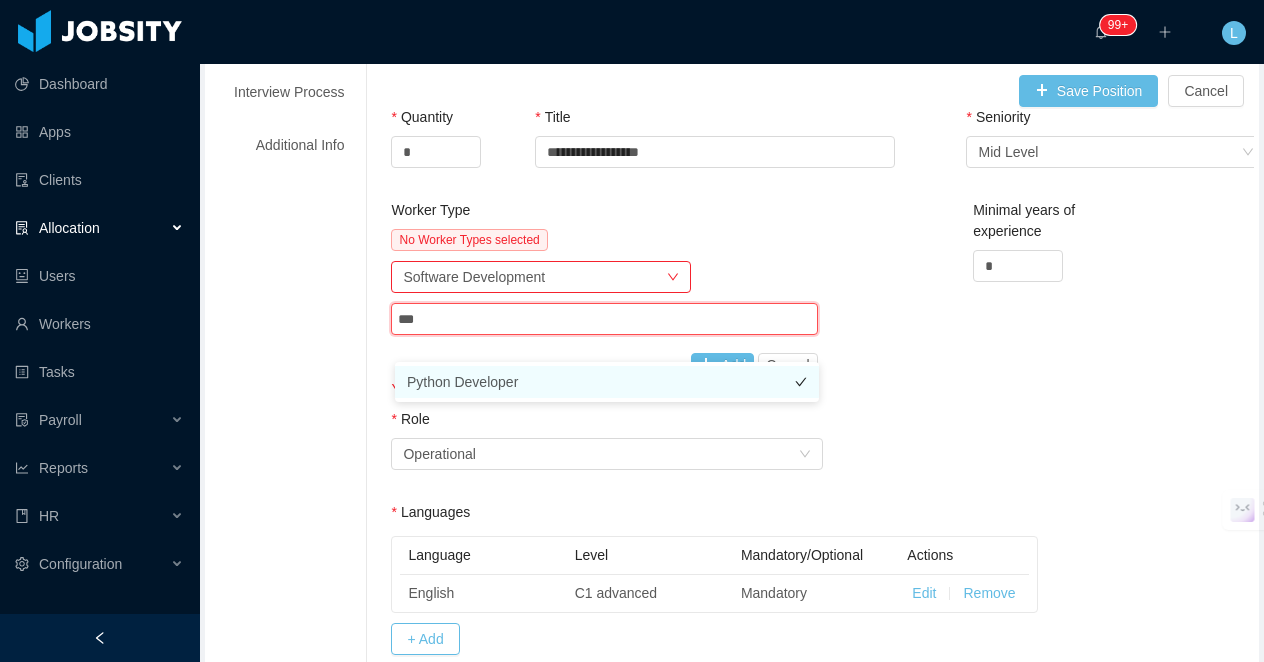 click on "Python Developer" at bounding box center (607, 382) 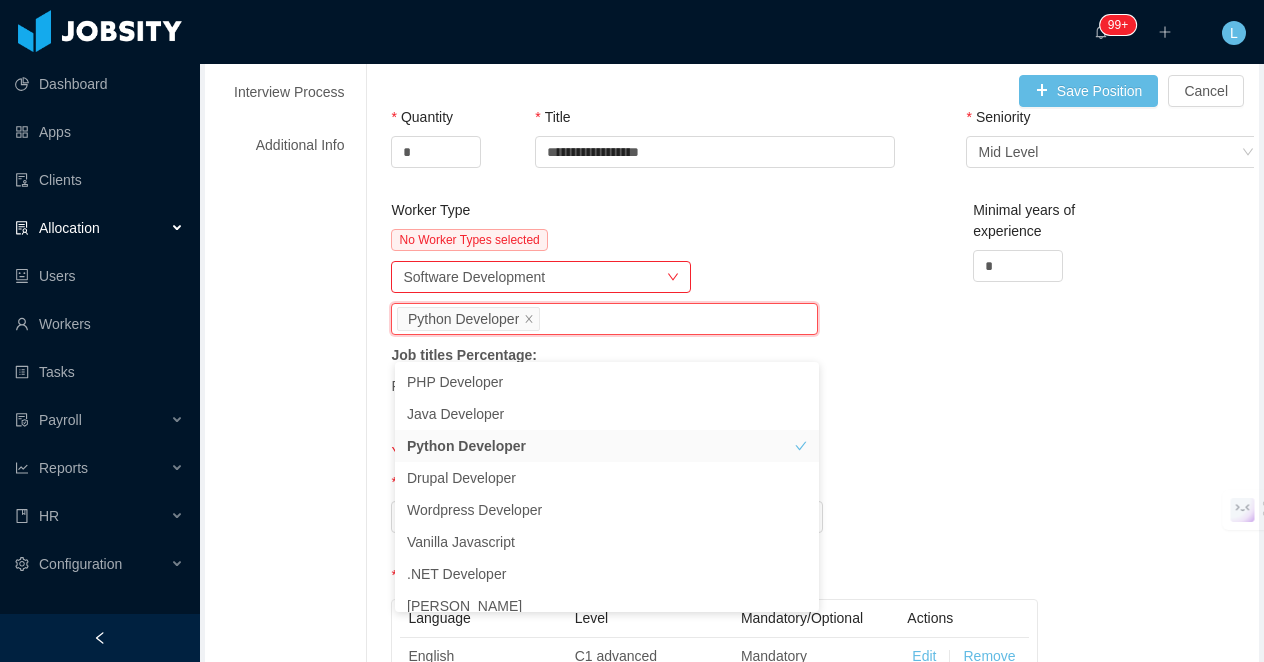 click on "Worker Type" at bounding box center (604, 214) 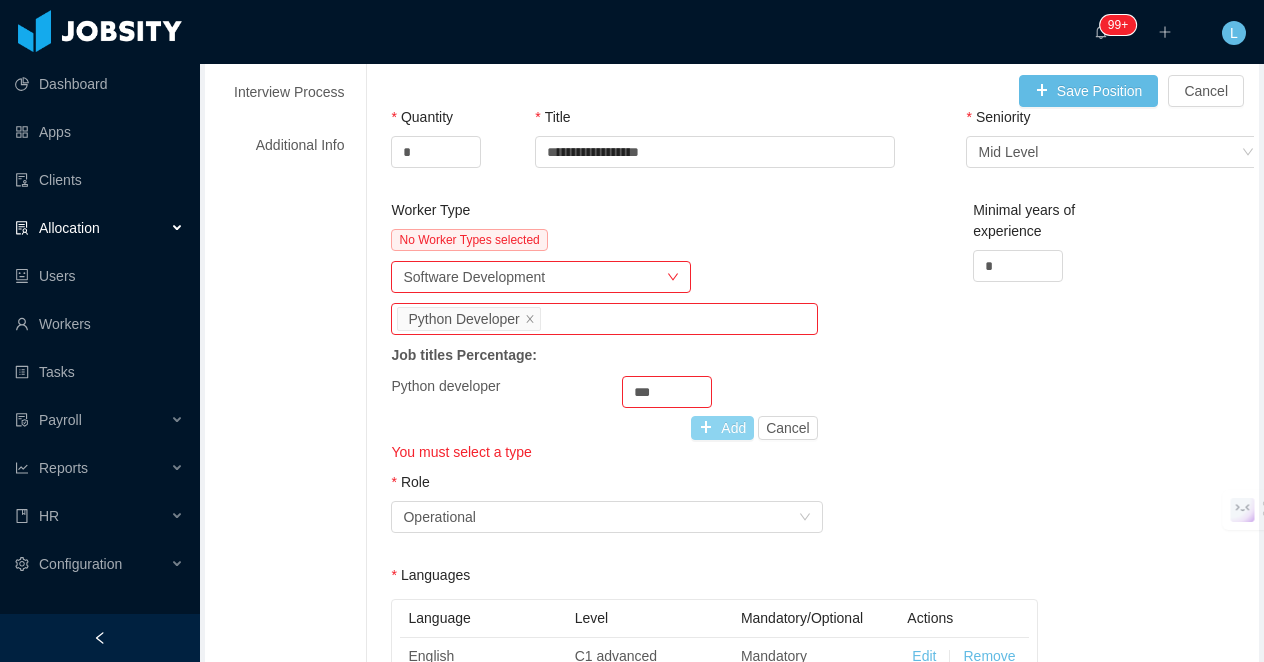 click on "Add" at bounding box center [722, 428] 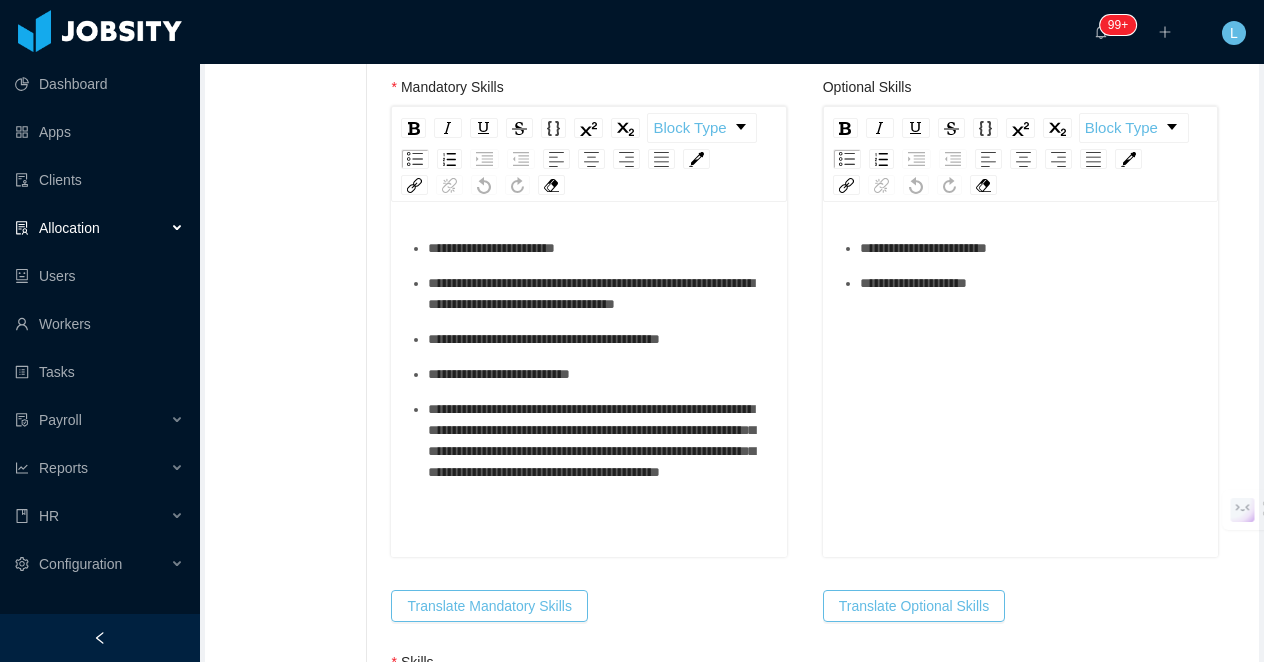 scroll, scrollTop: 953, scrollLeft: 0, axis: vertical 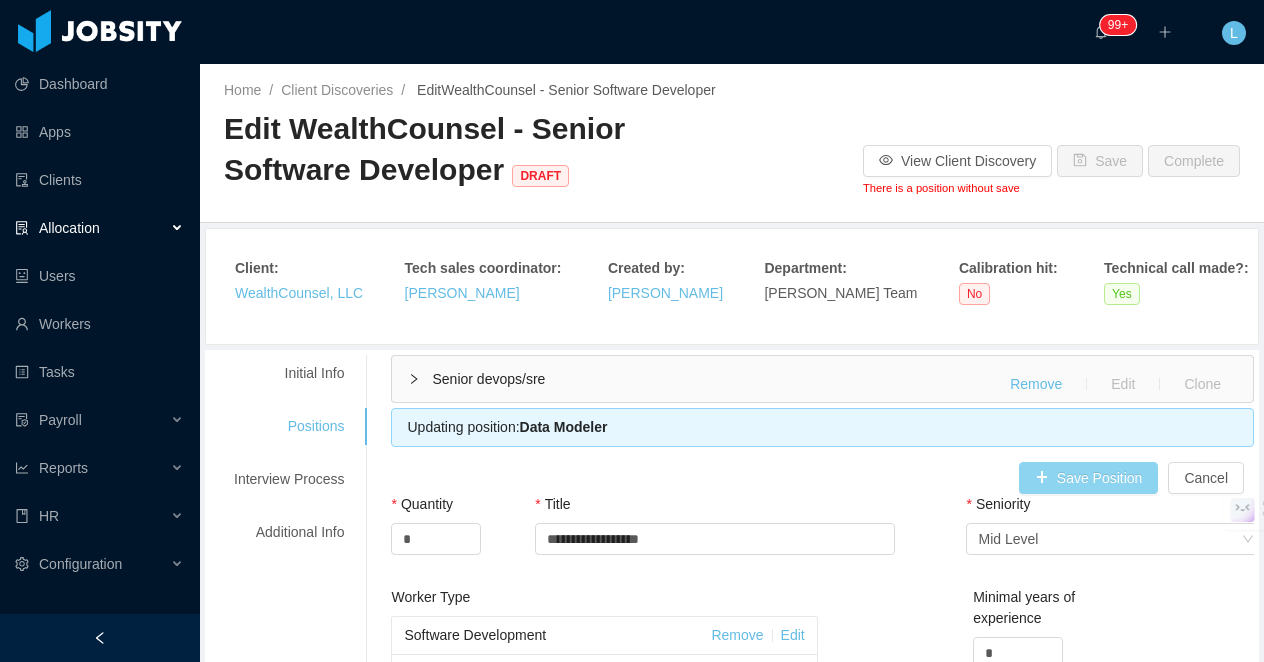 click on "Save Position" at bounding box center [1089, 478] 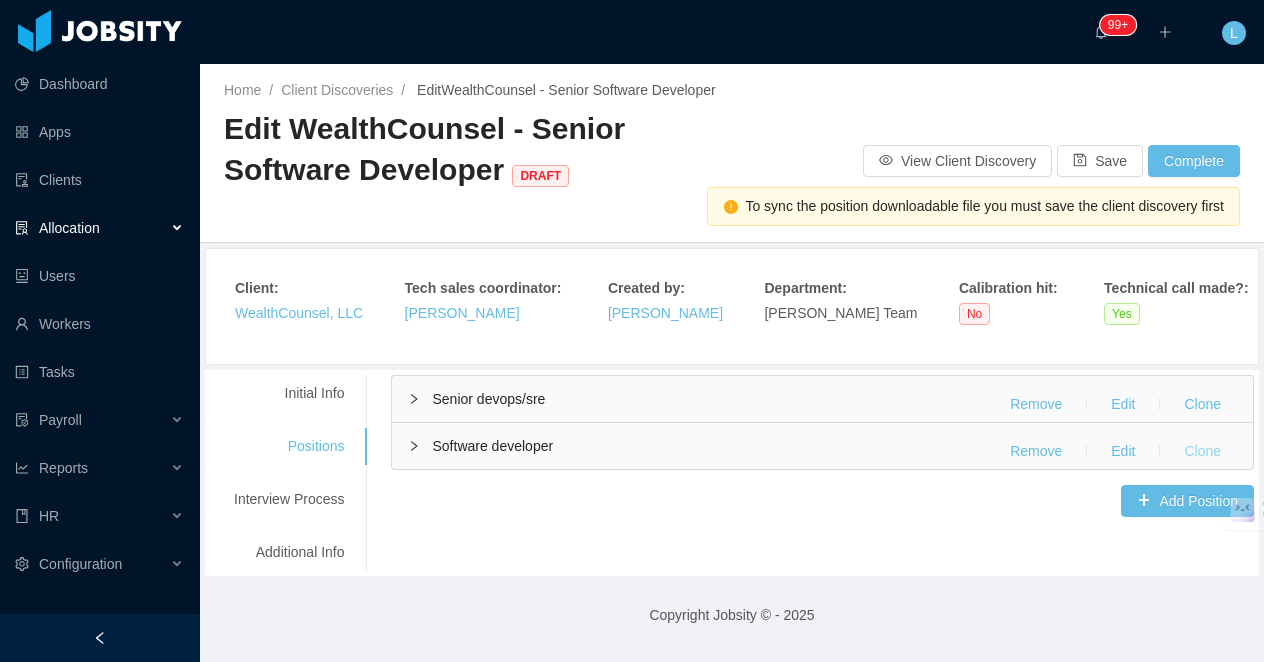 click on "Clone" at bounding box center (1202, 451) 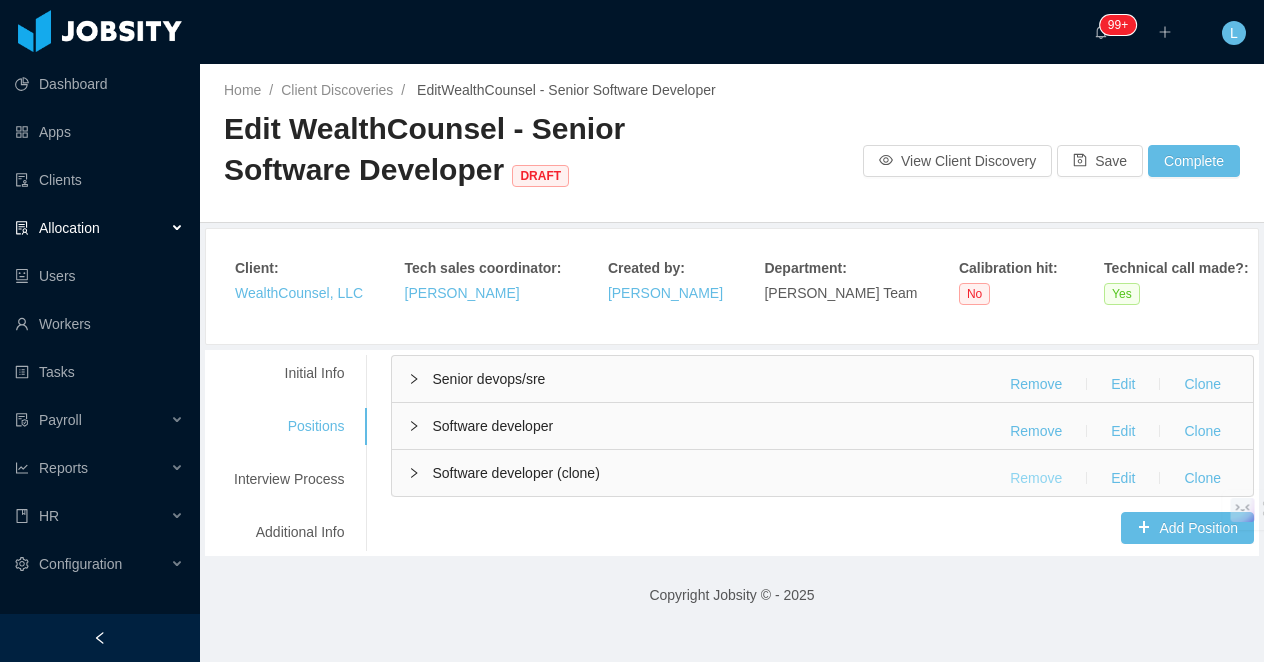 click on "Remove" at bounding box center [1036, 478] 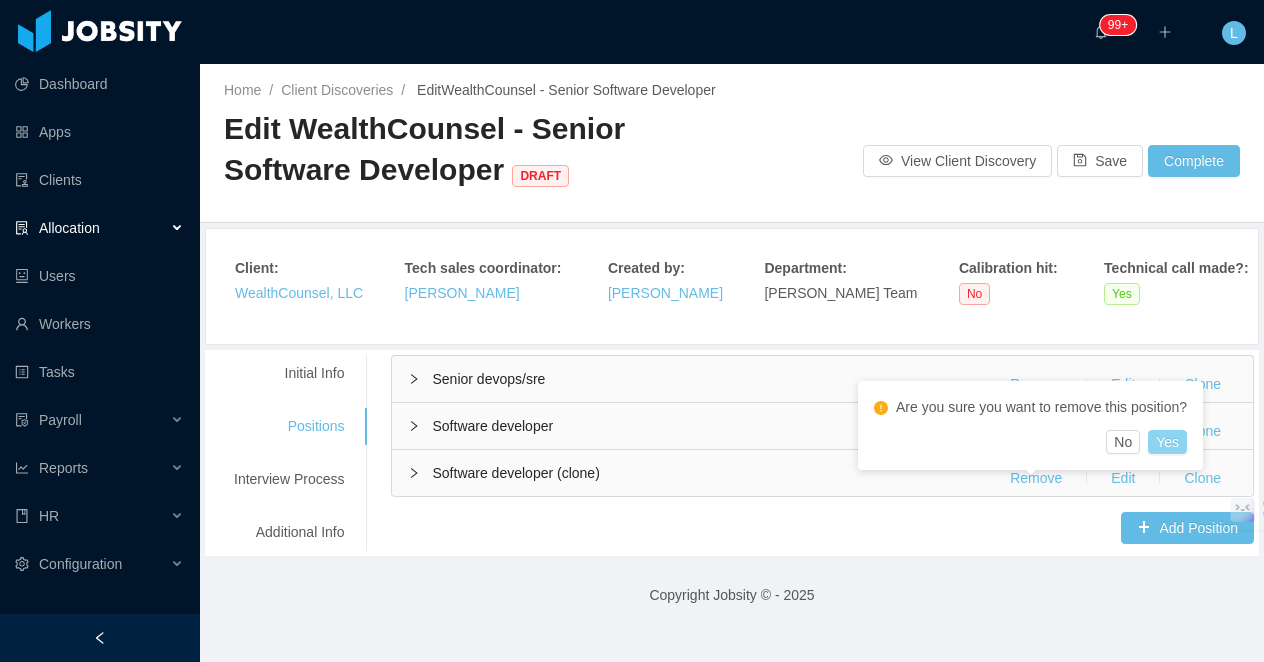 click on "Yes" at bounding box center [1167, 442] 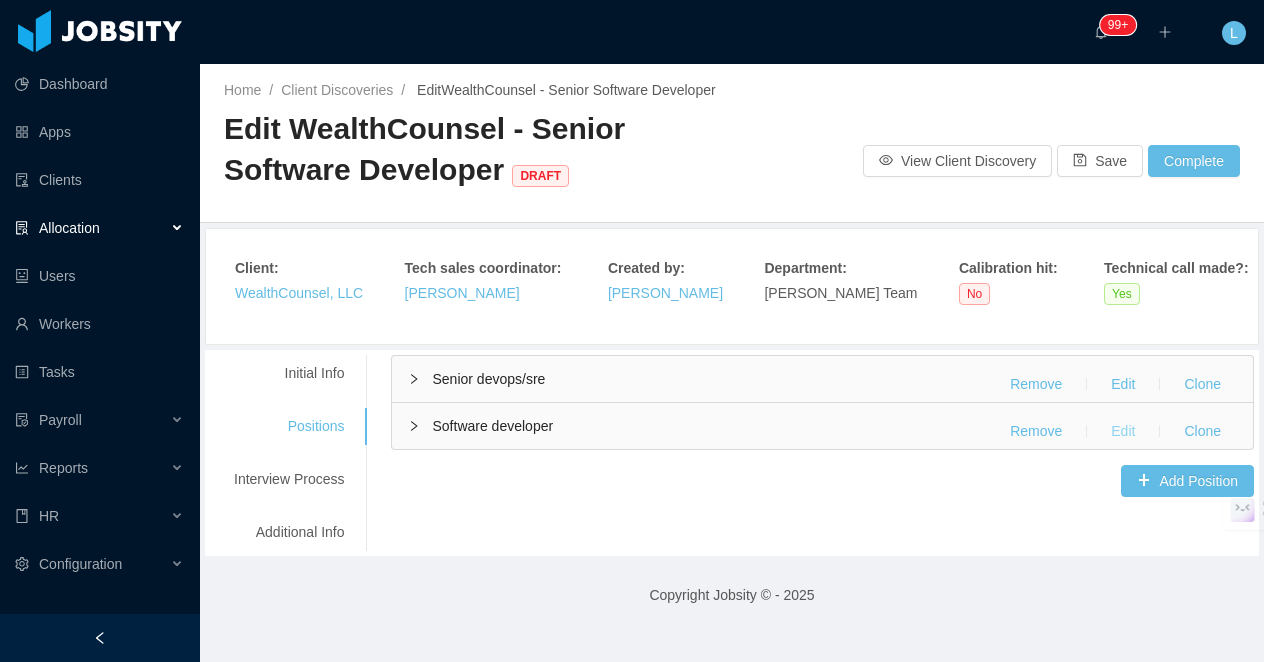 click on "Edit" at bounding box center (1123, 431) 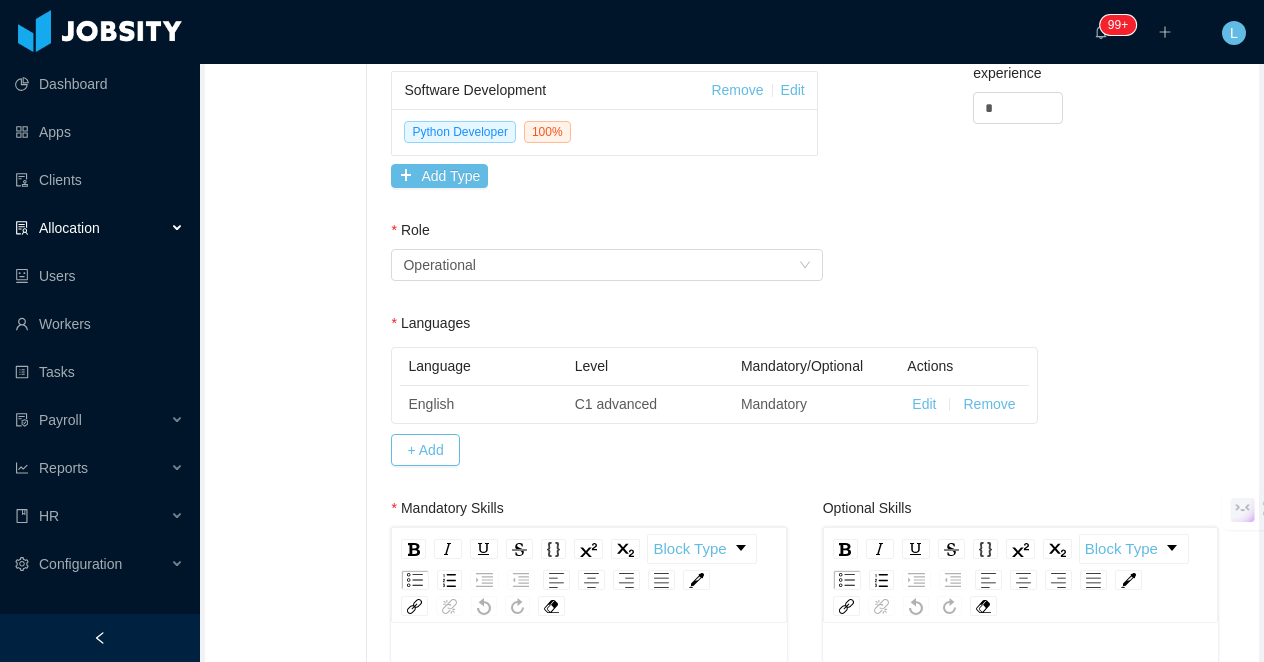 scroll, scrollTop: 802, scrollLeft: 0, axis: vertical 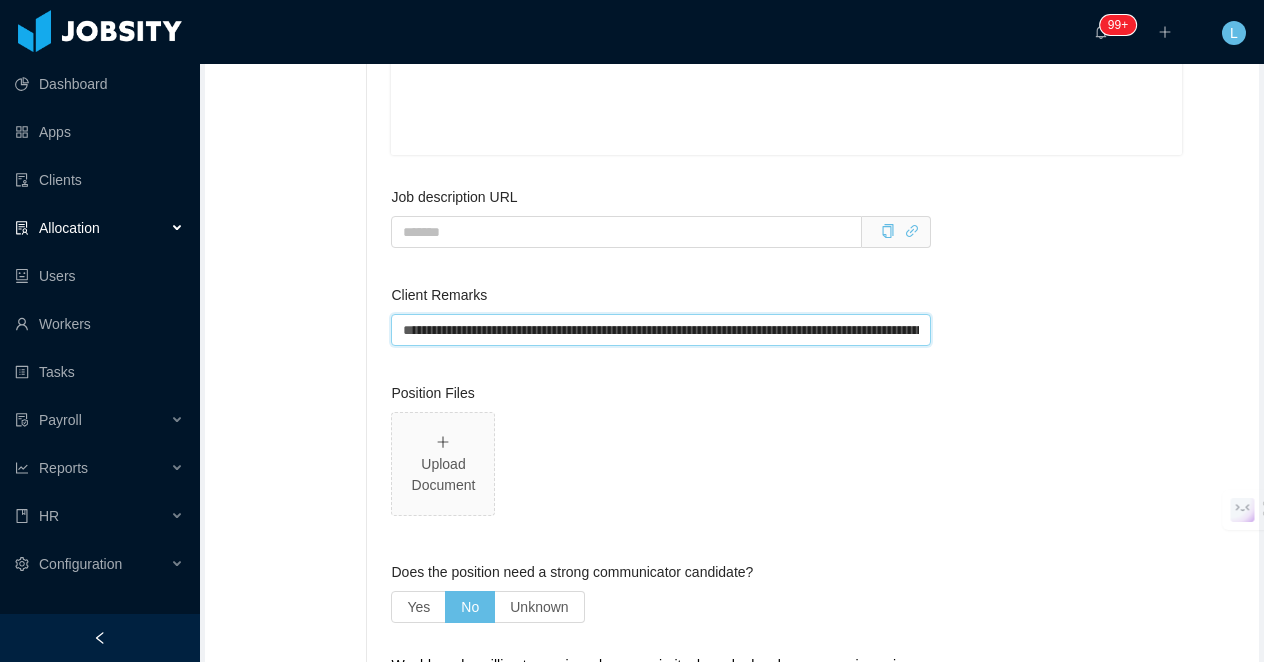 click on "**********" at bounding box center [660, 330] 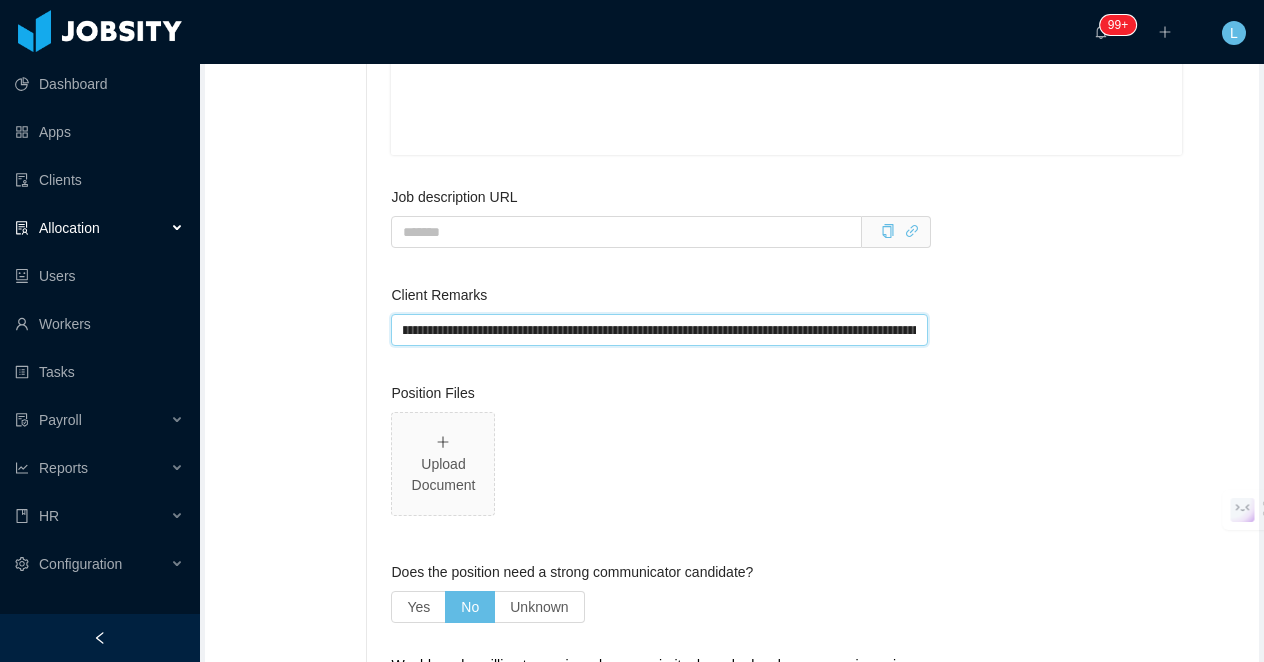 scroll, scrollTop: 0, scrollLeft: 388, axis: horizontal 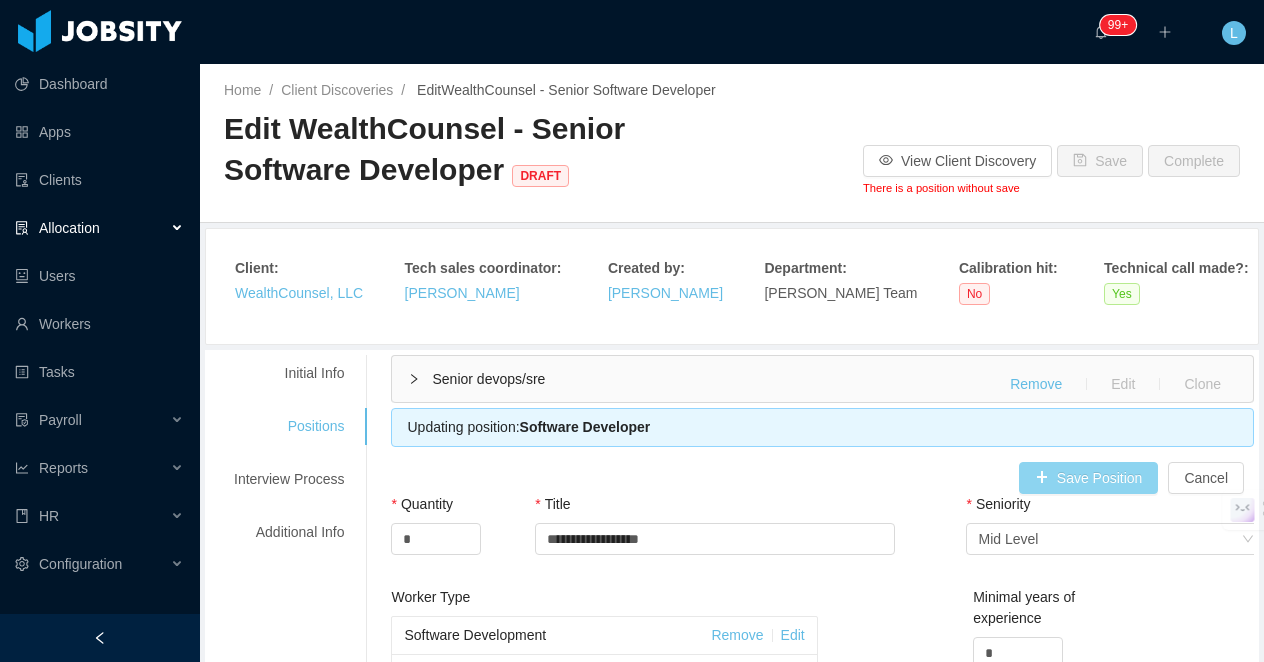type on "**********" 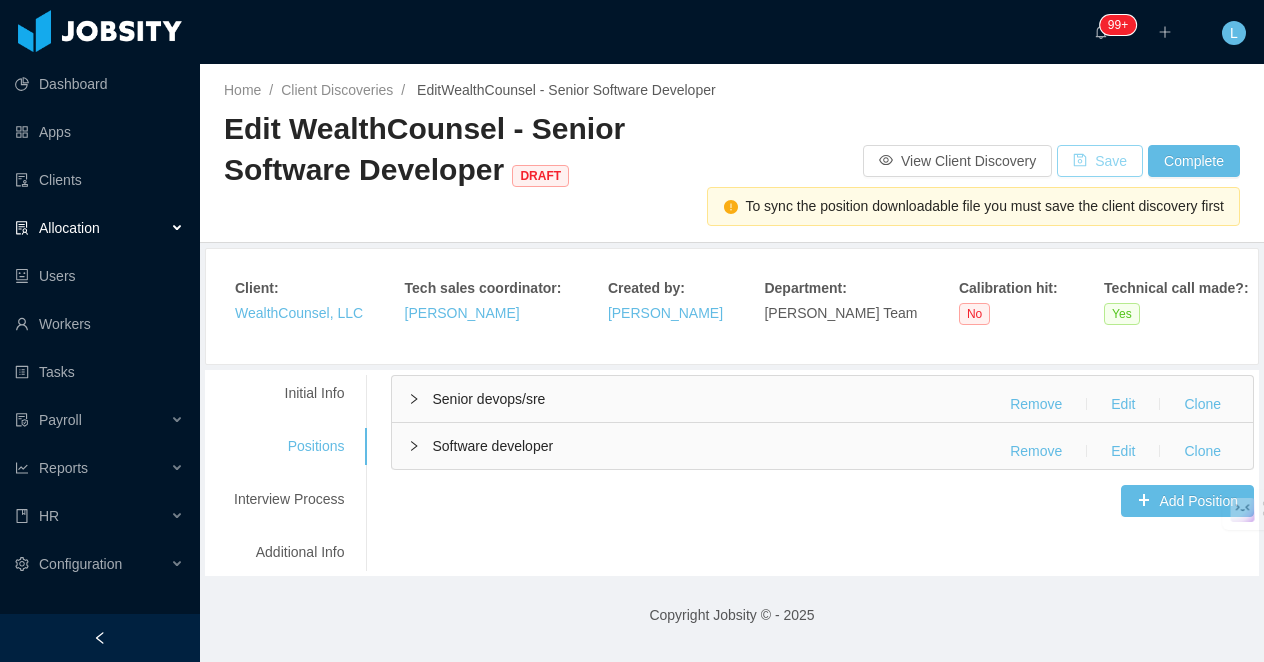 click on "Save" at bounding box center [1100, 161] 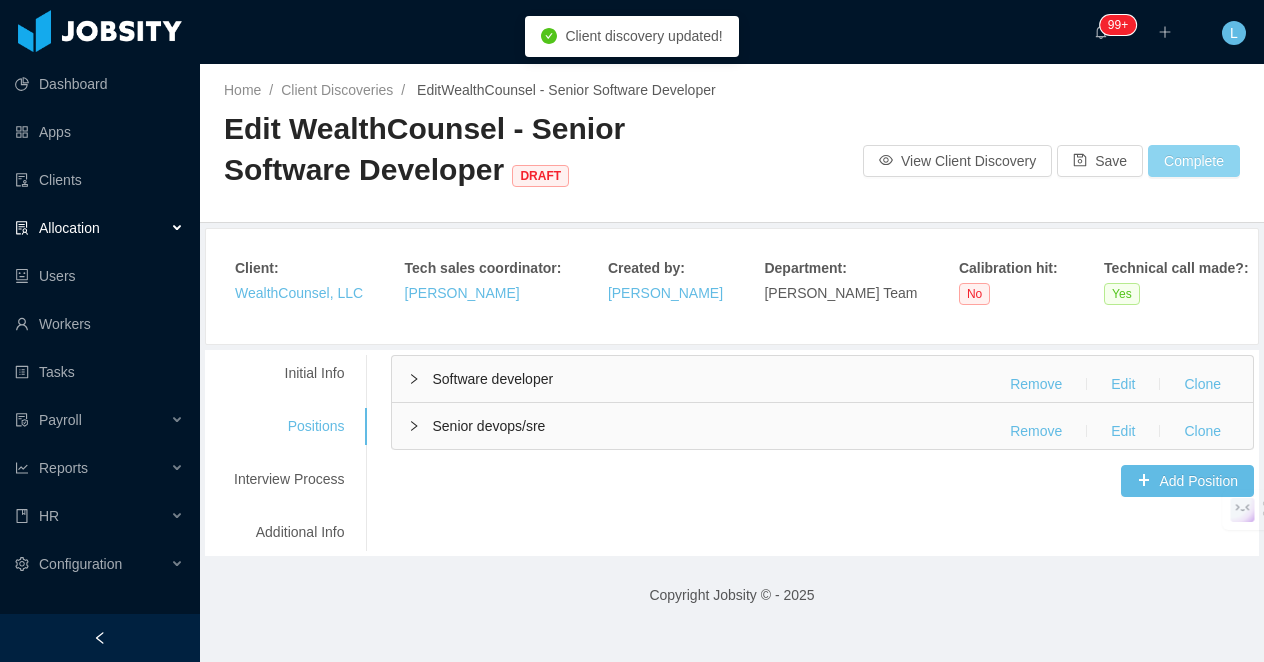click on "Complete" at bounding box center [1194, 161] 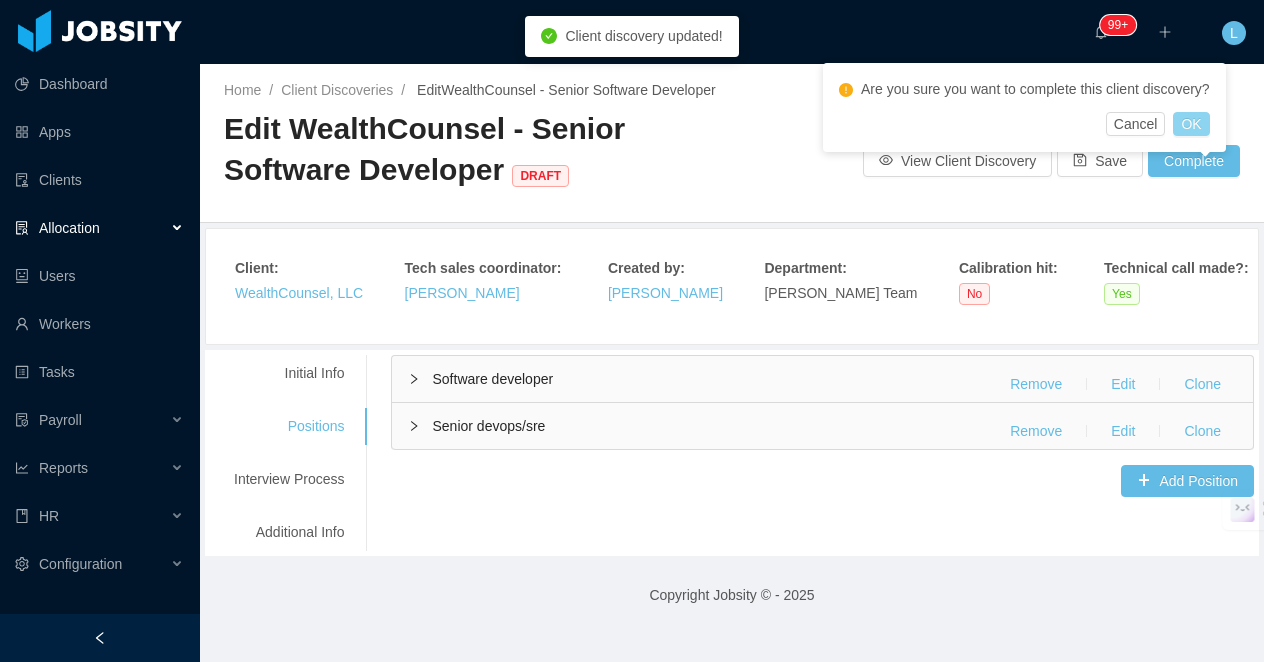 click on "OK" at bounding box center (1191, 124) 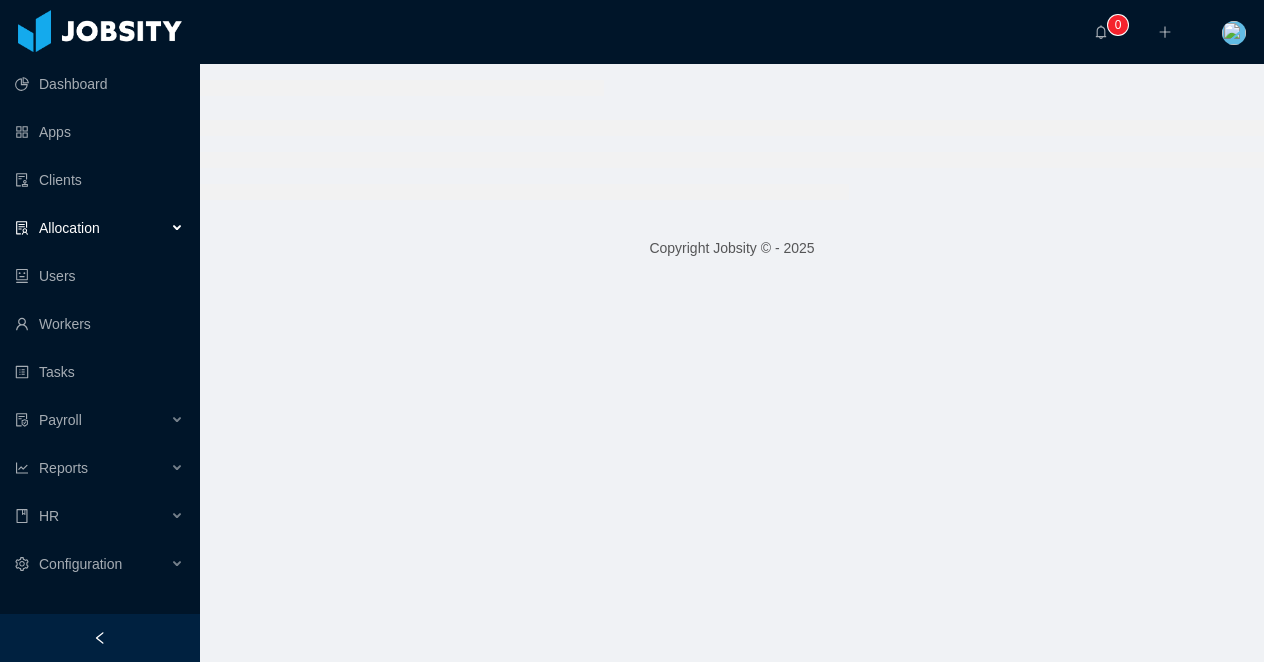 scroll, scrollTop: 0, scrollLeft: 0, axis: both 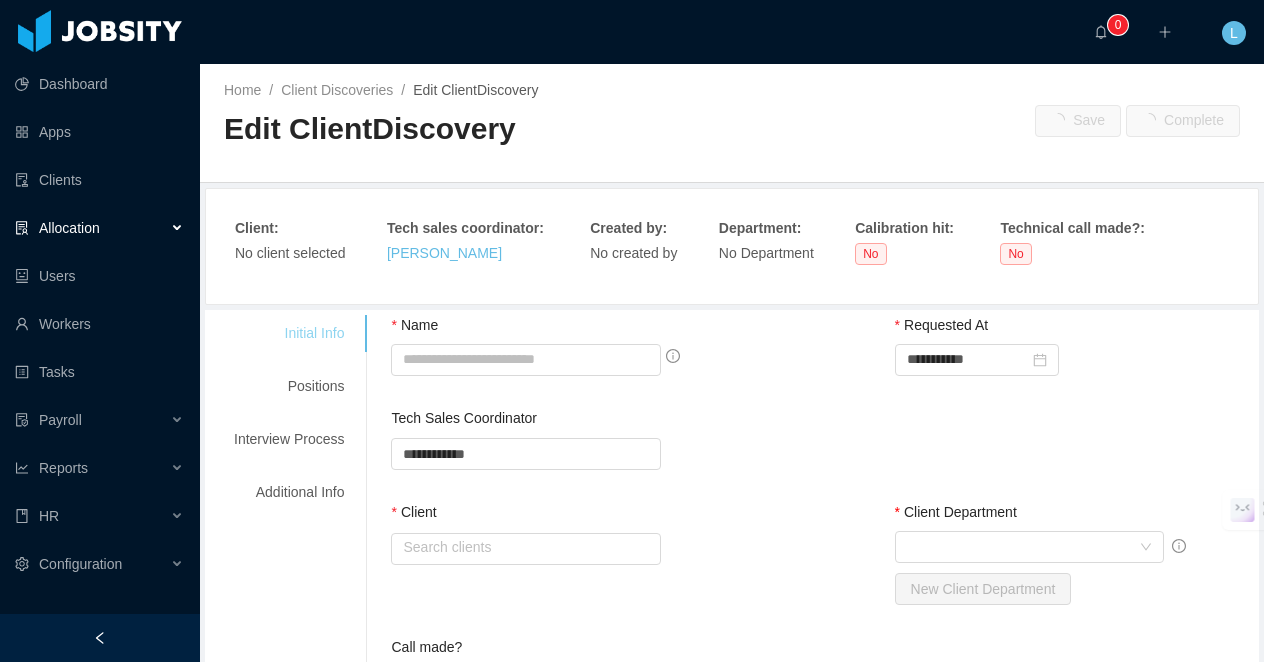 type 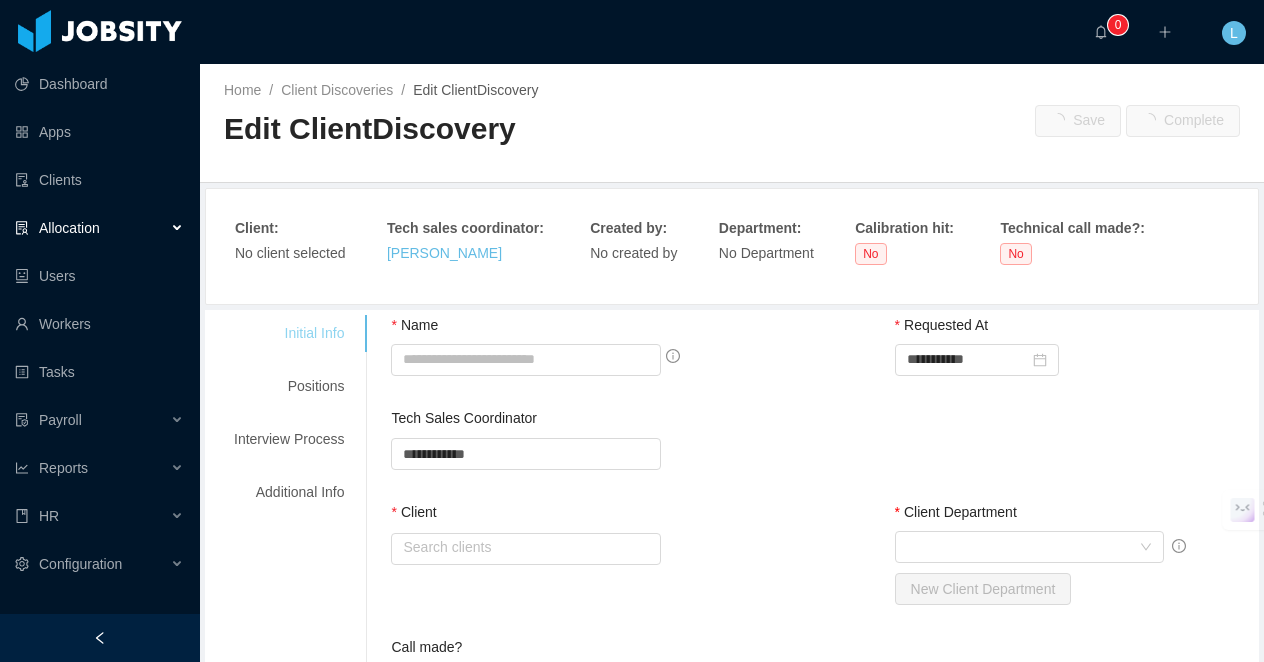 type on "**********" 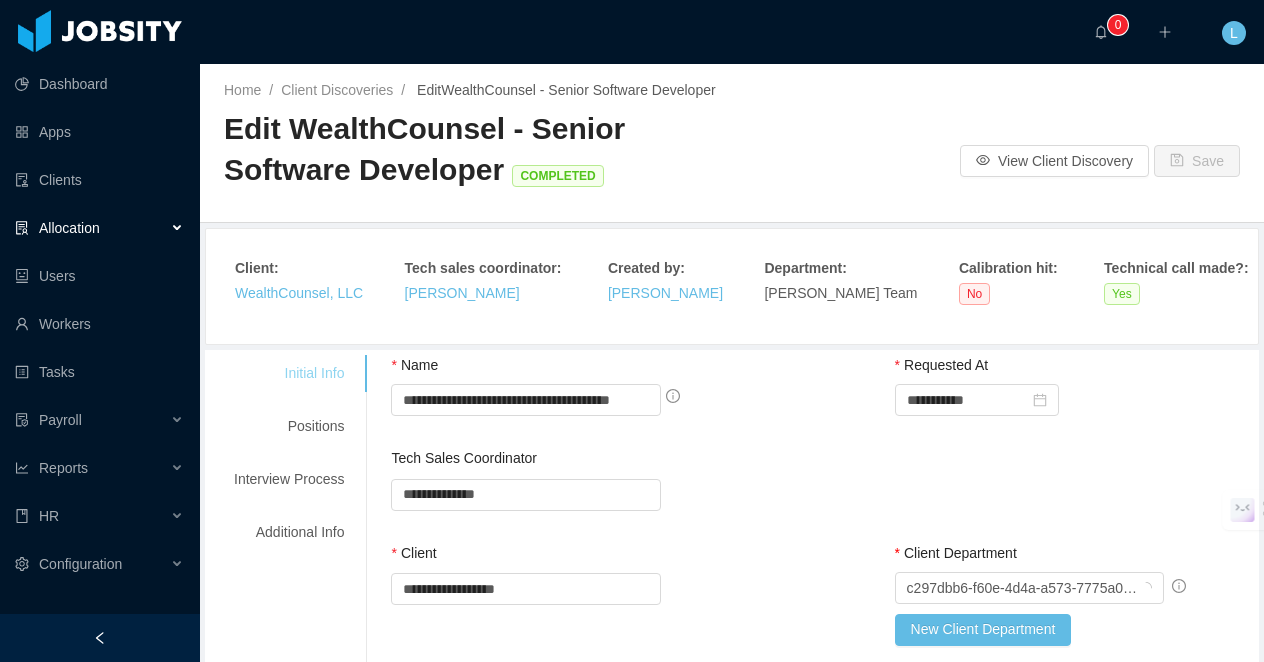 click on "Initial Info" at bounding box center (289, 373) 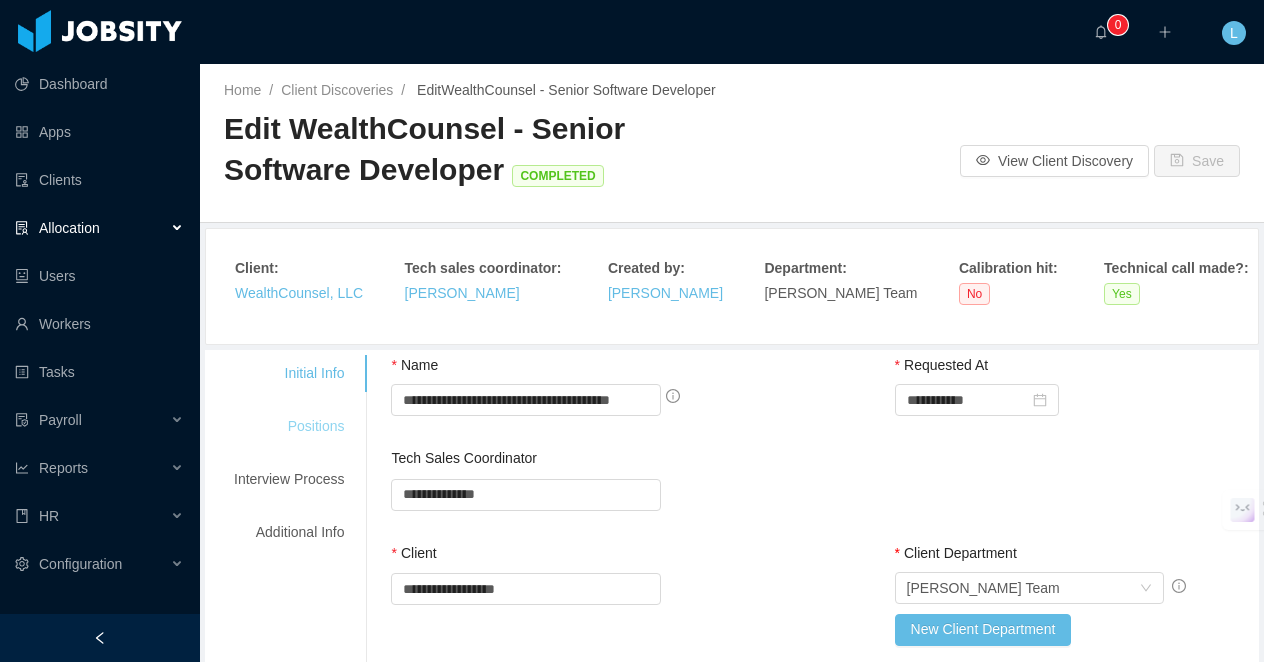 click on "Positions" at bounding box center [289, 426] 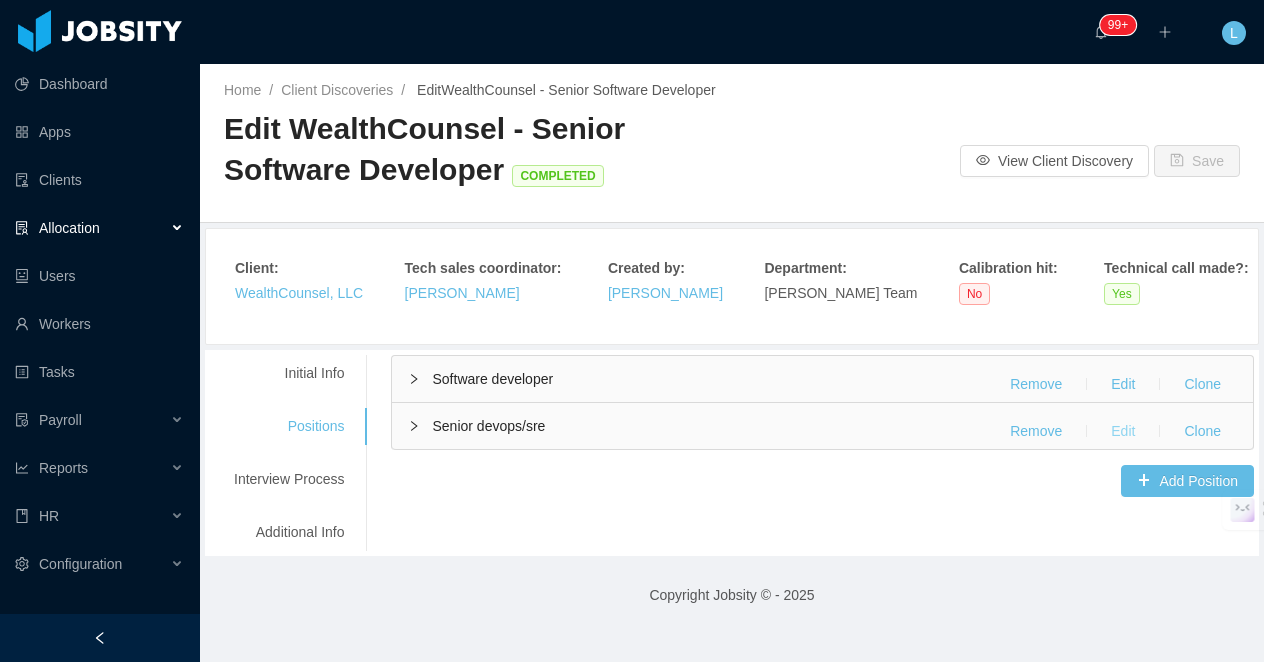 click on "Edit" at bounding box center (1123, 431) 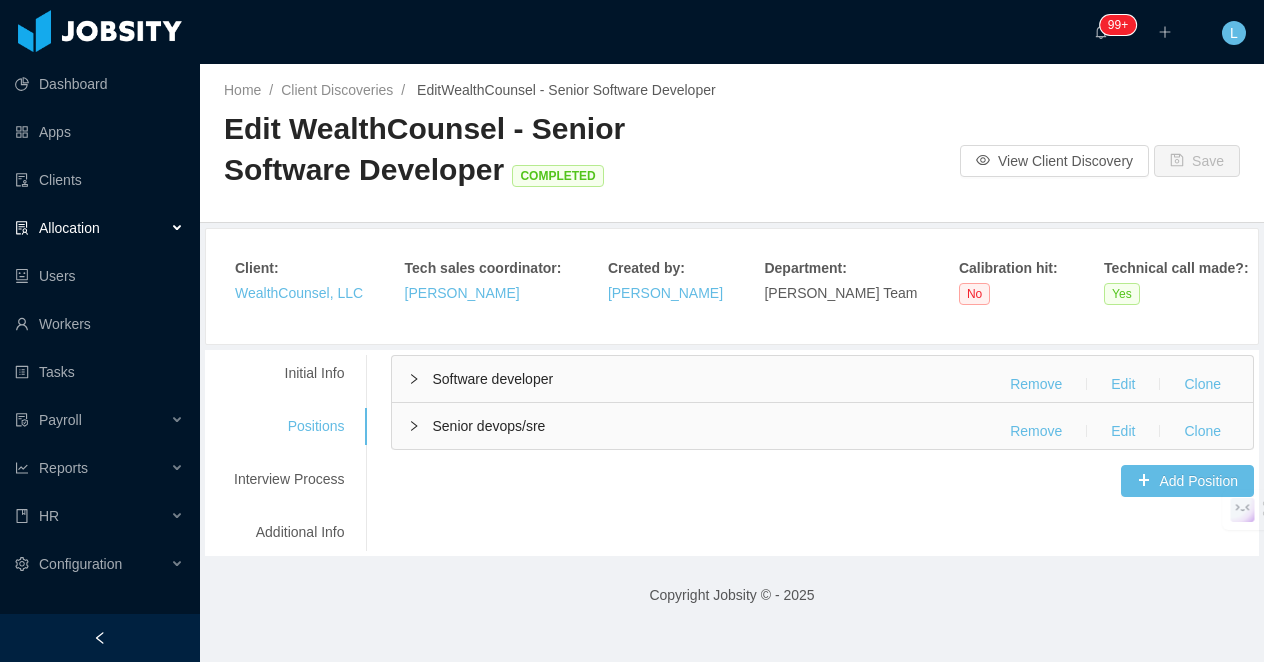 type 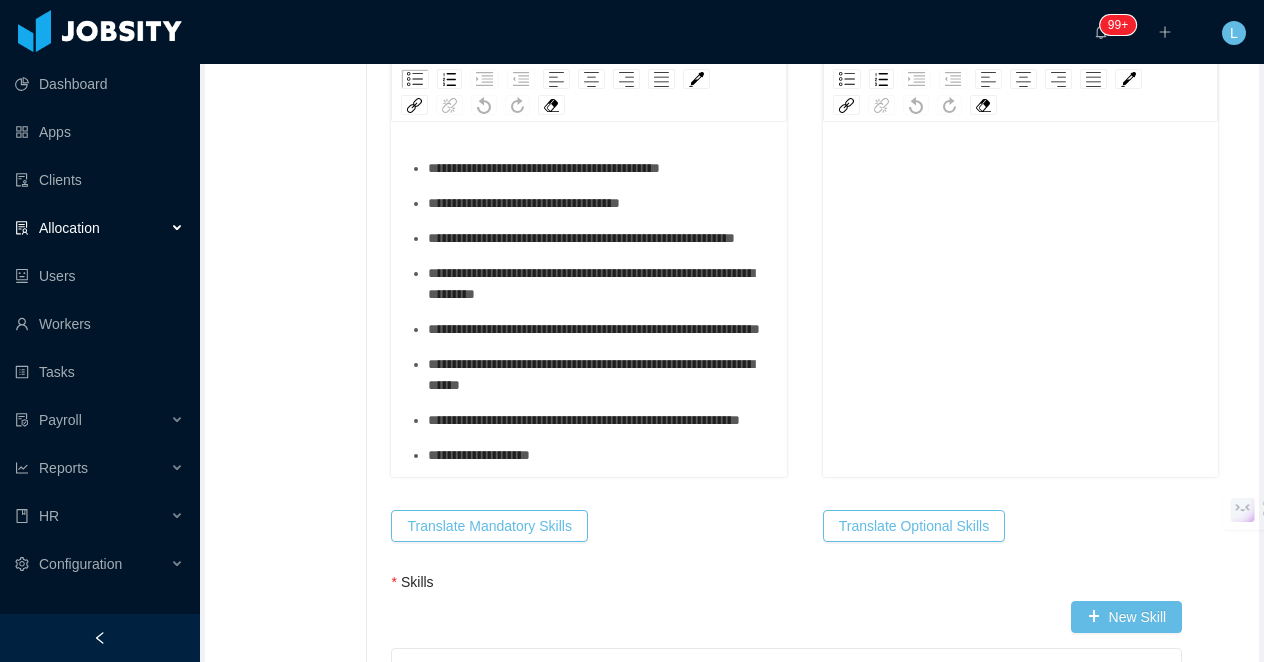 scroll, scrollTop: 1069, scrollLeft: 0, axis: vertical 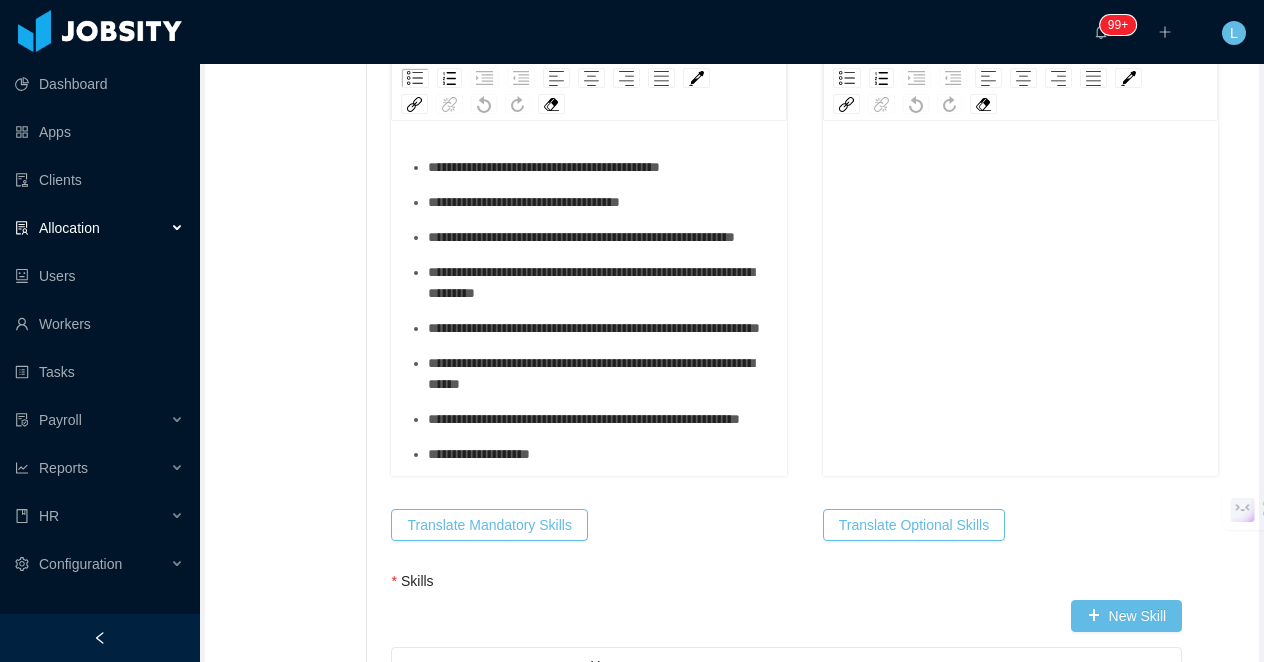 click on "**********" at bounding box center (599, 283) 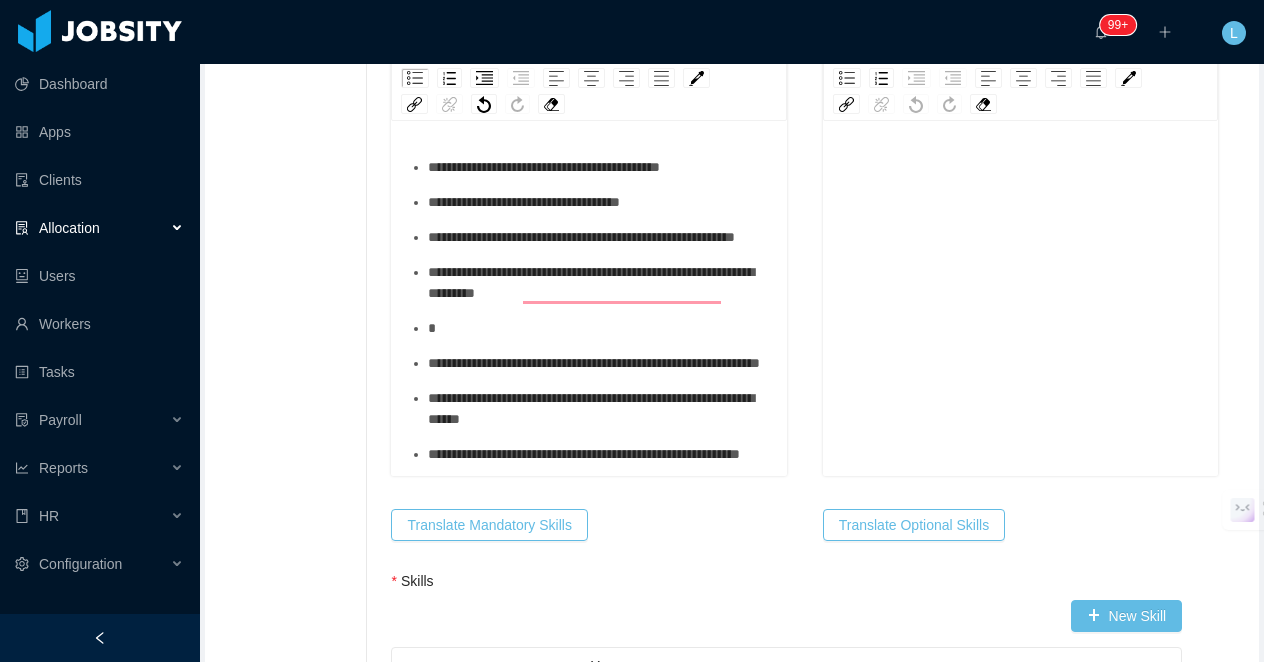 type 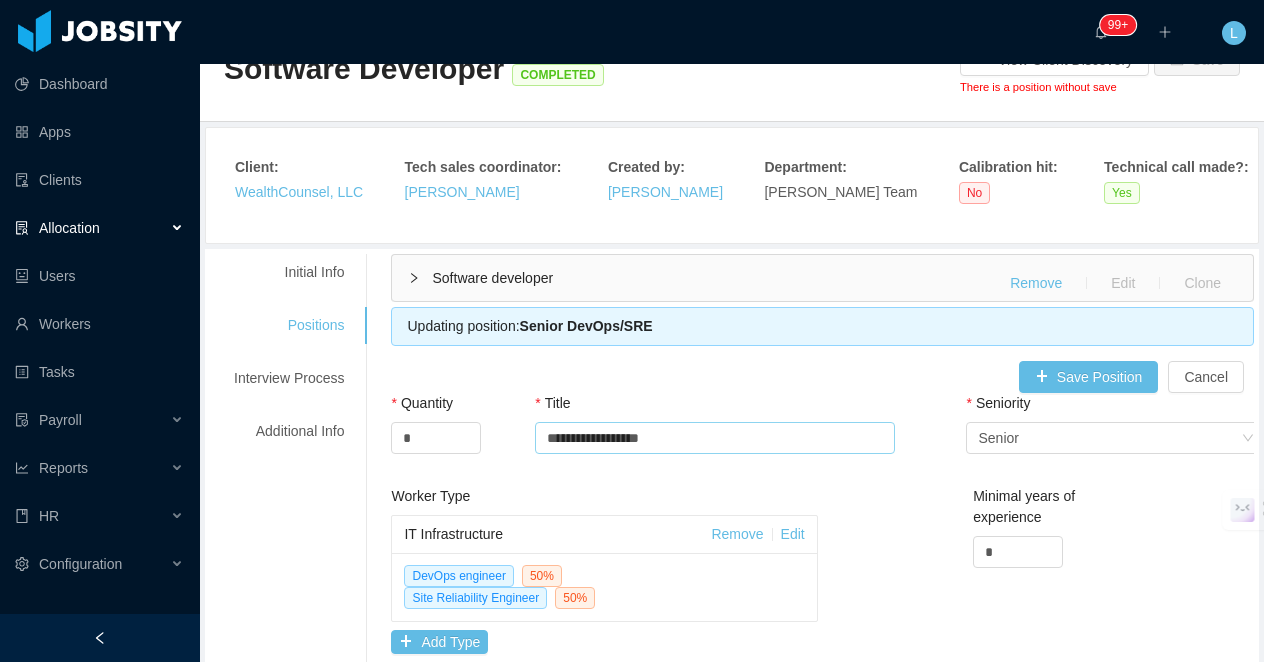 scroll, scrollTop: 0, scrollLeft: 0, axis: both 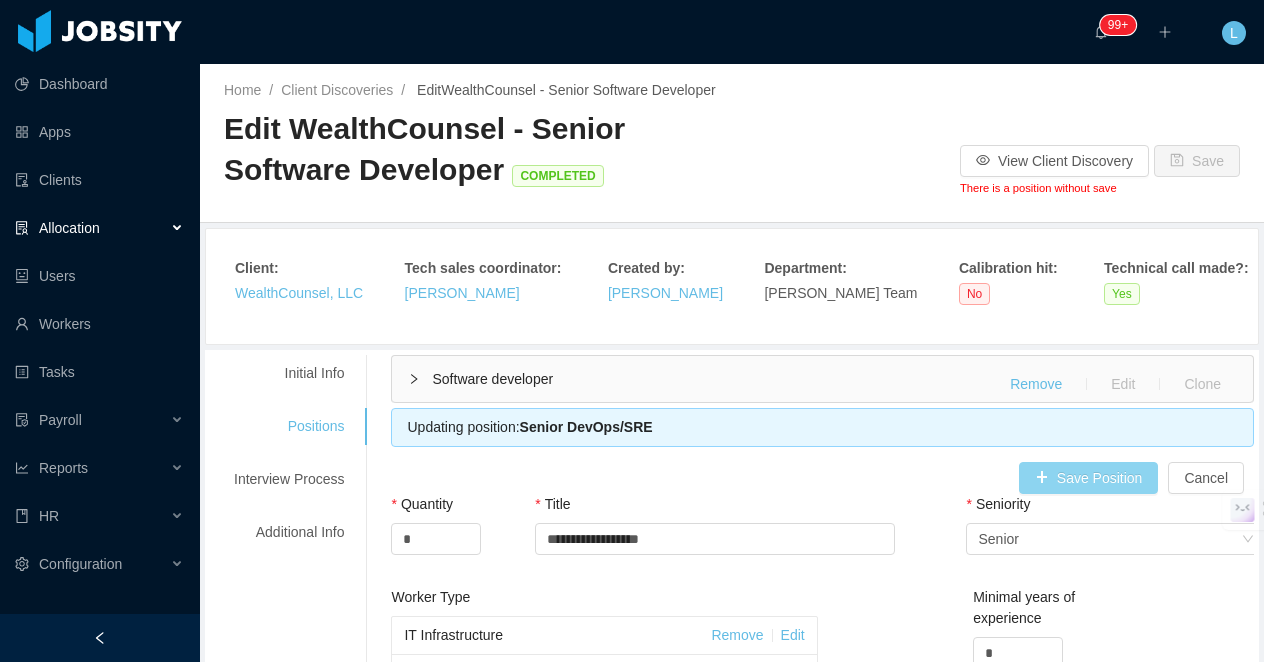click on "Save Position" at bounding box center [1089, 478] 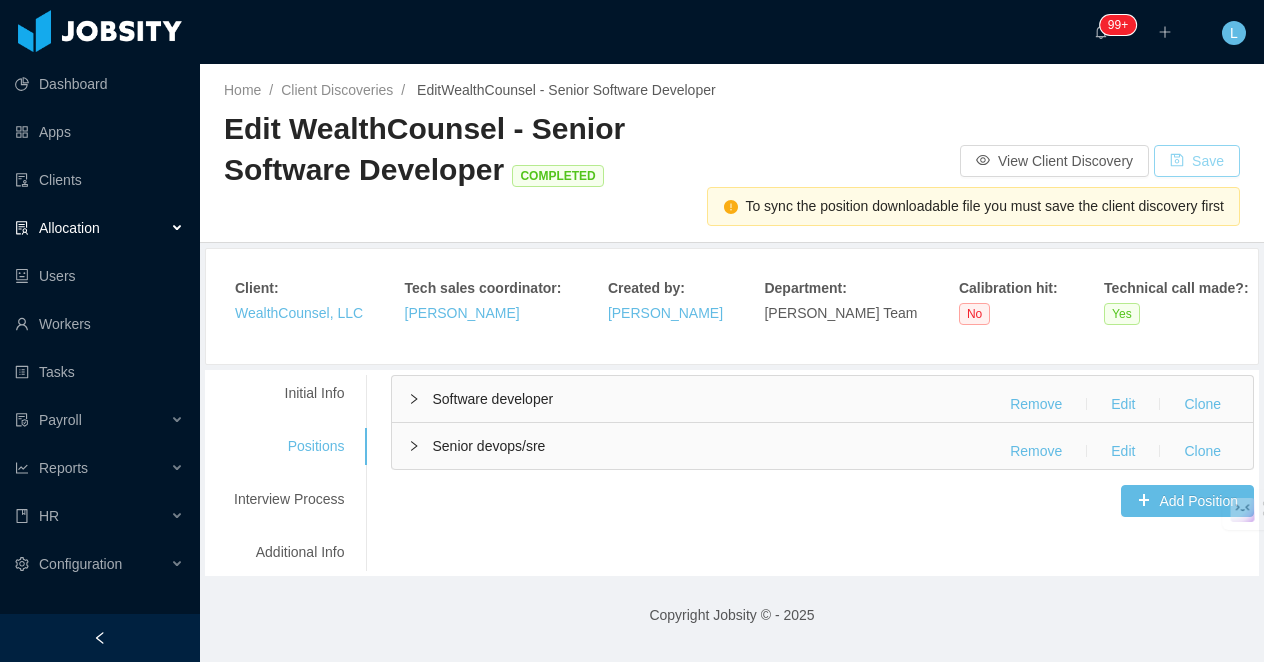 click on "Save" at bounding box center (1197, 161) 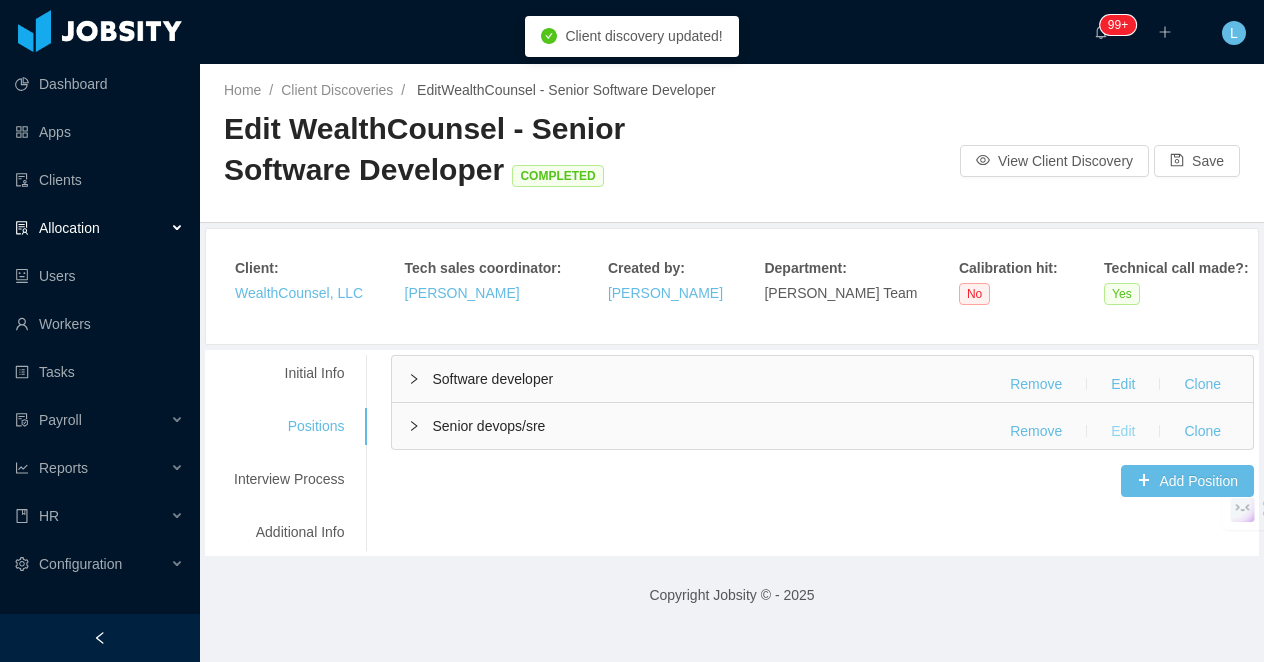 drag, startPoint x: 1128, startPoint y: 456, endPoint x: 844, endPoint y: 471, distance: 284.39584 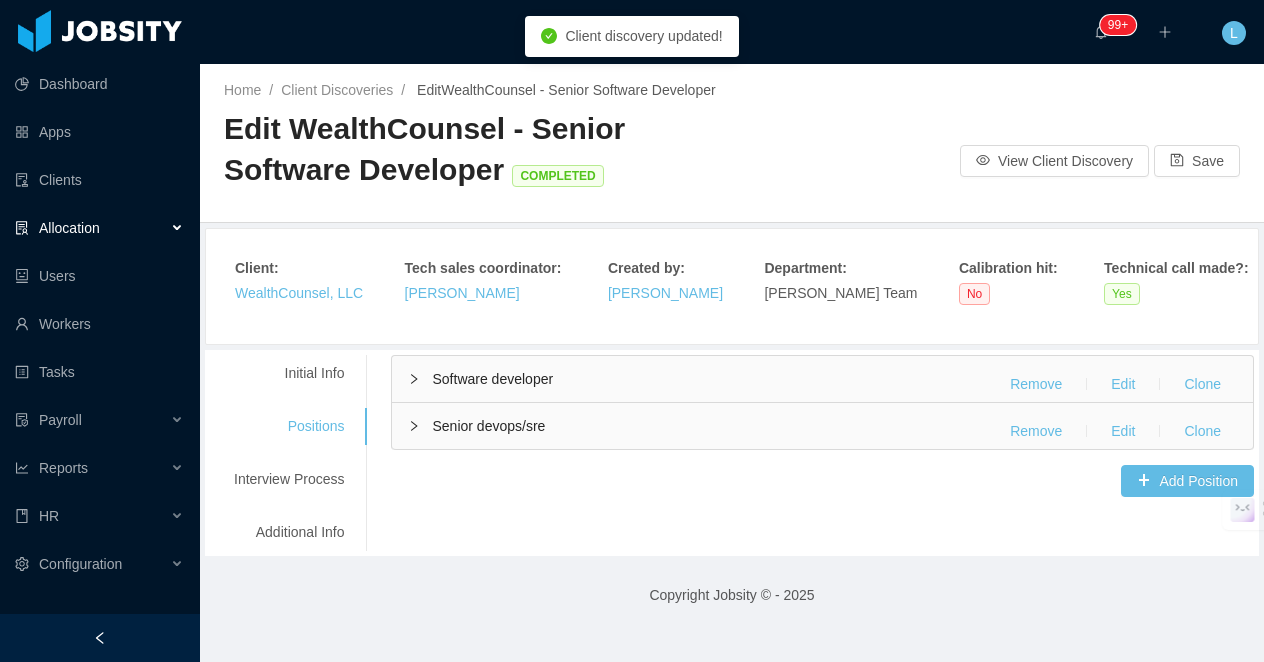 type 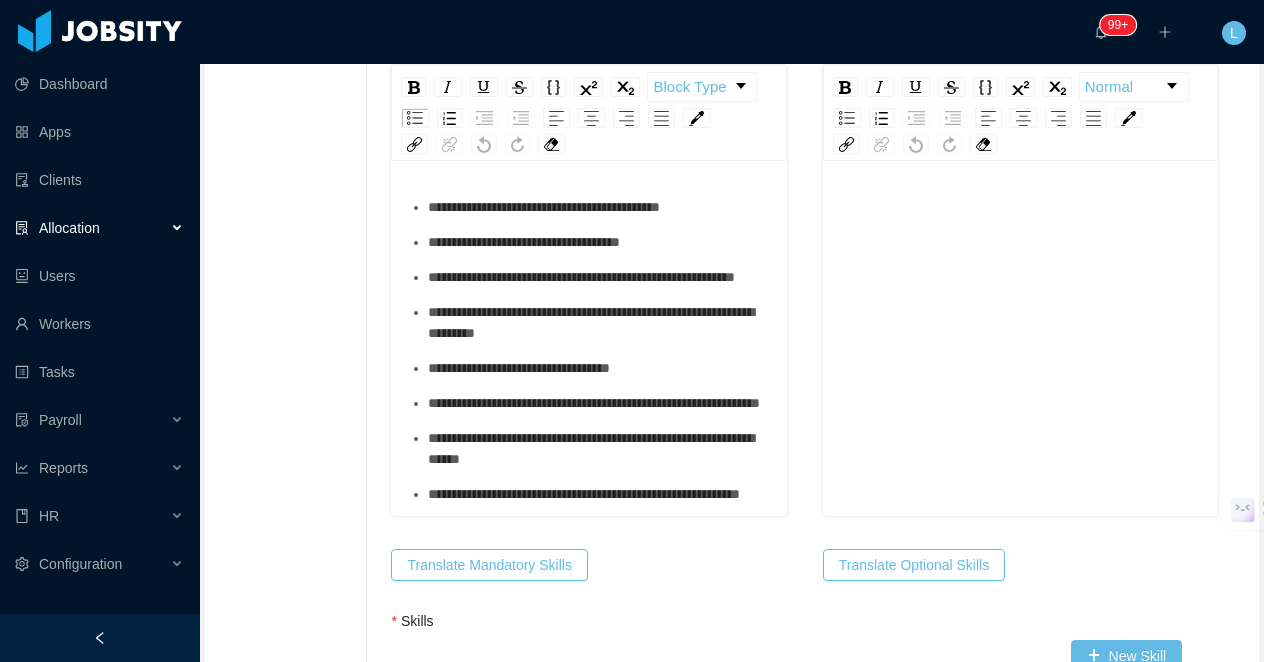 scroll, scrollTop: 1007, scrollLeft: 0, axis: vertical 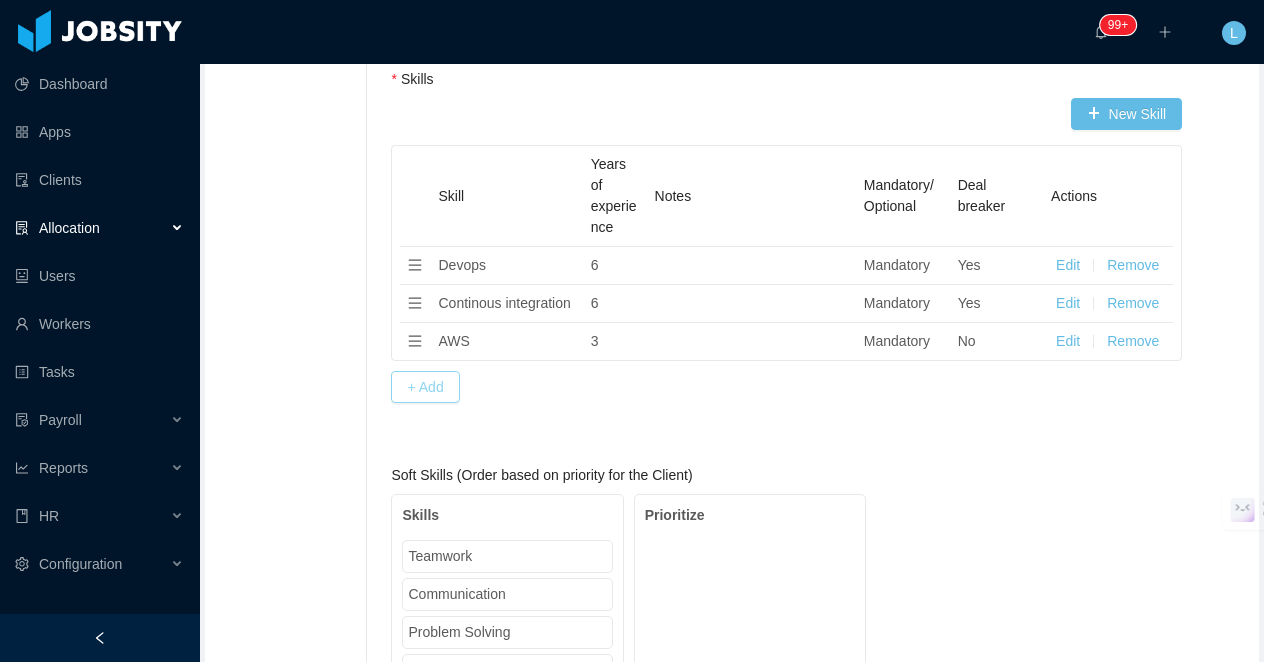 click on "+ Add" at bounding box center (425, 387) 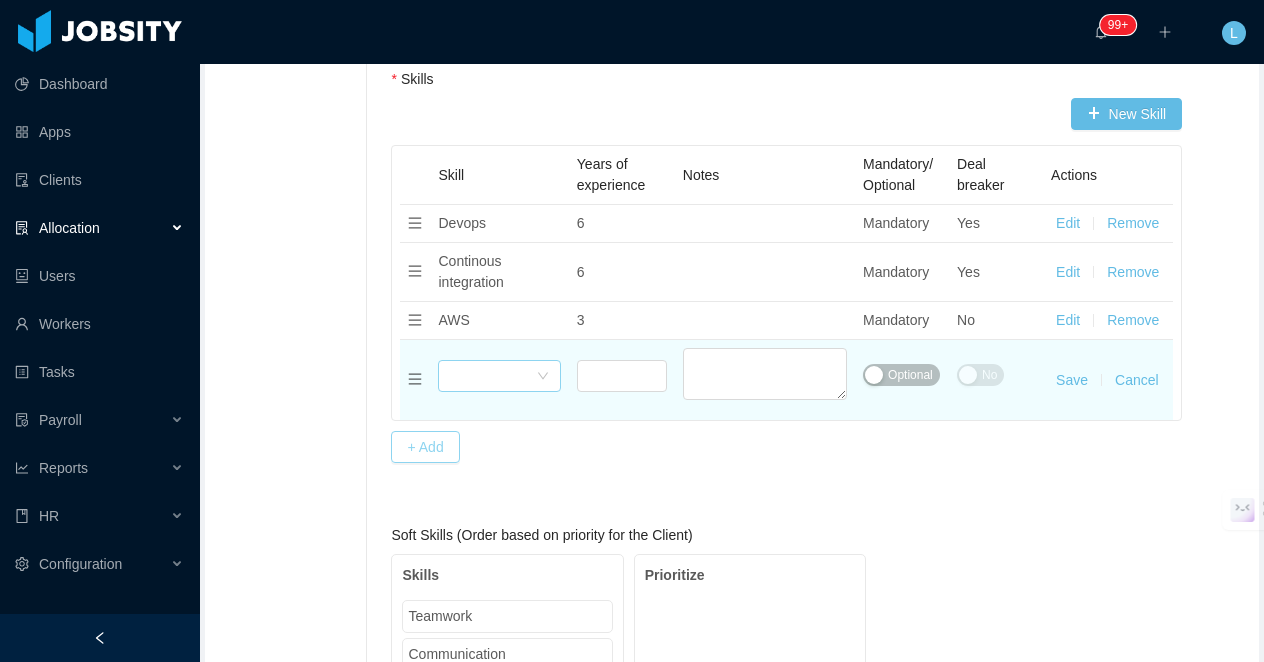 click on "Select skills" at bounding box center (499, 376) 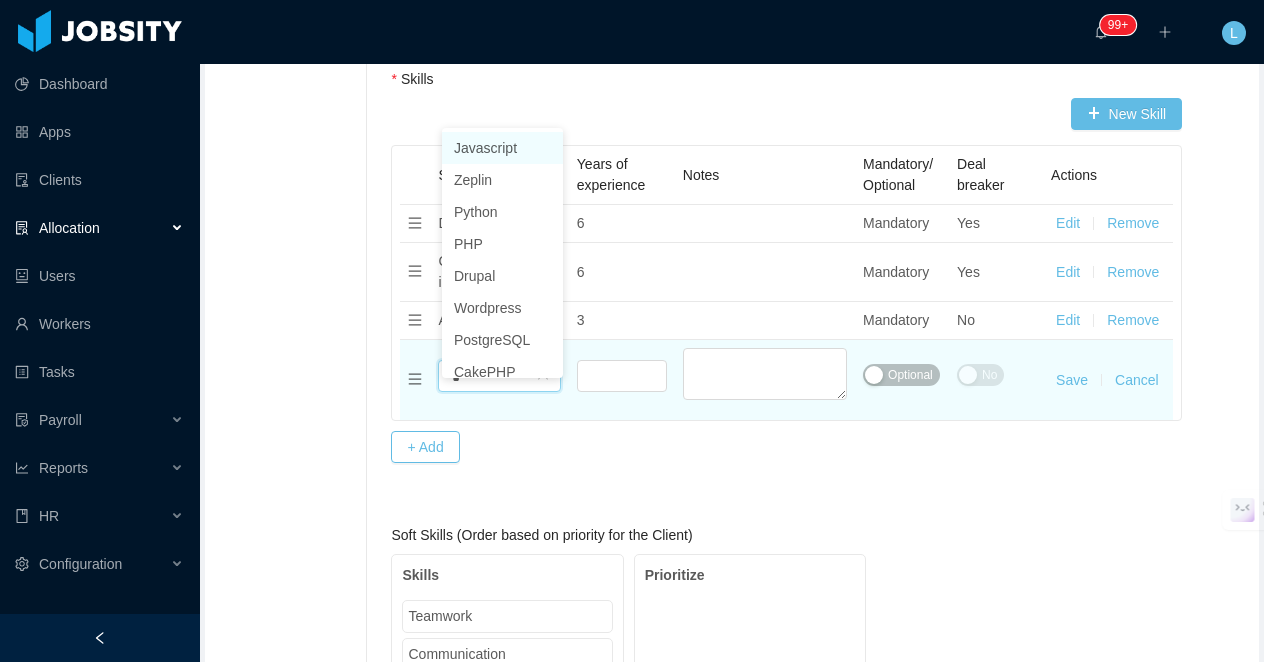type on "**" 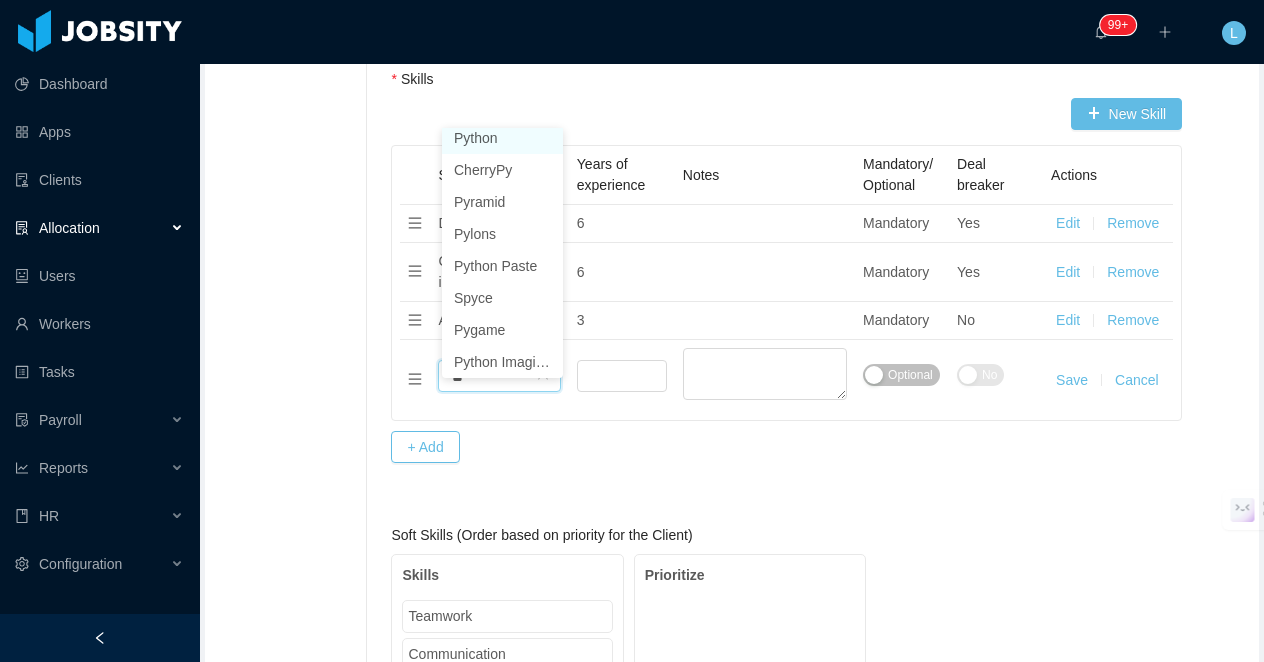 scroll, scrollTop: 4, scrollLeft: 0, axis: vertical 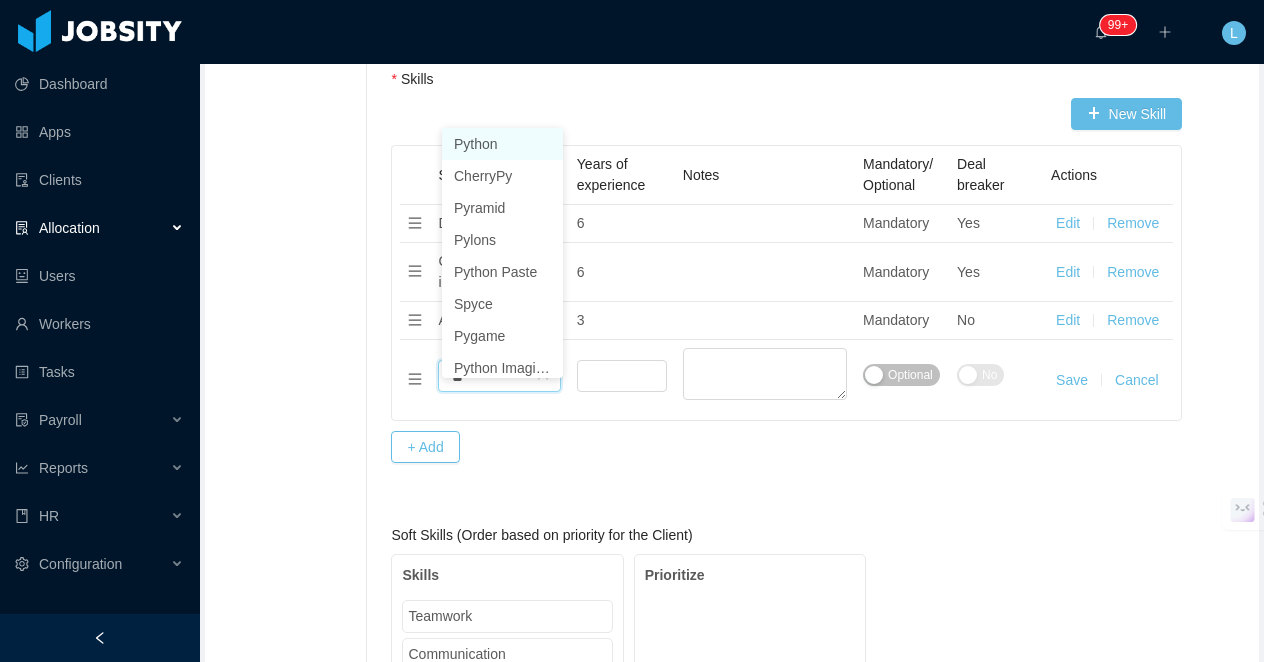 click on "Python" at bounding box center [502, 144] 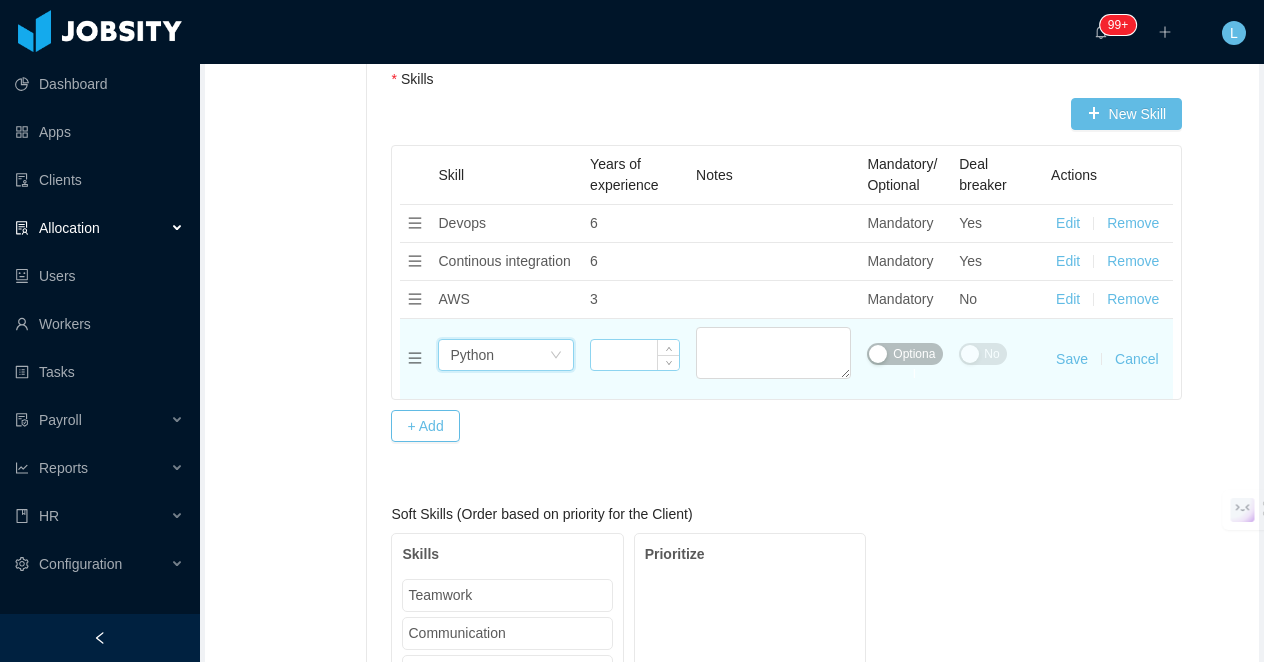 click at bounding box center (635, 355) 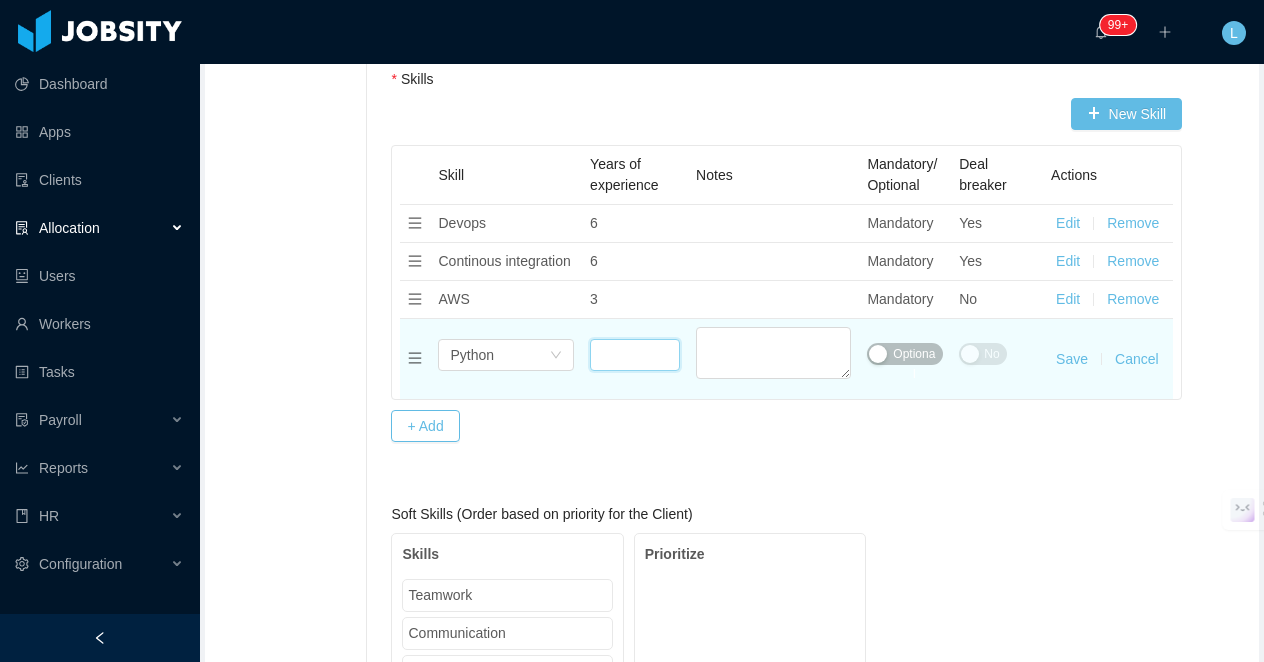 type on "*" 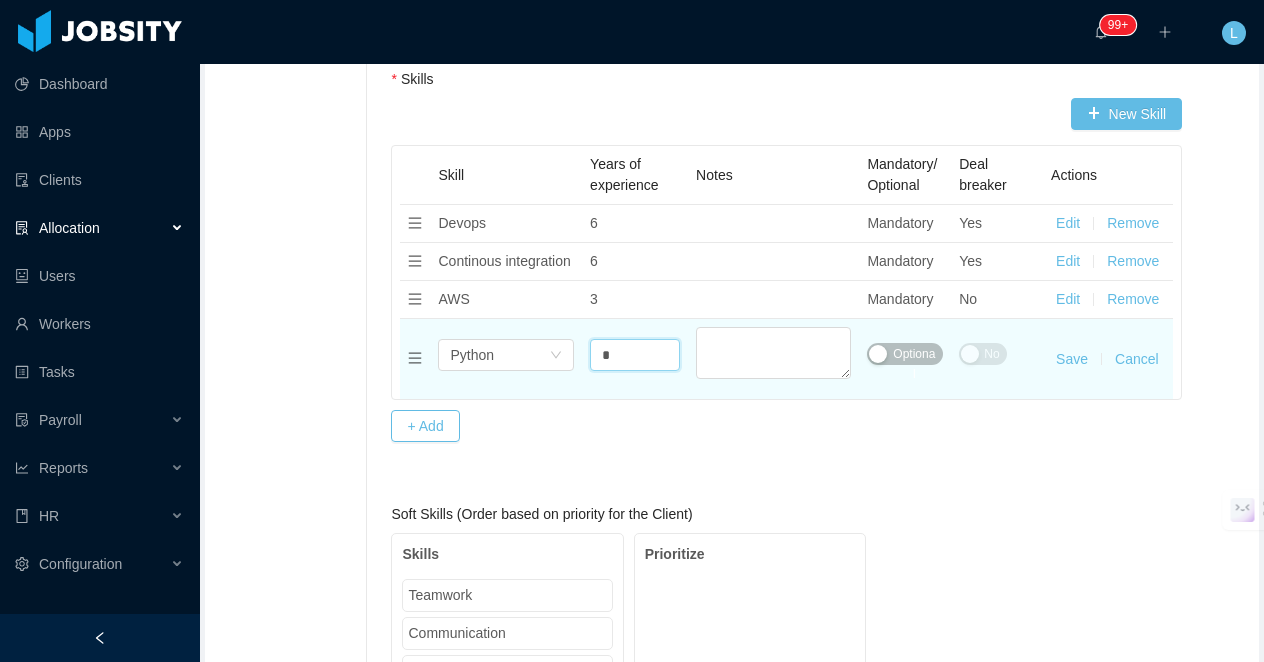 drag, startPoint x: 906, startPoint y: 400, endPoint x: 1022, endPoint y: 389, distance: 116.520386 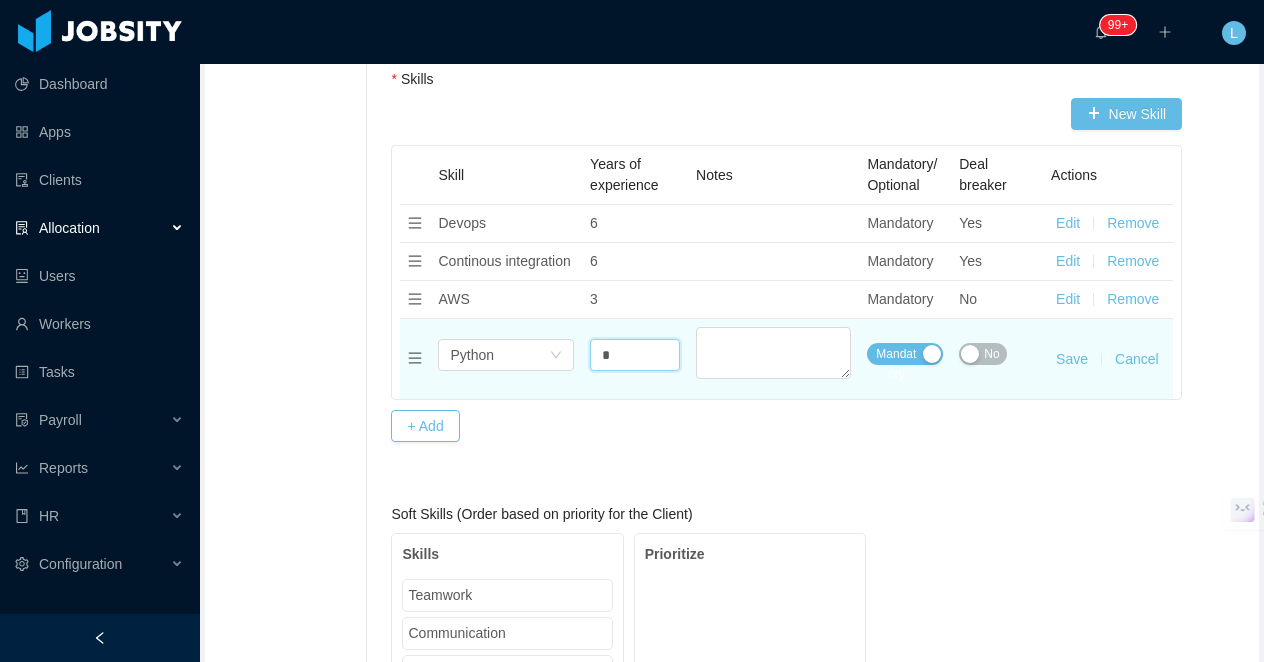 click on "Save" at bounding box center [1072, 359] 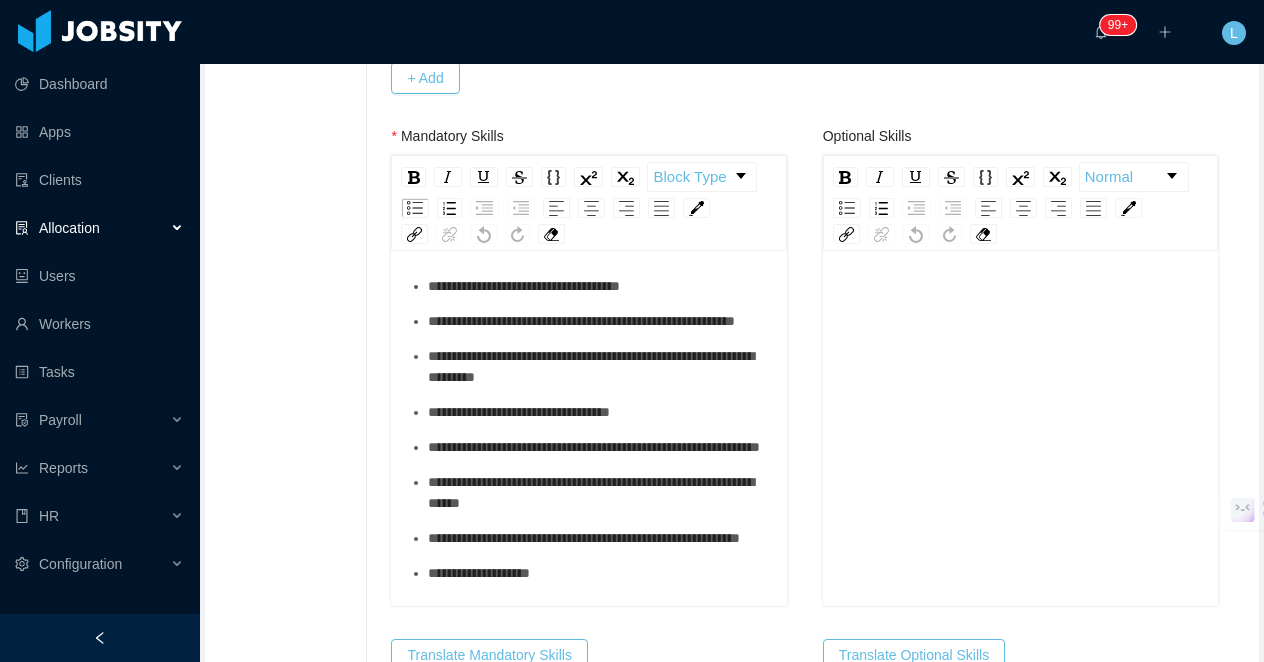 scroll, scrollTop: 998, scrollLeft: 0, axis: vertical 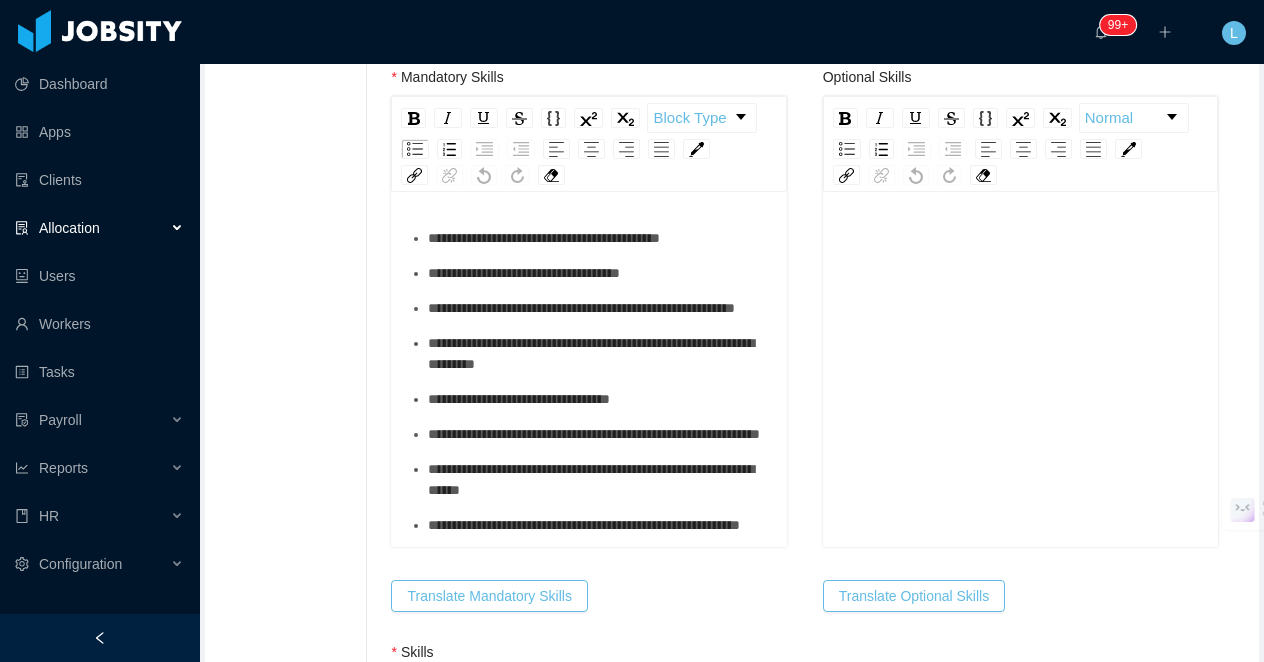 click on "**********" at bounding box center [599, 238] 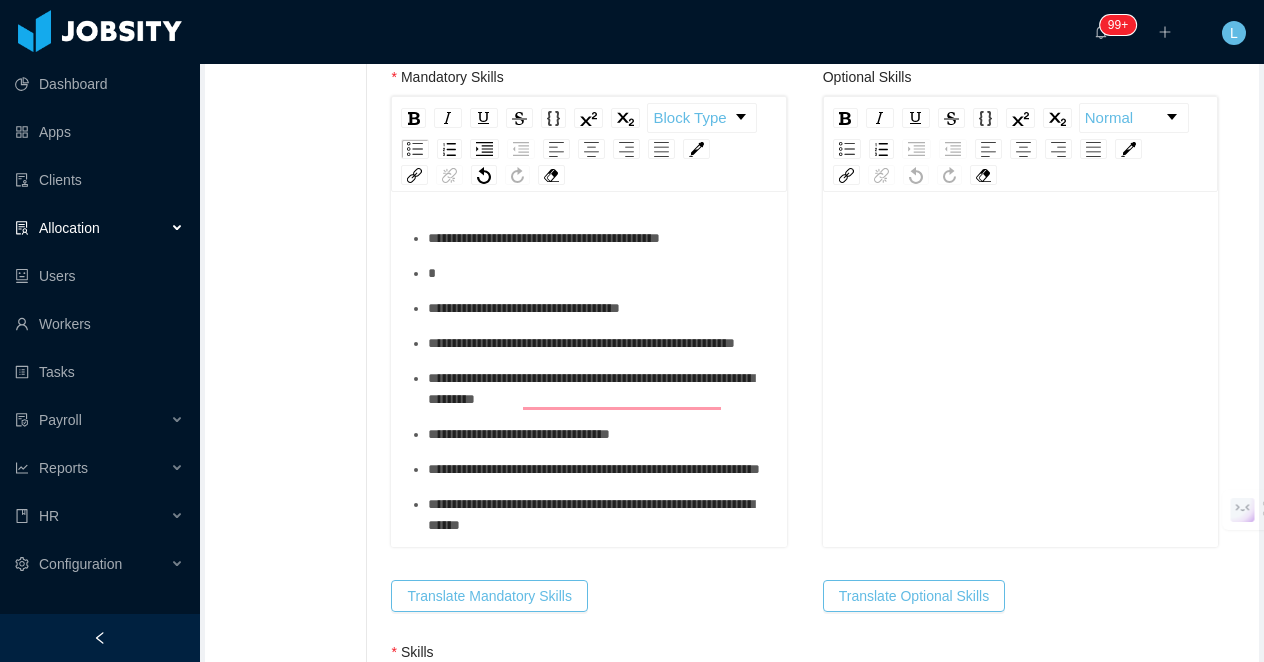 type 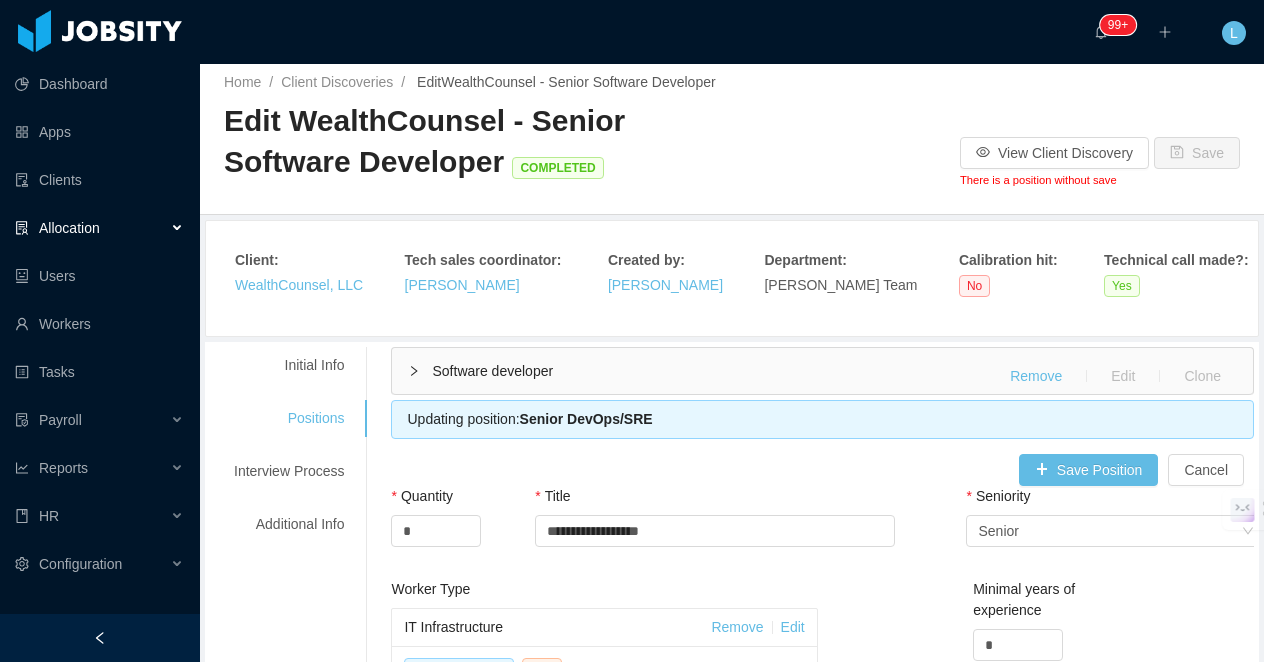scroll, scrollTop: 0, scrollLeft: 0, axis: both 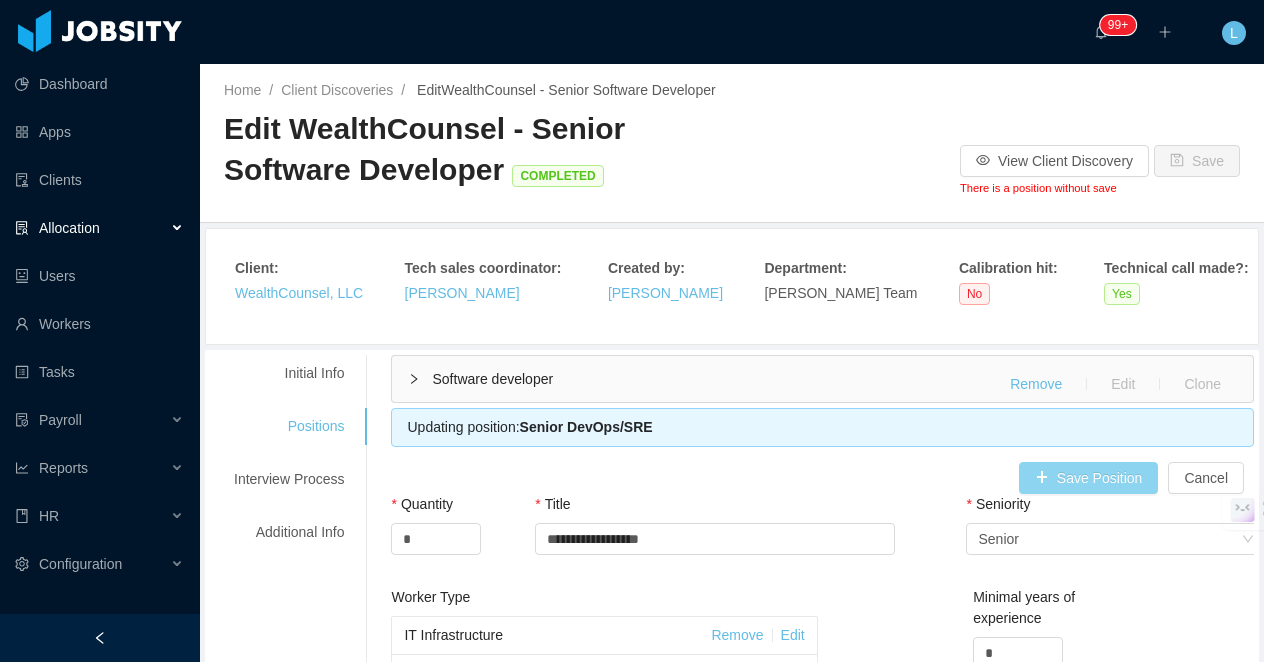 drag, startPoint x: 1058, startPoint y: 511, endPoint x: 1058, endPoint y: 498, distance: 13 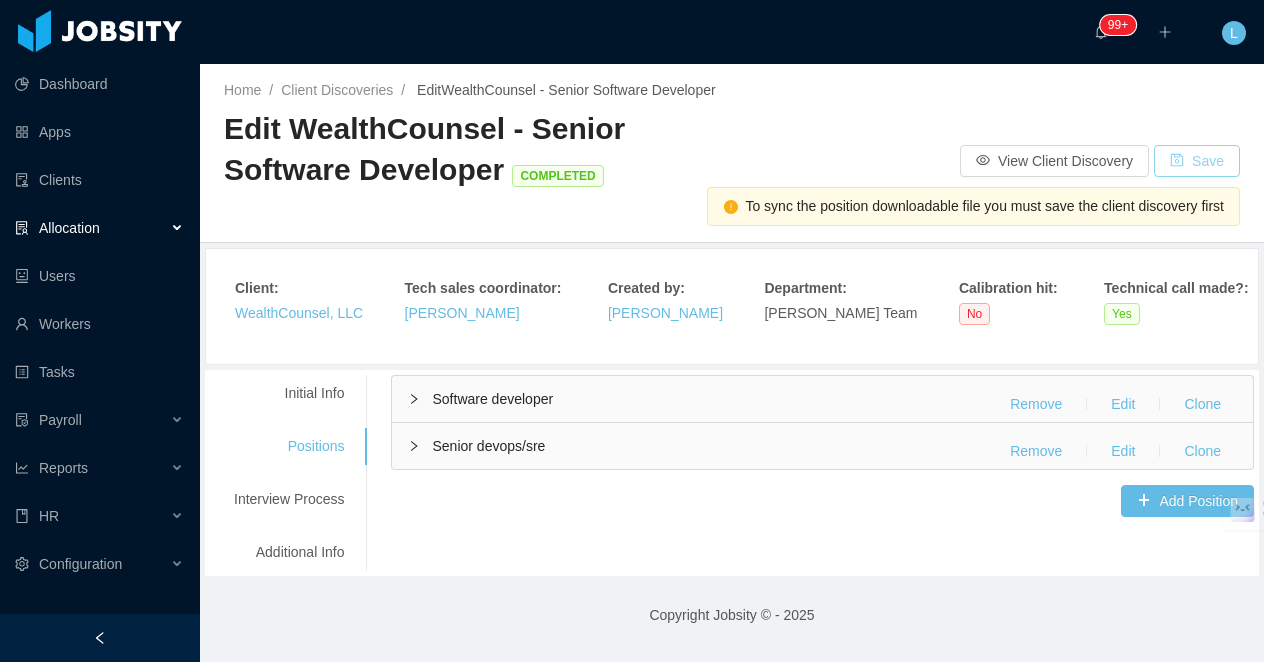 click on "Save" at bounding box center (1197, 161) 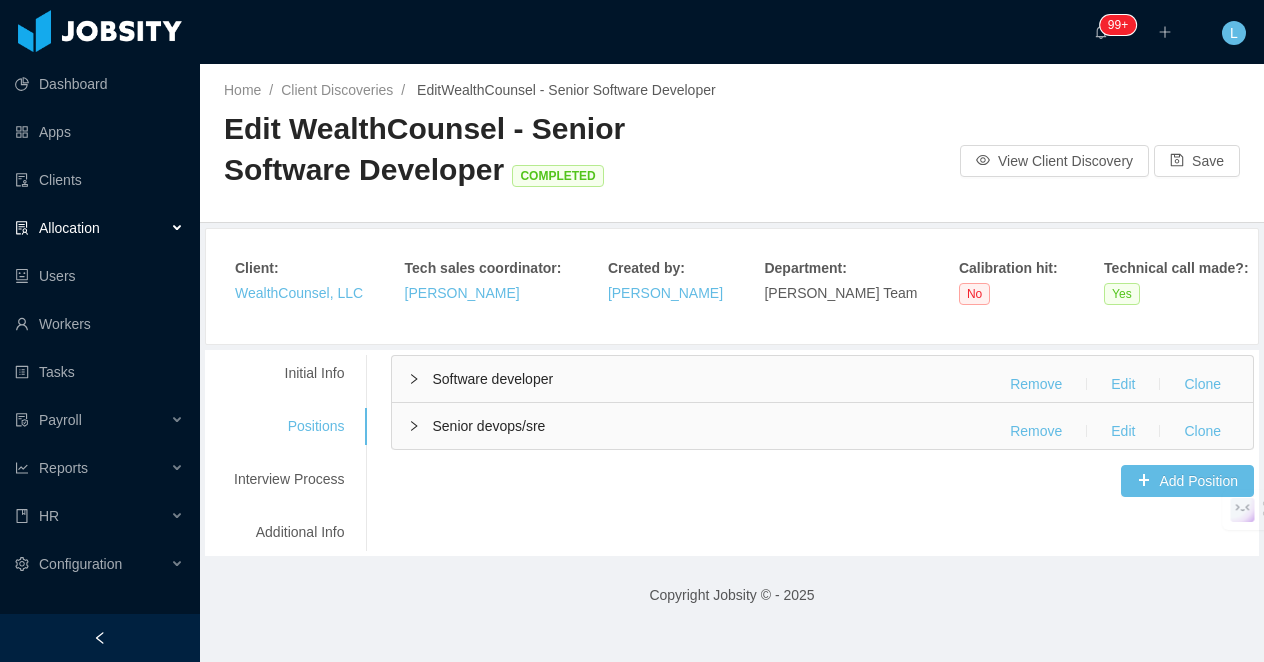 drag, startPoint x: 330, startPoint y: 404, endPoint x: 434, endPoint y: 385, distance: 105.72133 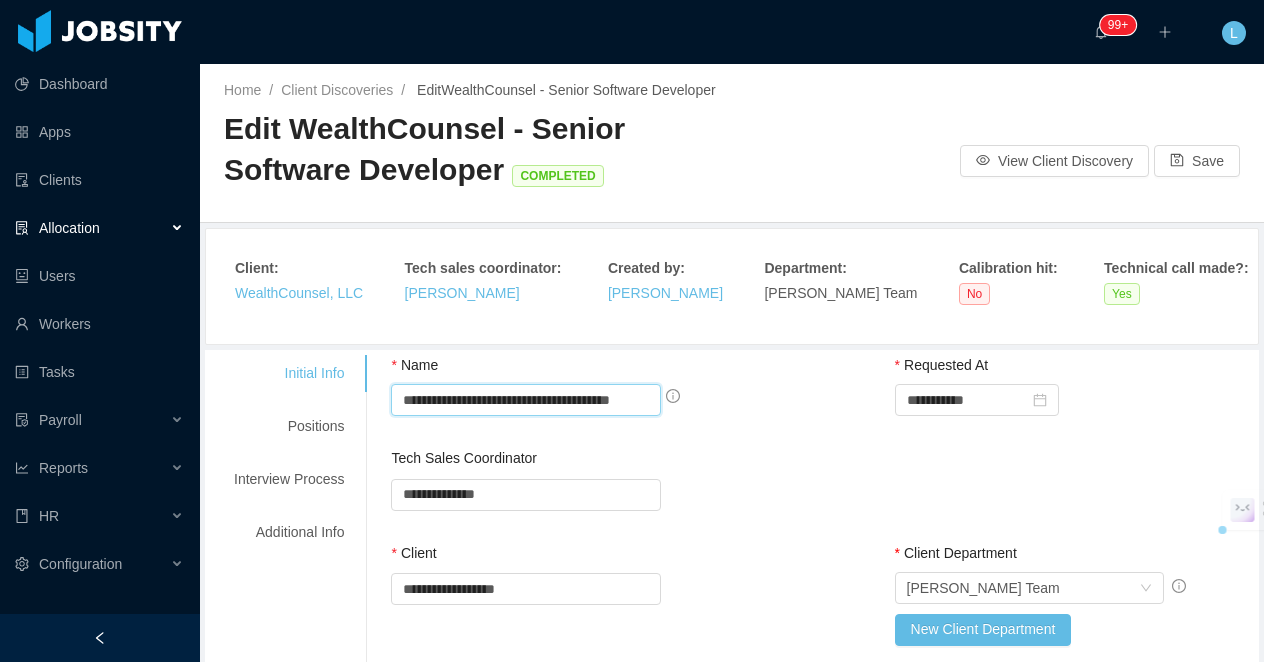 scroll, scrollTop: 0, scrollLeft: 39, axis: horizontal 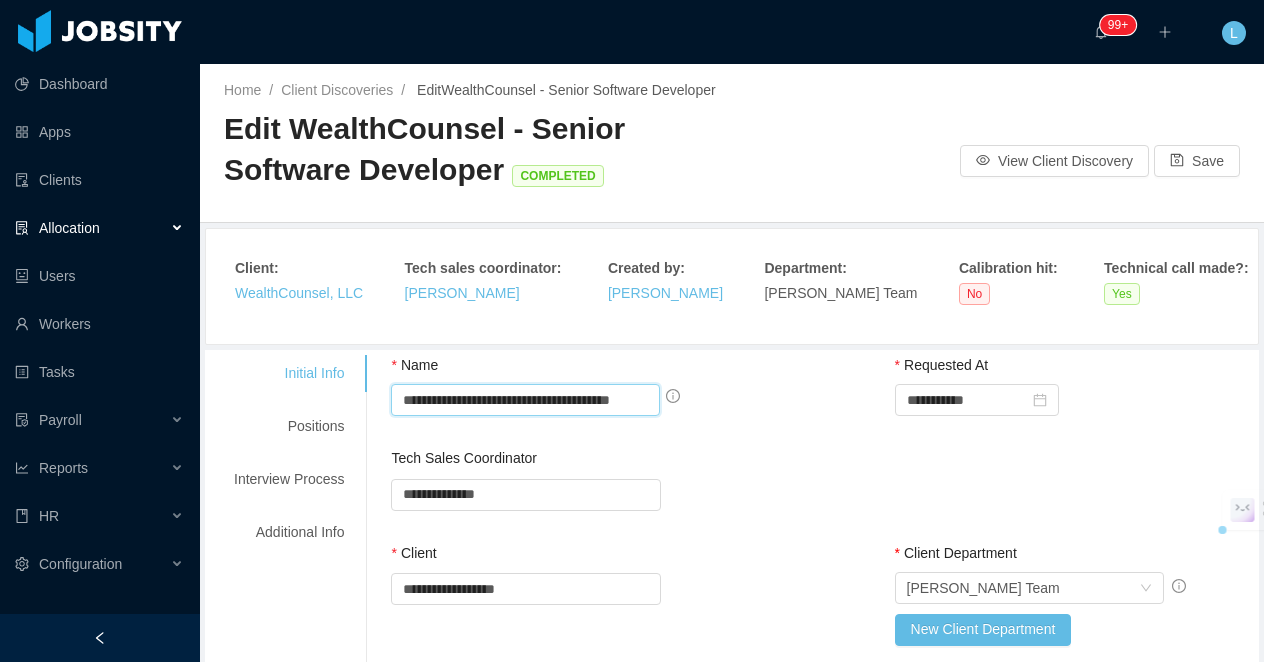 drag, startPoint x: 520, startPoint y: 426, endPoint x: 715, endPoint y: 426, distance: 195 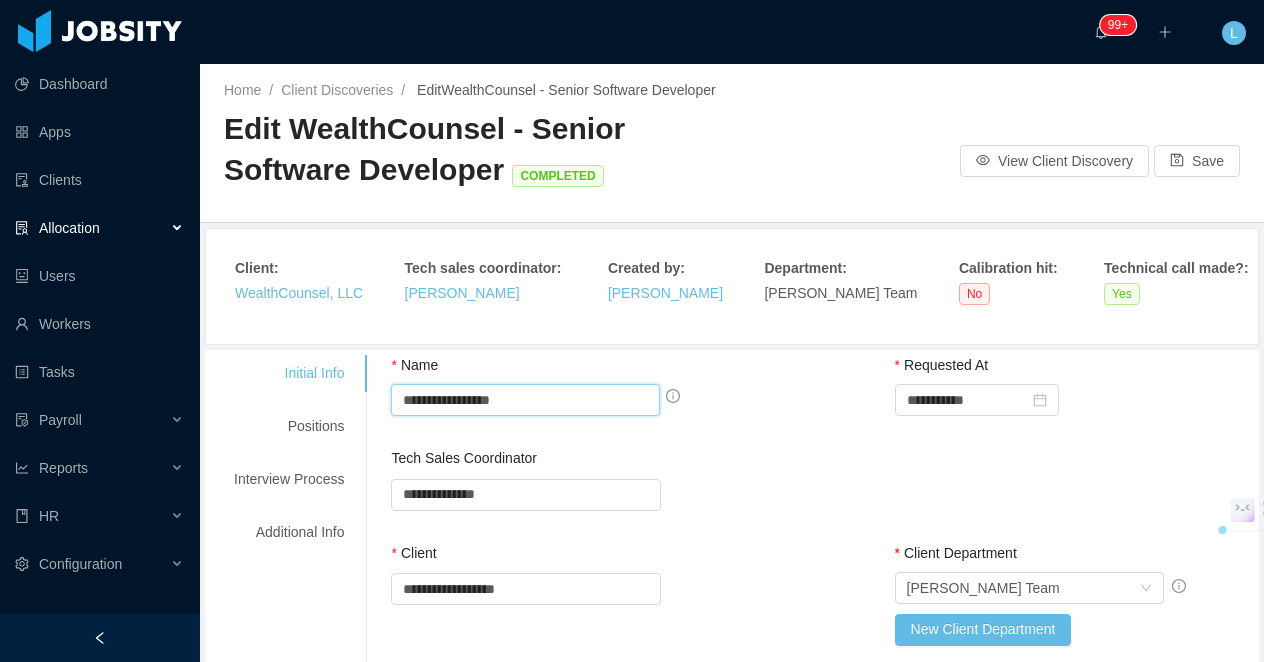scroll, scrollTop: 0, scrollLeft: 0, axis: both 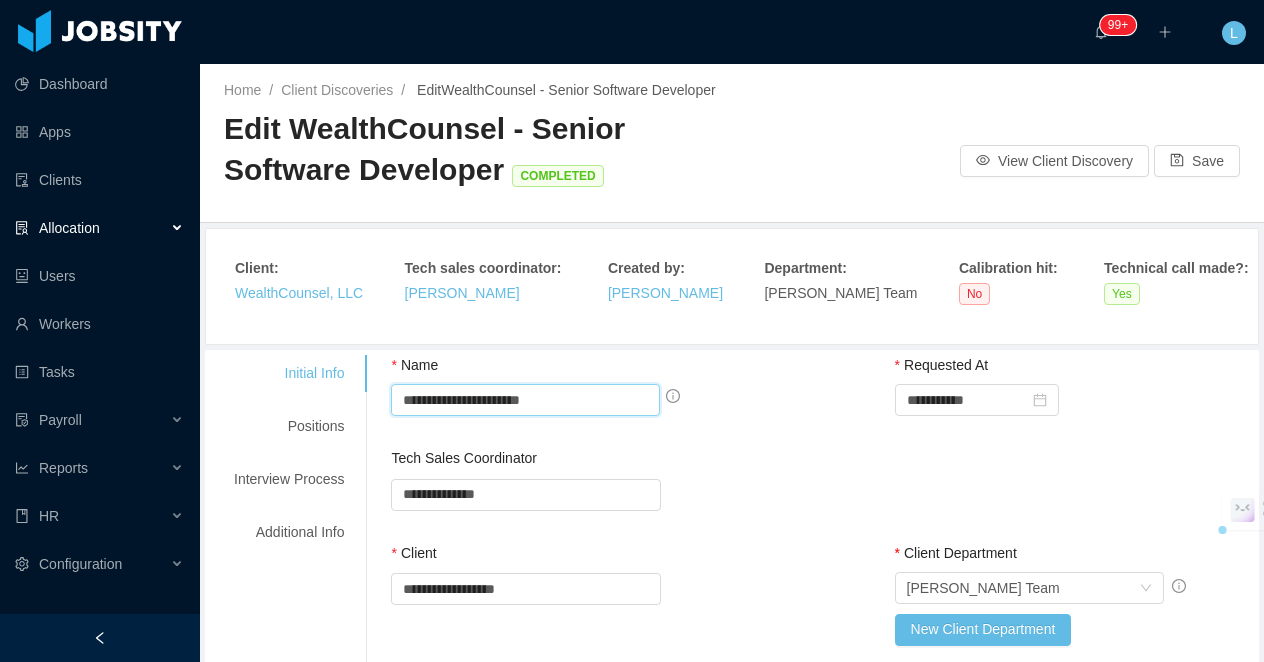 drag, startPoint x: 551, startPoint y: 427, endPoint x: 521, endPoint y: 427, distance: 30 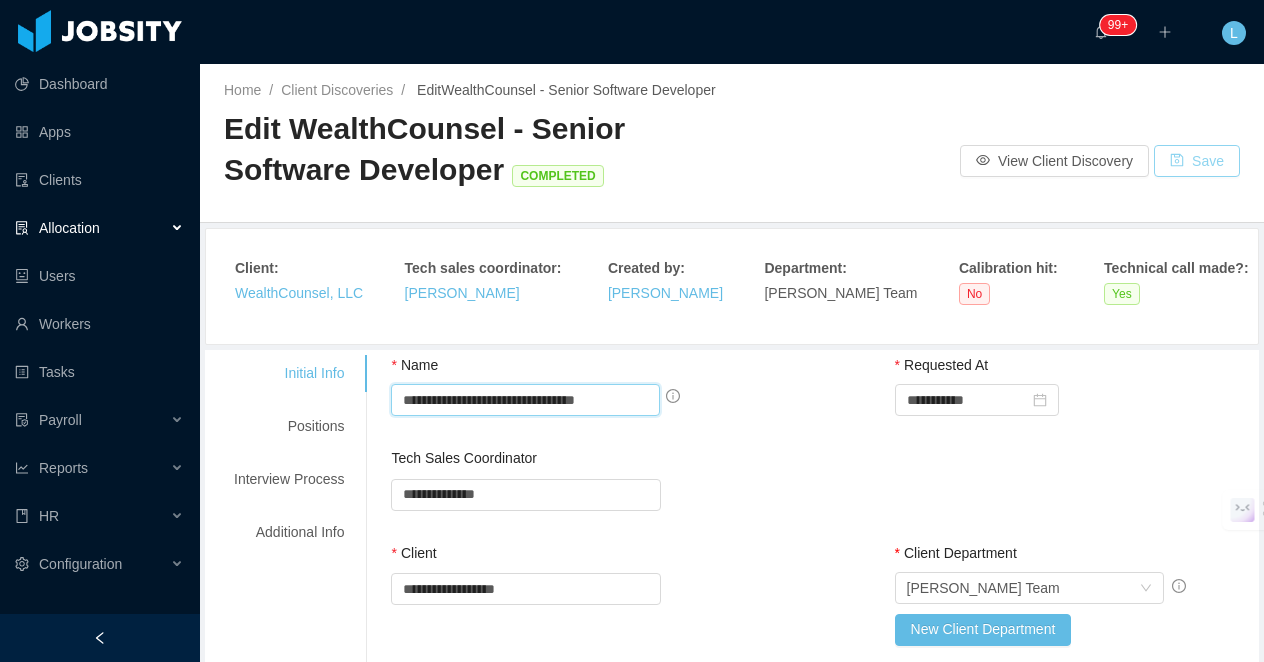 type on "**********" 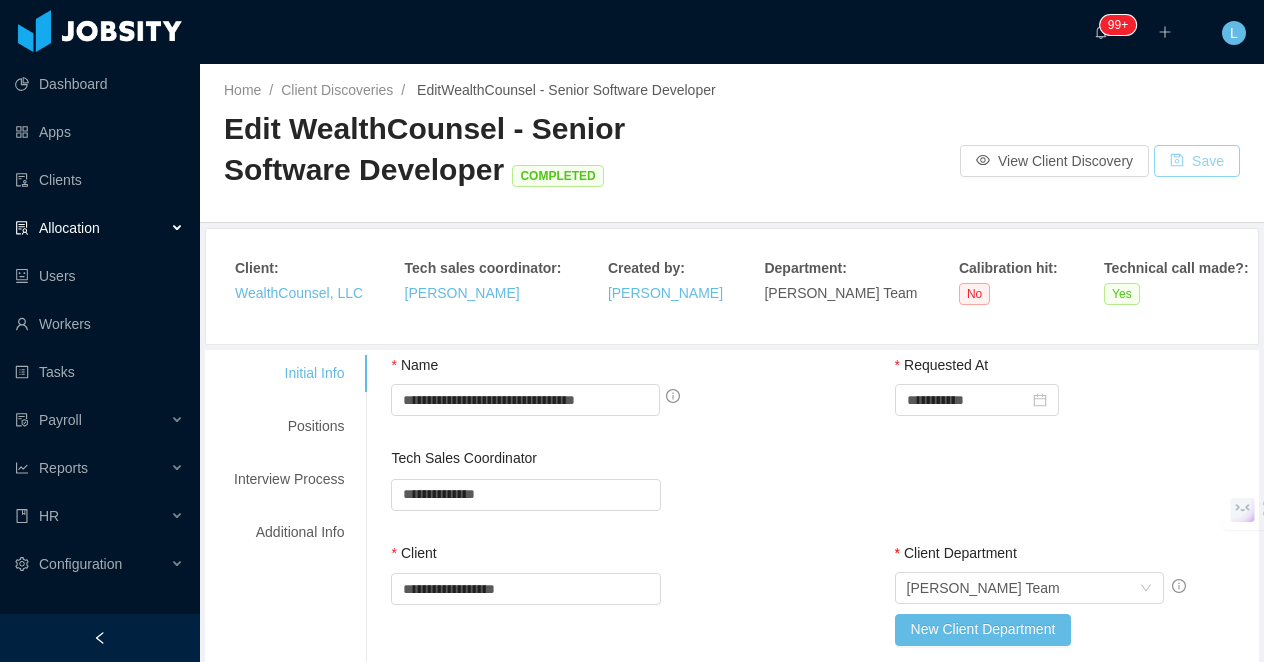 click on "Save" at bounding box center (1197, 161) 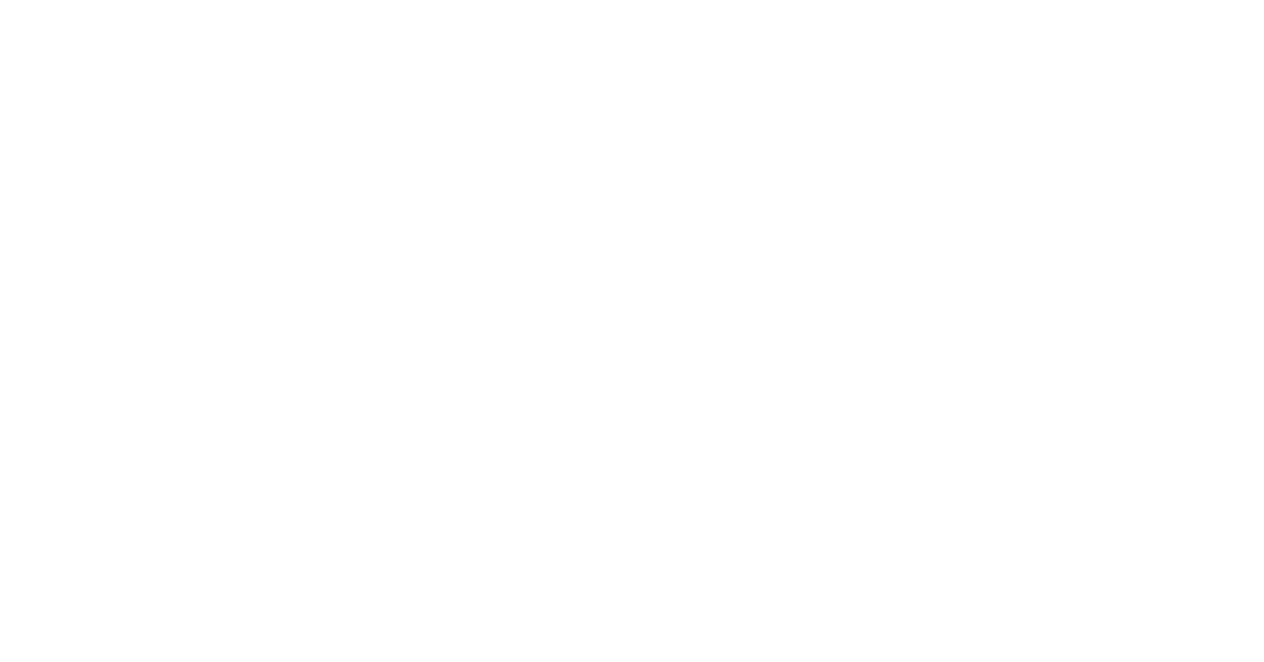 scroll, scrollTop: 0, scrollLeft: 0, axis: both 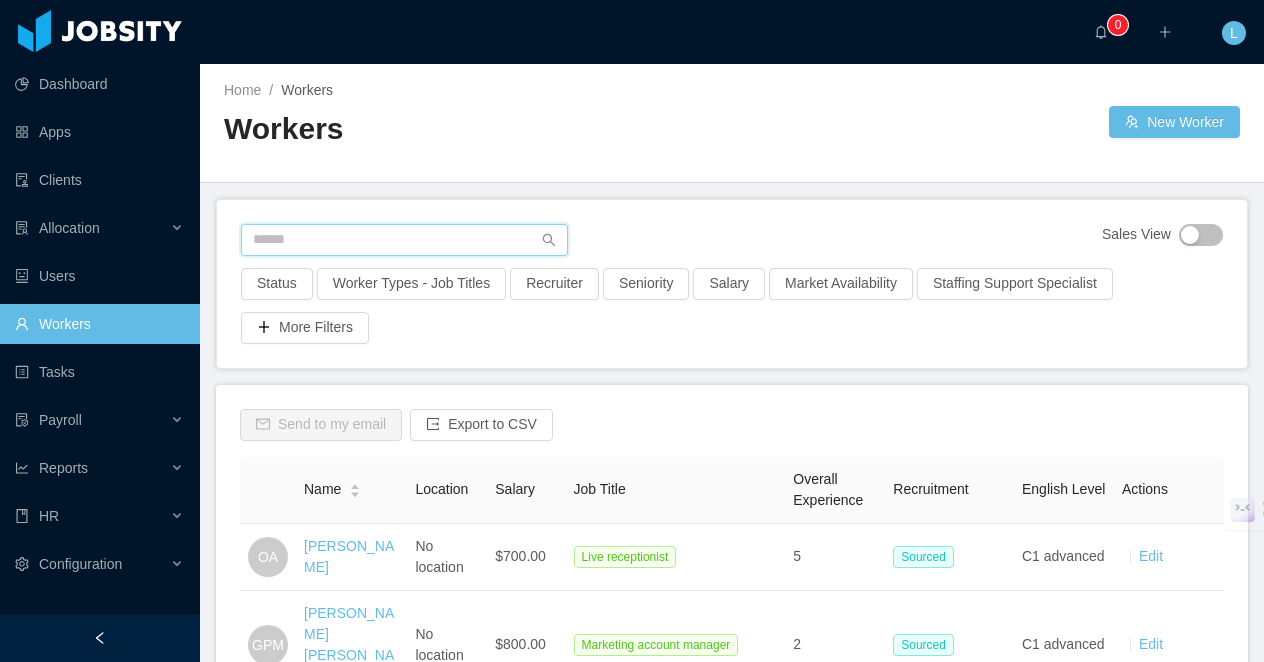 click at bounding box center [404, 240] 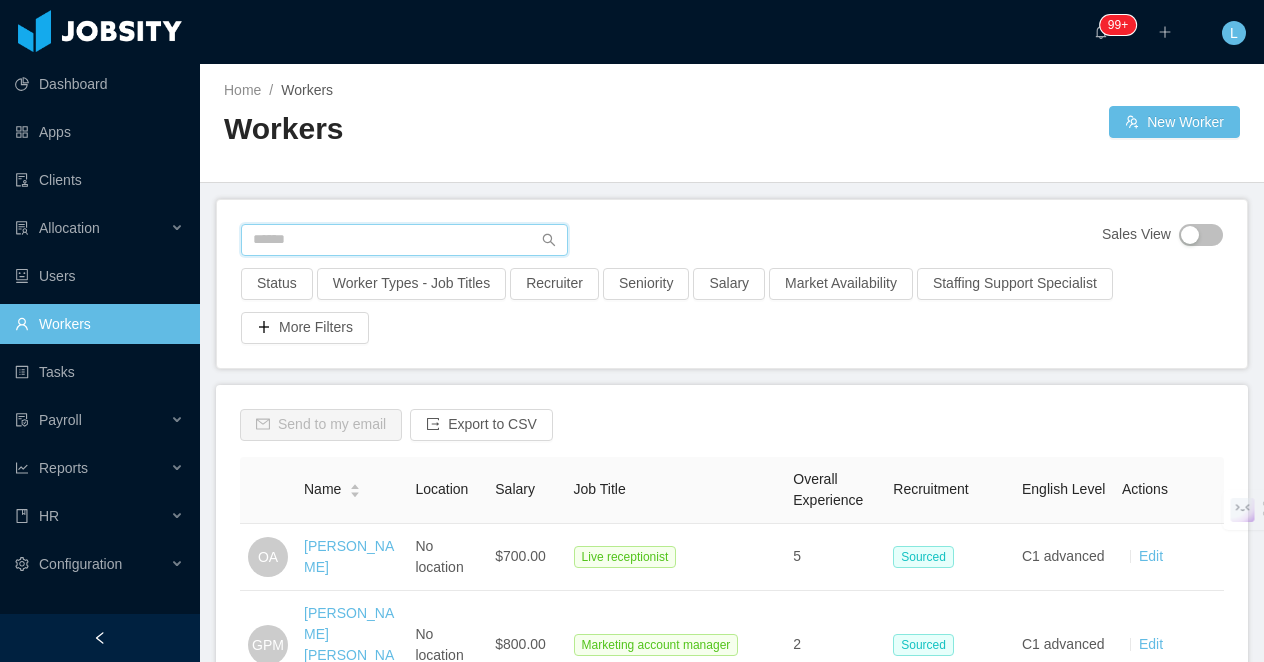 paste on "**********" 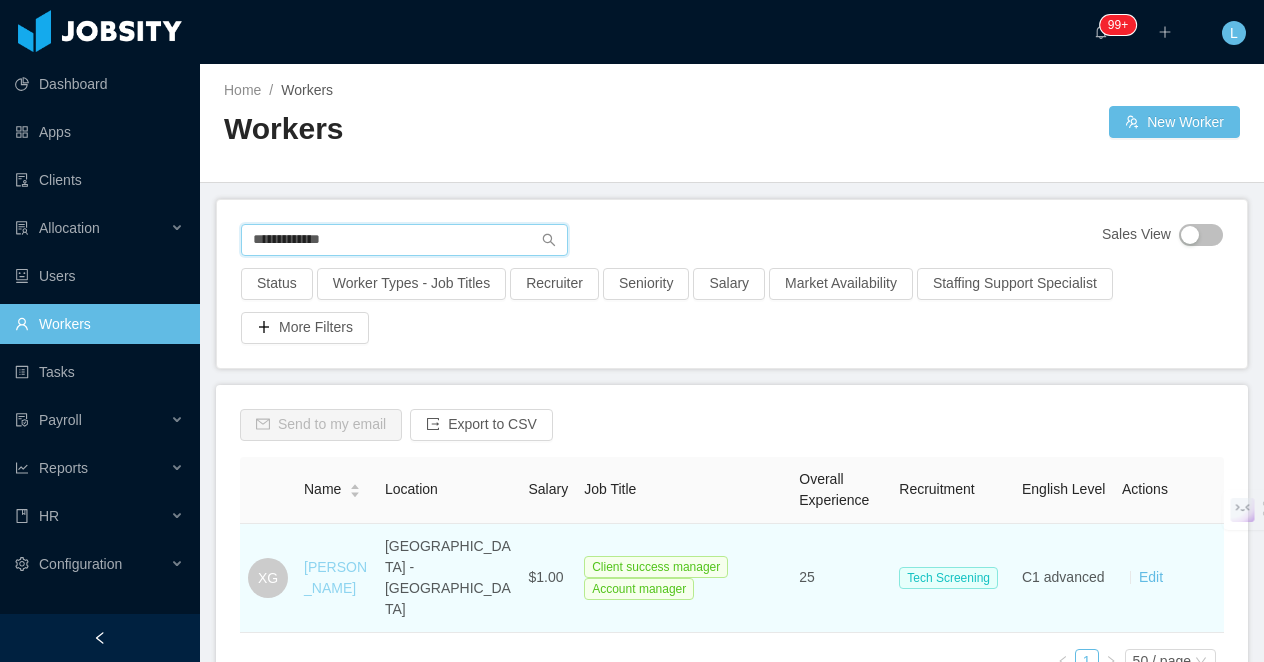 type on "**********" 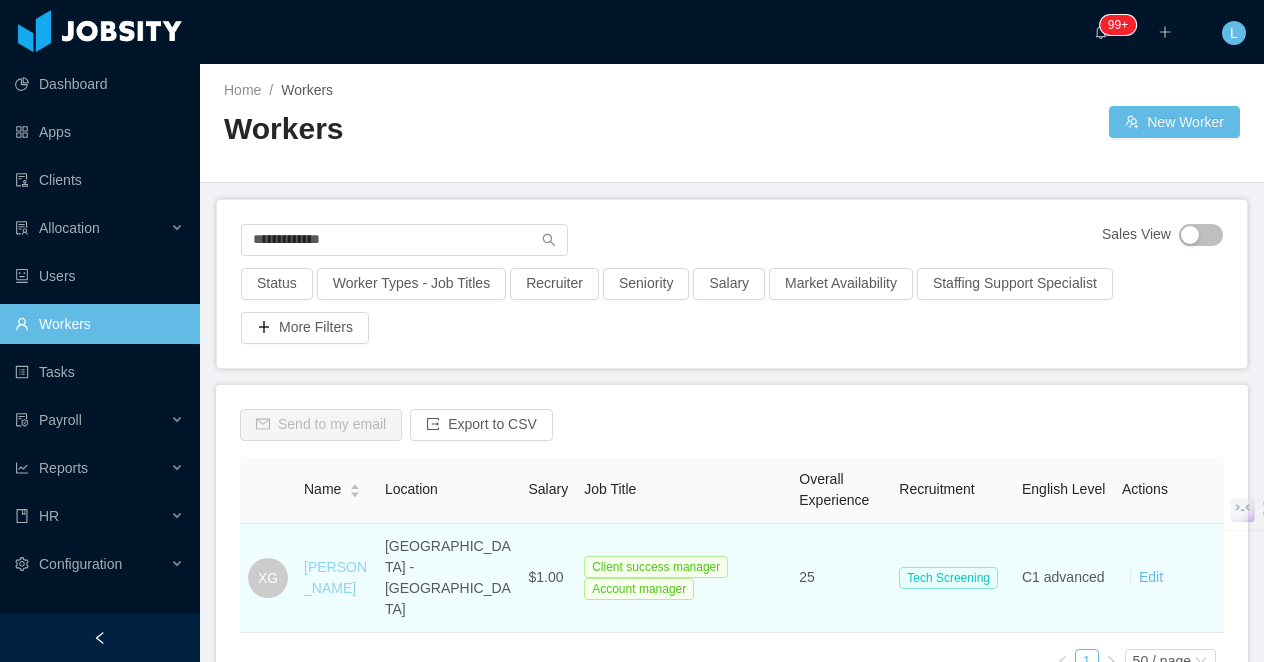 click on "[PERSON_NAME]" at bounding box center [335, 577] 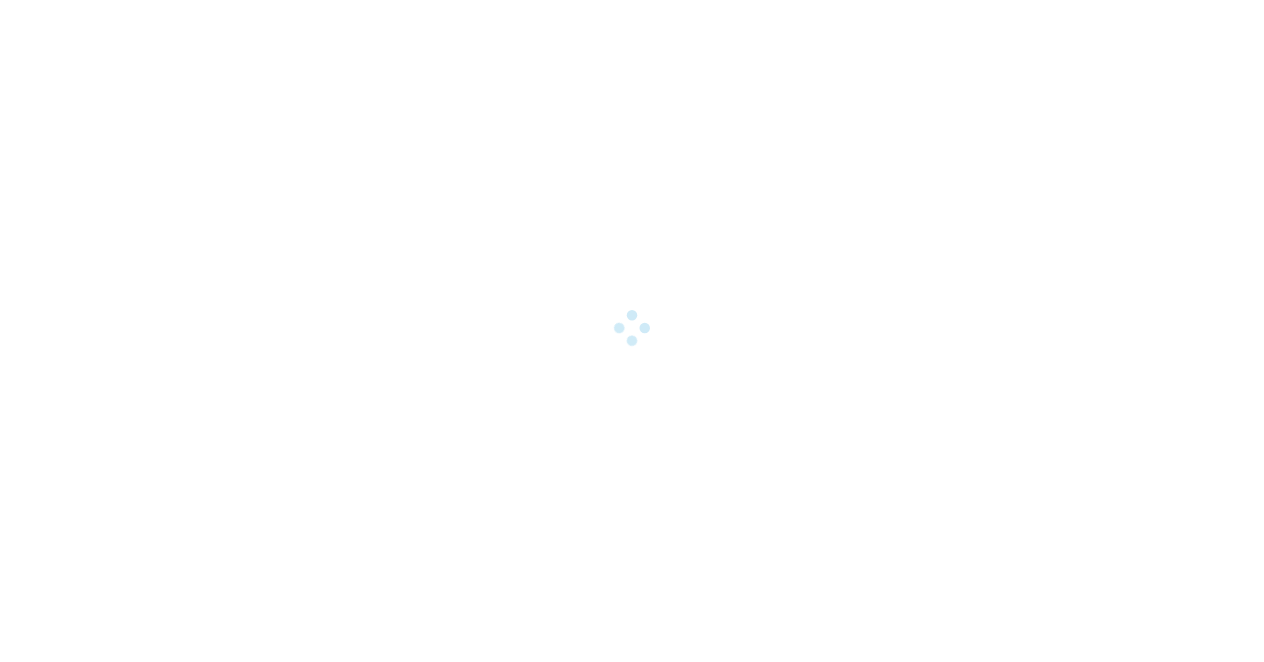 scroll, scrollTop: 0, scrollLeft: 0, axis: both 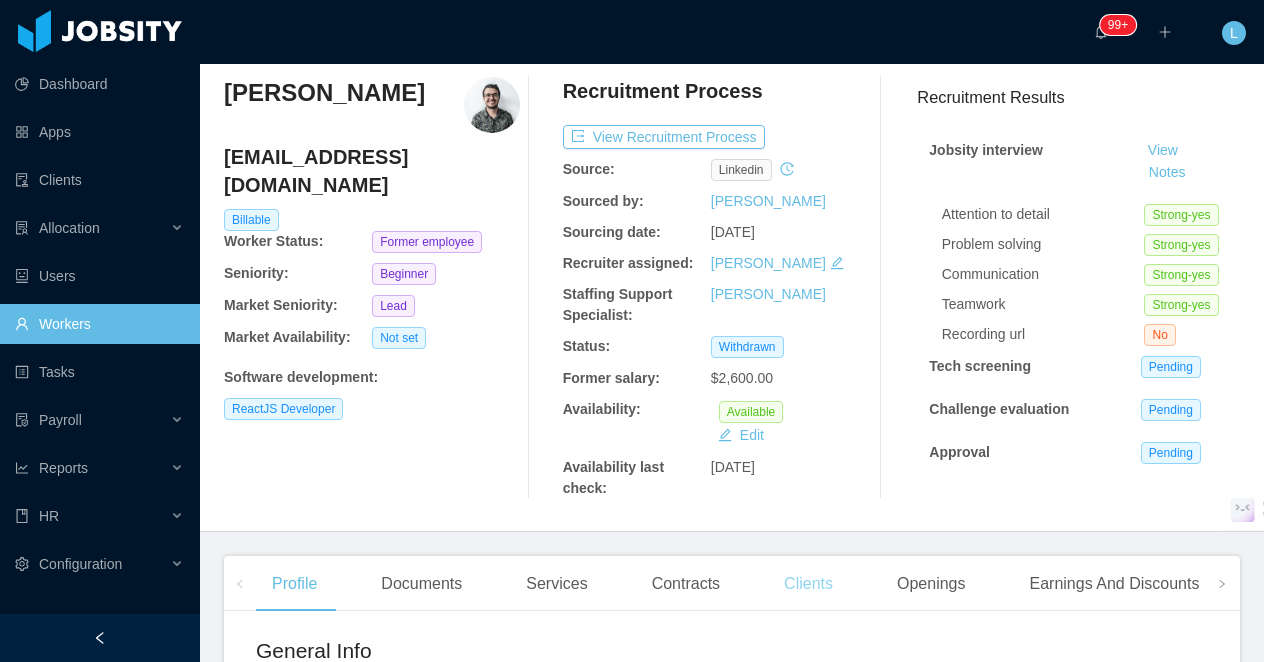 click on "Clients" at bounding box center [808, 584] 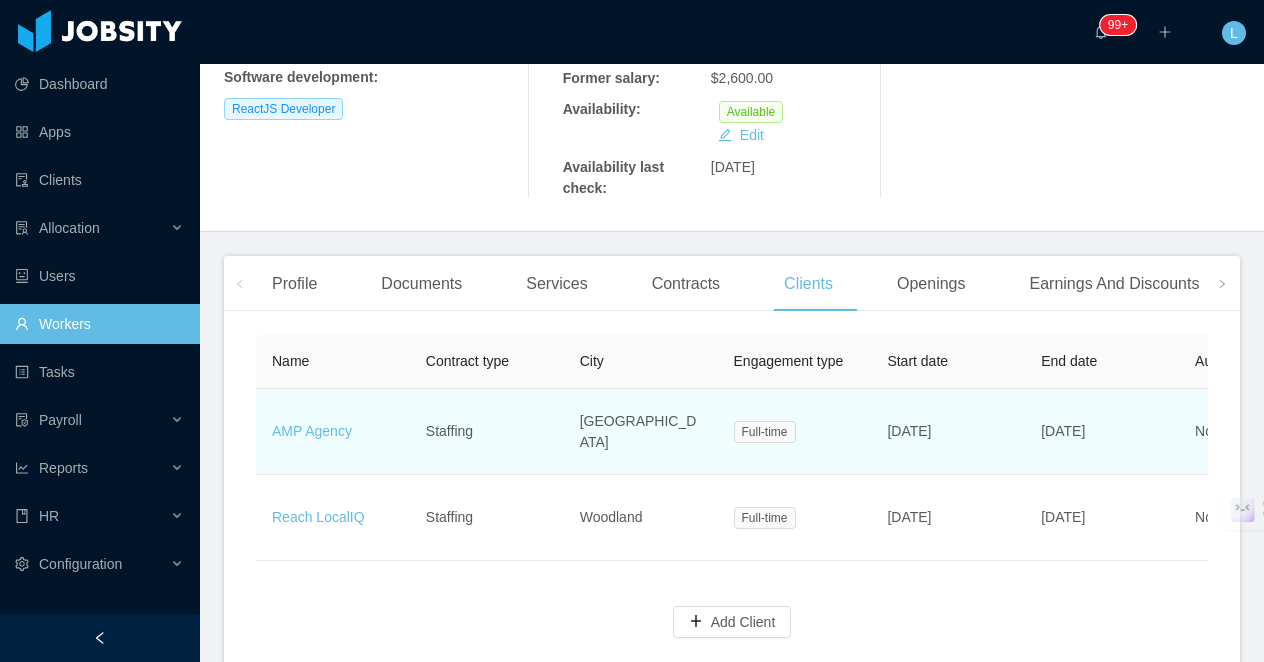 scroll, scrollTop: 367, scrollLeft: 0, axis: vertical 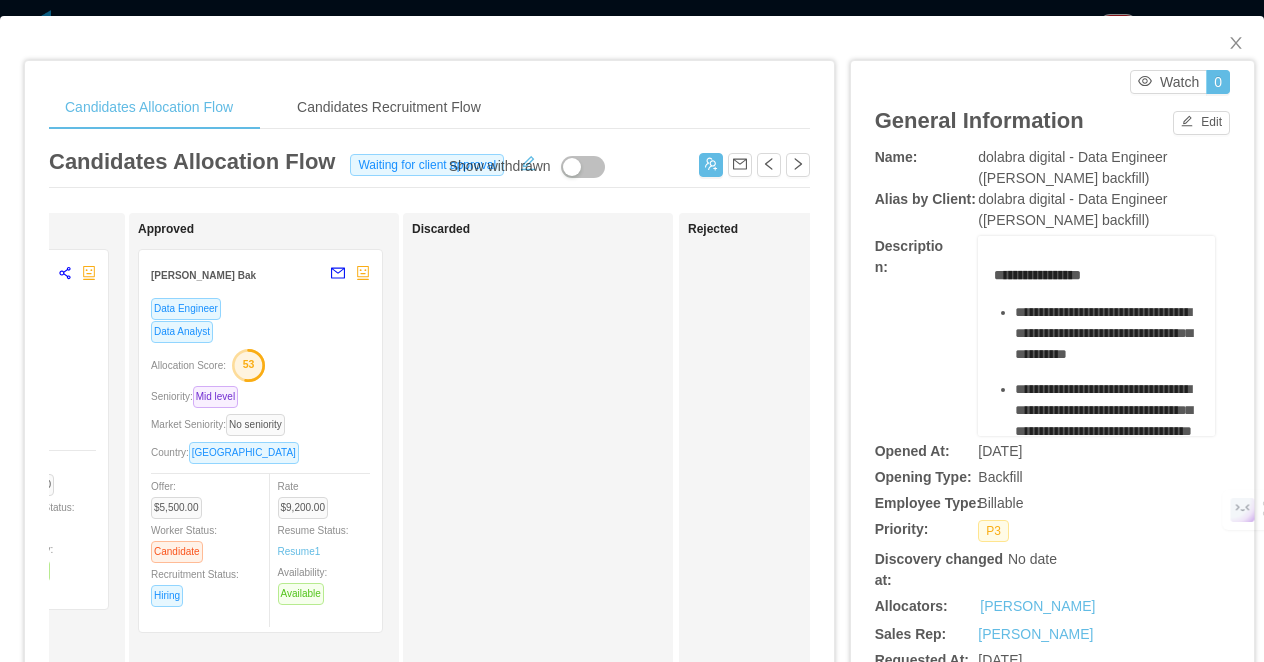 click on "Candidates Allocation Flow Candidates Recruitment Flow  Candidates Allocation Flow   Waiting for client approval   Show withdrawn Applied Arthur Nunes Data Engineer Seniority:   Senior Market Seniority:   No seniority Country:   Brazil Offer:  $3,800.00 Worker Status:   Candidate Recruitment Status:   Hiring Rate $0.00 Resume Status:   No Resume Availability:     Available Candidate Identified Ready for Interview Waiting for Client Approval Ernani Castro Data Engineer Allocation Score:   99 Seniority:   Senior Market Seniority:   No seniority Country:   Brazil Offer:  $5,200.00 Worker Status:   Candidate Recruitment Status:   Hiring Rate $8,800.00 Resume Status:   Resume  1 Availability:     Available Approved Blenner Bak Data Engineer Data Analyst Allocation Score:   53 Seniority:   Mid level Market Seniority:   No seniority Country:   Brazil Offer:  $5,500.00 Worker Status:   Candidate Recruitment Status:   Hiring Rate $9,200.00 Resume Status:   Resume  1 Availability:     Available 0" at bounding box center (632, 331) 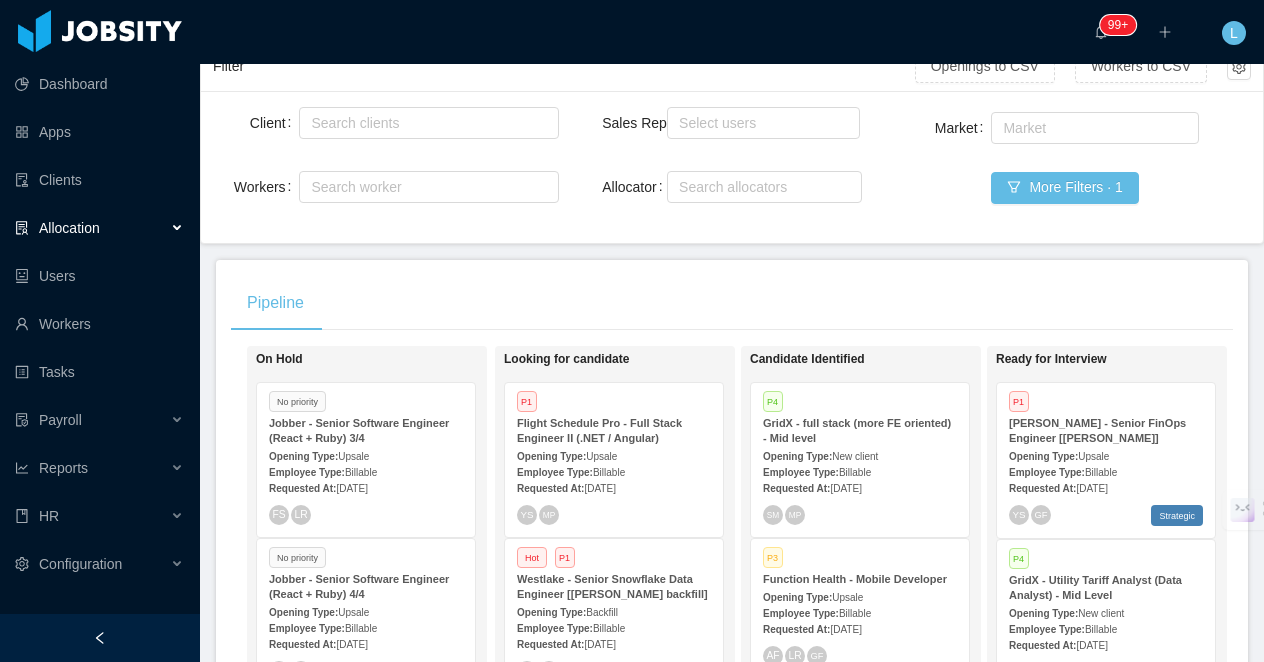 scroll, scrollTop: 404, scrollLeft: 0, axis: vertical 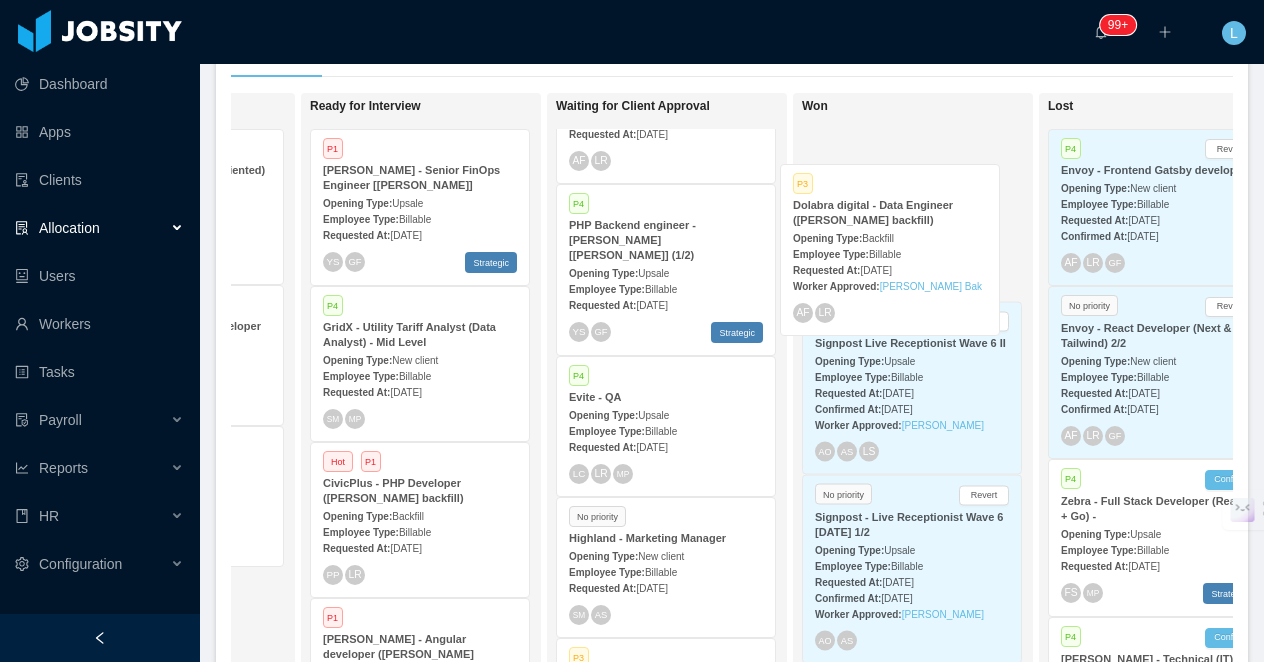 drag, startPoint x: 662, startPoint y: 240, endPoint x: 891, endPoint y: 227, distance: 229.3687 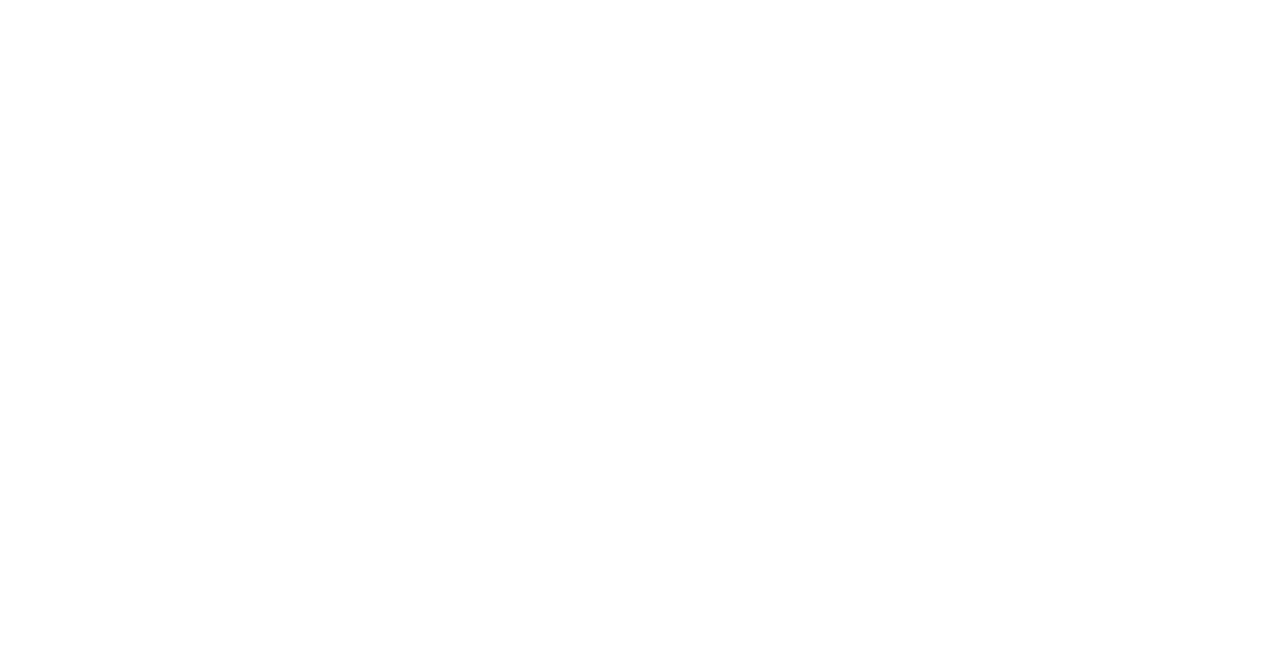 scroll, scrollTop: 0, scrollLeft: 0, axis: both 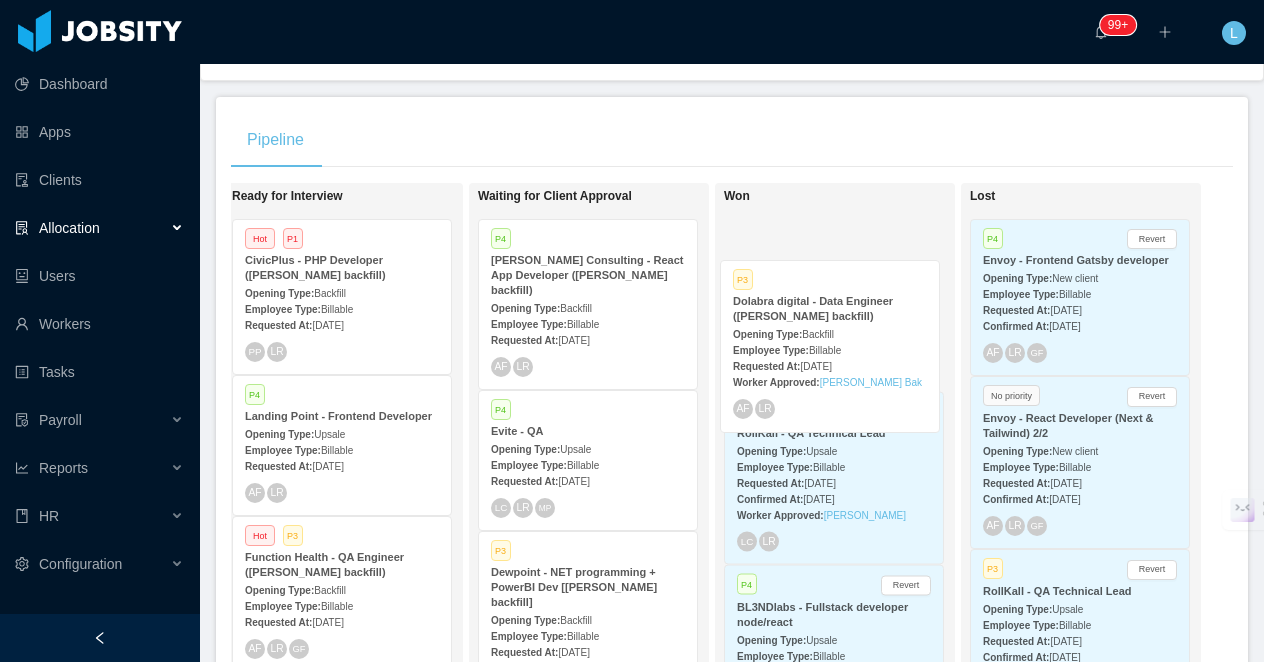 drag, startPoint x: 602, startPoint y: 449, endPoint x: 844, endPoint y: 319, distance: 274.70712 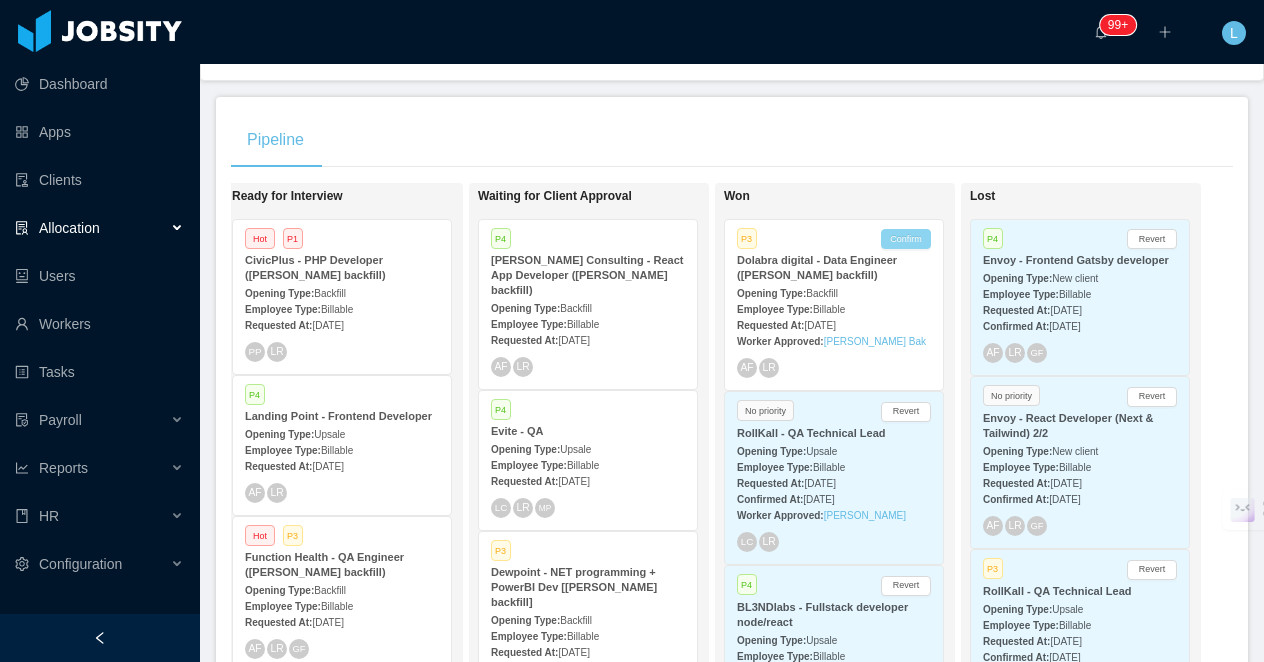 click on "Confirm" at bounding box center [906, 239] 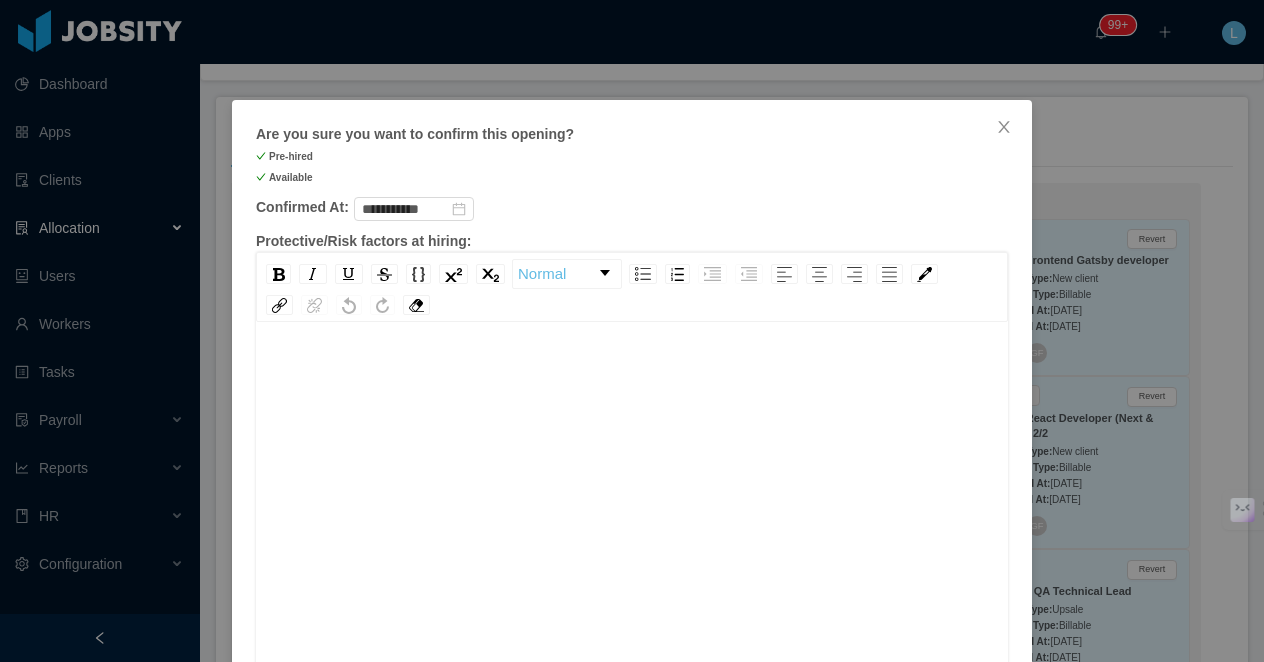 click at bounding box center (632, 531) 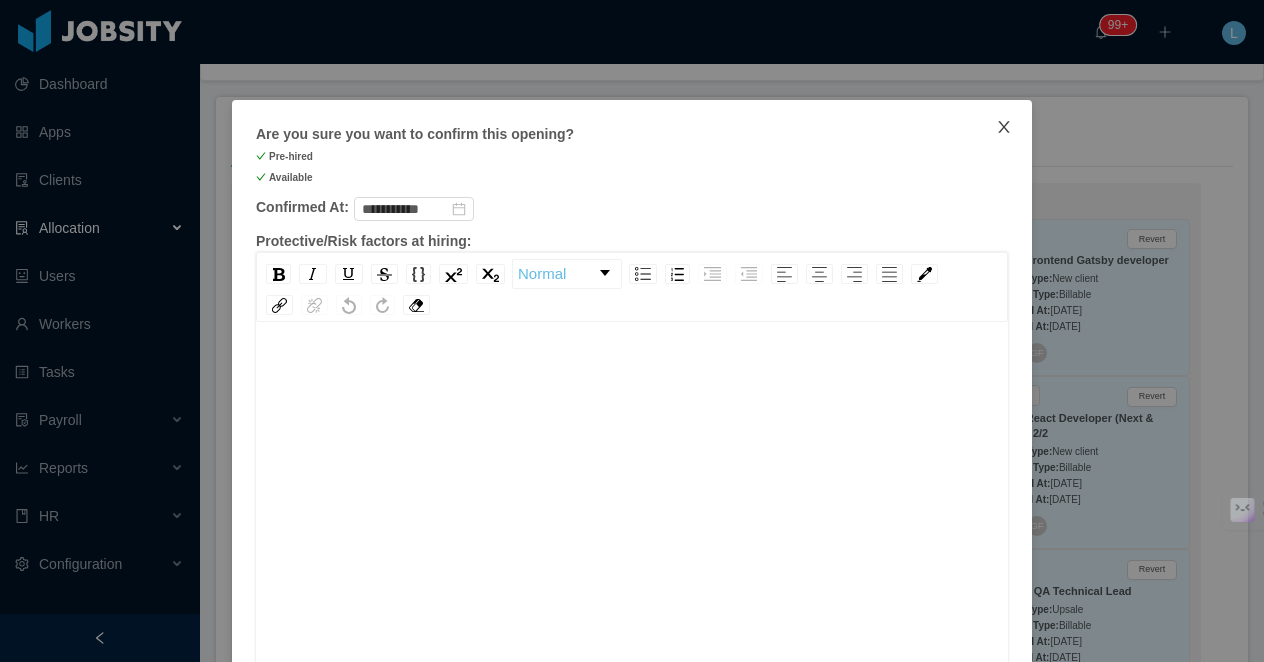 click at bounding box center [1004, 128] 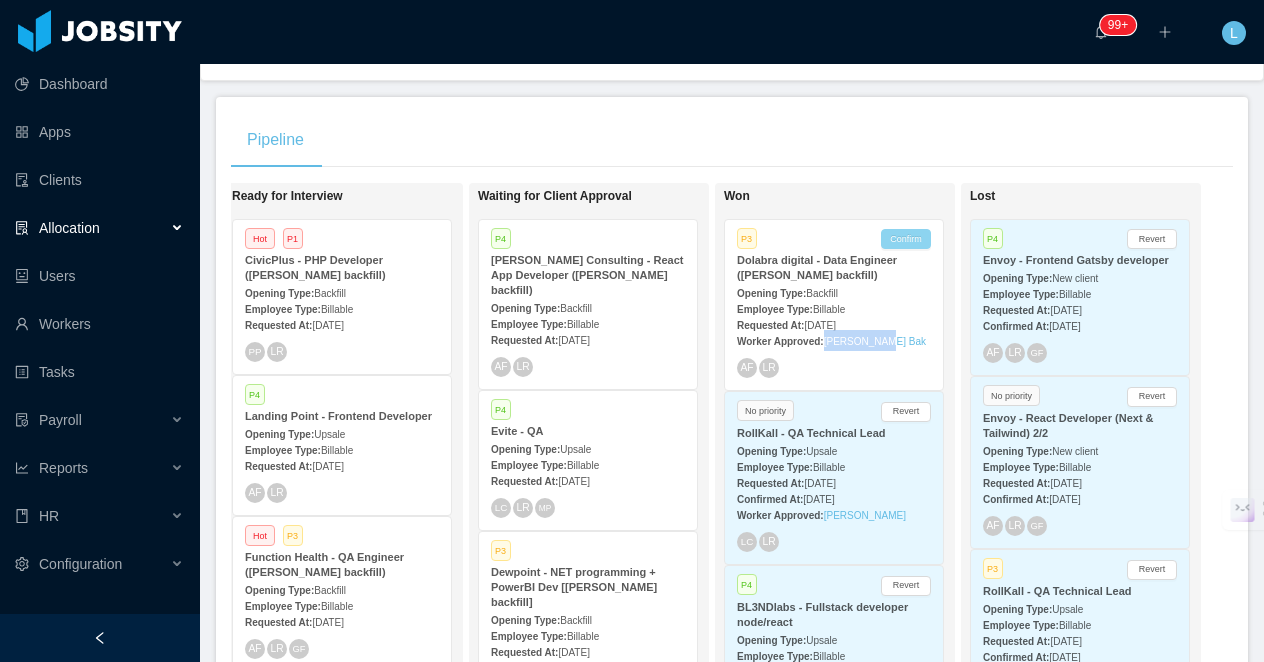click on "Confirm" at bounding box center [906, 239] 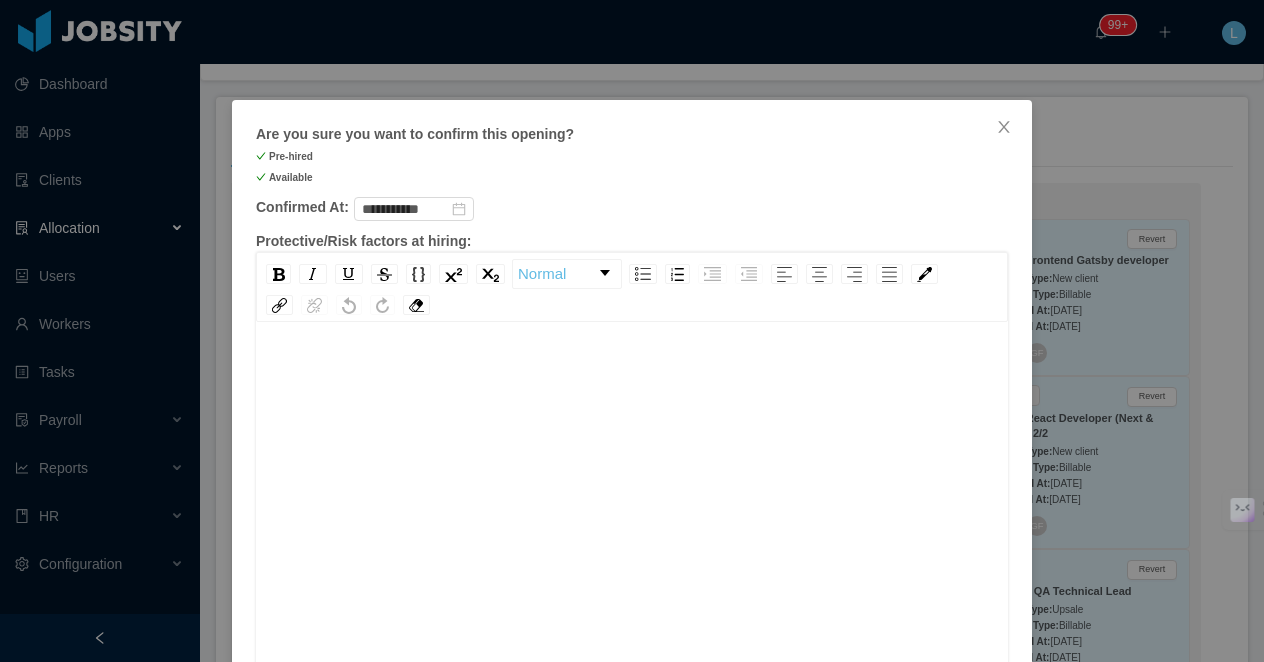 click at bounding box center [632, 531] 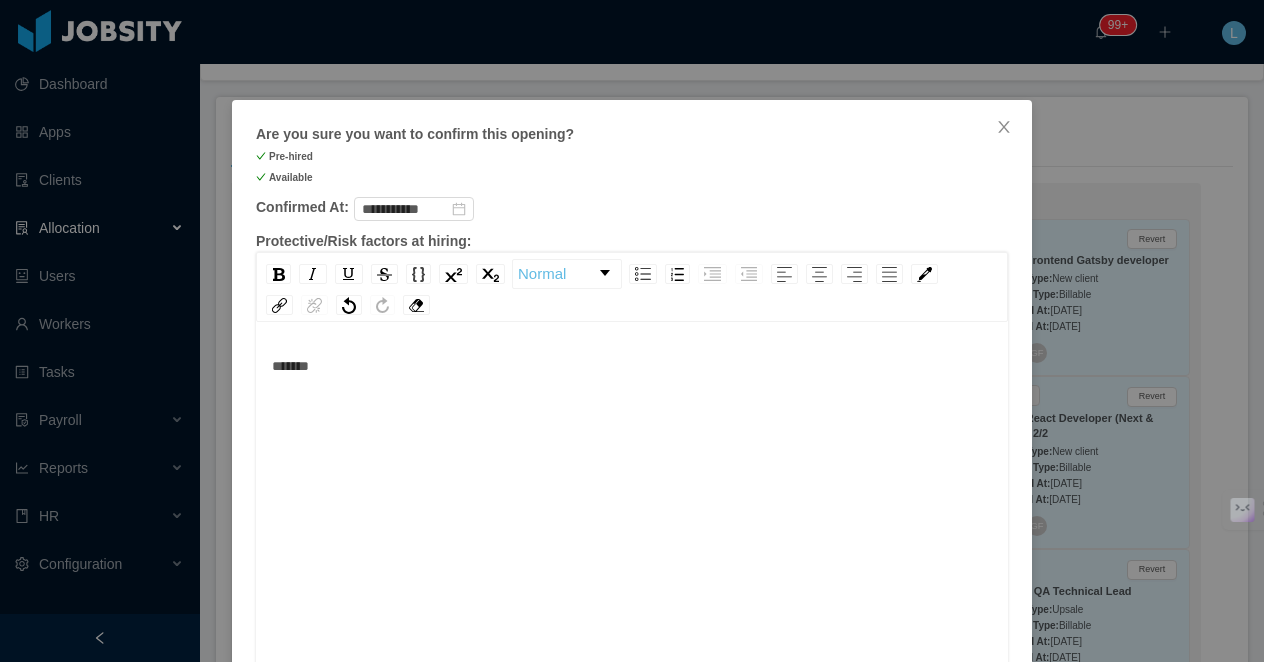 type 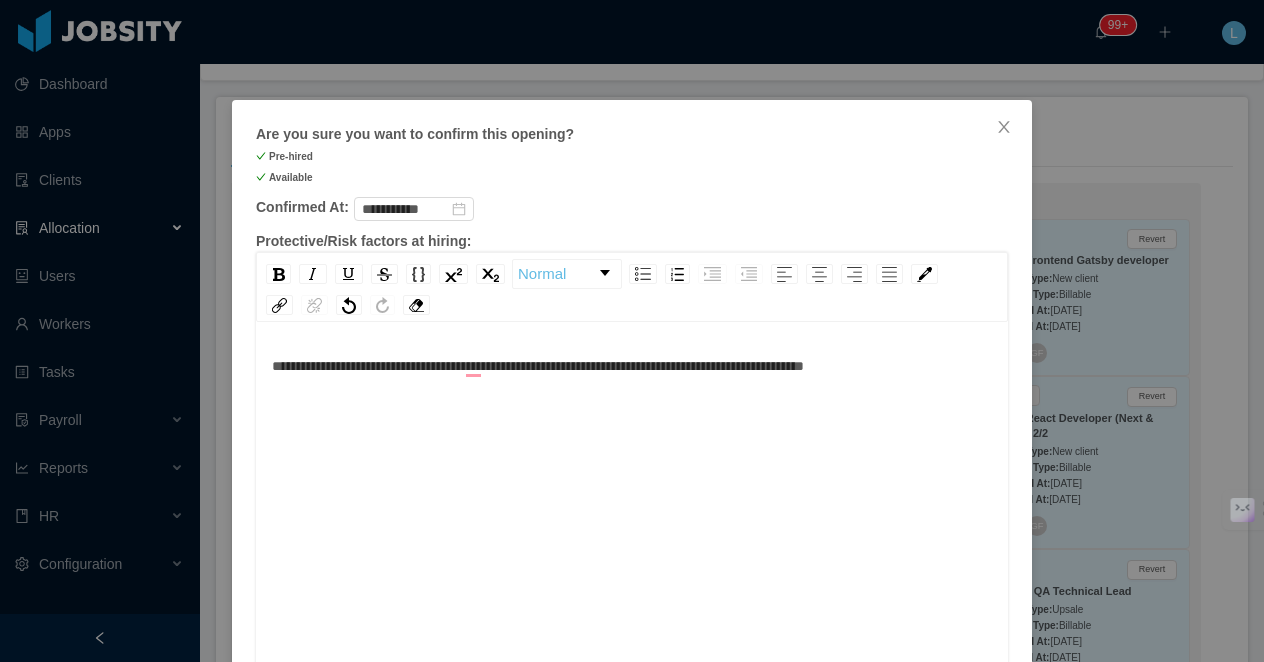 scroll, scrollTop: 44, scrollLeft: 0, axis: vertical 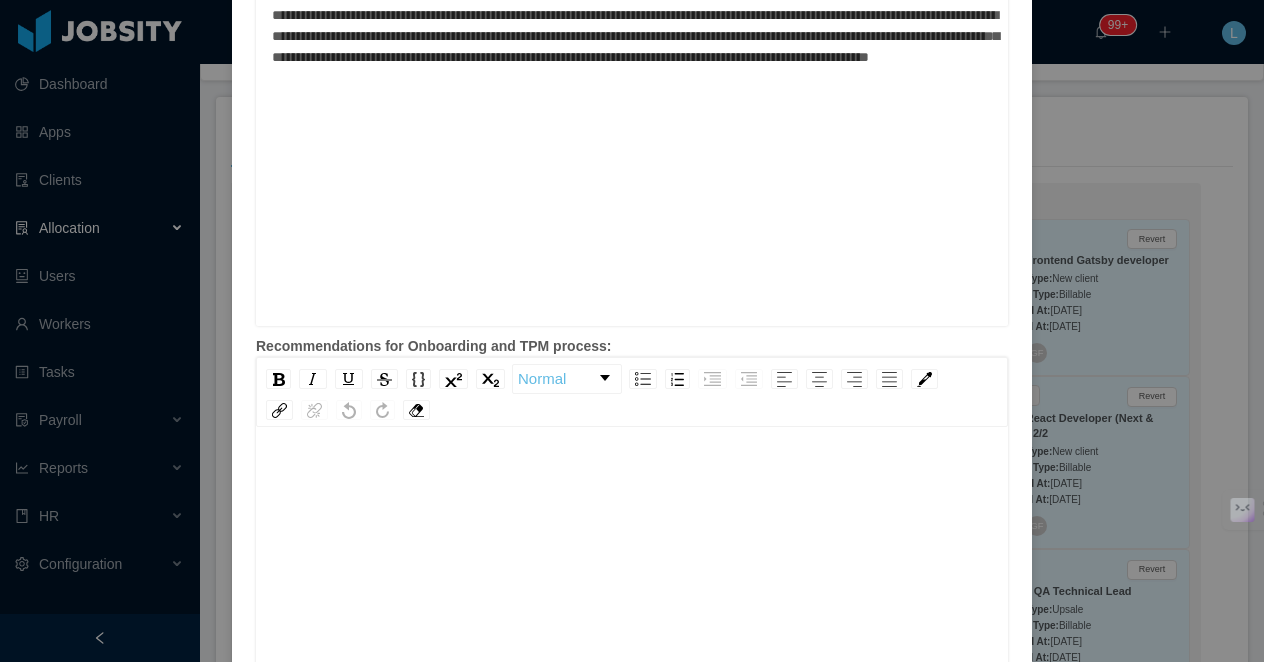 click at bounding box center [632, 636] 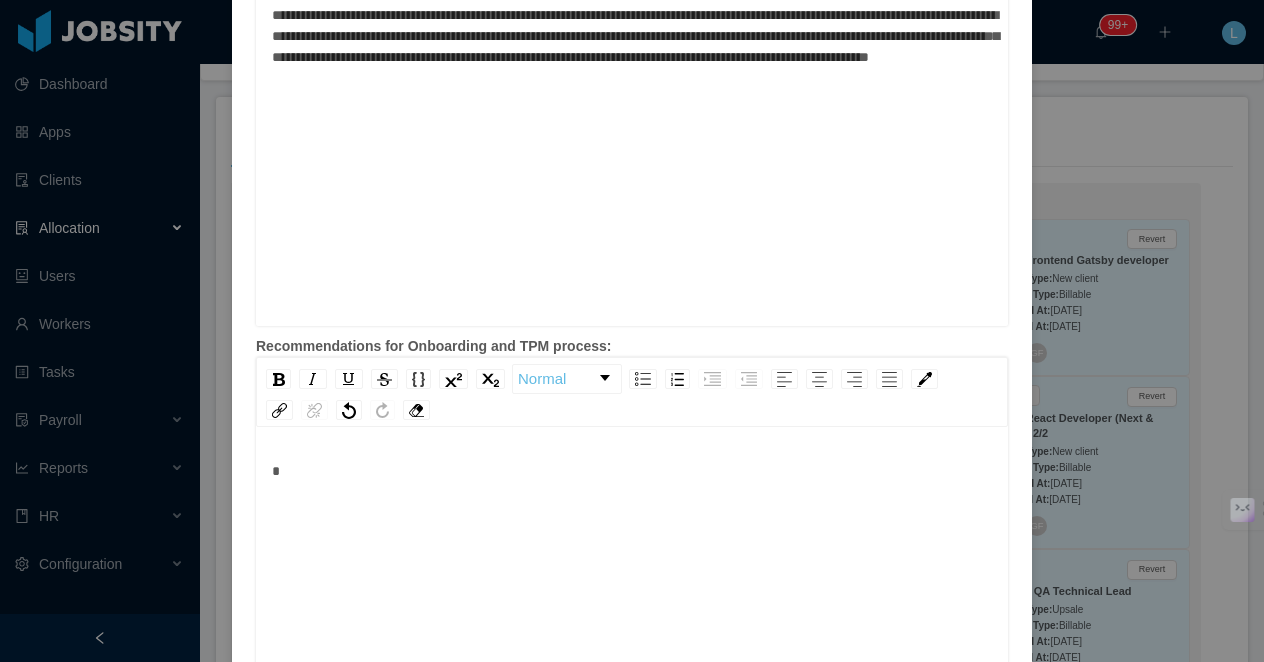 type 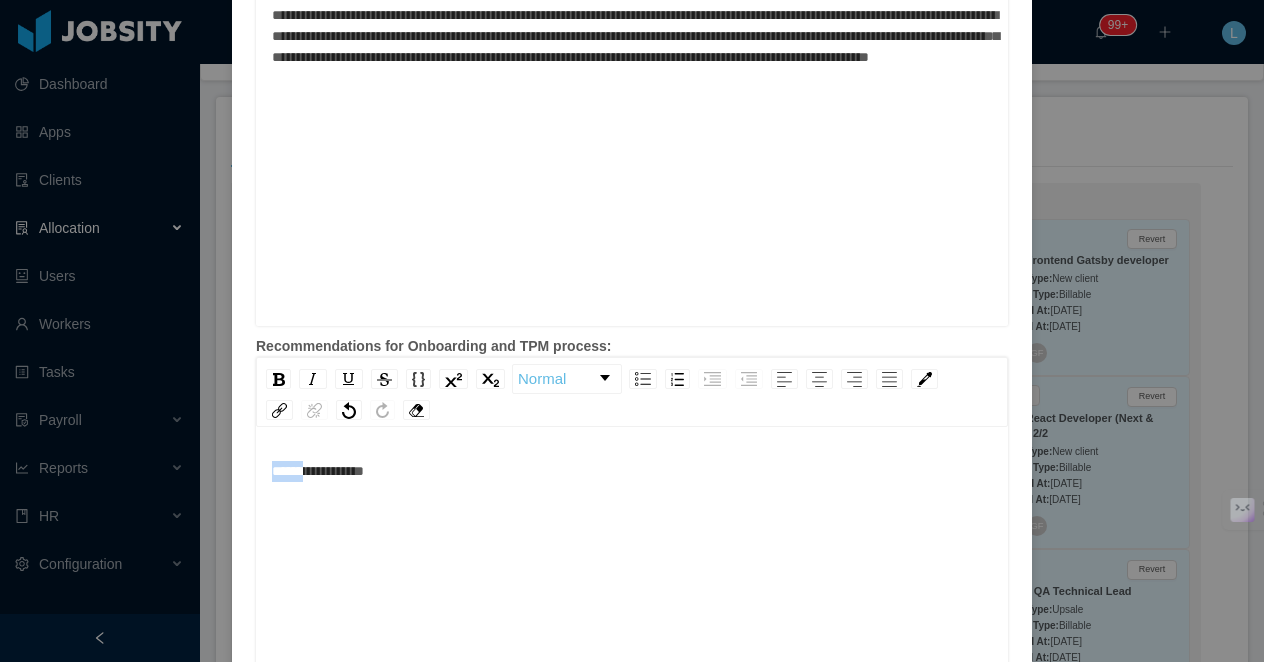 drag, startPoint x: 311, startPoint y: 476, endPoint x: 243, endPoint y: 475, distance: 68.007355 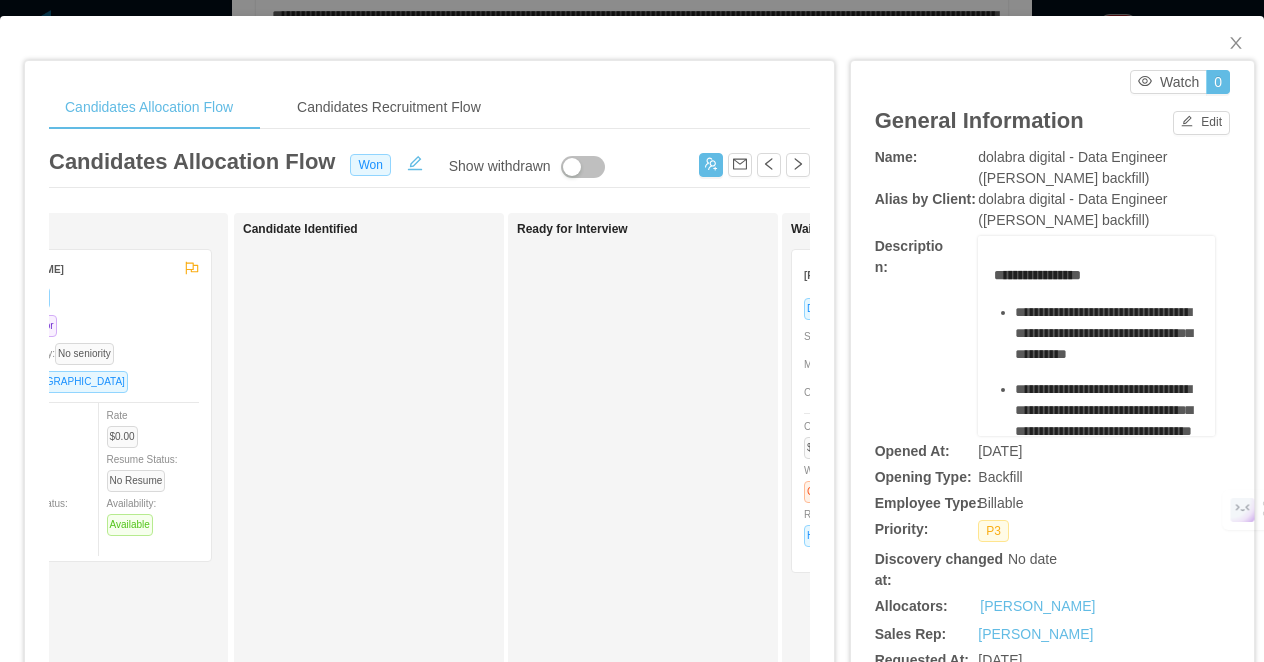 scroll, scrollTop: 0, scrollLeft: 0, axis: both 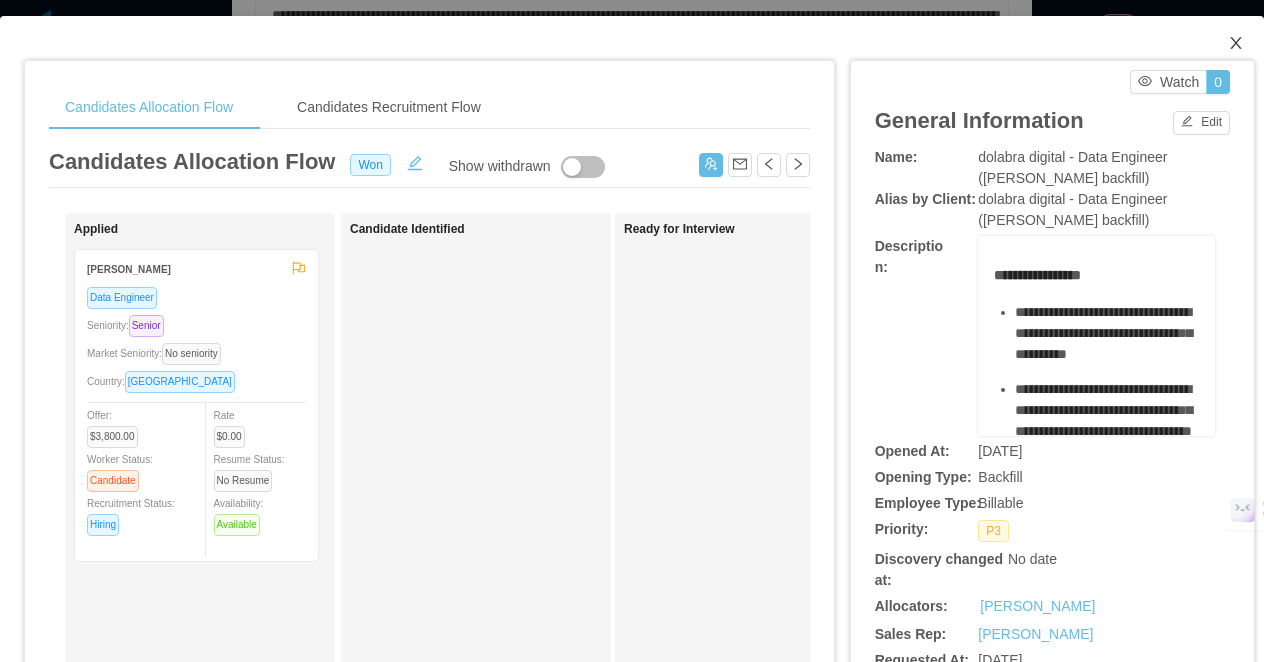 click 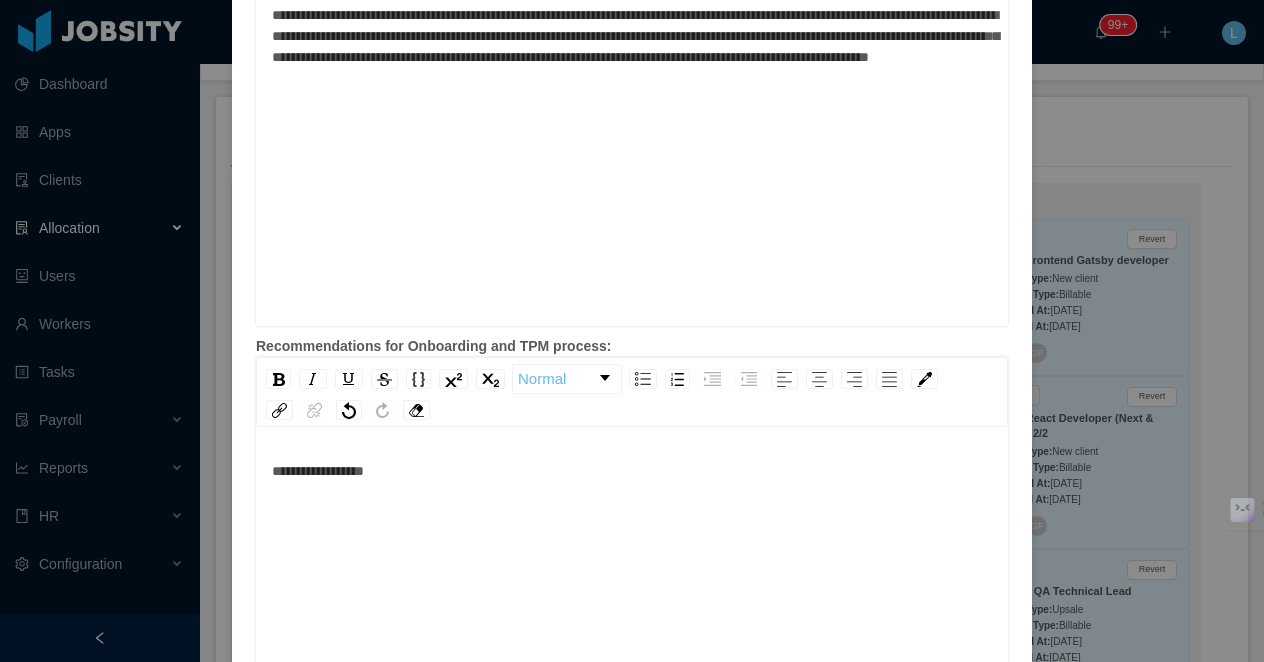click on "**********" at bounding box center (632, 636) 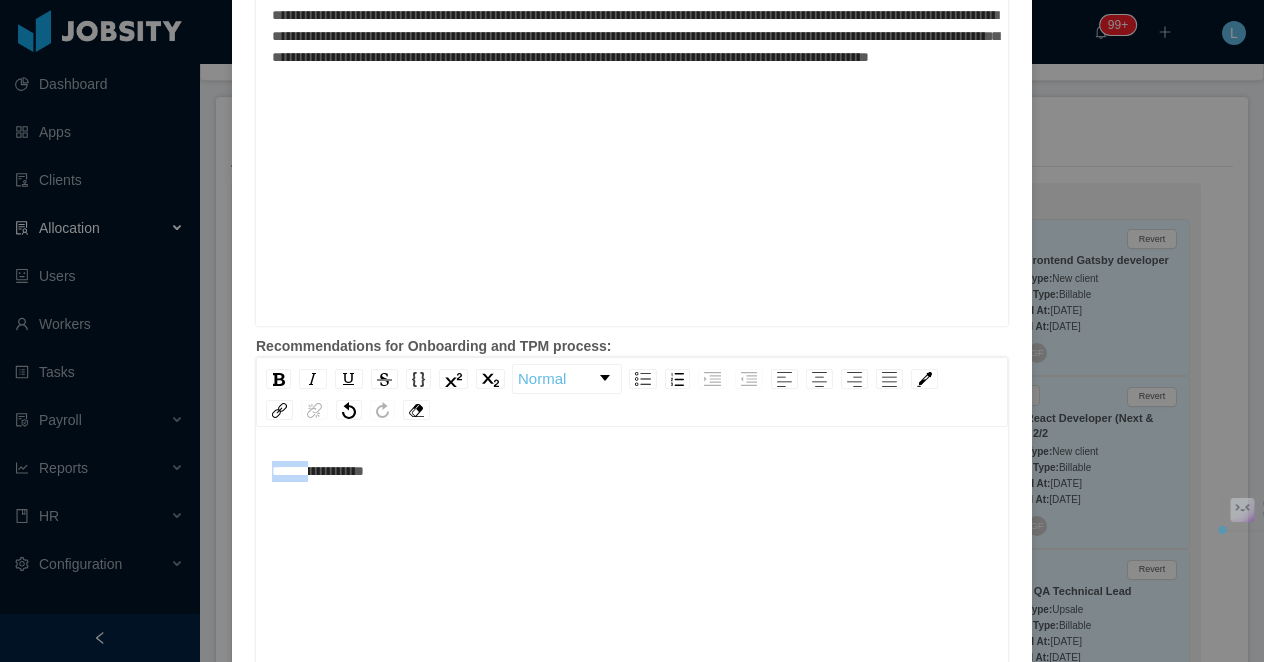 drag, startPoint x: 317, startPoint y: 474, endPoint x: 266, endPoint y: 474, distance: 51 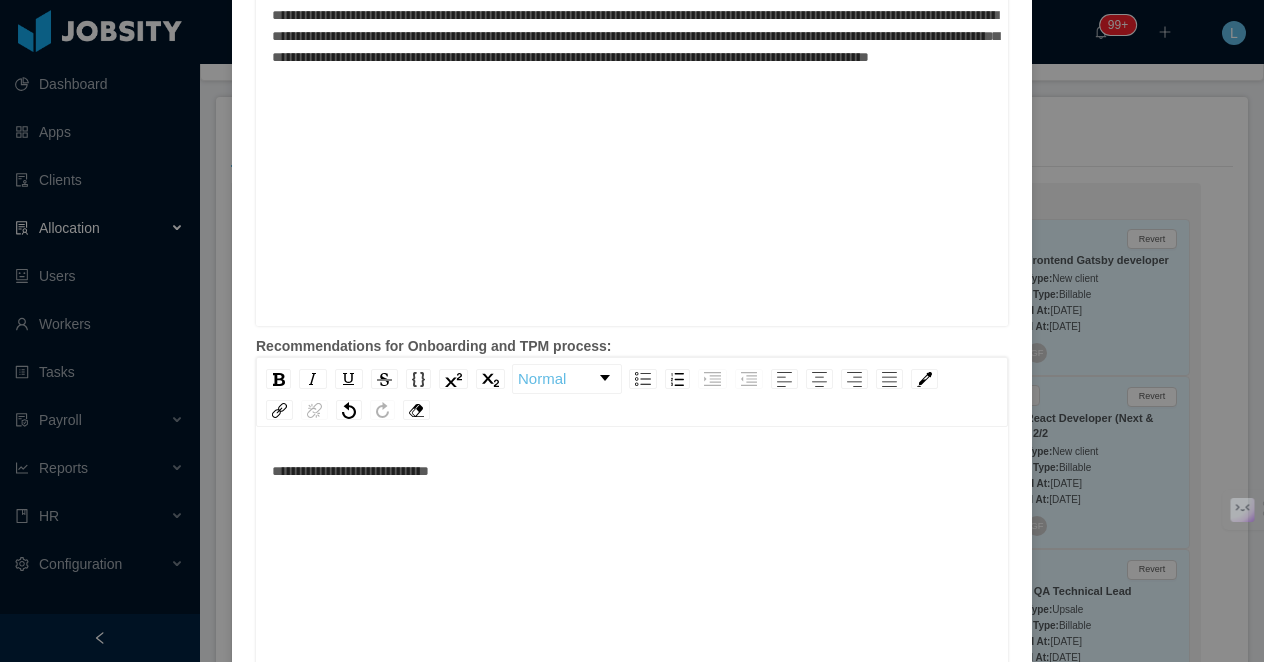 click on "**********" at bounding box center [632, 471] 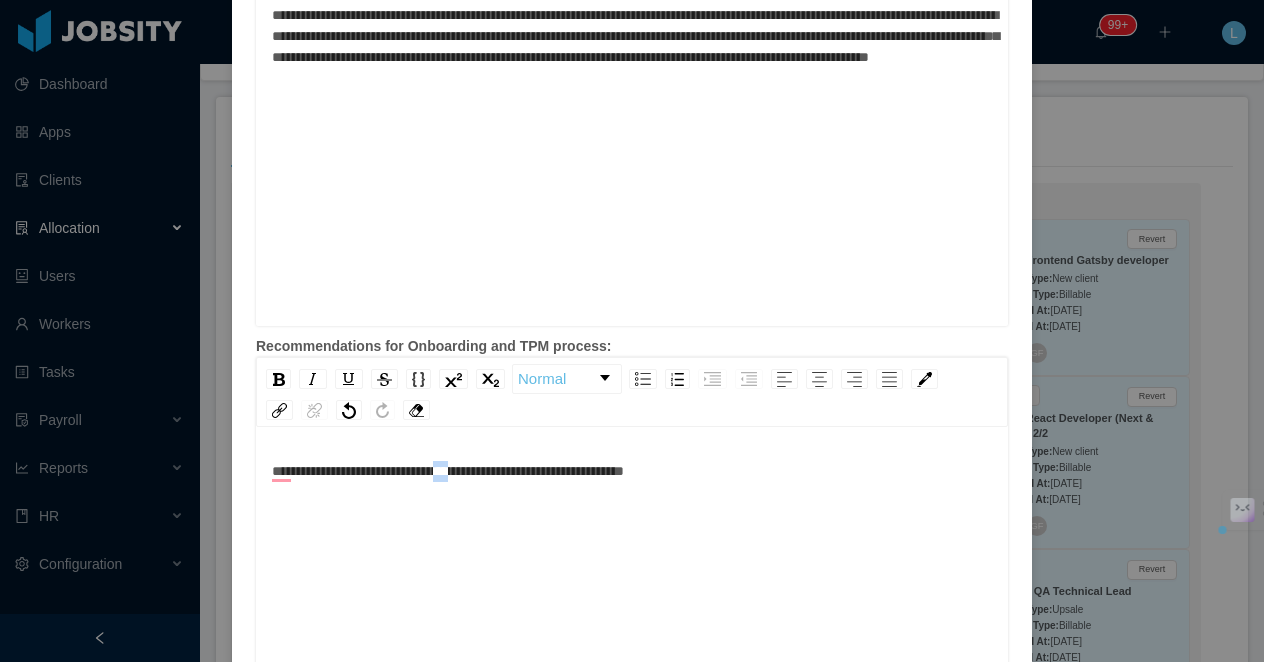 drag, startPoint x: 501, startPoint y: 472, endPoint x: 487, endPoint y: 472, distance: 14 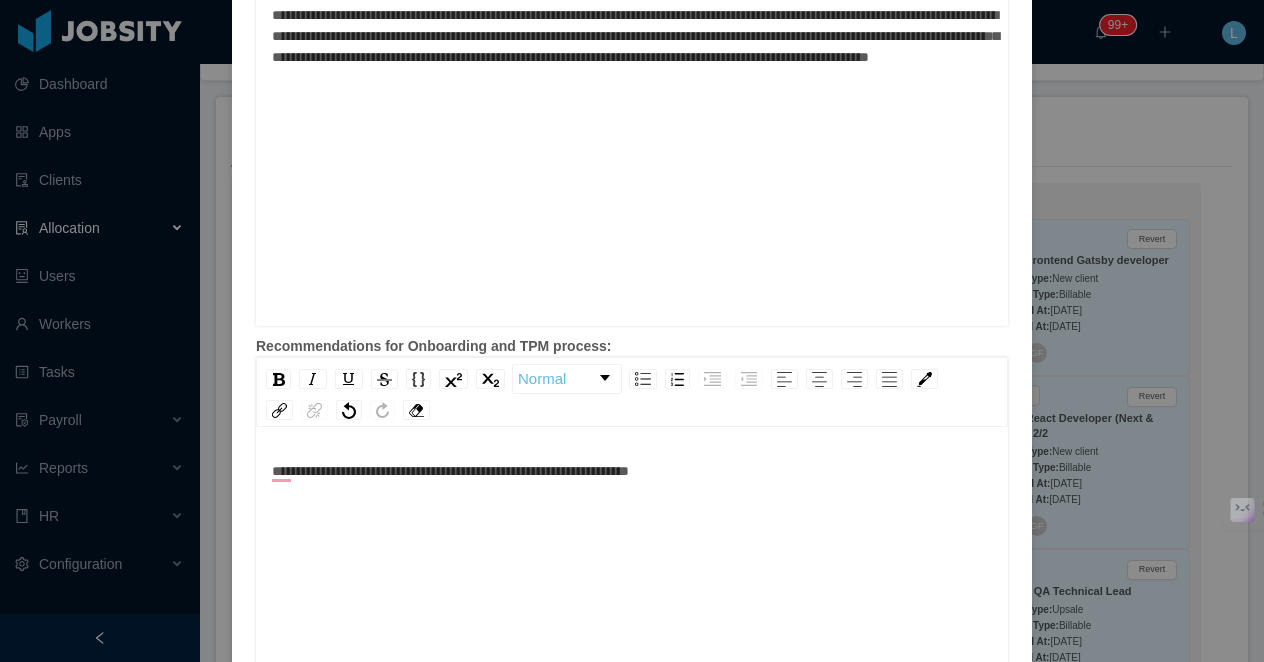 click on "**********" at bounding box center (632, 471) 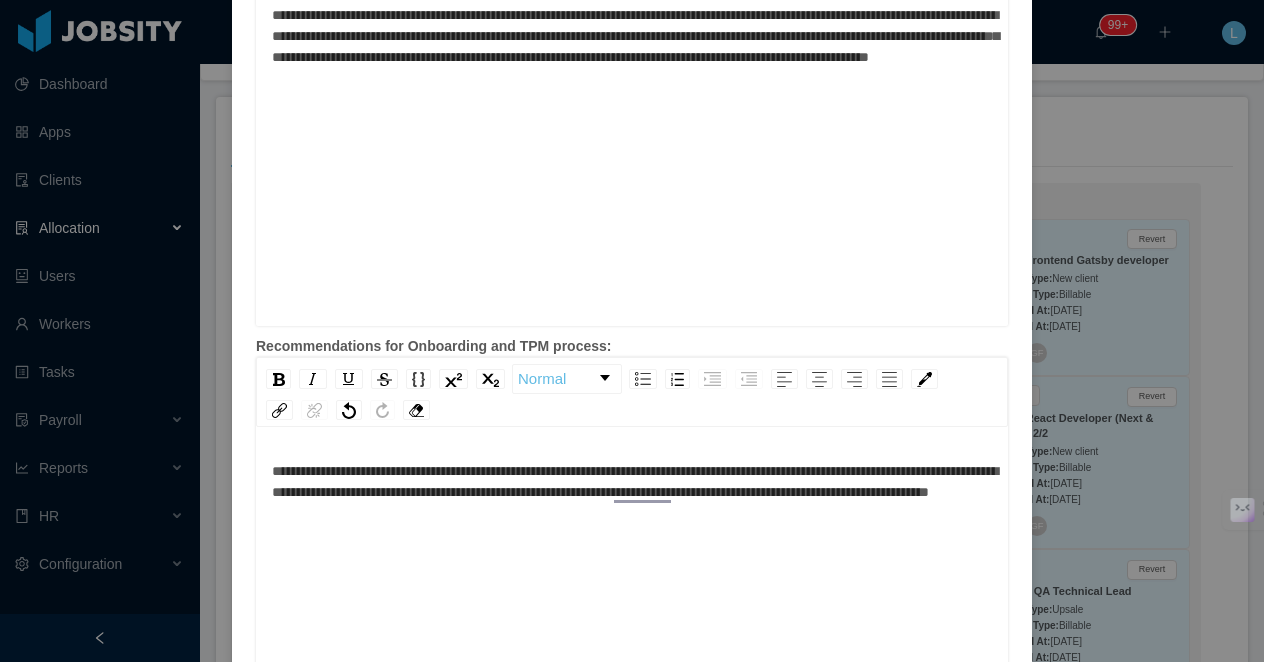 scroll, scrollTop: 44, scrollLeft: 0, axis: vertical 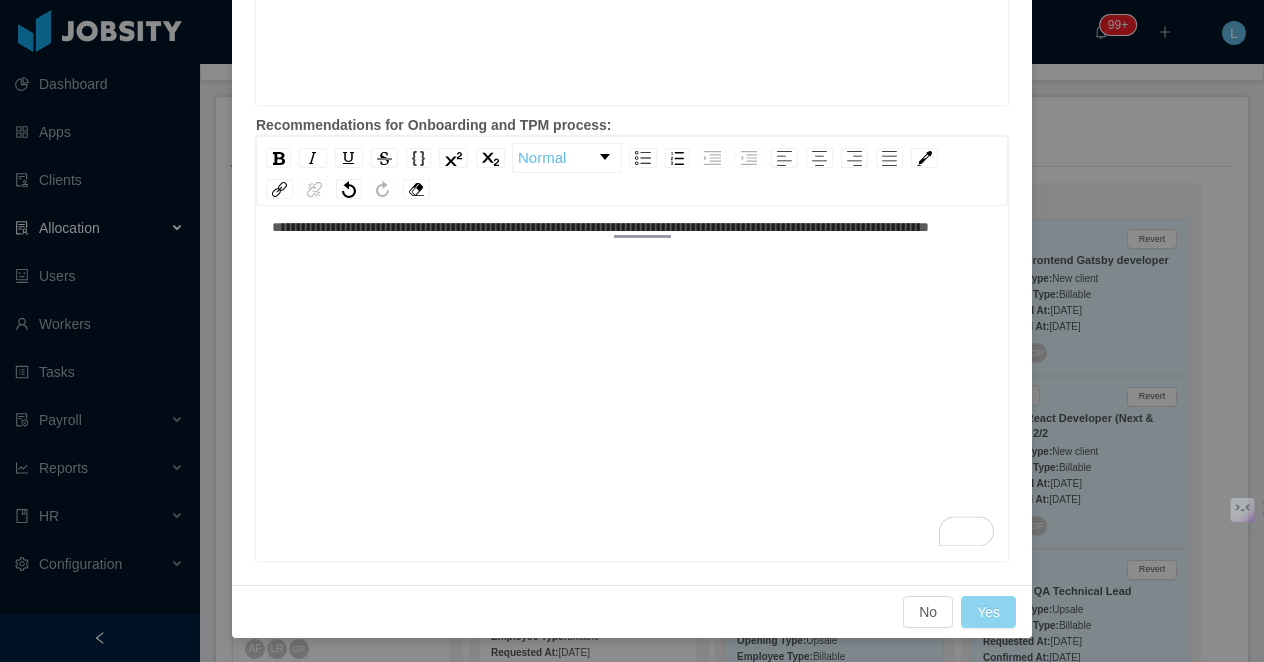 click on "Yes" at bounding box center (988, 612) 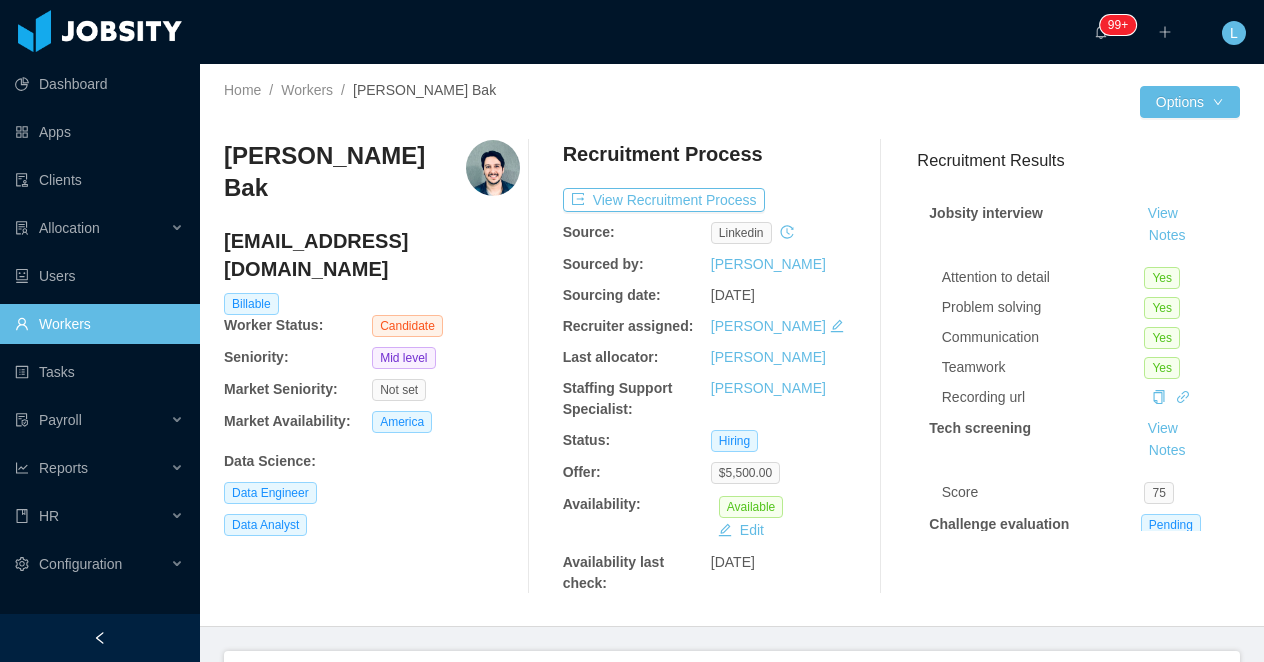 scroll, scrollTop: 0, scrollLeft: 0, axis: both 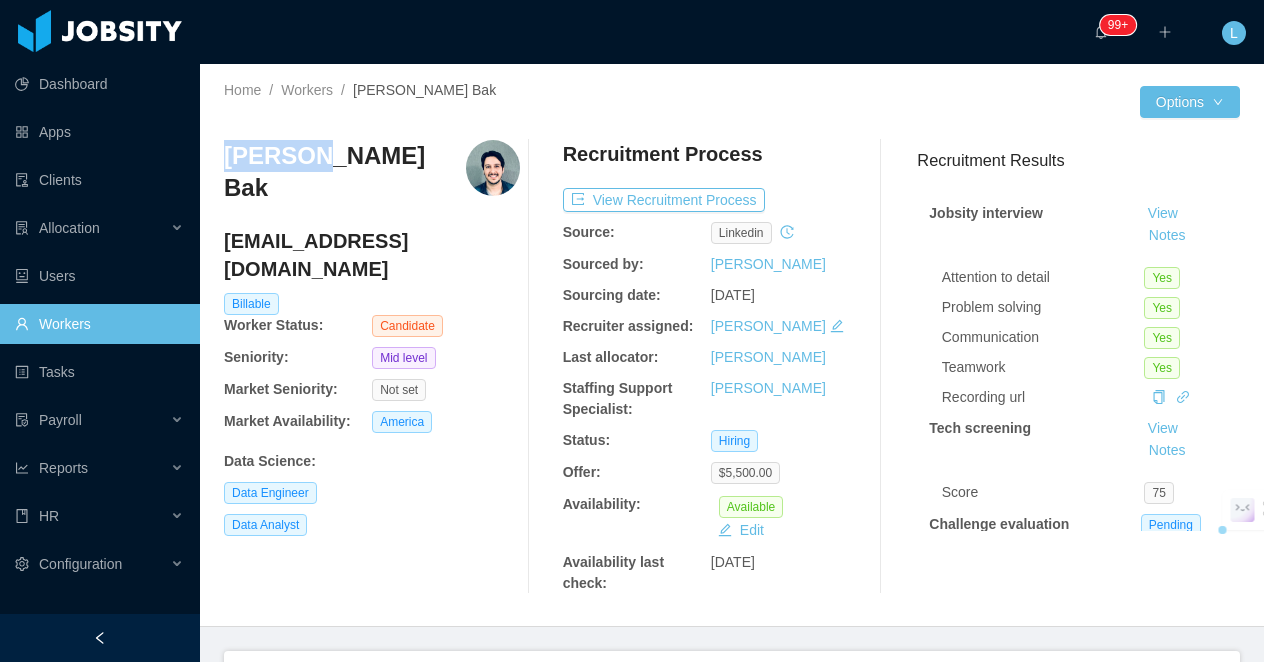 drag, startPoint x: 308, startPoint y: 160, endPoint x: 217, endPoint y: 160, distance: 91 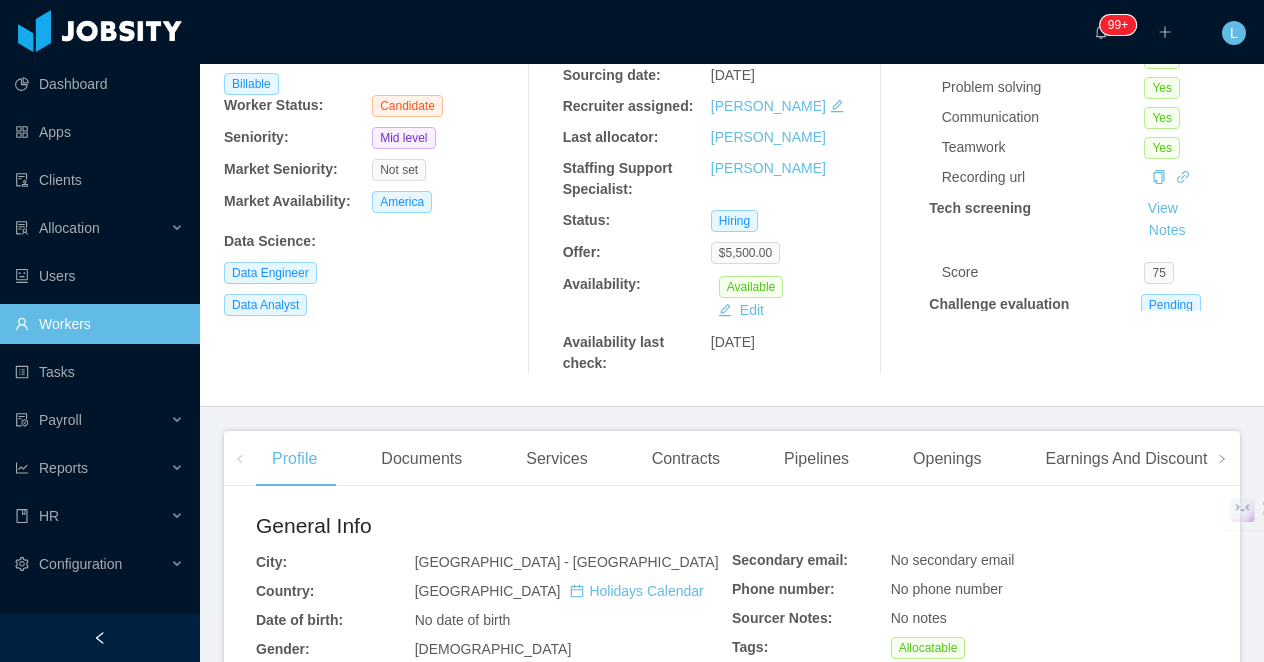 scroll, scrollTop: 289, scrollLeft: 0, axis: vertical 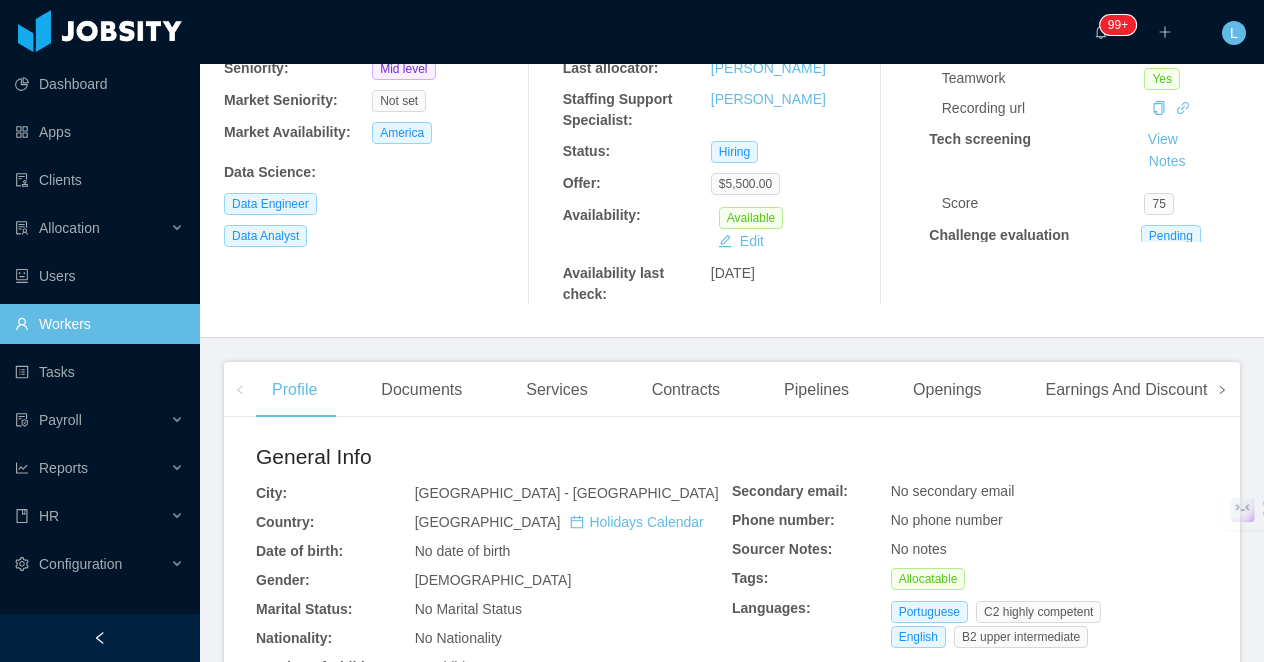 click 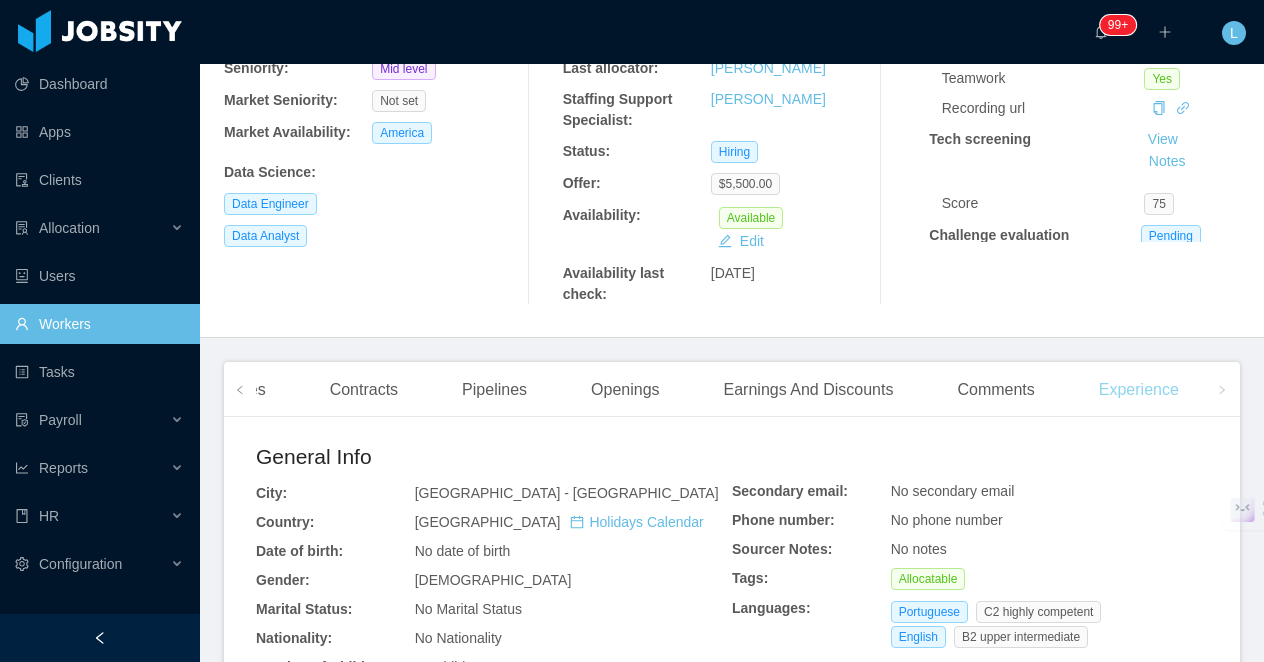 click on "Experience" at bounding box center [1139, 390] 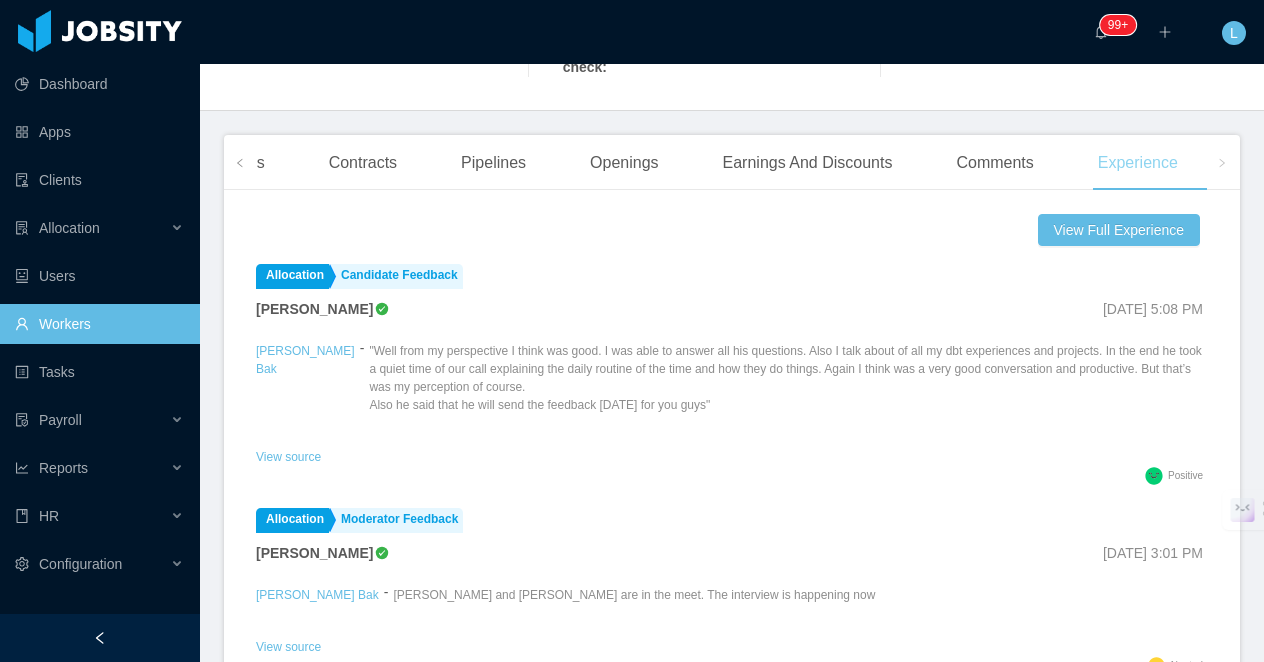 scroll, scrollTop: 610, scrollLeft: 0, axis: vertical 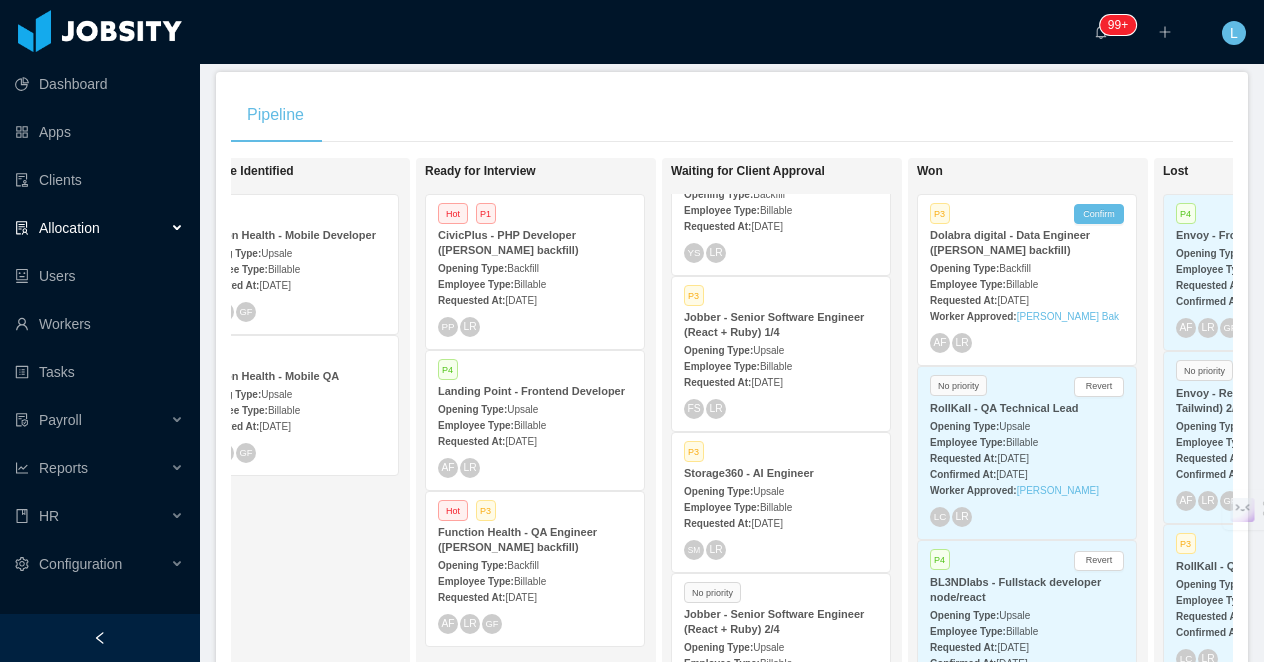click on "Upsale" at bounding box center [768, 491] 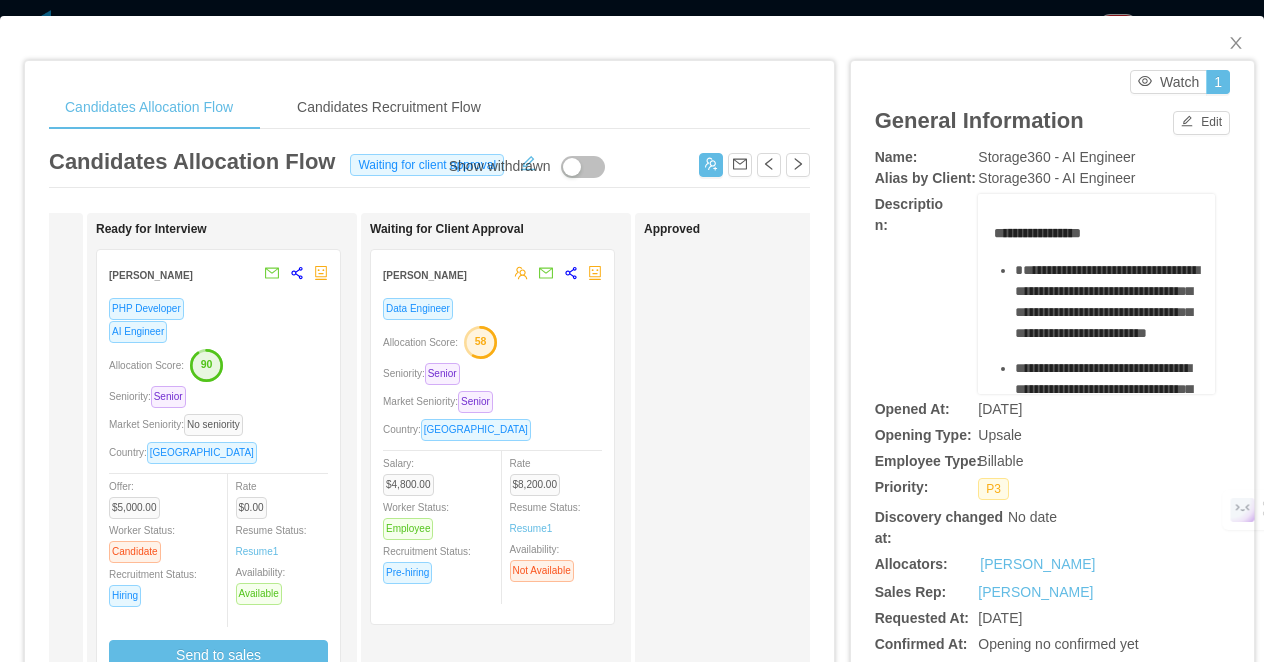 scroll, scrollTop: 0, scrollLeft: 589, axis: horizontal 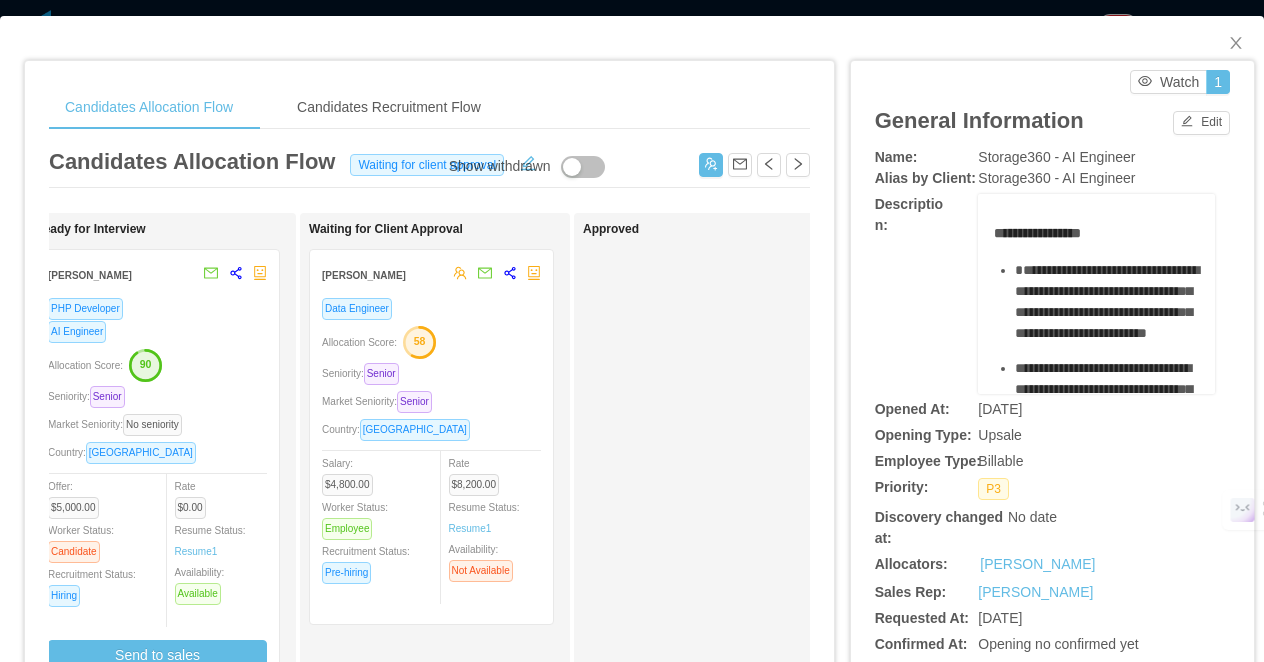 click on "Seniority:   Senior" at bounding box center [431, 373] 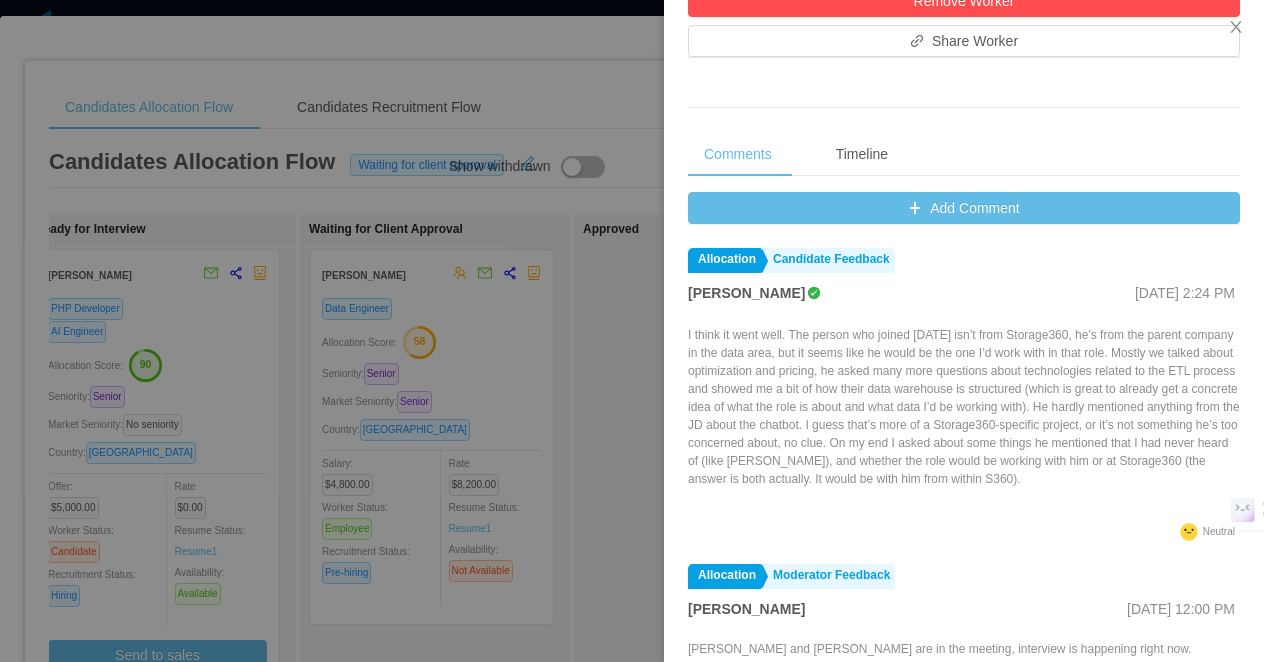 scroll, scrollTop: 867, scrollLeft: 0, axis: vertical 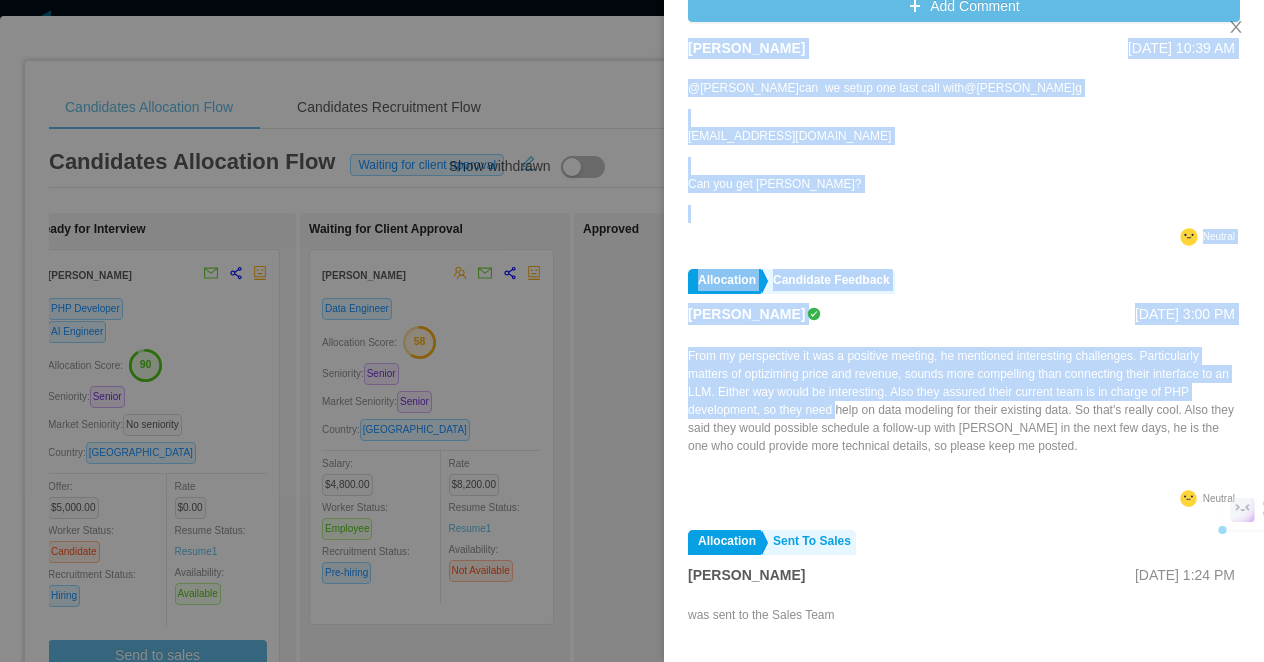 drag, startPoint x: 686, startPoint y: 366, endPoint x: 871, endPoint y: 416, distance: 191.63768 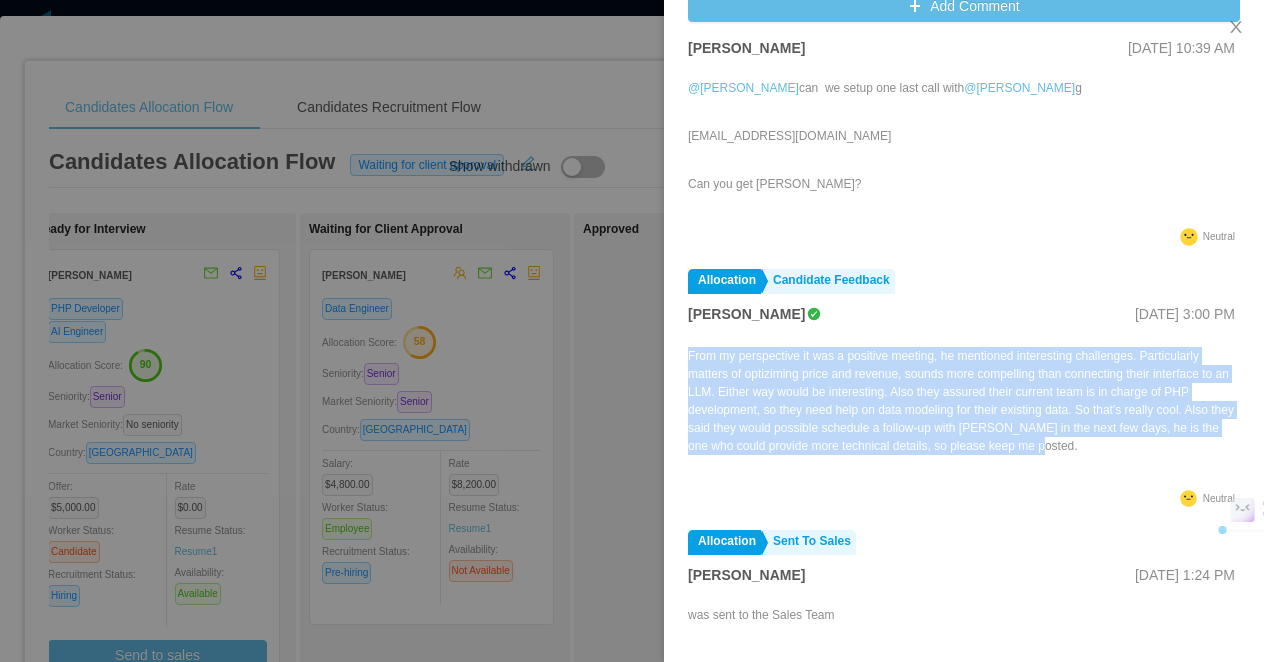 drag, startPoint x: 688, startPoint y: 367, endPoint x: 1182, endPoint y: 455, distance: 501.77686 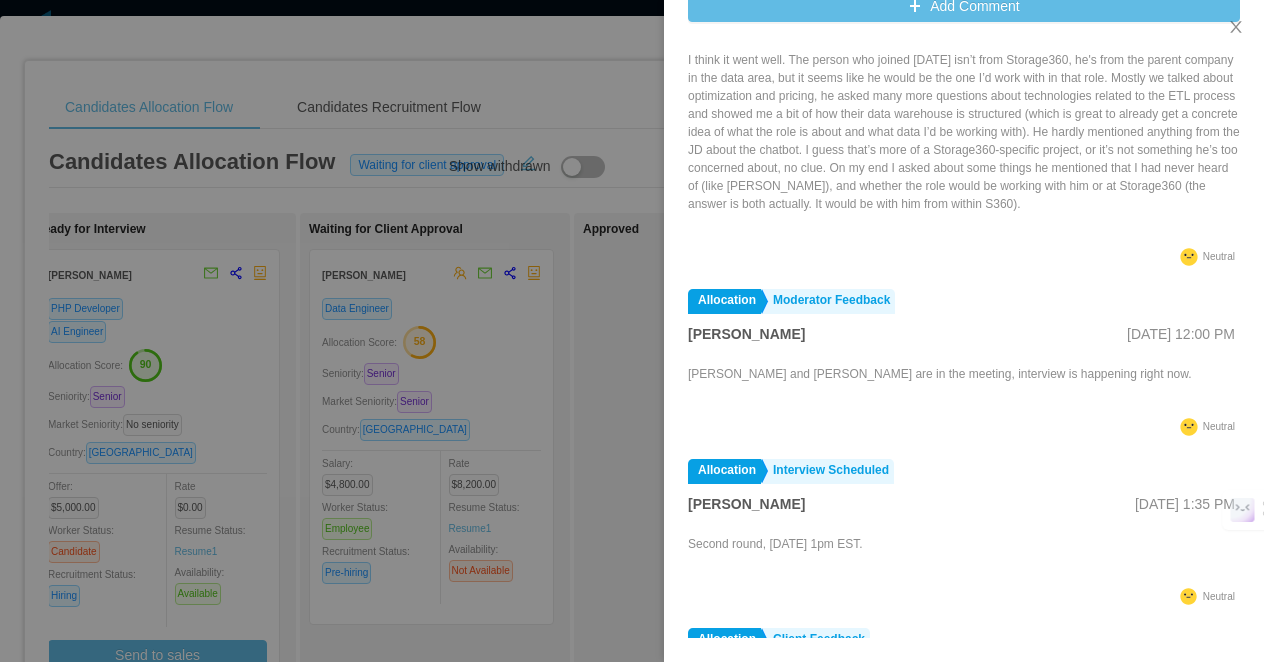 scroll, scrollTop: 0, scrollLeft: 0, axis: both 